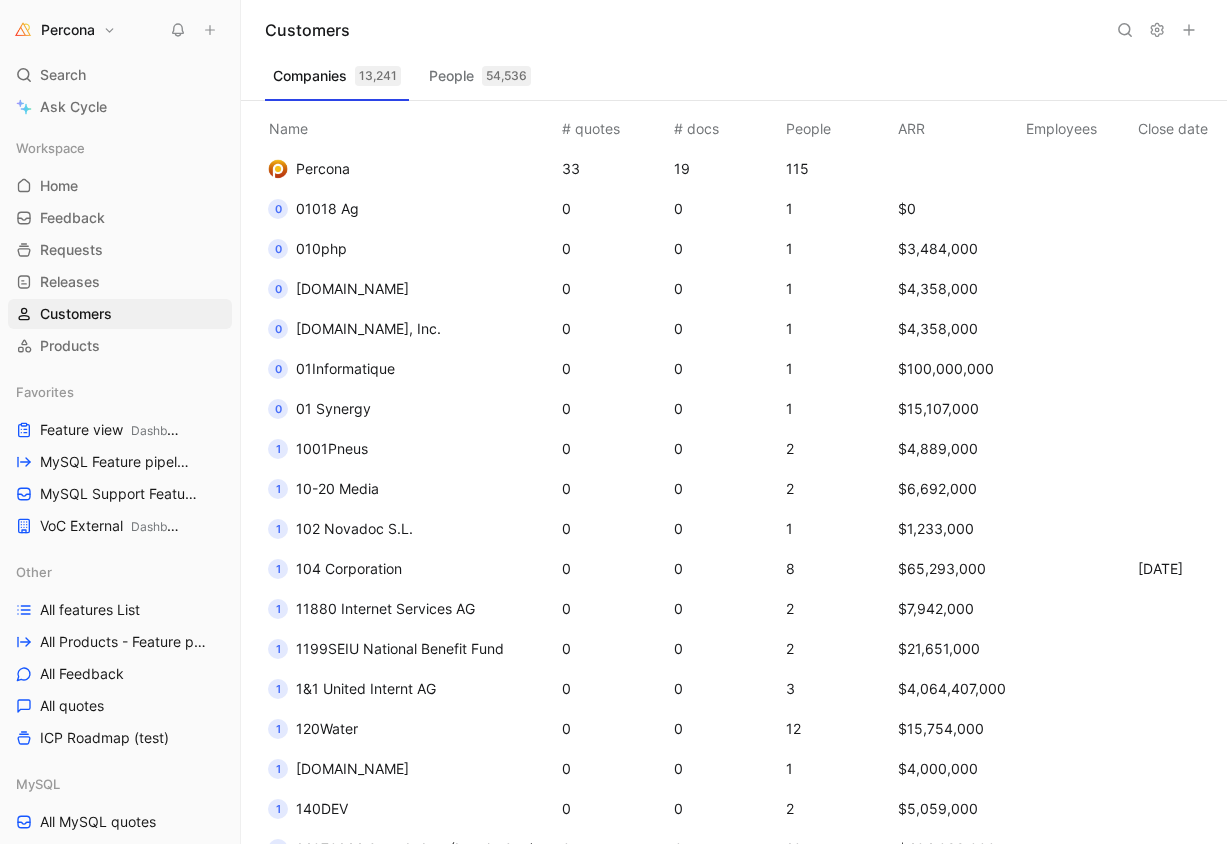 scroll, scrollTop: 0, scrollLeft: 0, axis: both 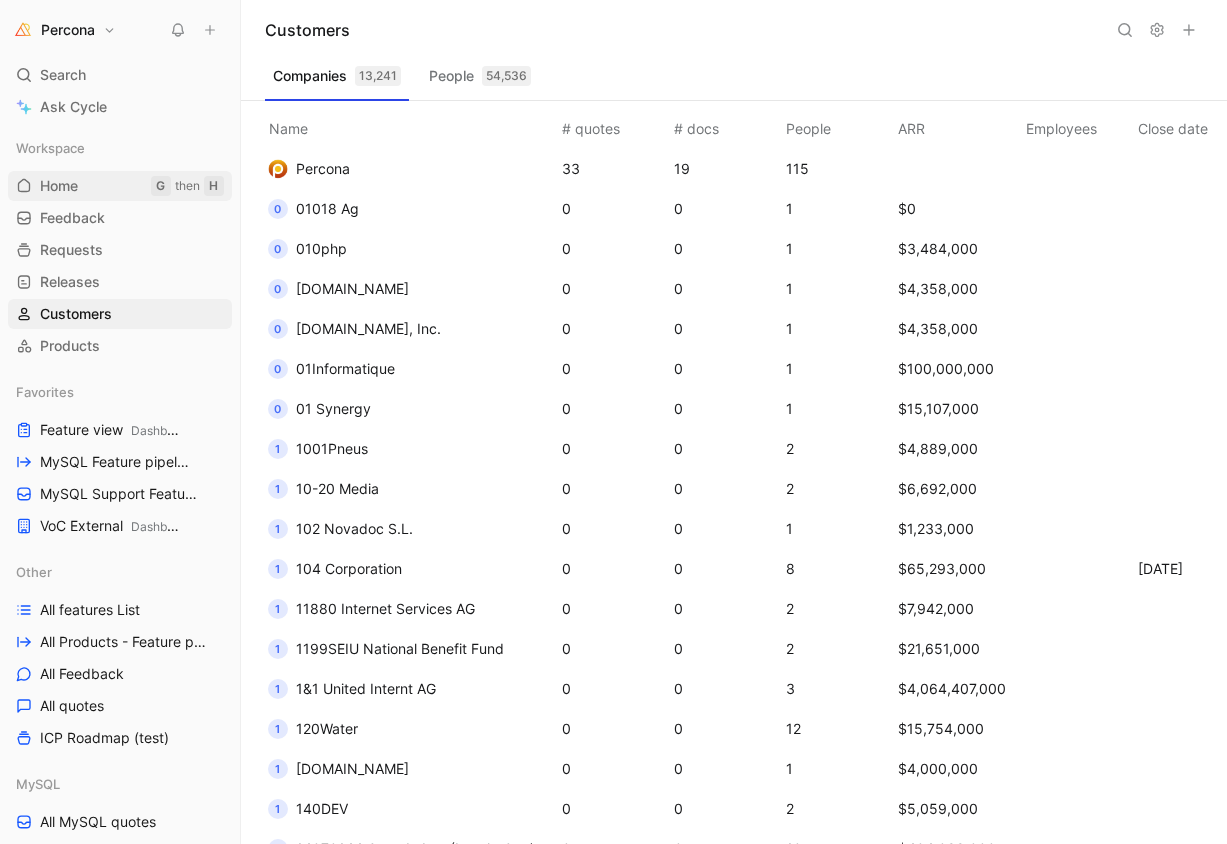 click on "Home" at bounding box center [59, 186] 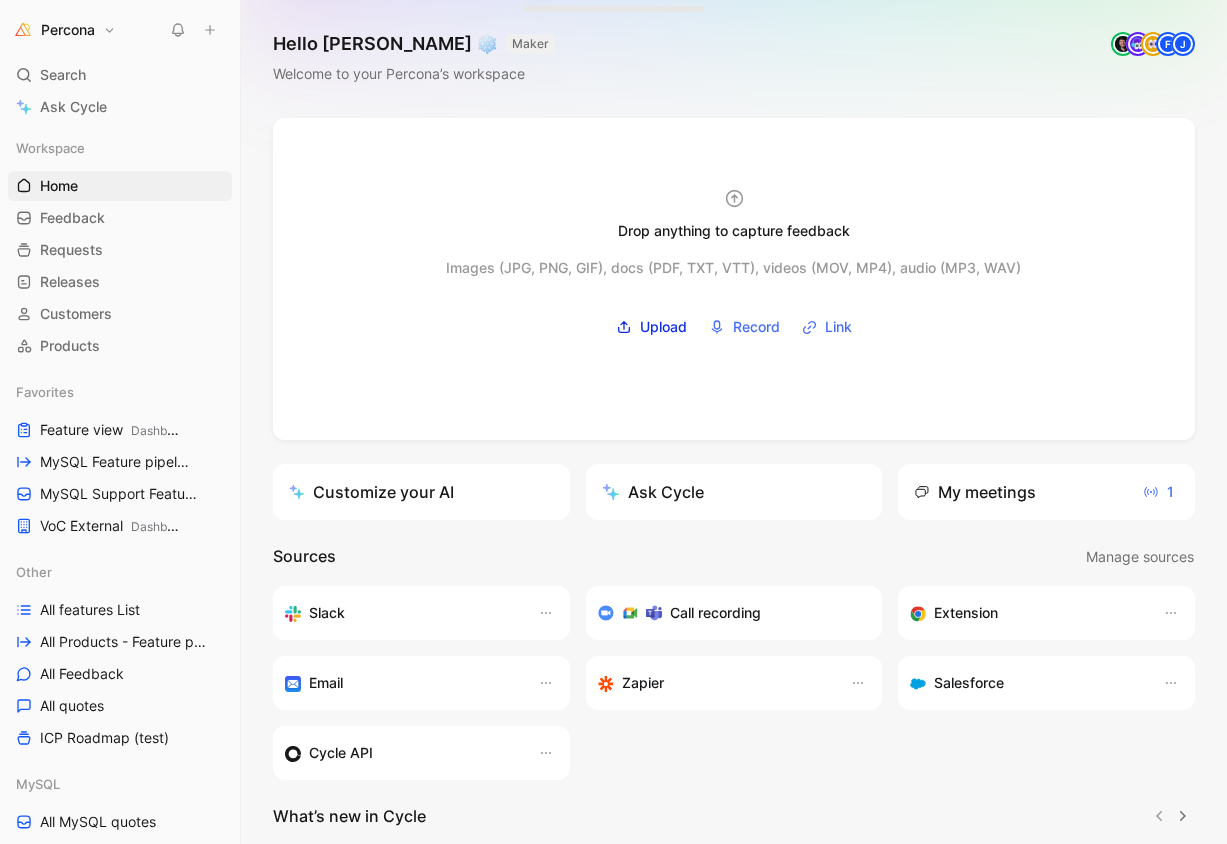 click 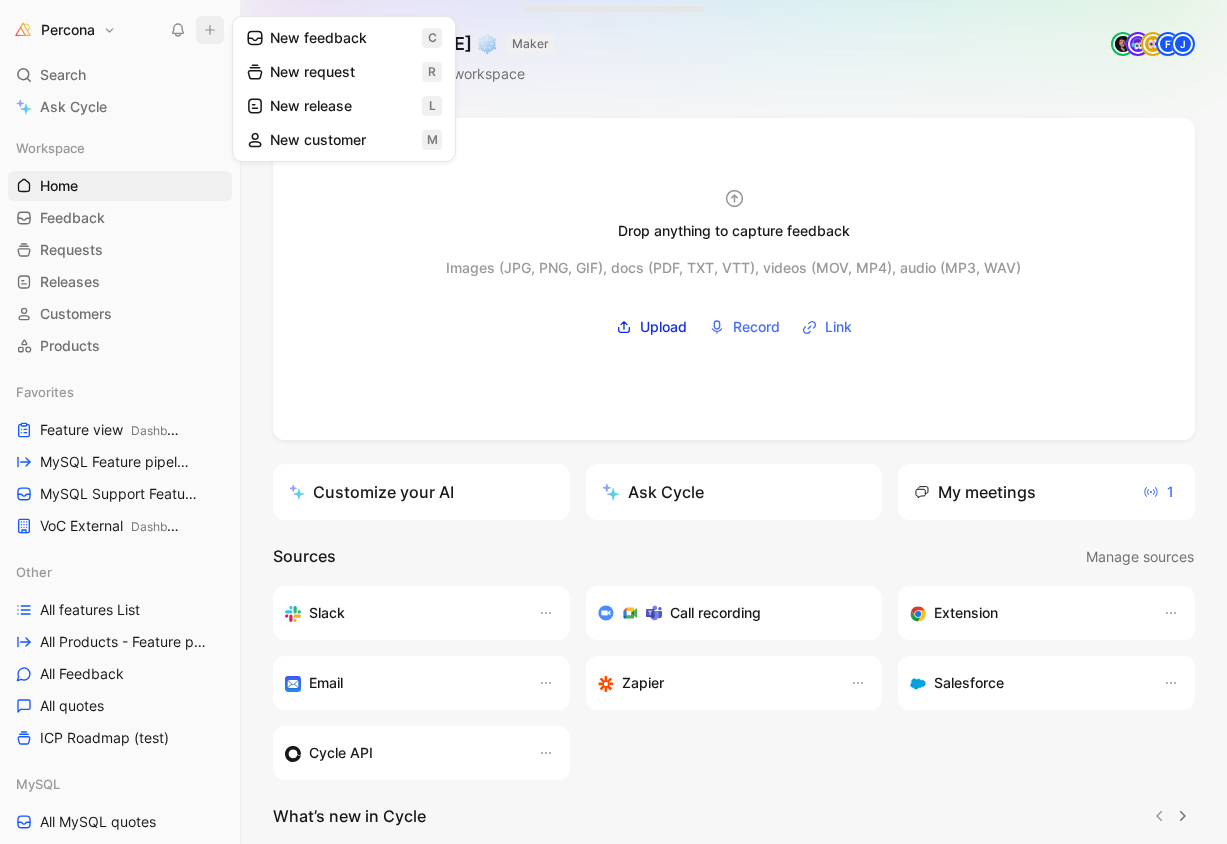 click on "New feedback c" at bounding box center [344, 38] 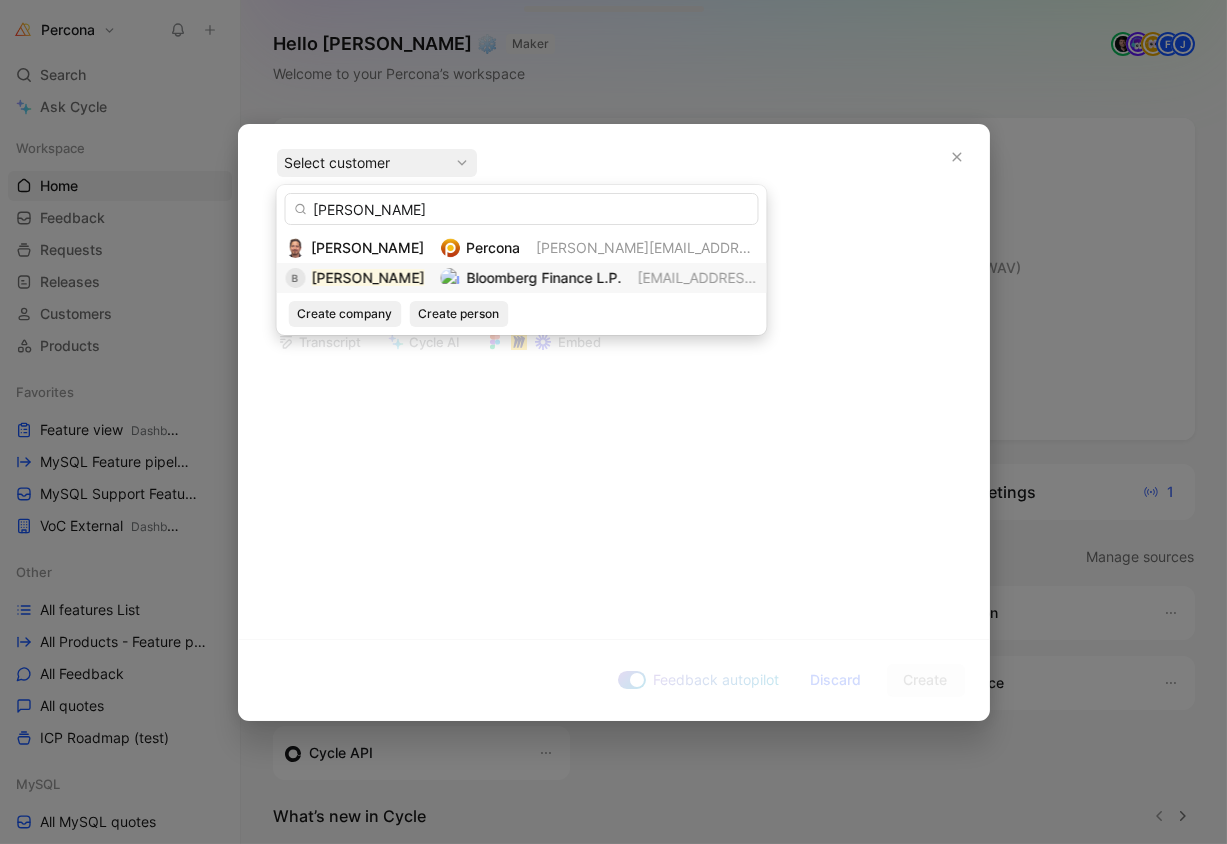 type on "[PERSON_NAME]" 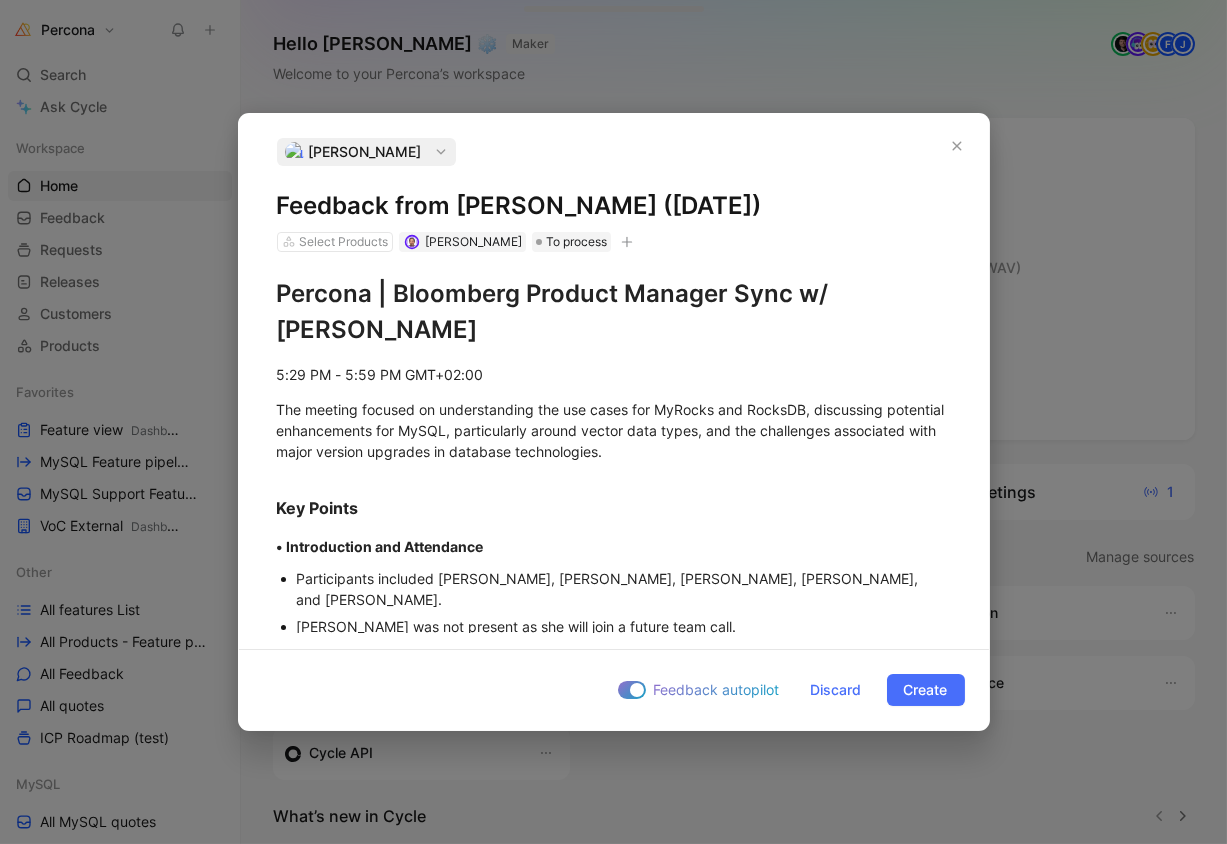 scroll, scrollTop: 0, scrollLeft: 0, axis: both 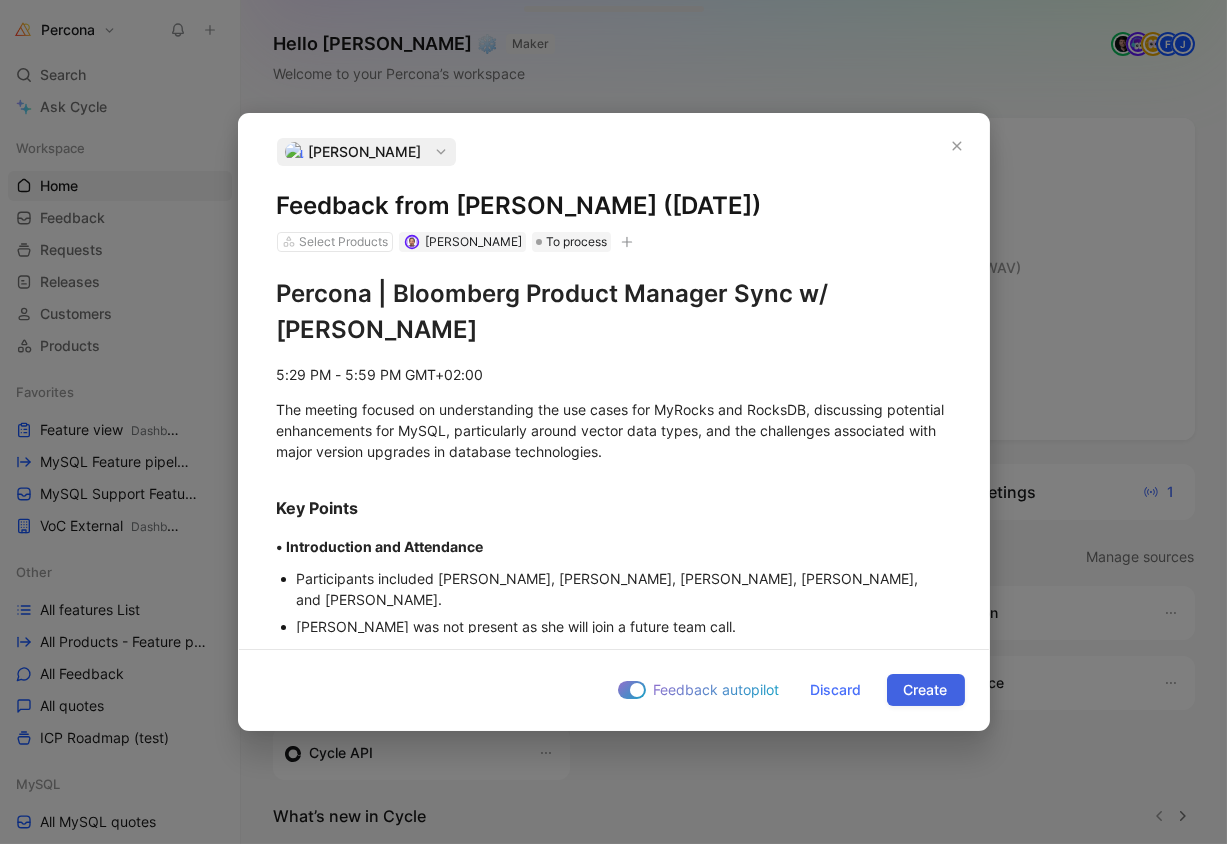 click on "Create" at bounding box center [926, 690] 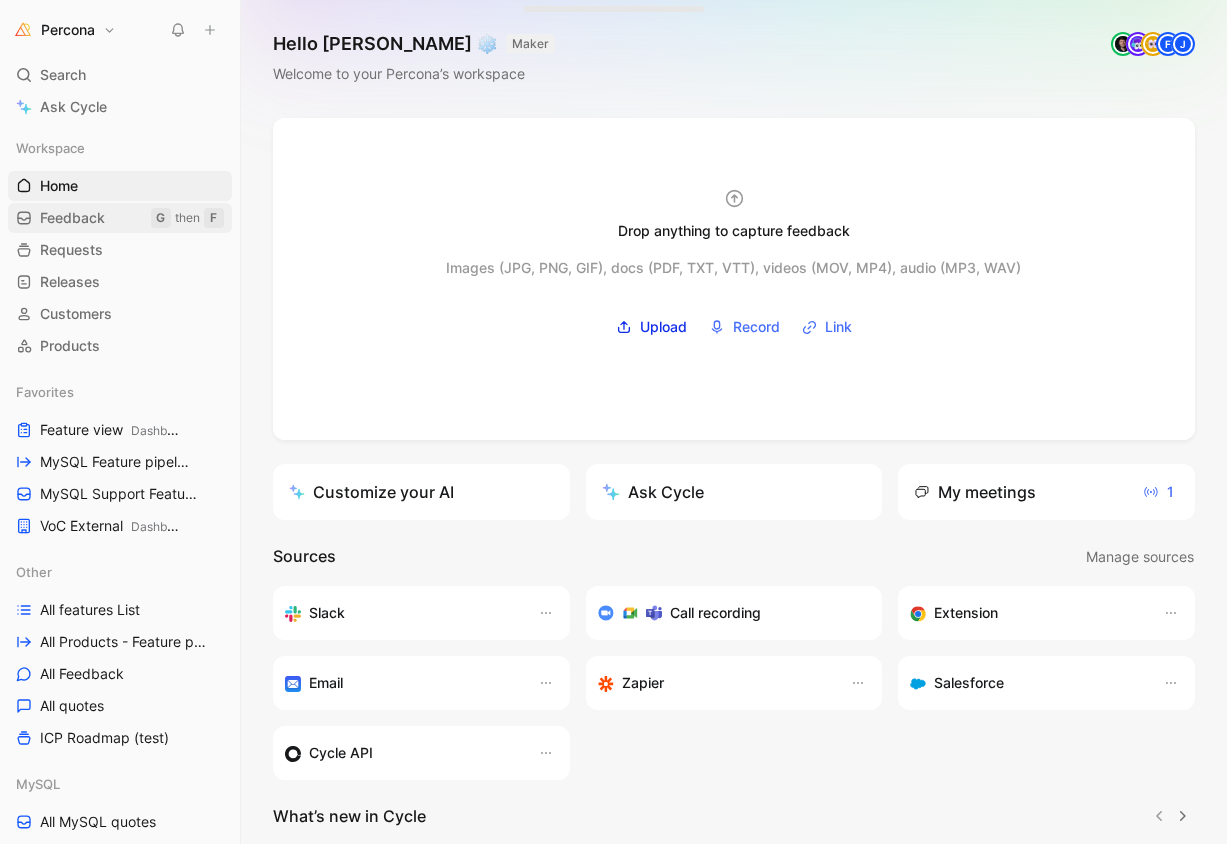 click on "Feedback" at bounding box center (72, 218) 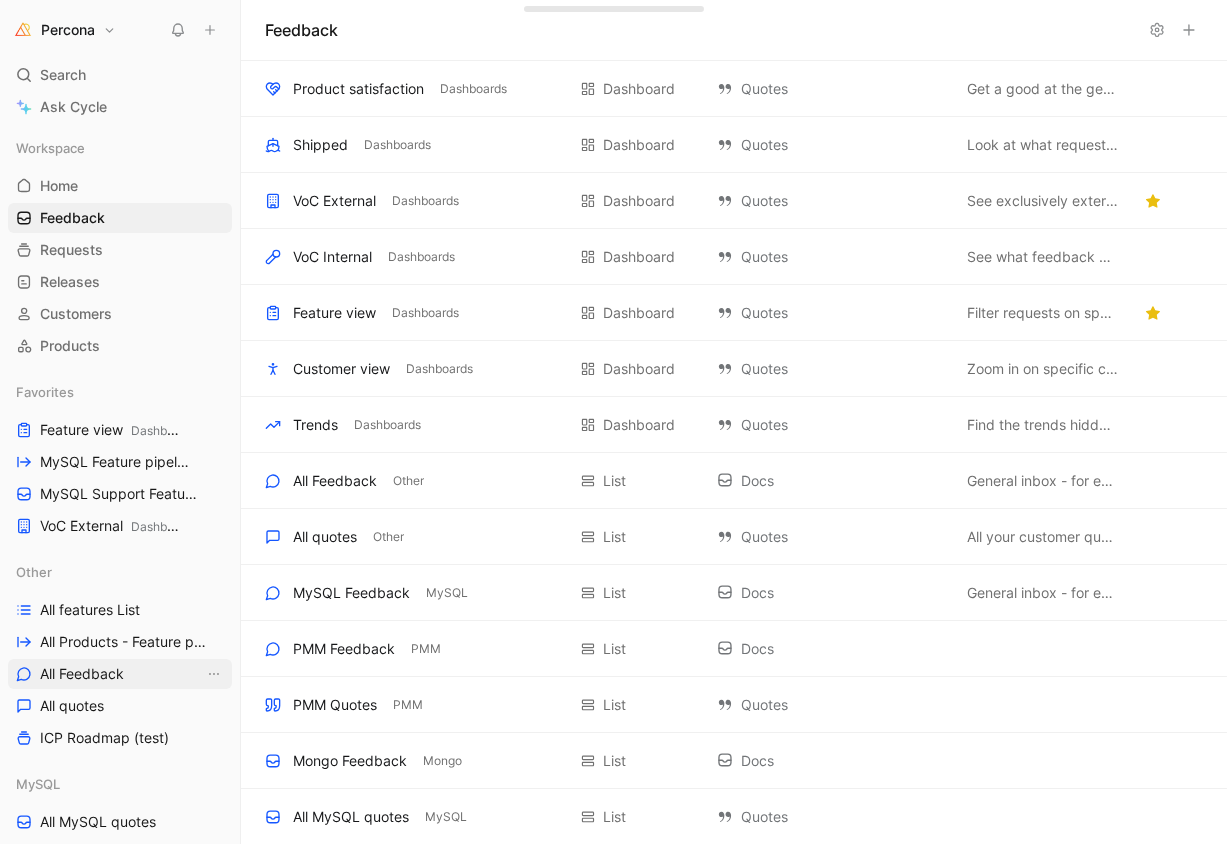 click on "All Feedback" at bounding box center [82, 674] 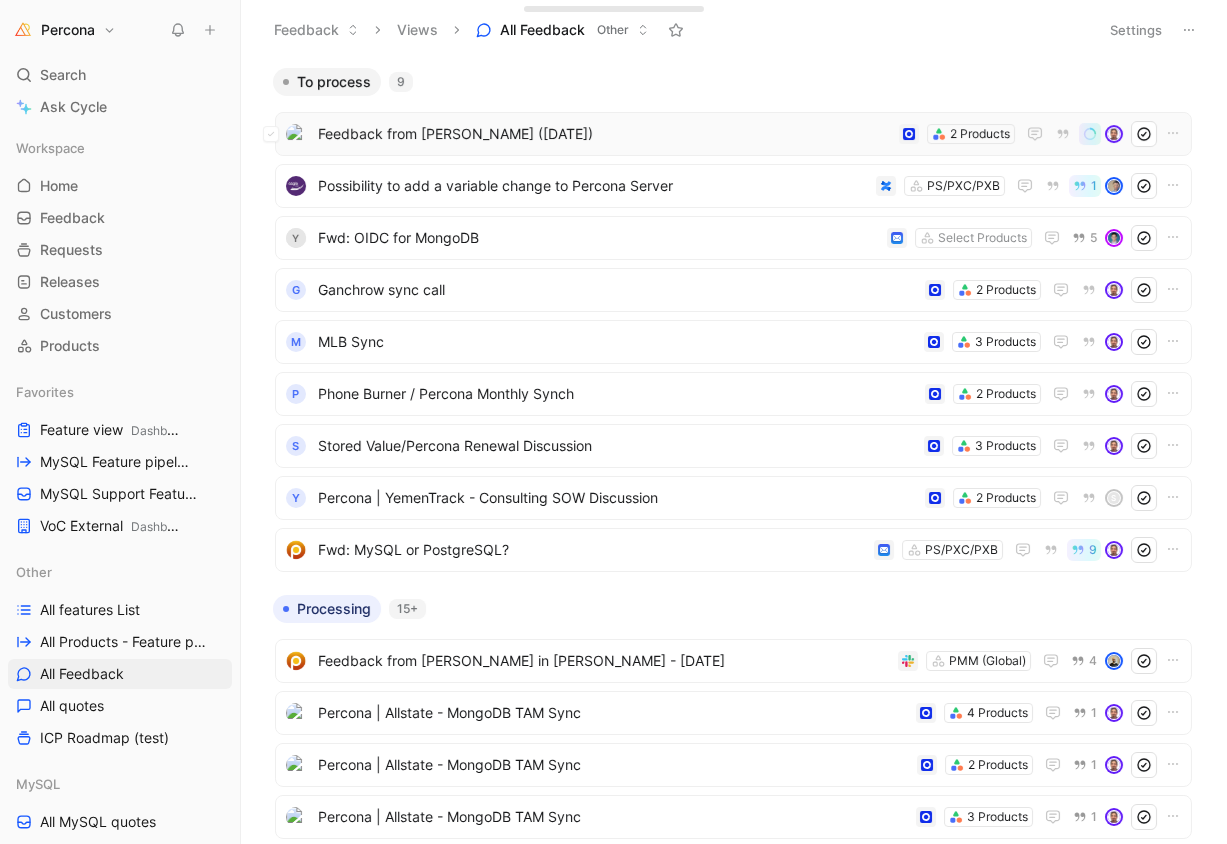 click on "Feedback from [PERSON_NAME] ([DATE])" at bounding box center (604, 134) 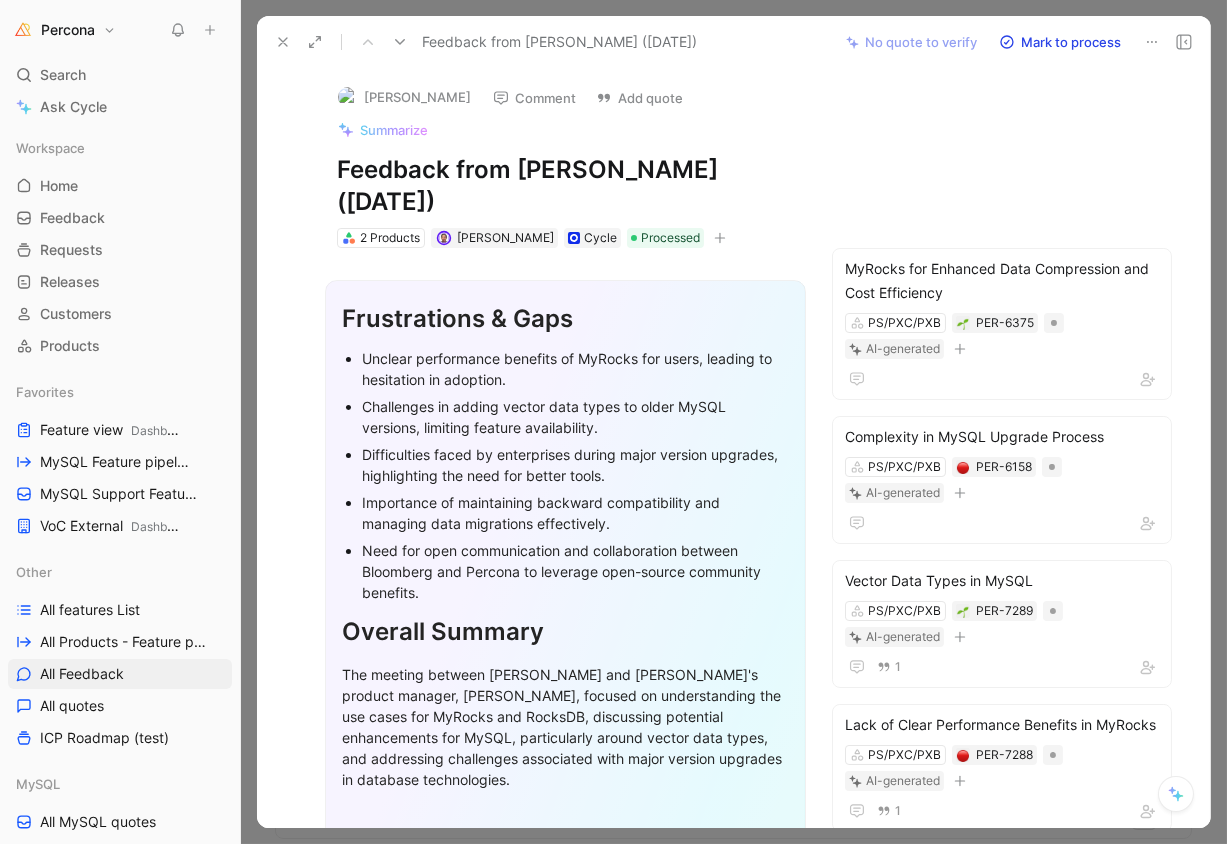 click 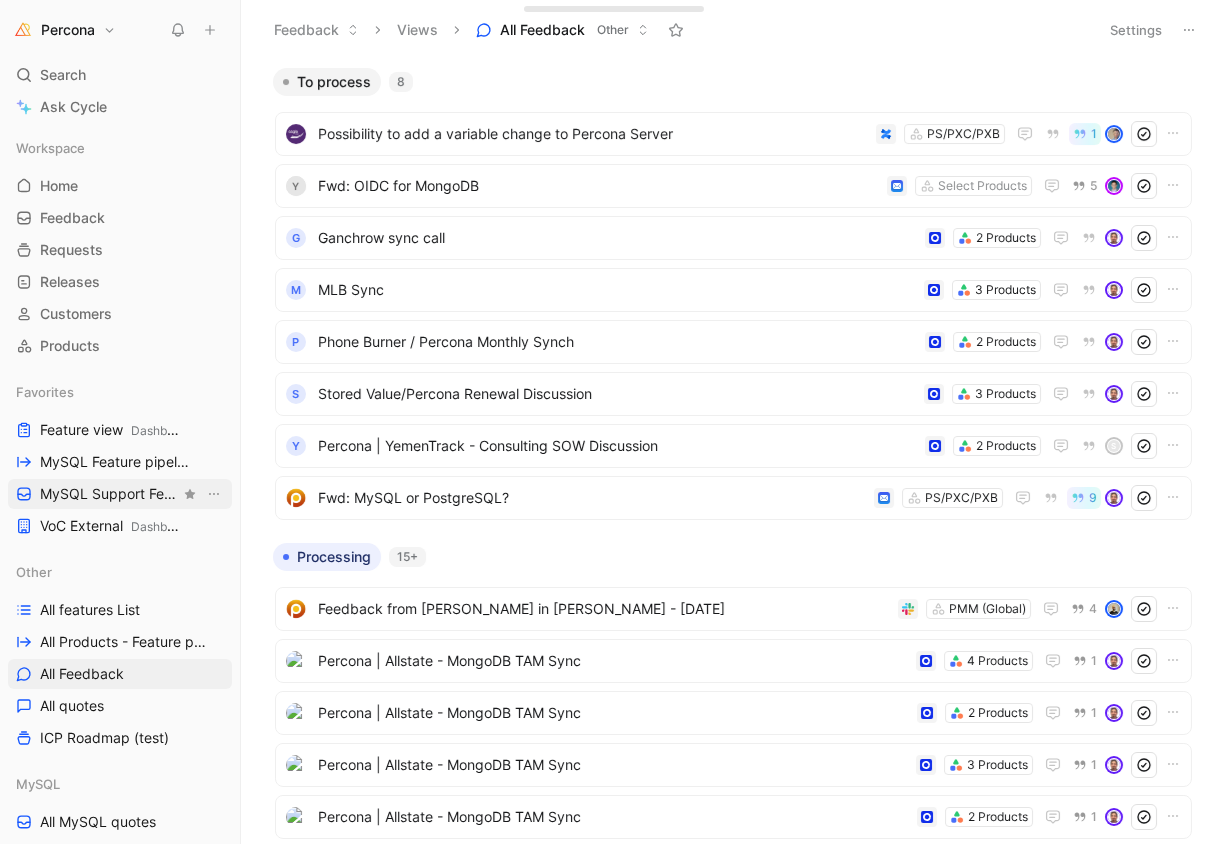click on "MySQL Support Feature Requests MySQL" at bounding box center [120, 494] 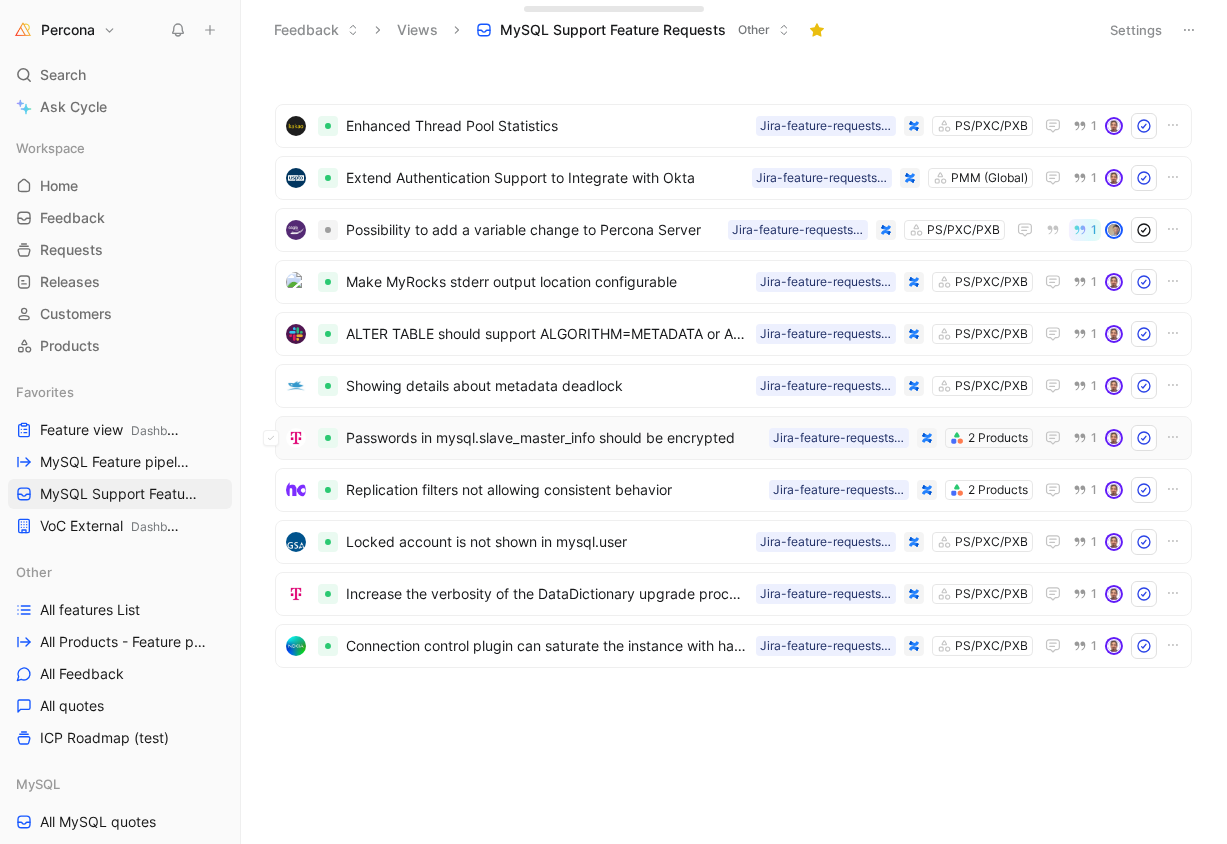 click on "Passwords in mysql.slave_master_info should be encrypted" at bounding box center [553, 438] 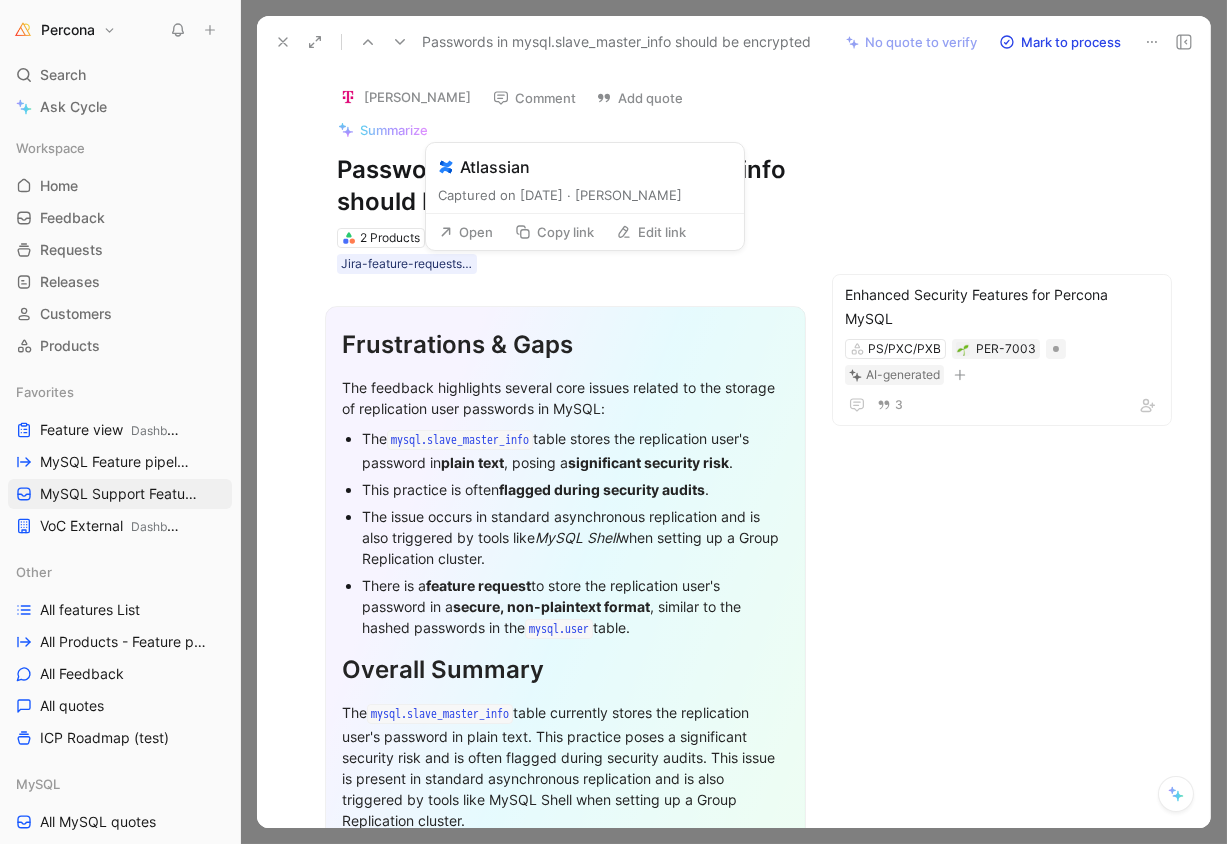click on "Open" at bounding box center [466, 232] 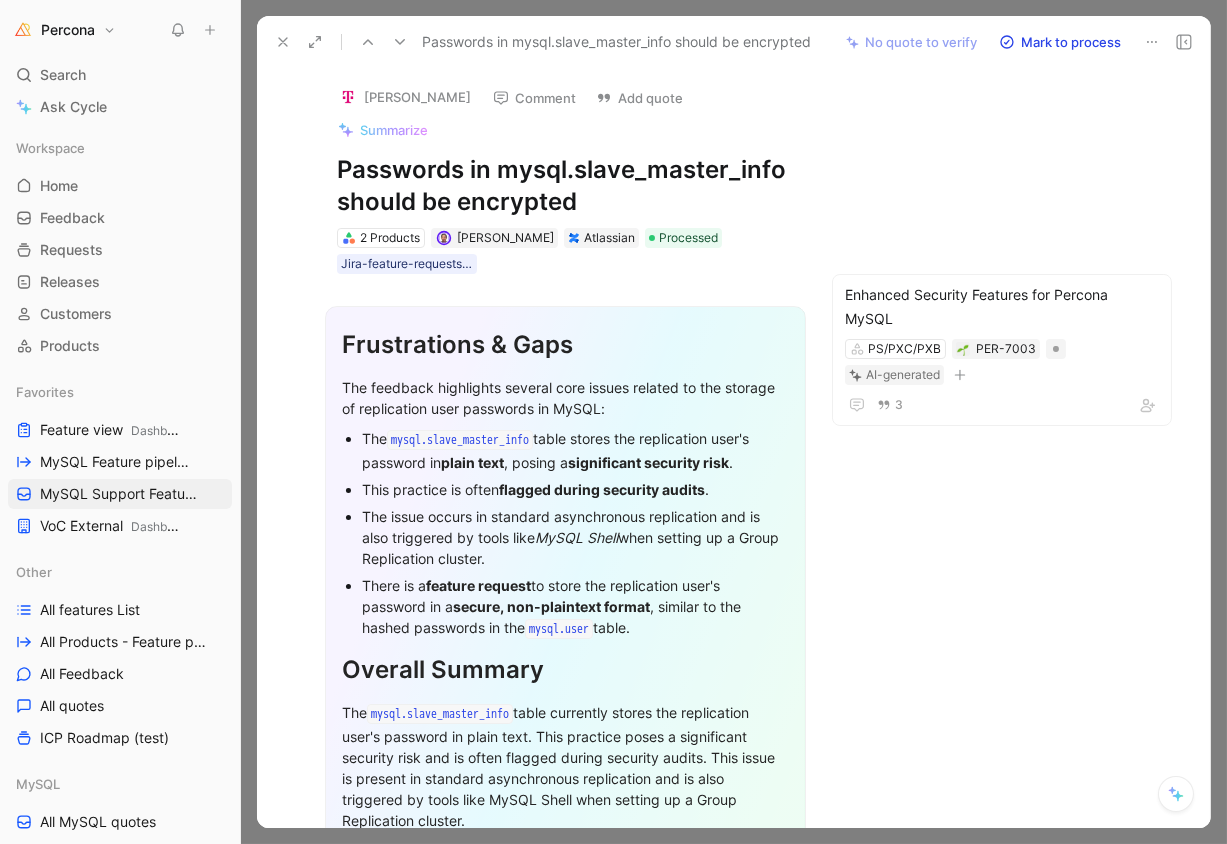 click 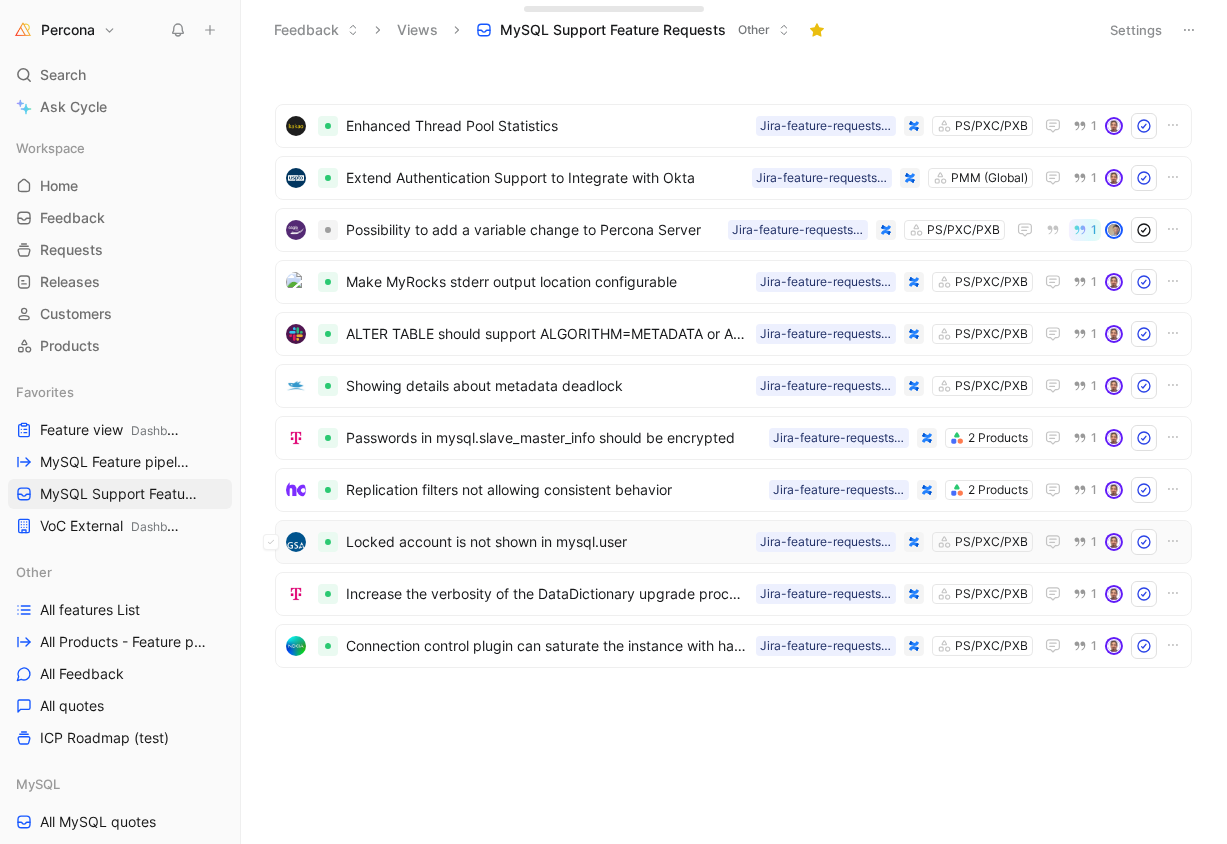 click on "Locked account is not shown in mysql.user" at bounding box center [547, 542] 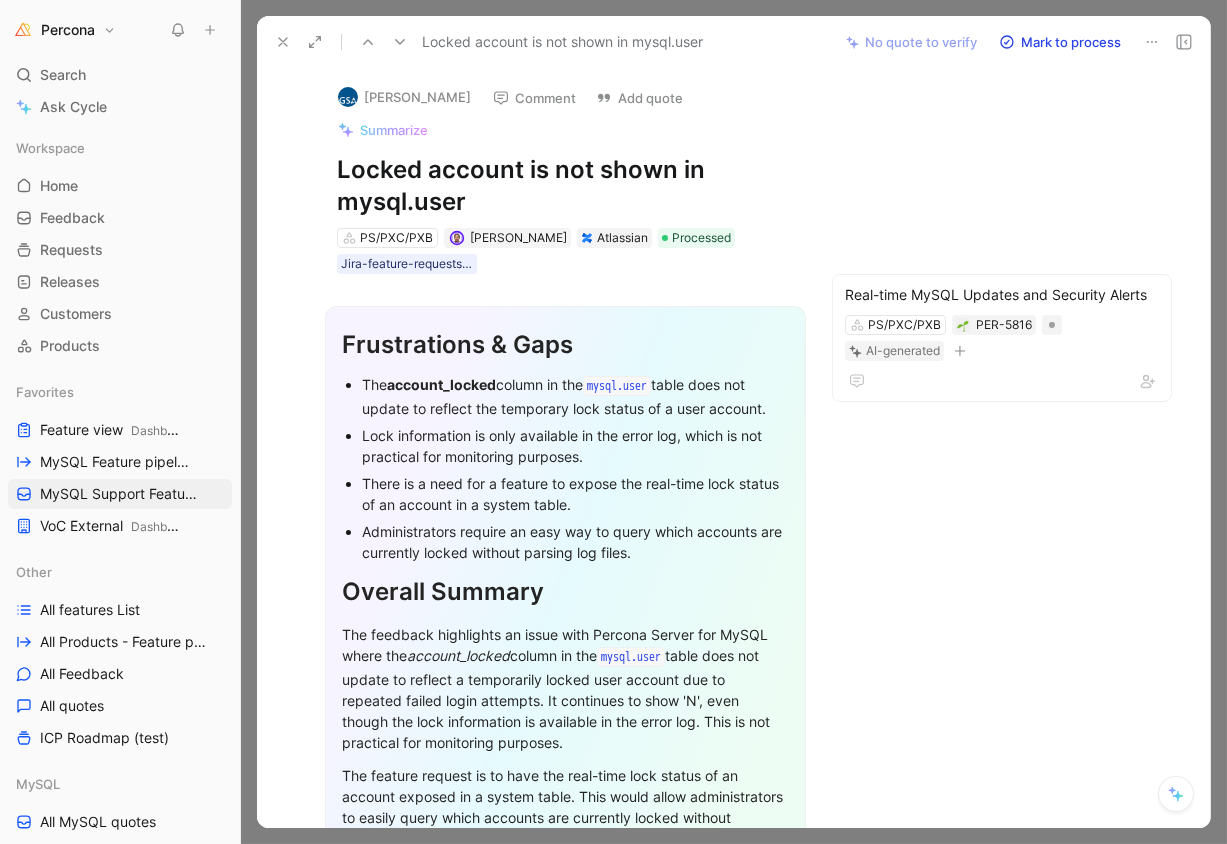 click on "Locked account is not shown in mysql.user" at bounding box center [565, 186] 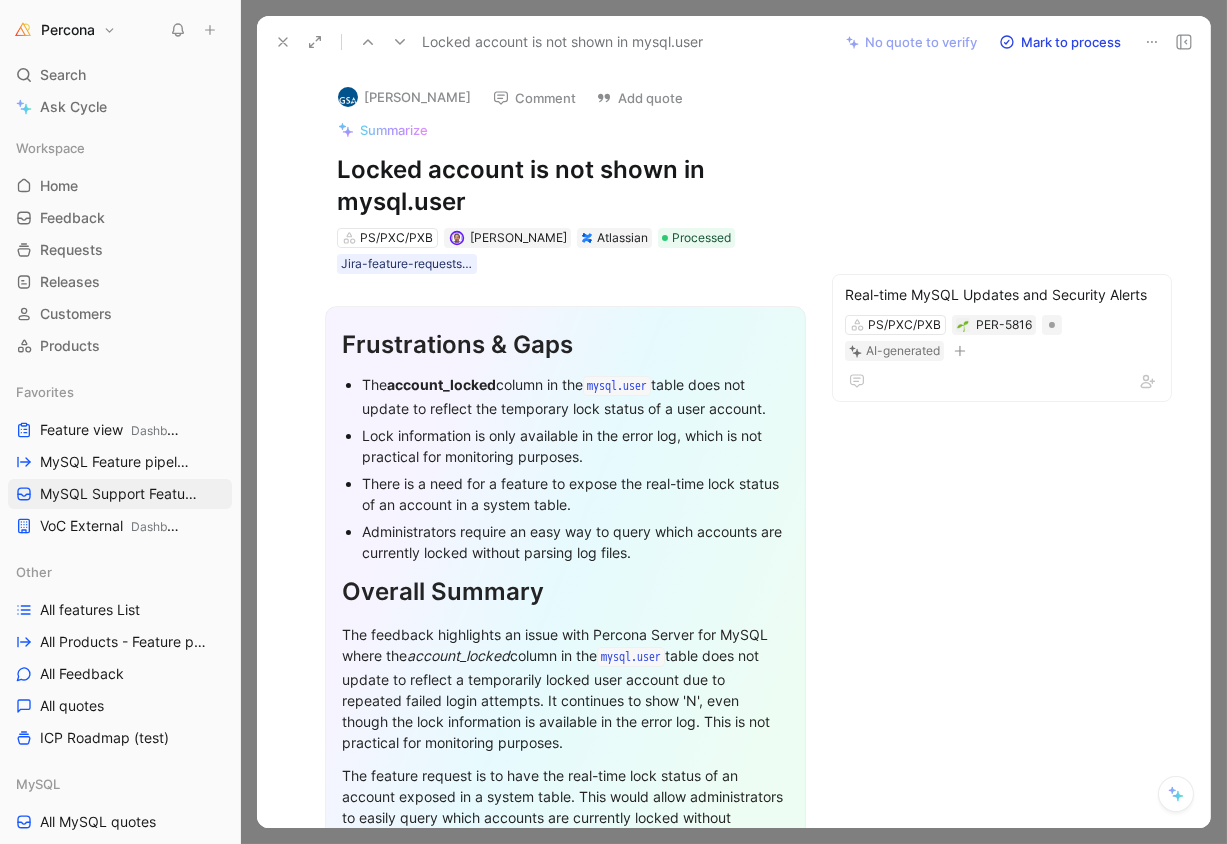 copy on "Locked account is not shown in mysql.user" 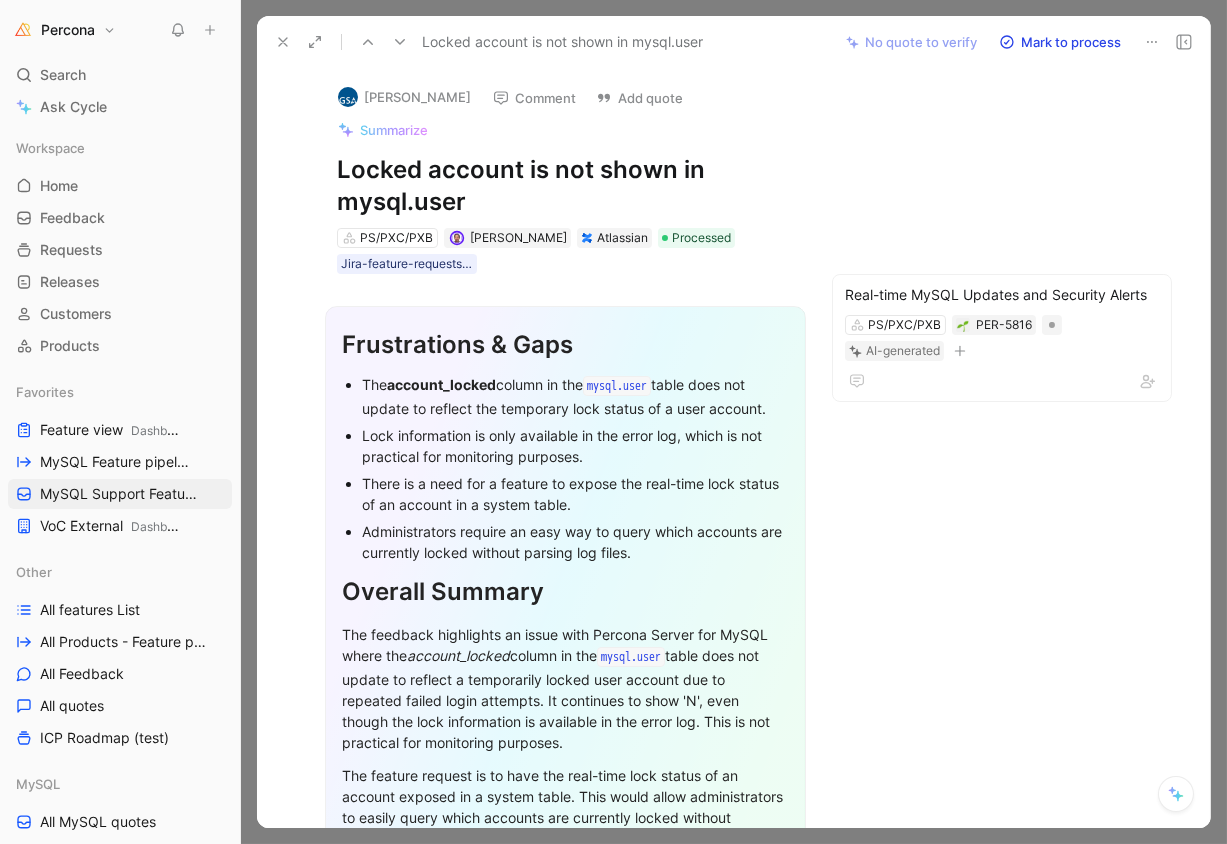 click on "Atlassian" at bounding box center (622, 238) 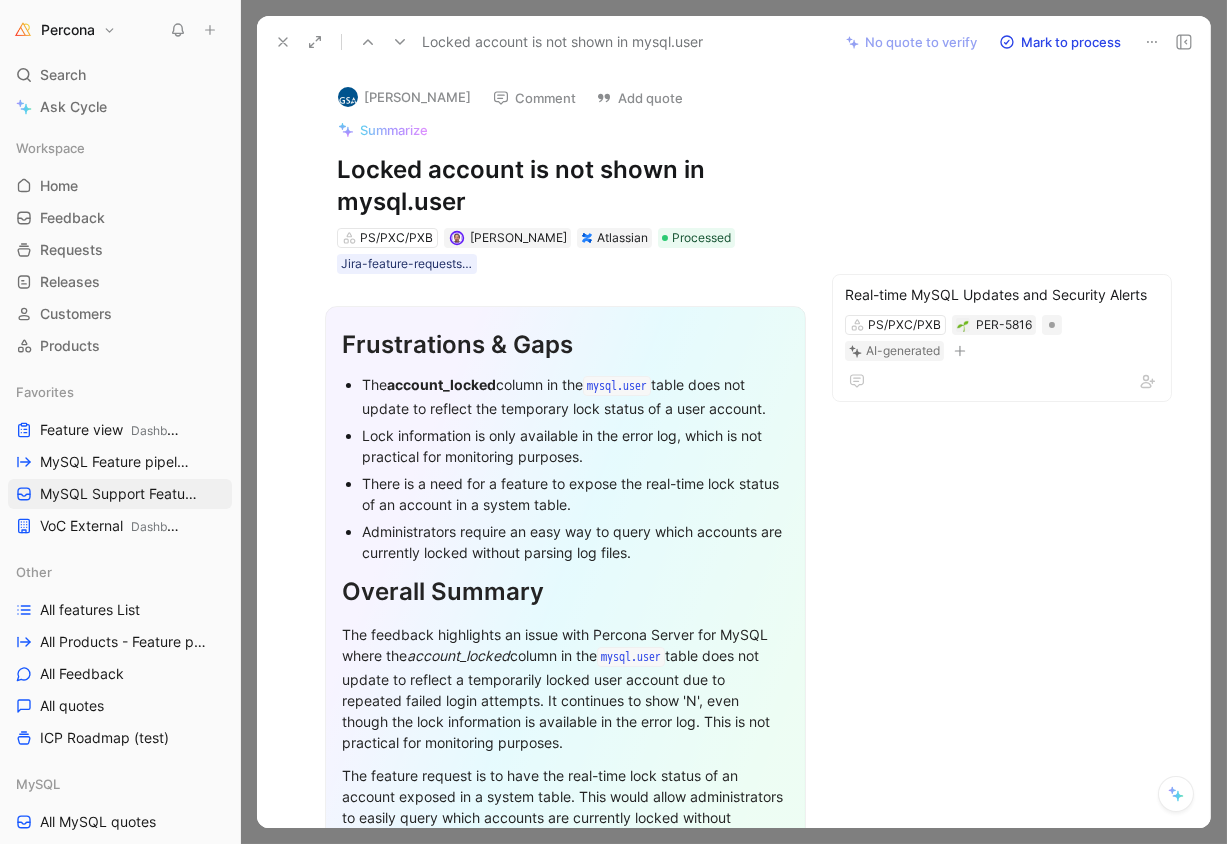 click on "Frustrations & Gaps The  account_locked  column in the  mysql.user  table does not update to reflect the temporary lock status of a user account. Lock information is only available in the error log, which is not practical for monitoring purposes. There is a need for a feature to expose the real-time lock status of an account in a system table. Administrators require an easy way to query which accounts are currently locked without parsing log files. Overall Summary The feedback highlights an issue with Percona Server for MySQL where the  account_locked  column in the  mysql.user  table does not update to reflect a temporarily locked user account due to repeated failed login attempts. It continues to show 'N', even though the lock information is available in the error log. This is not practical for monitoring purposes." at bounding box center [565, 678] 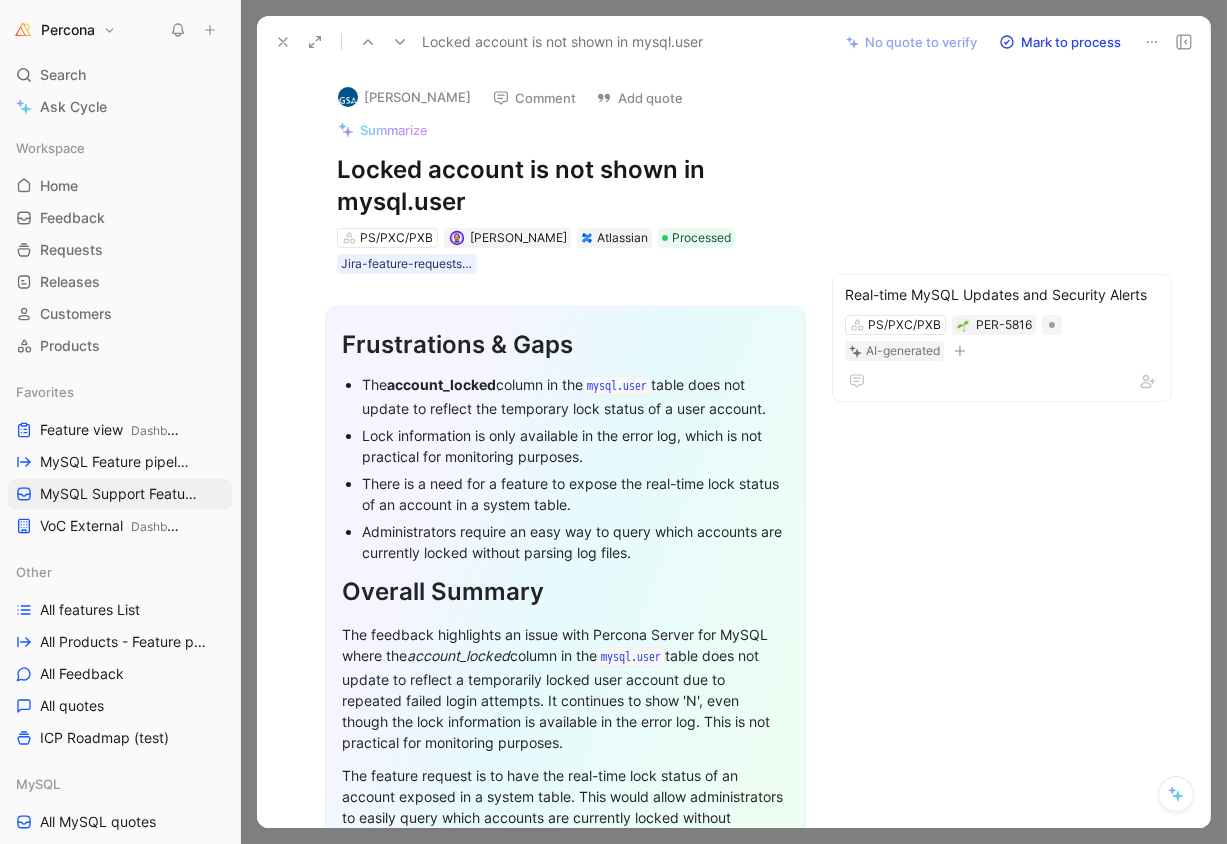 click on "Atlassian" at bounding box center [622, 238] 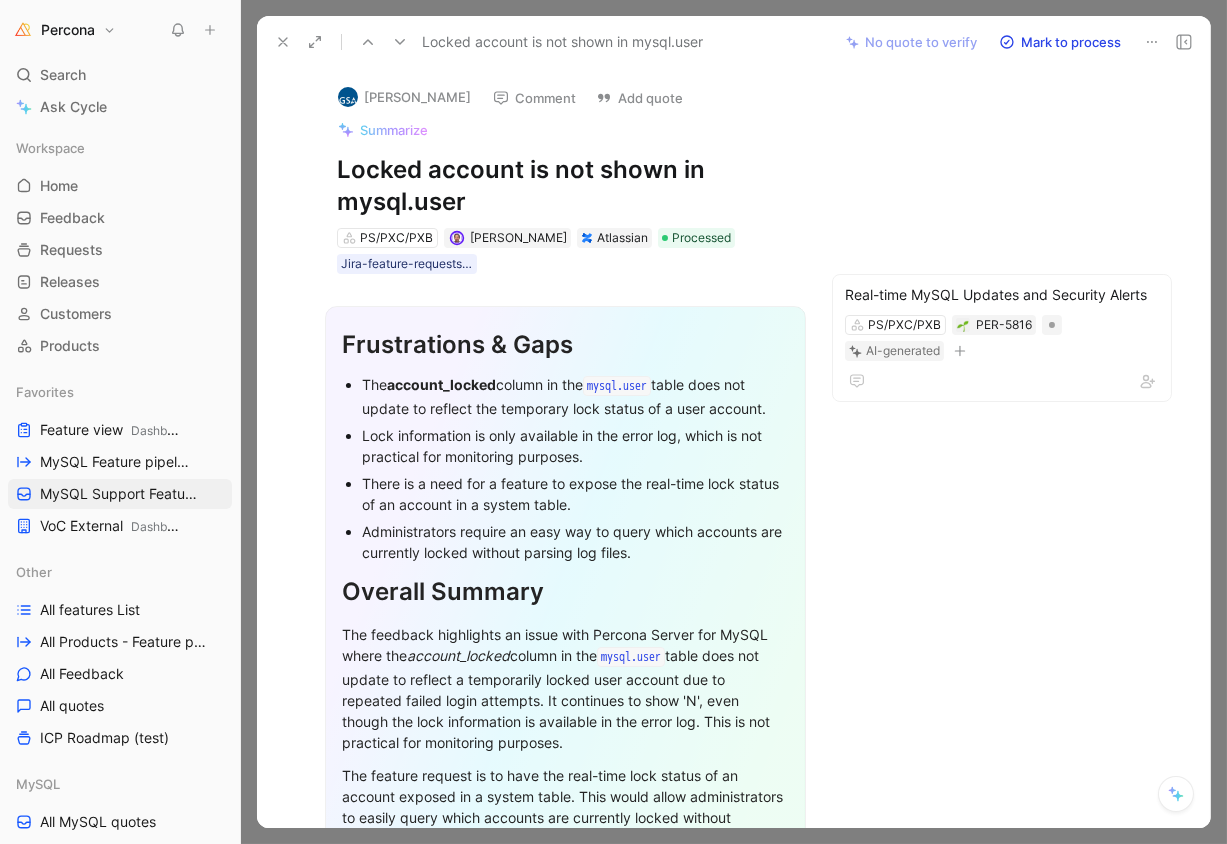 click on "Atlassian" at bounding box center [622, 238] 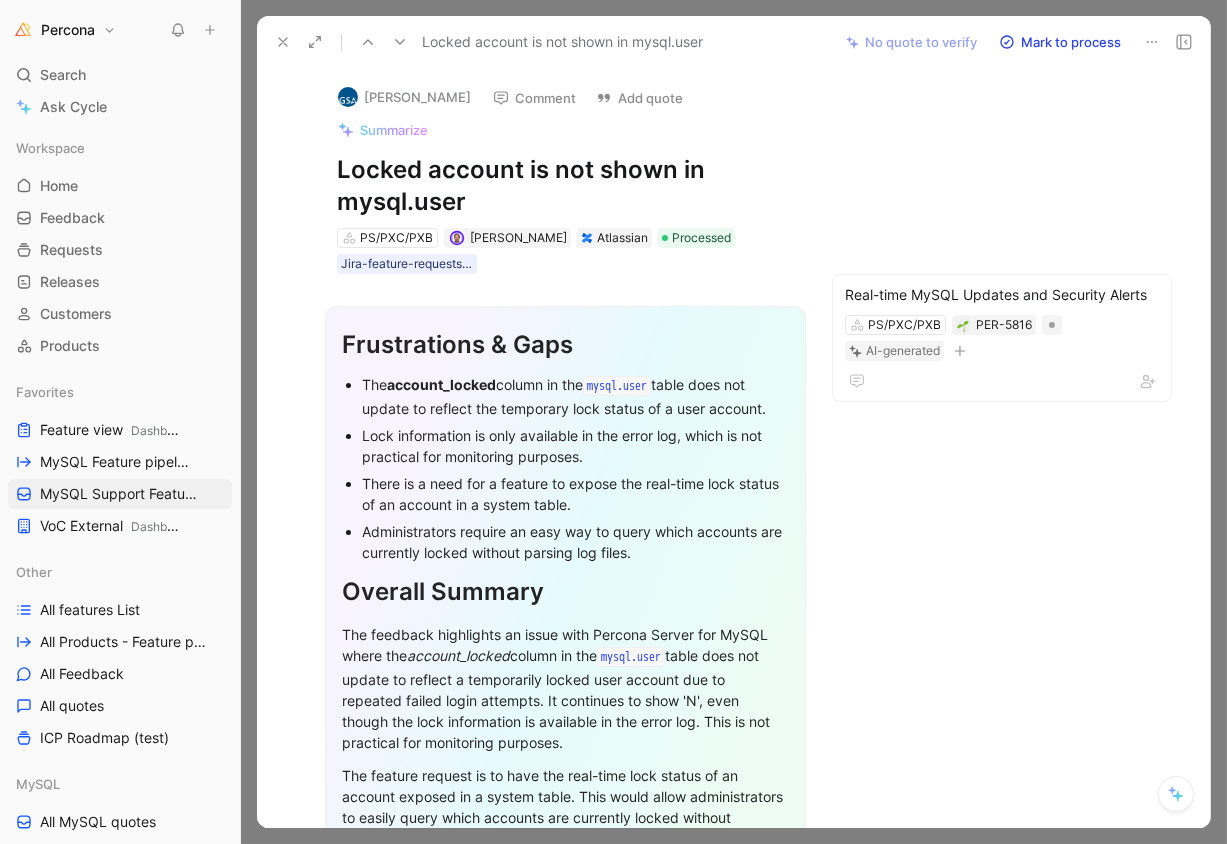 click 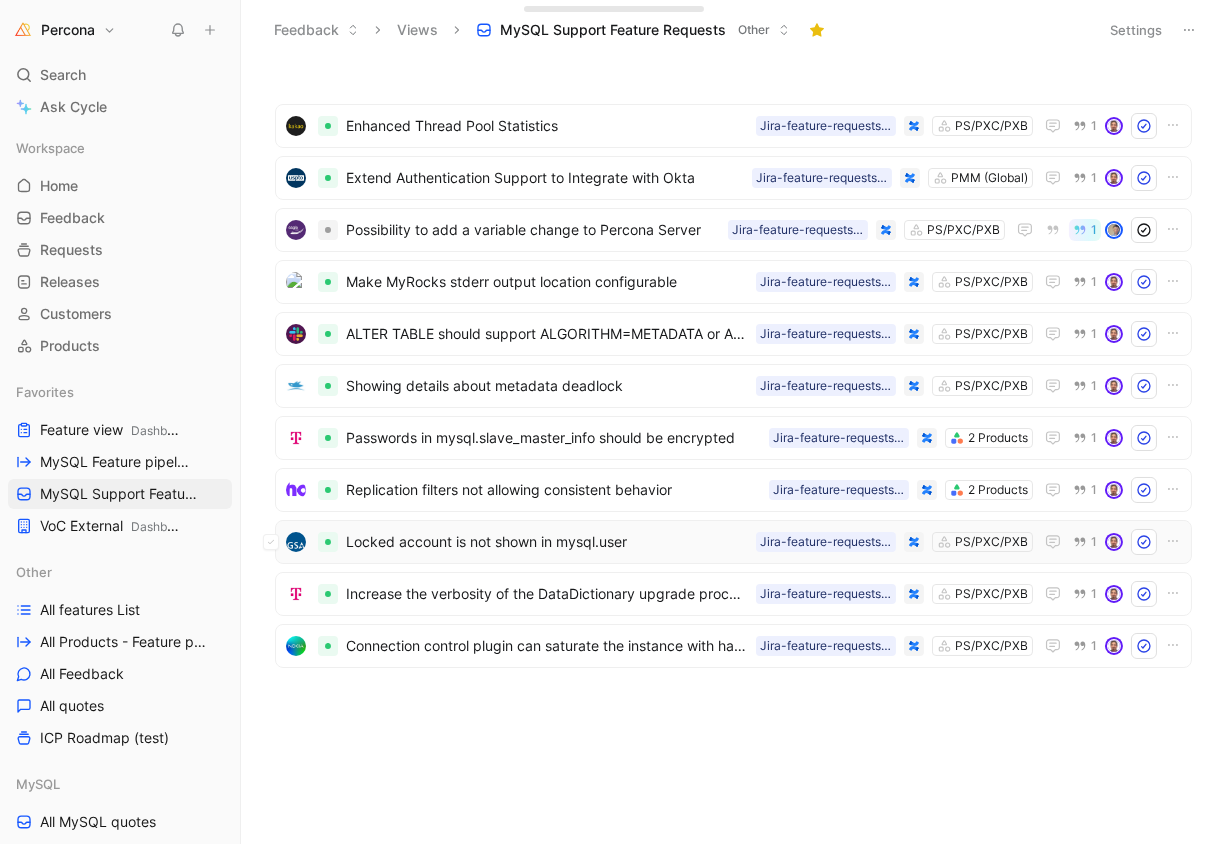 click on "Locked account is not shown in mysql.user" at bounding box center [547, 542] 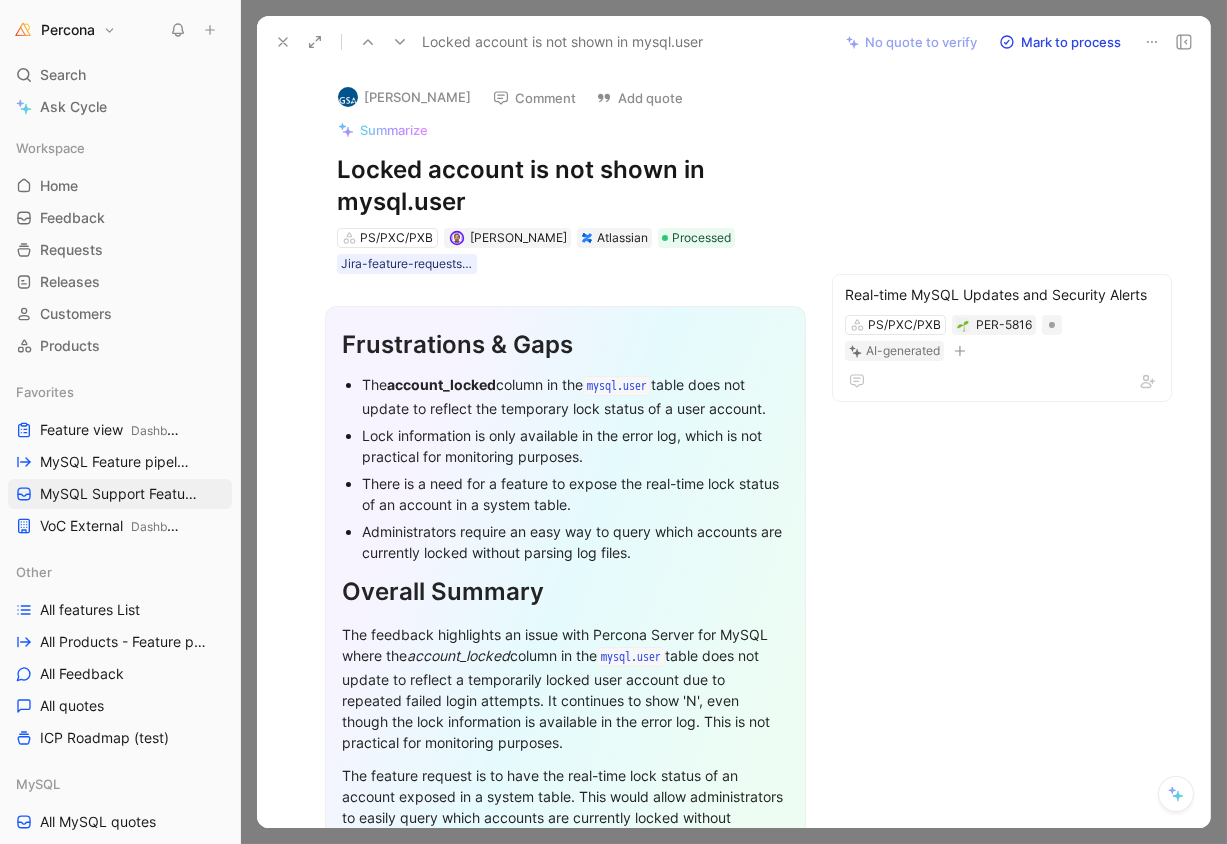 click on "Open Copy link Edit link" at bounding box center [595, 209] 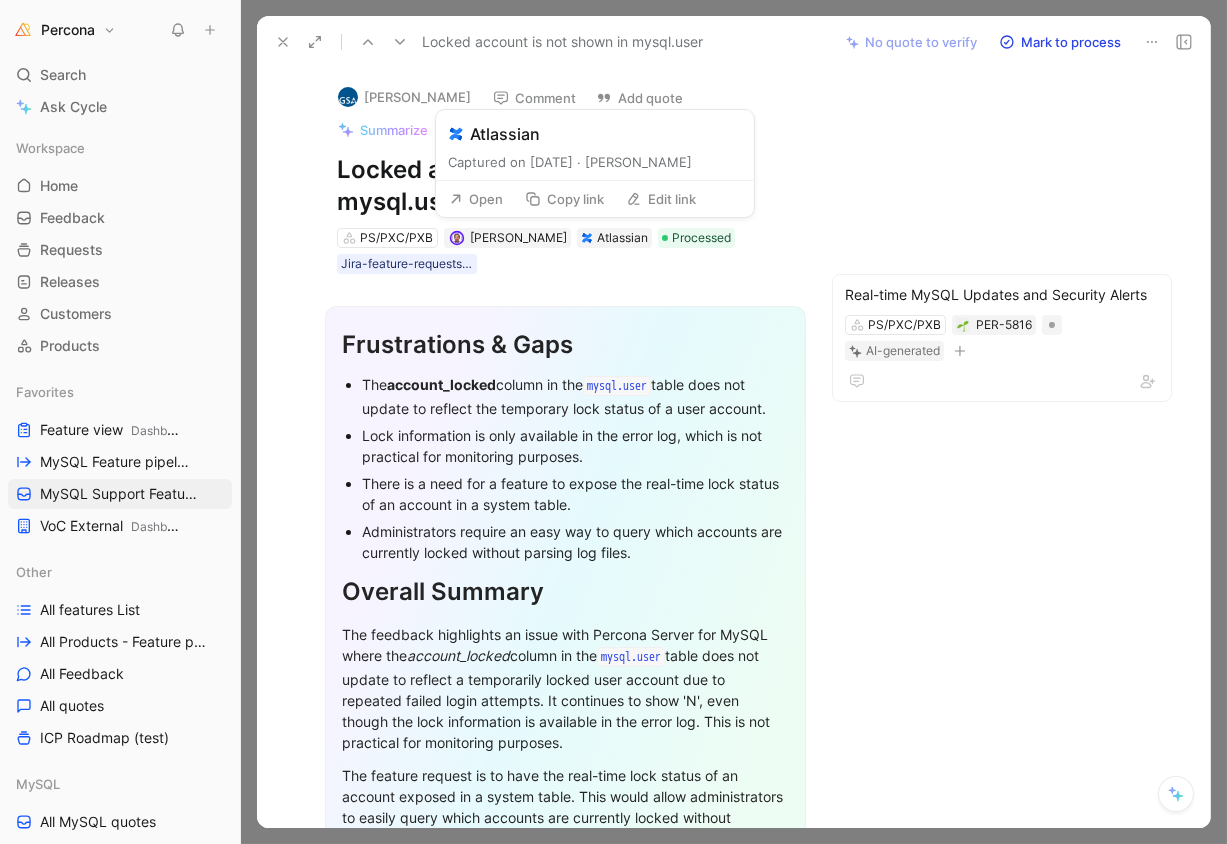 click on "Open" at bounding box center [476, 199] 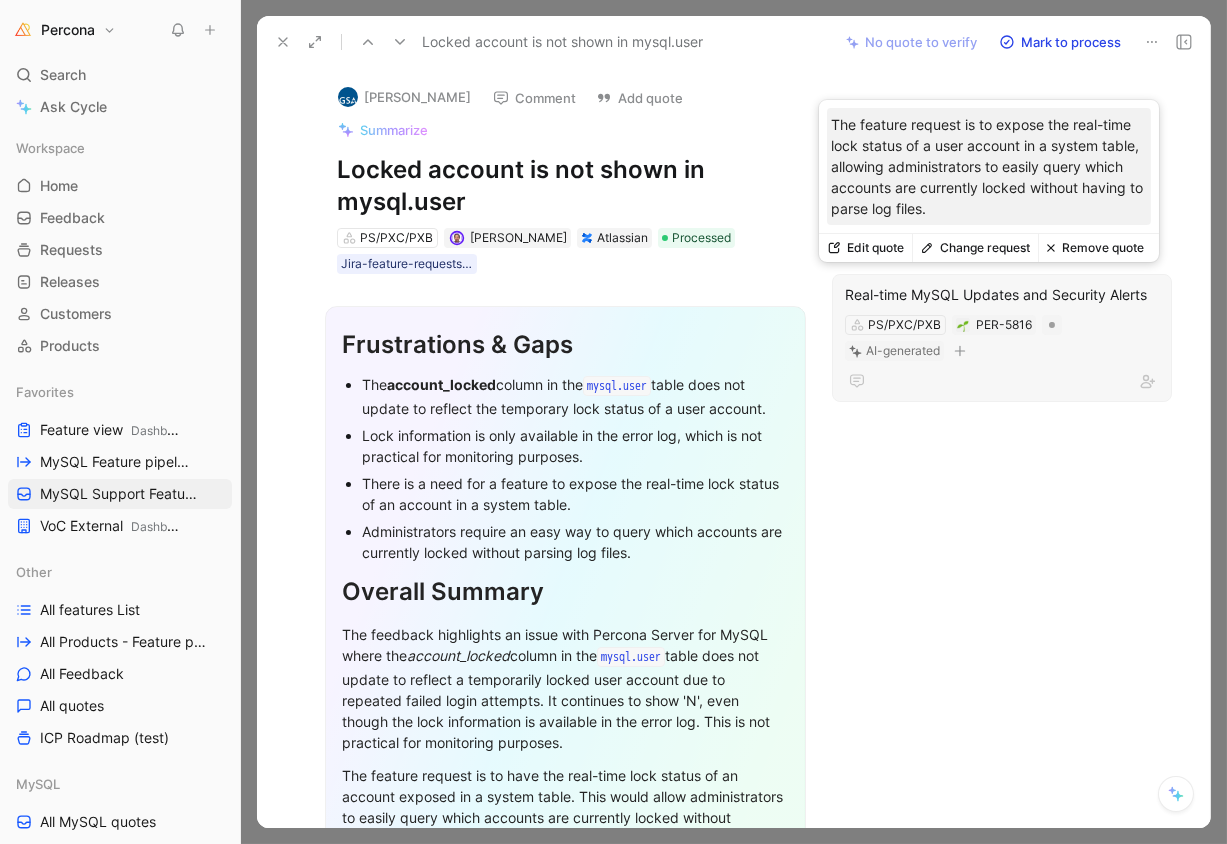 click on "Remove quote" at bounding box center [1095, 248] 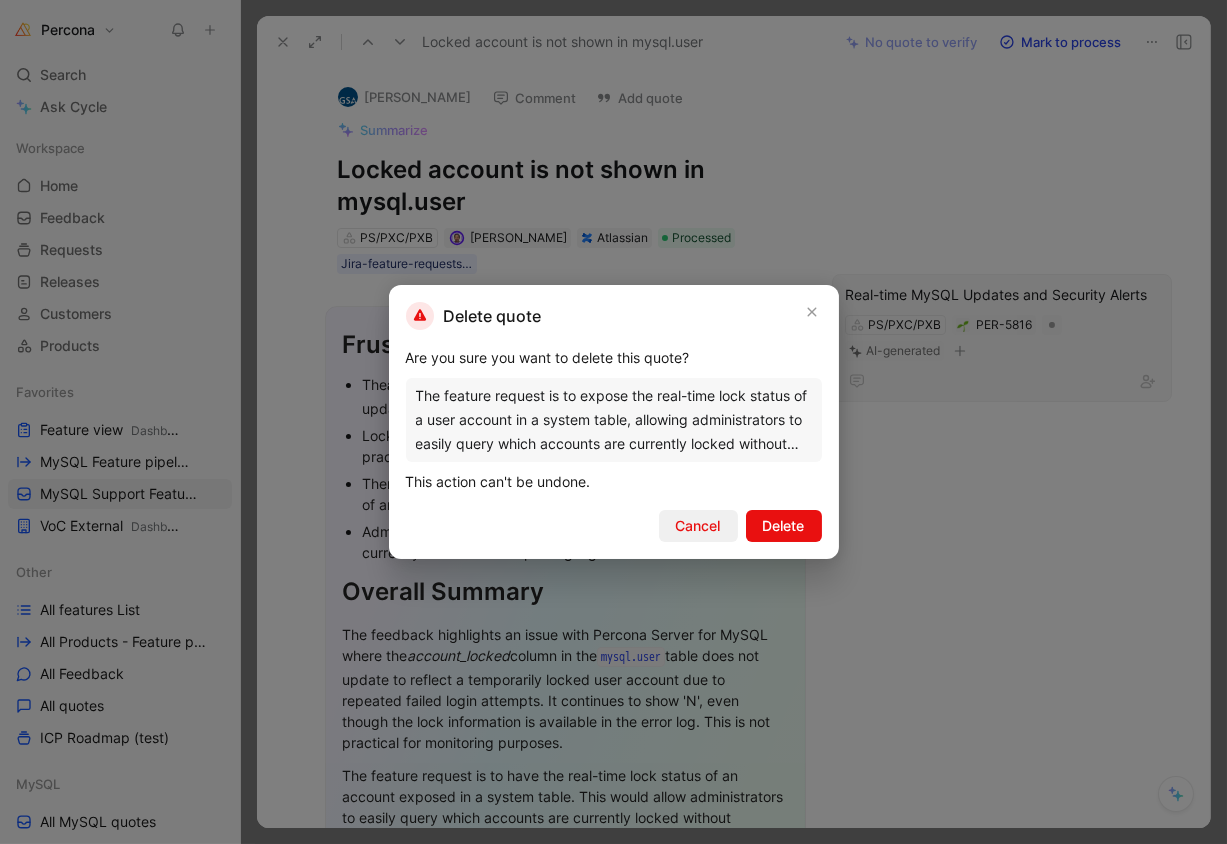 click on "Cancel" at bounding box center (698, 526) 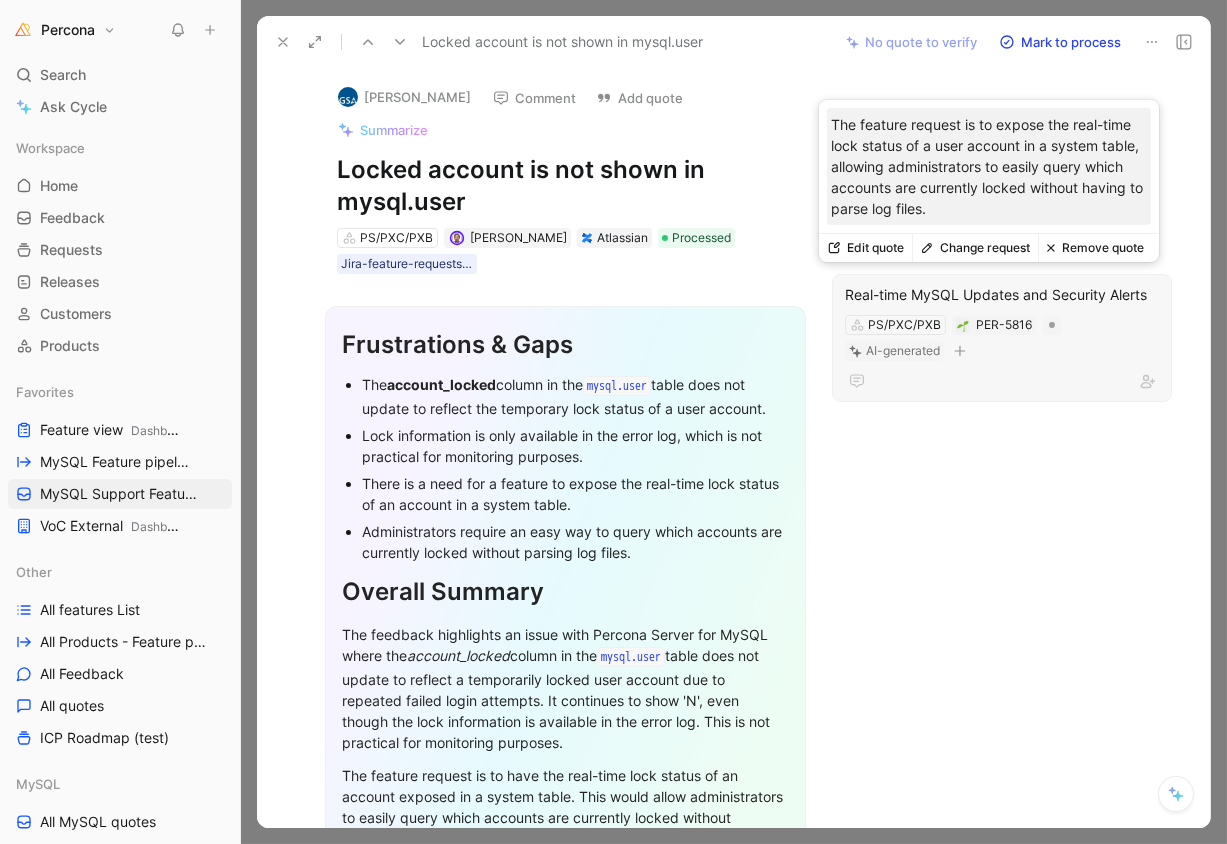 click on "Change request" at bounding box center (975, 248) 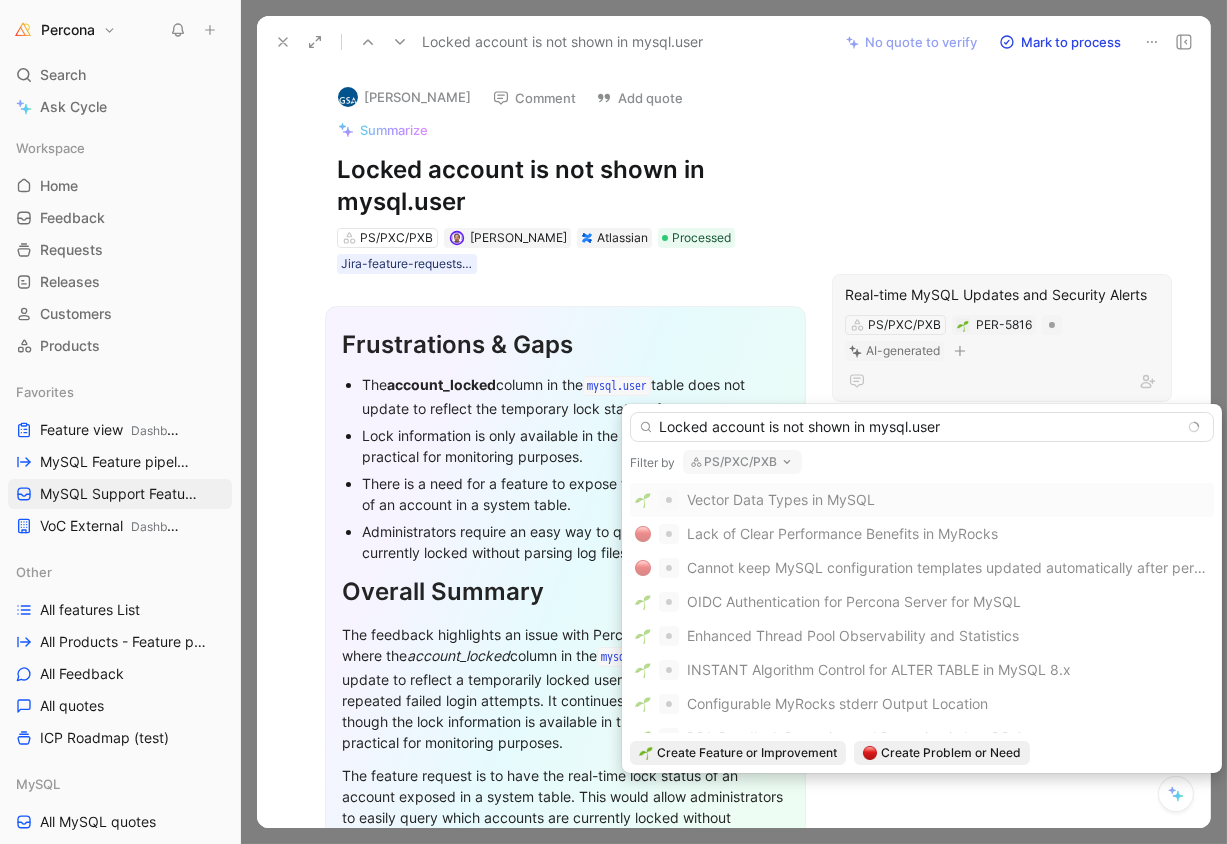 click on "Locked account is not shown in mysql.user" at bounding box center [922, 427] 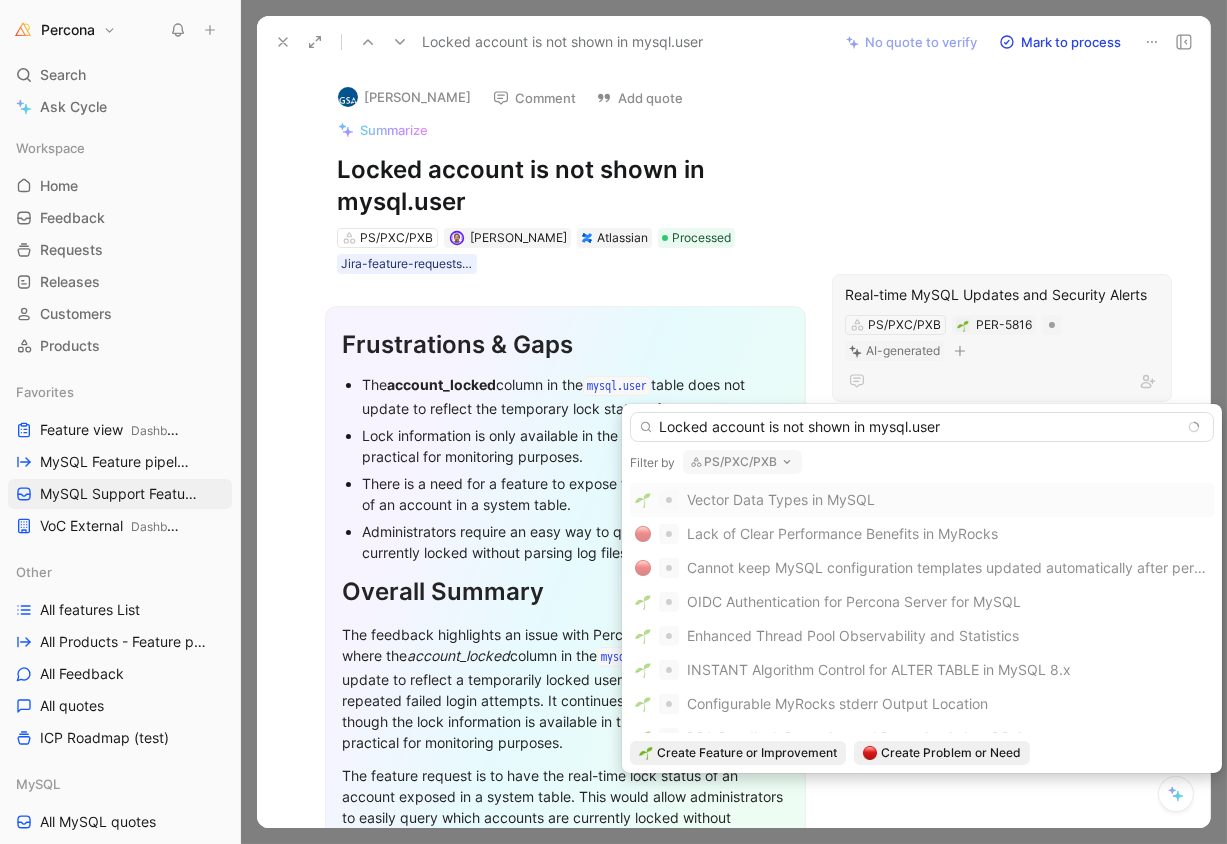 click on "Locked account is not shown in mysql.user" at bounding box center (922, 427) 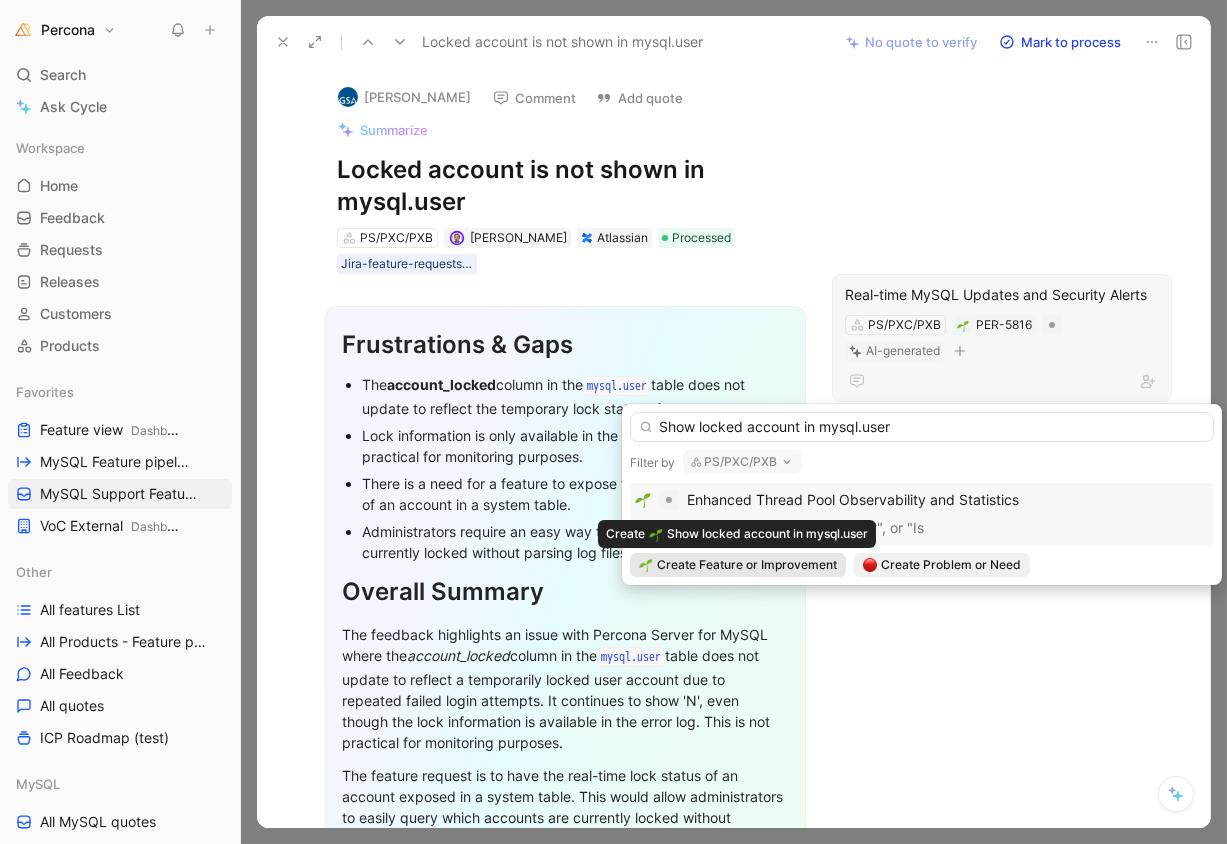 type on "Show locked account in mysql.user" 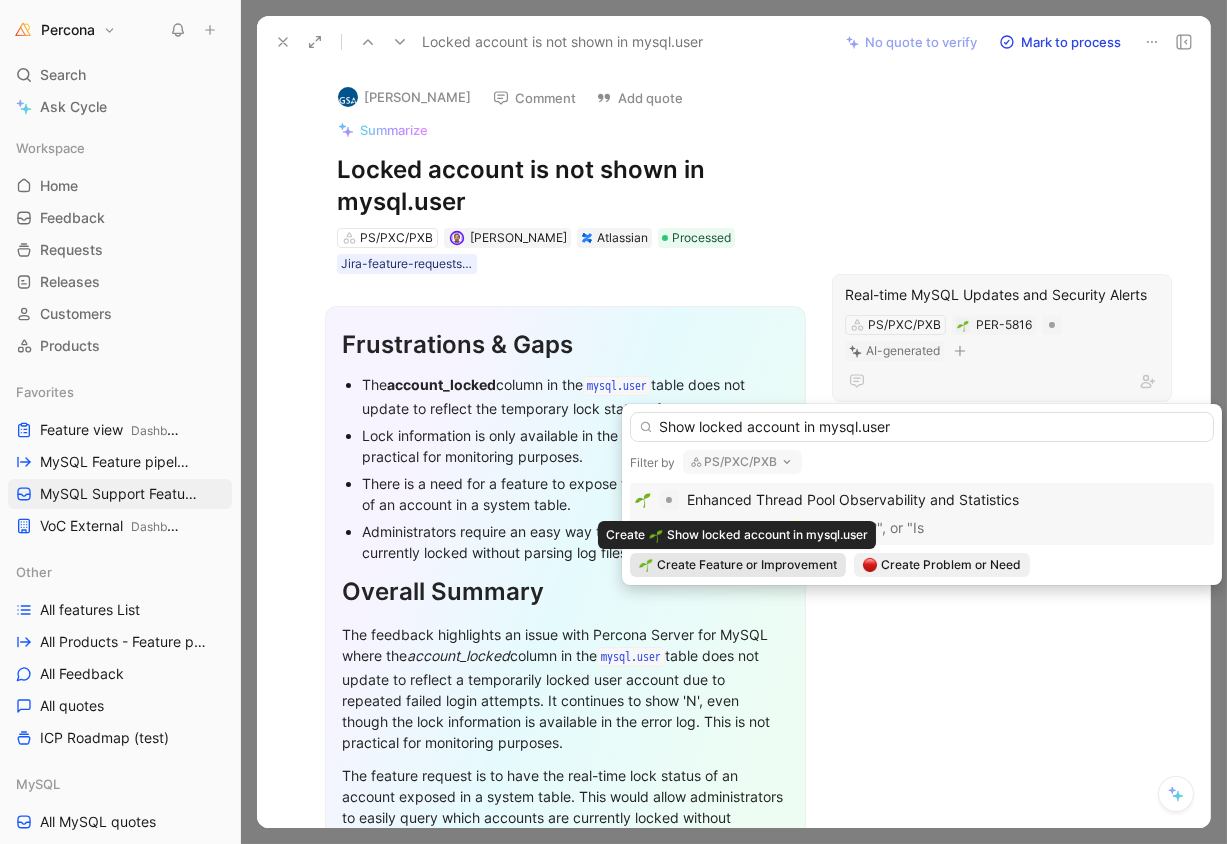 click on "Create Feature or Improvement" at bounding box center (747, 565) 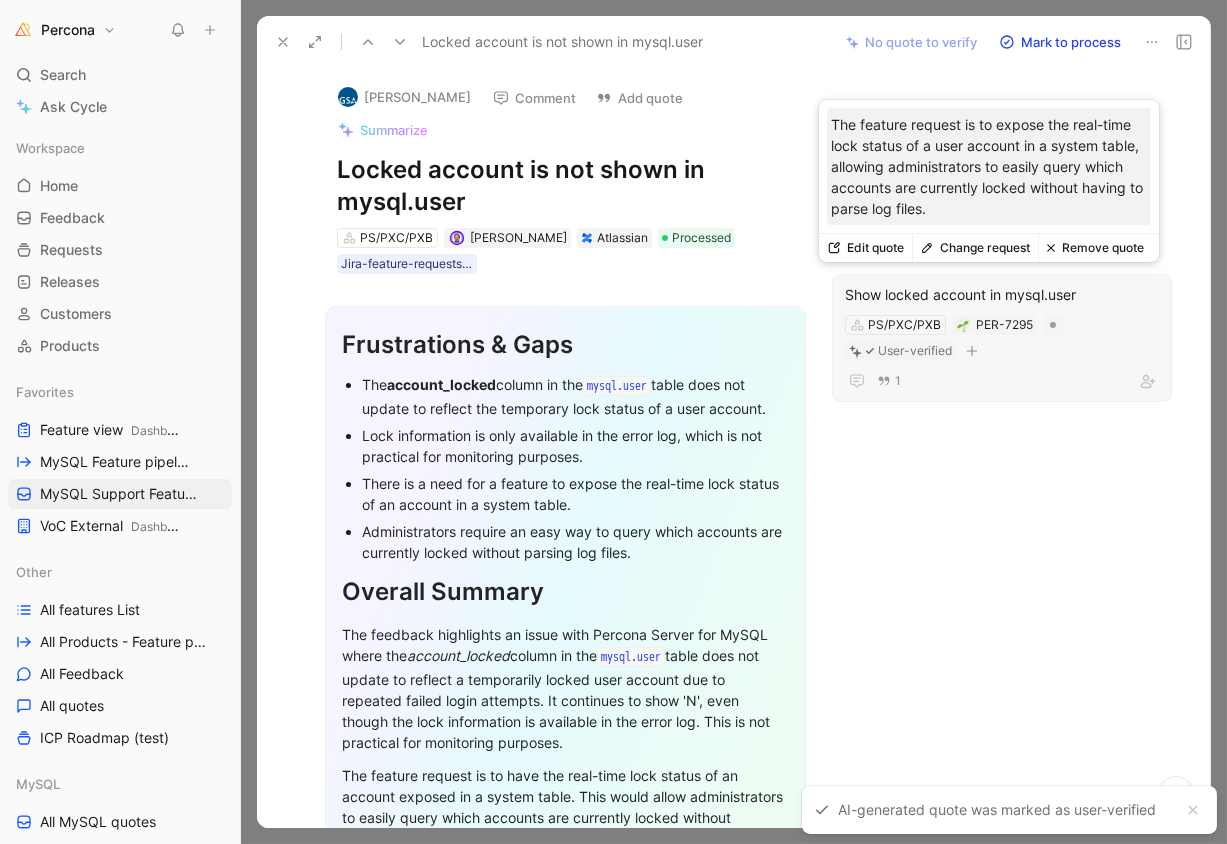 click on "Show locked account in mysql.user" at bounding box center (1002, 295) 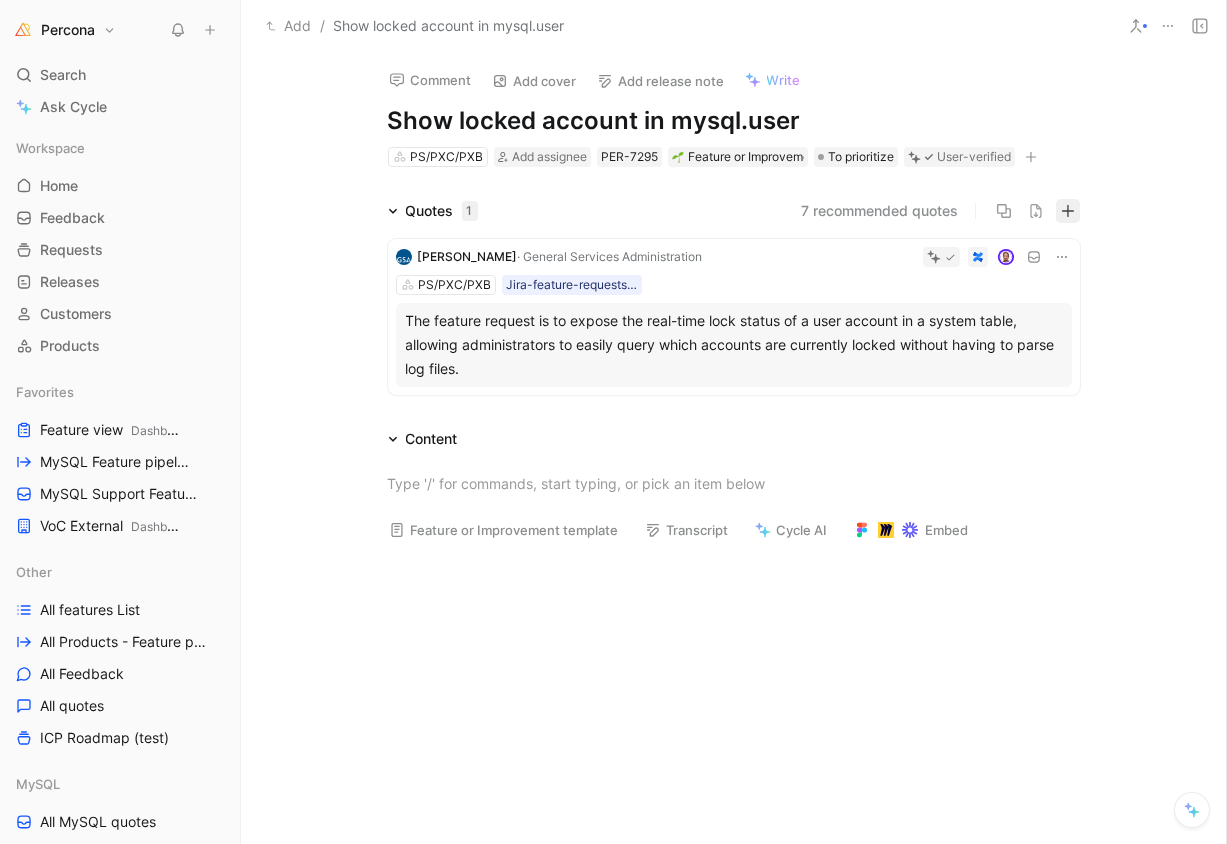 click at bounding box center [1068, 211] 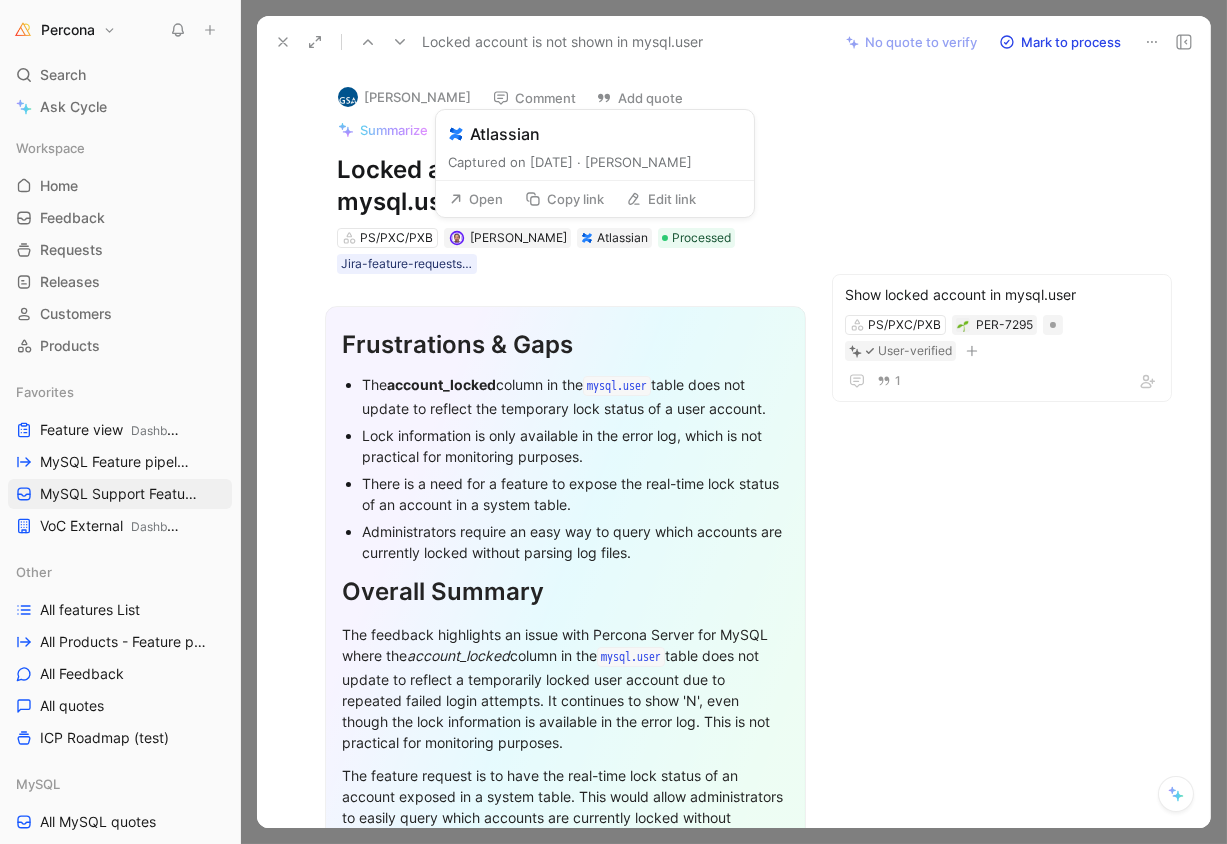 click on "Copy link" at bounding box center (564, 199) 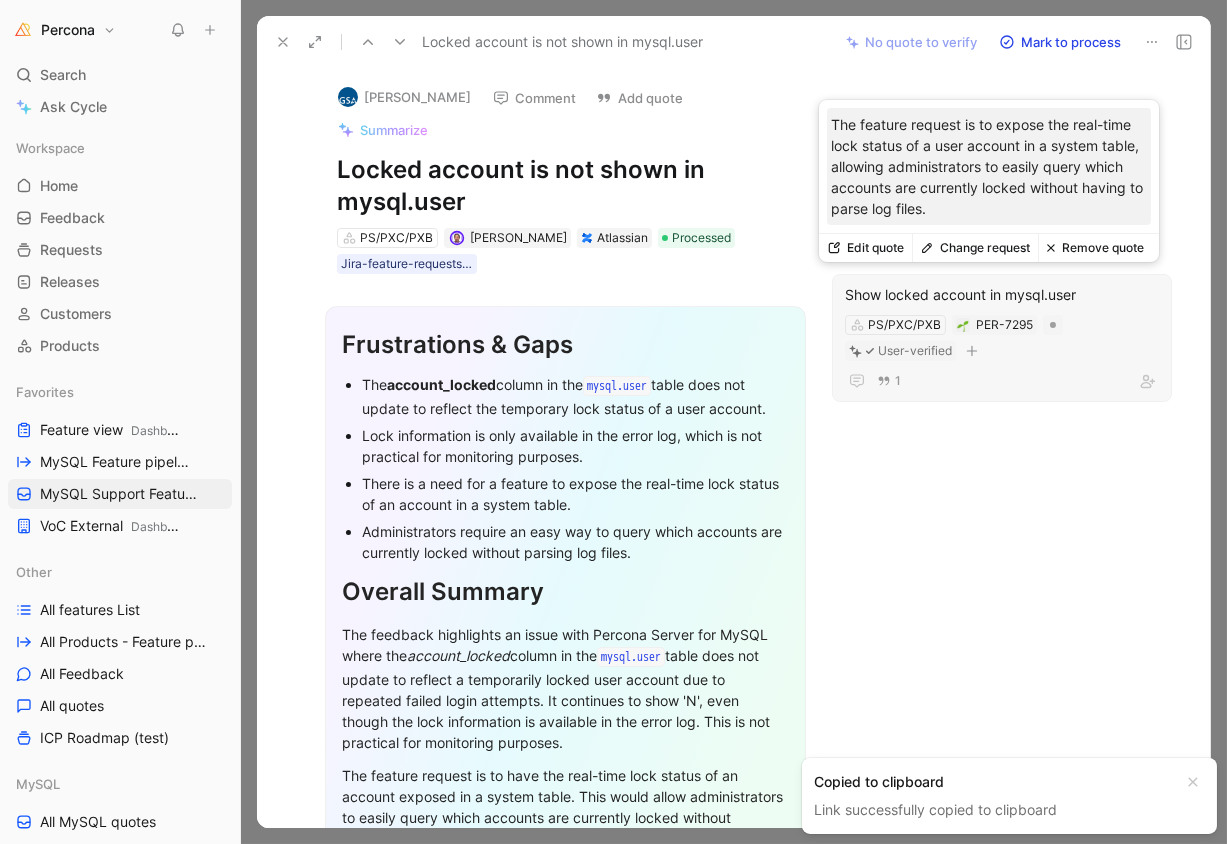 click on "Show locked account in mysql.user" at bounding box center [1002, 295] 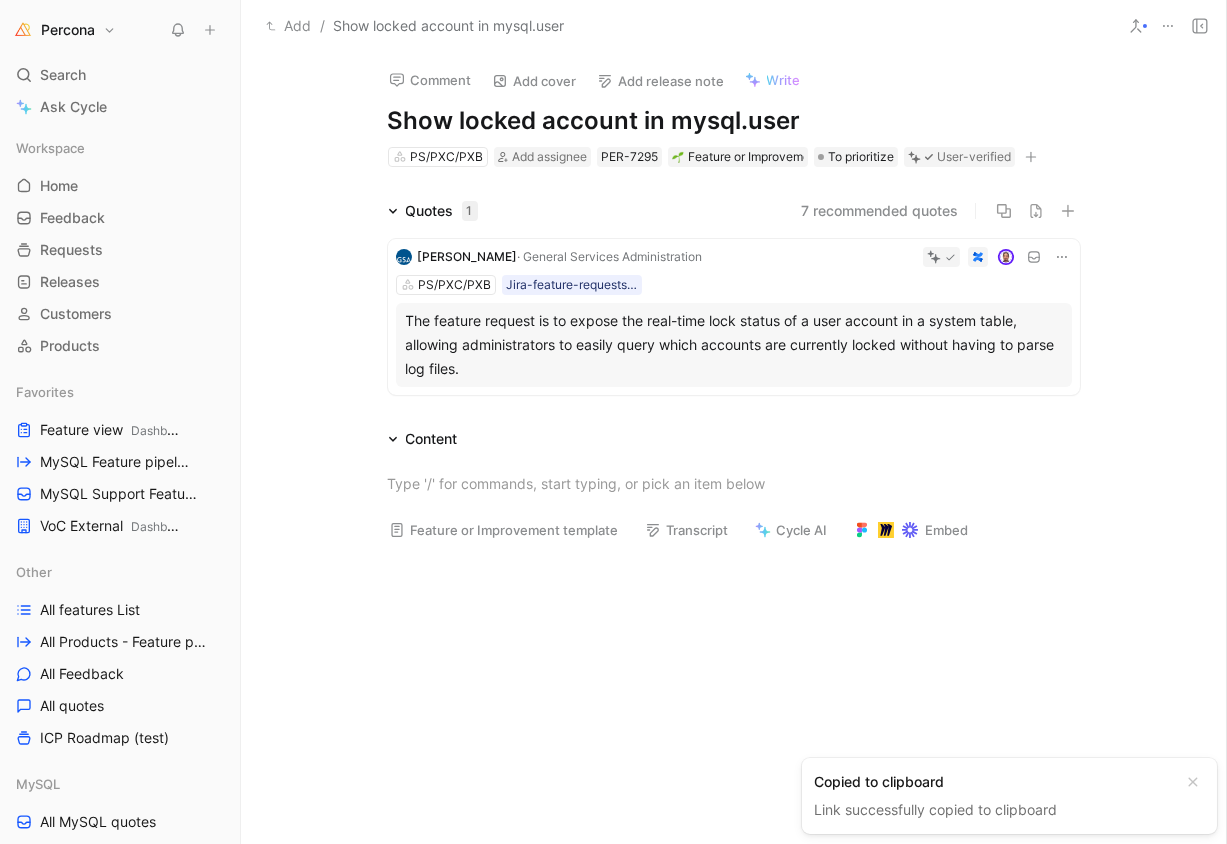 click at bounding box center [1031, 157] 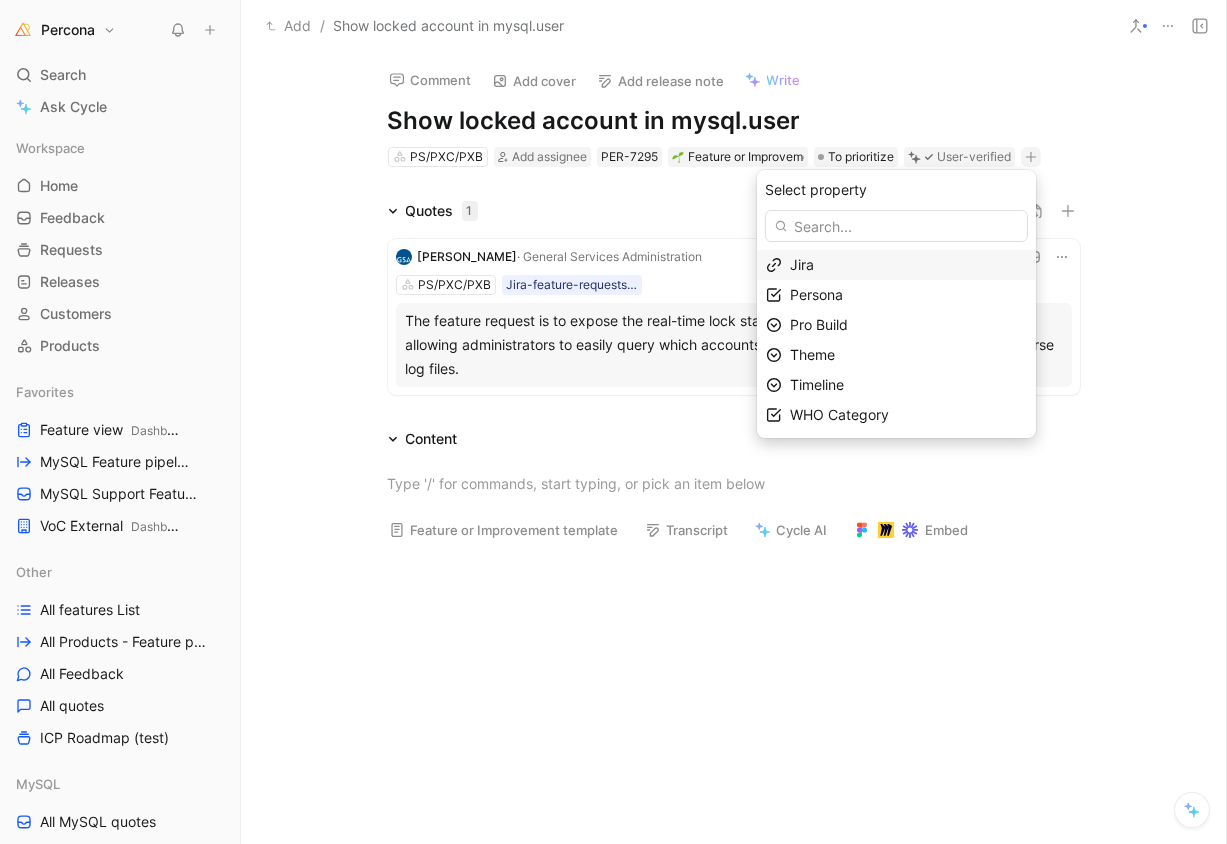 click on "Jira" at bounding box center [802, 264] 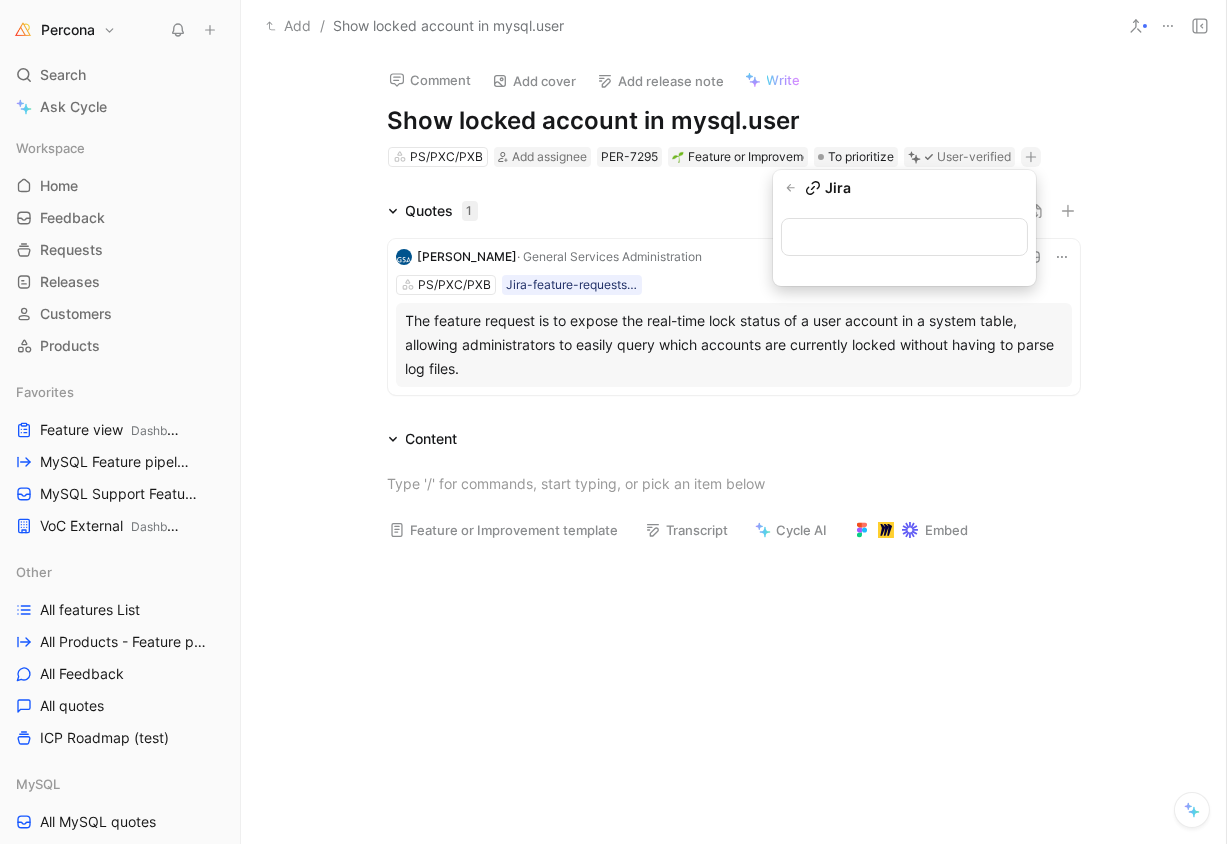 type on "[URL][DOMAIN_NAME]" 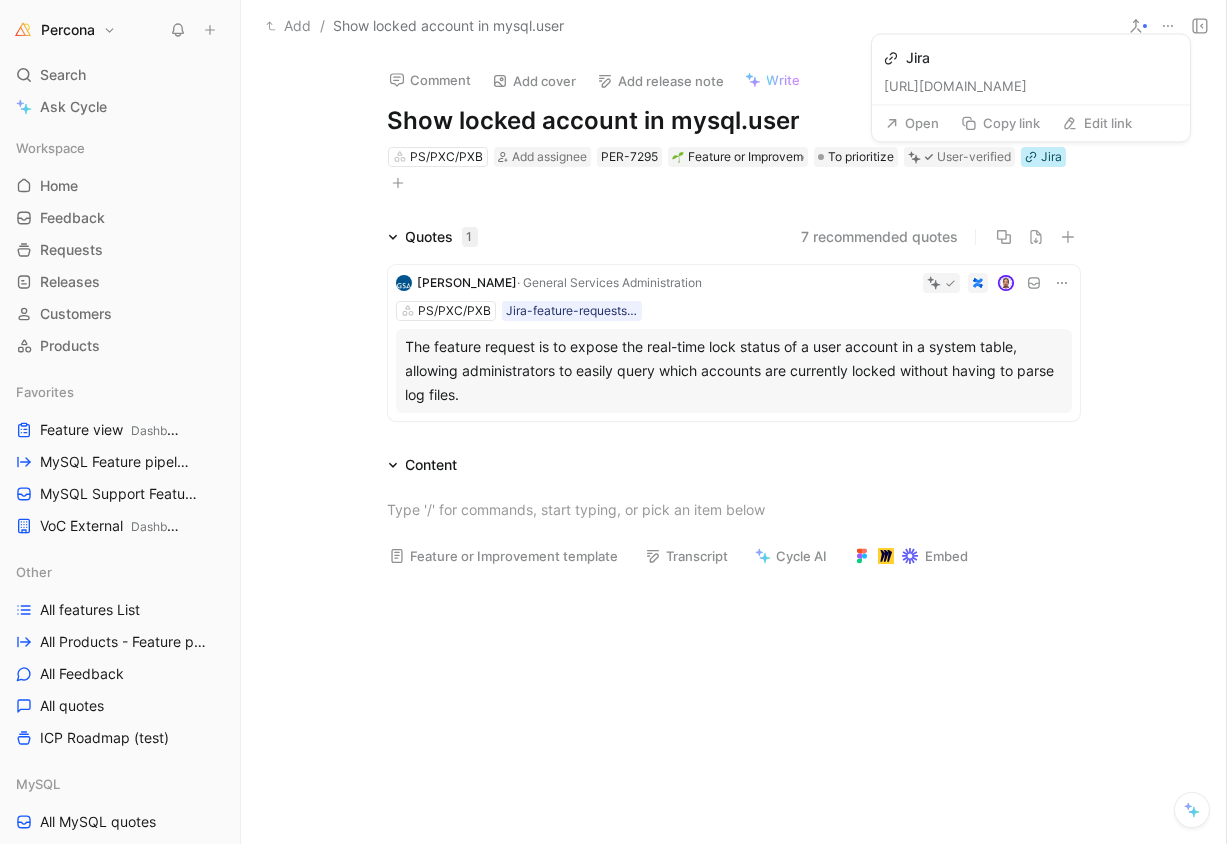 click on "Jira" at bounding box center (1051, 157) 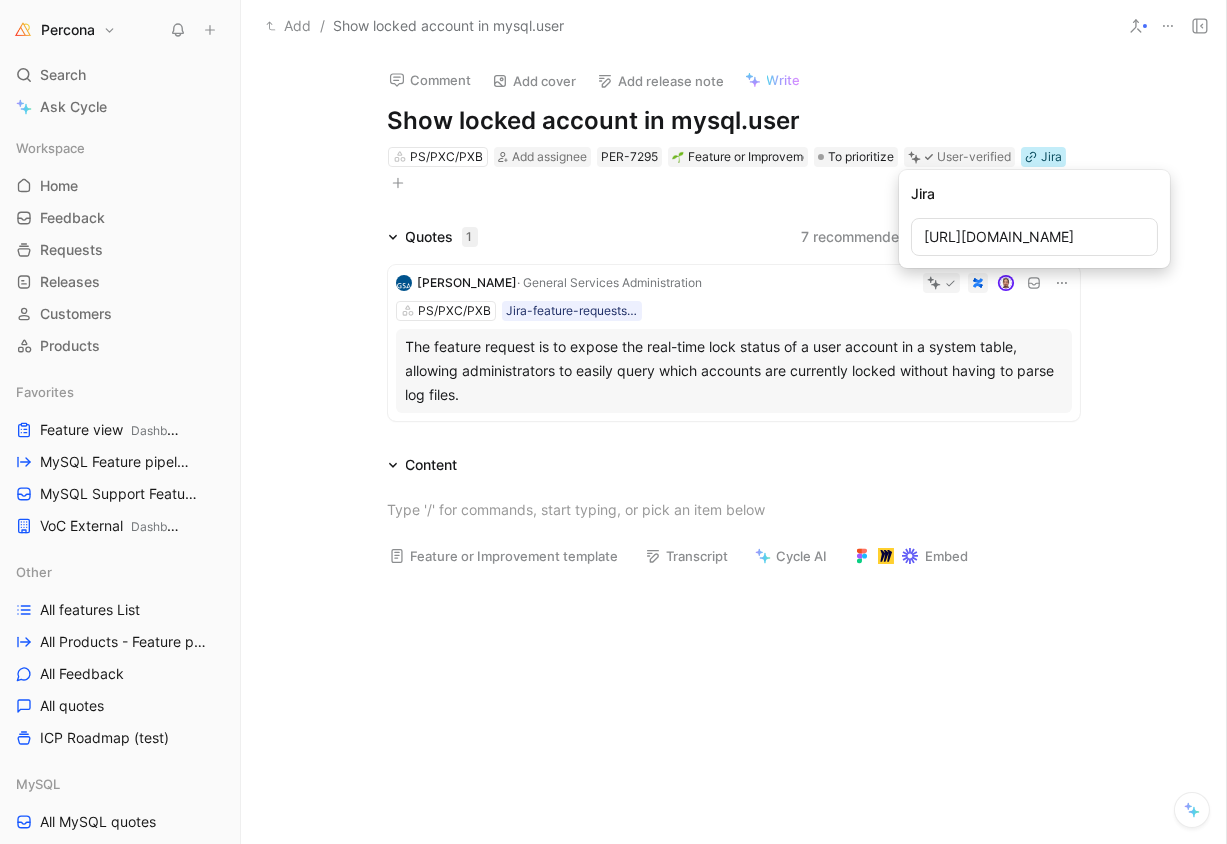 scroll, scrollTop: 0, scrollLeft: 104, axis: horizontal 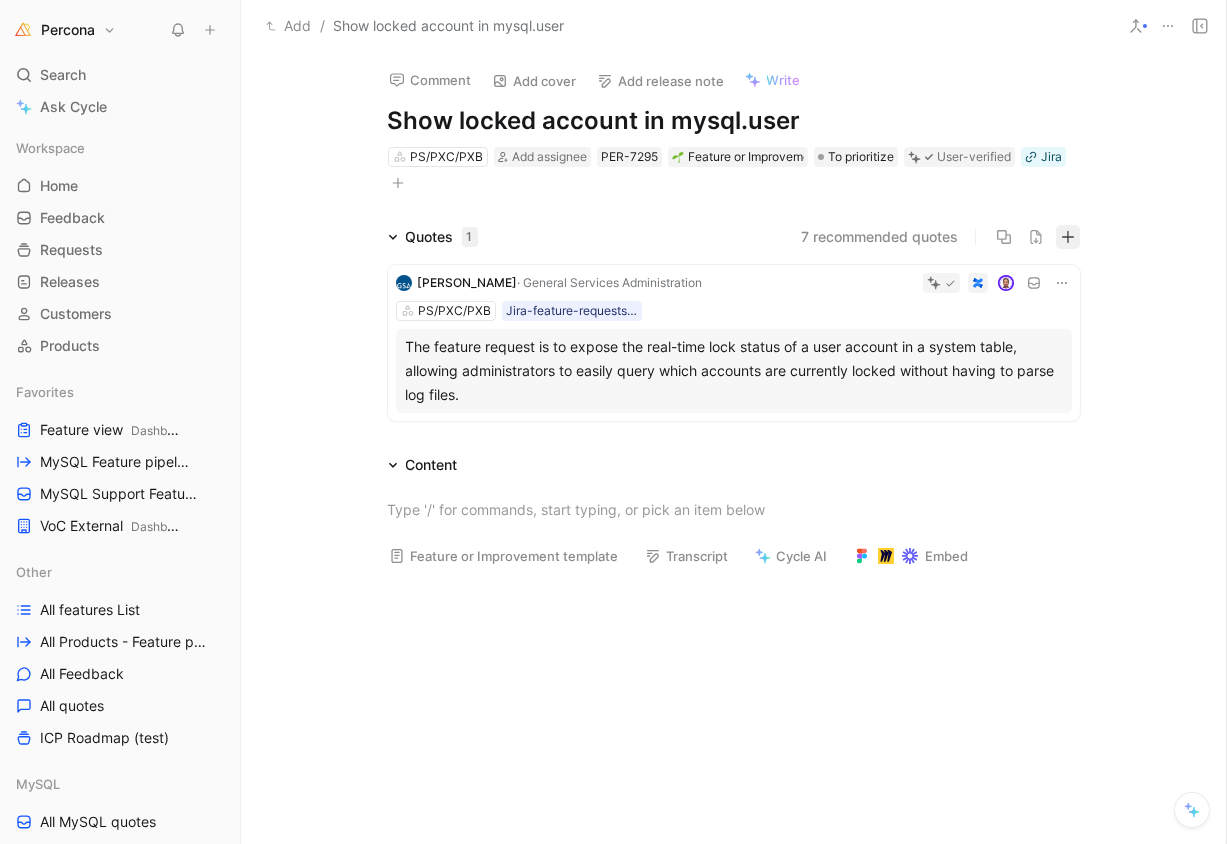 click 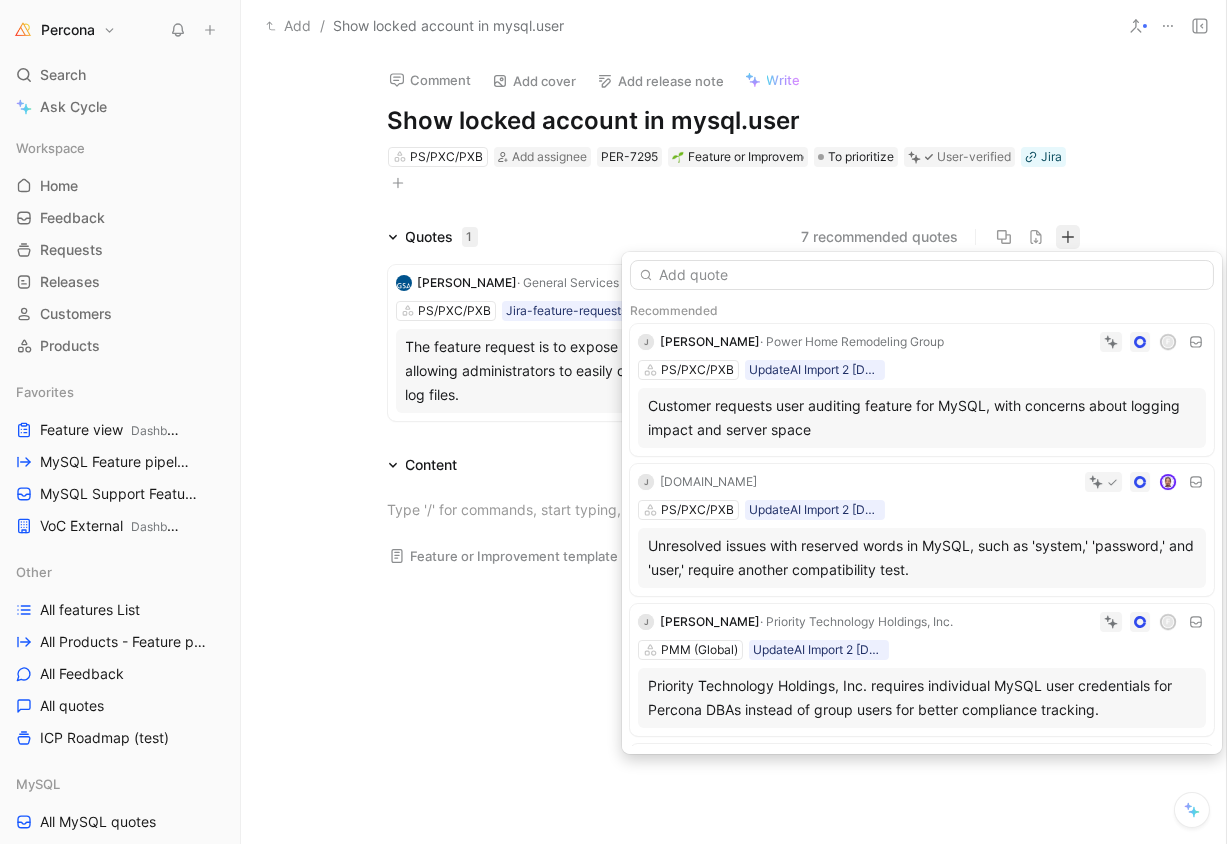 type on "f" 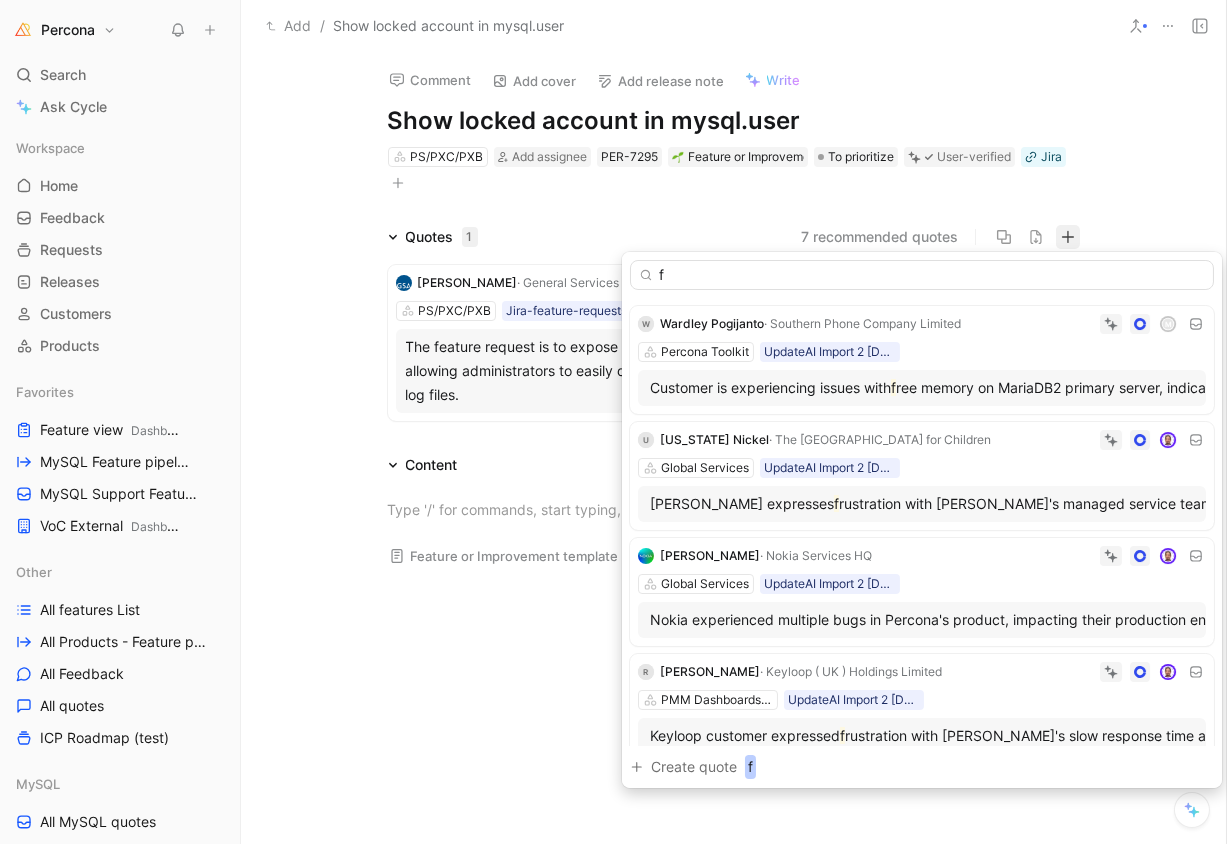 type 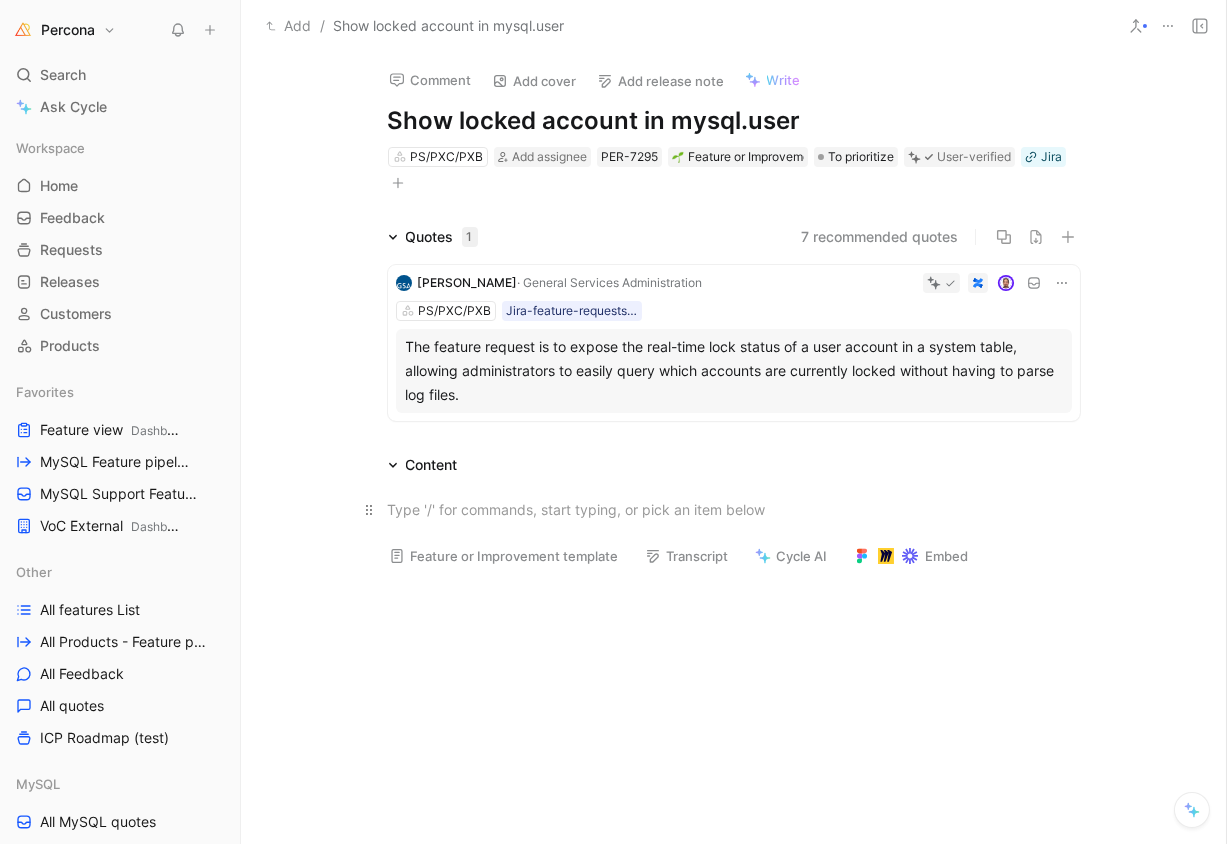 click at bounding box center (734, 509) 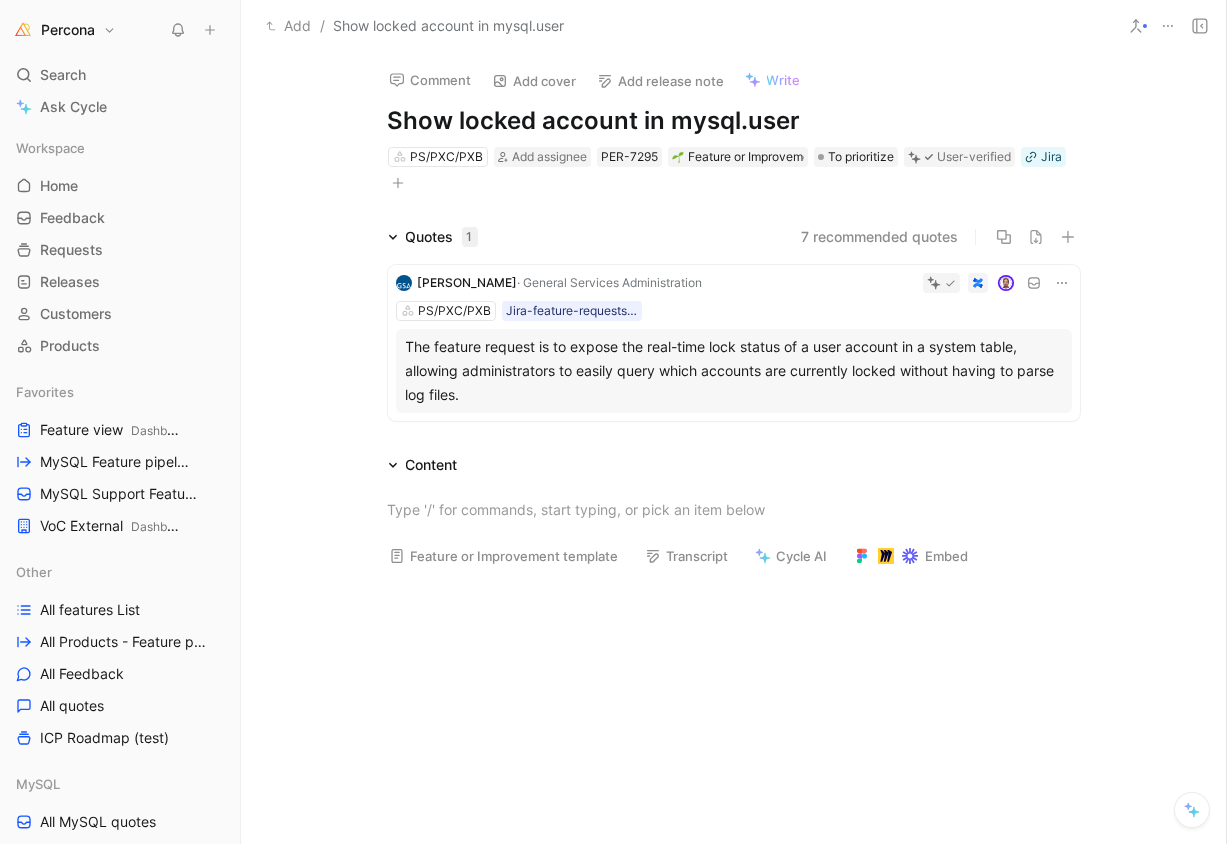 click on "The feature request is to expose the real-time lock status of a user account in a system table, allowing administrators to easily query which accounts are currently locked without having to parse log files." at bounding box center [734, 371] 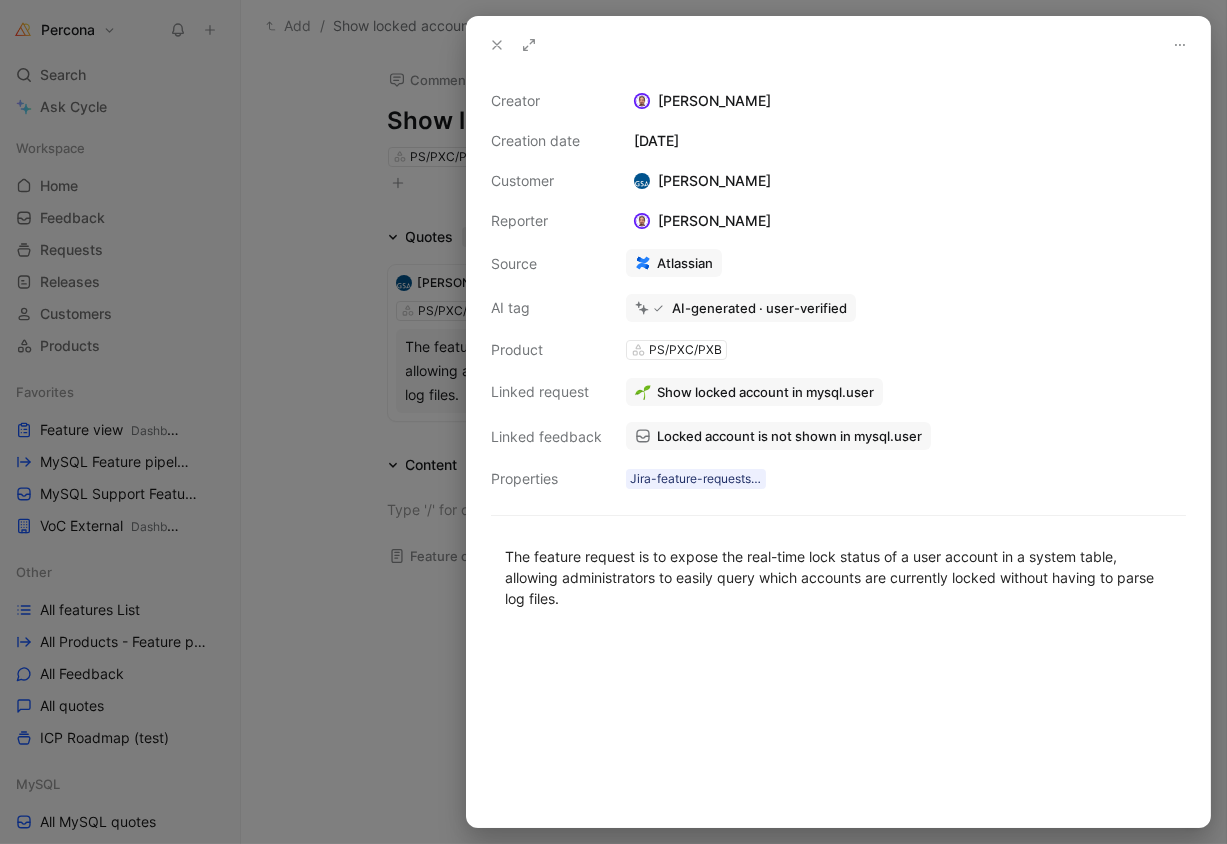 click at bounding box center (838, 729) 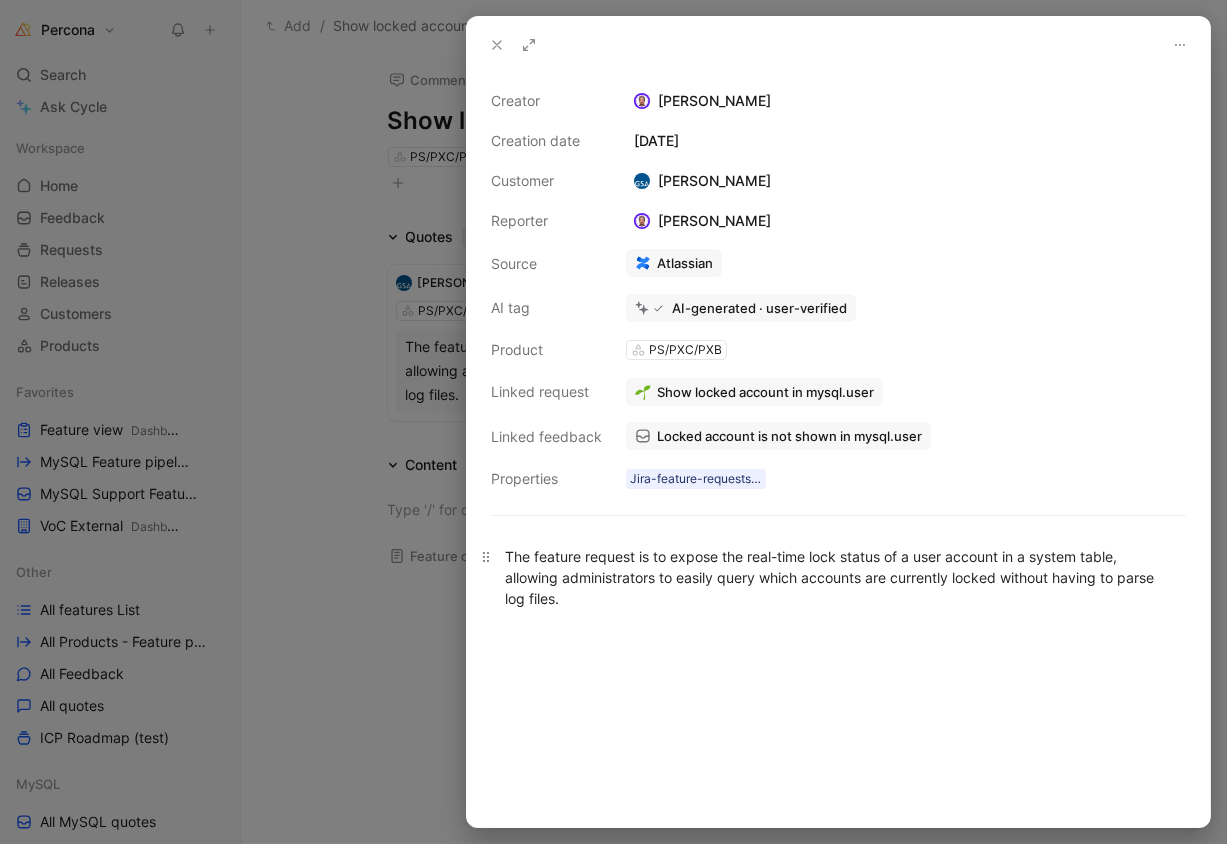 click on "The feature request is to expose the real-time lock status of a user account in a system table, allowing administrators to easily query which accounts are currently locked without having to parse log files." at bounding box center [838, 577] 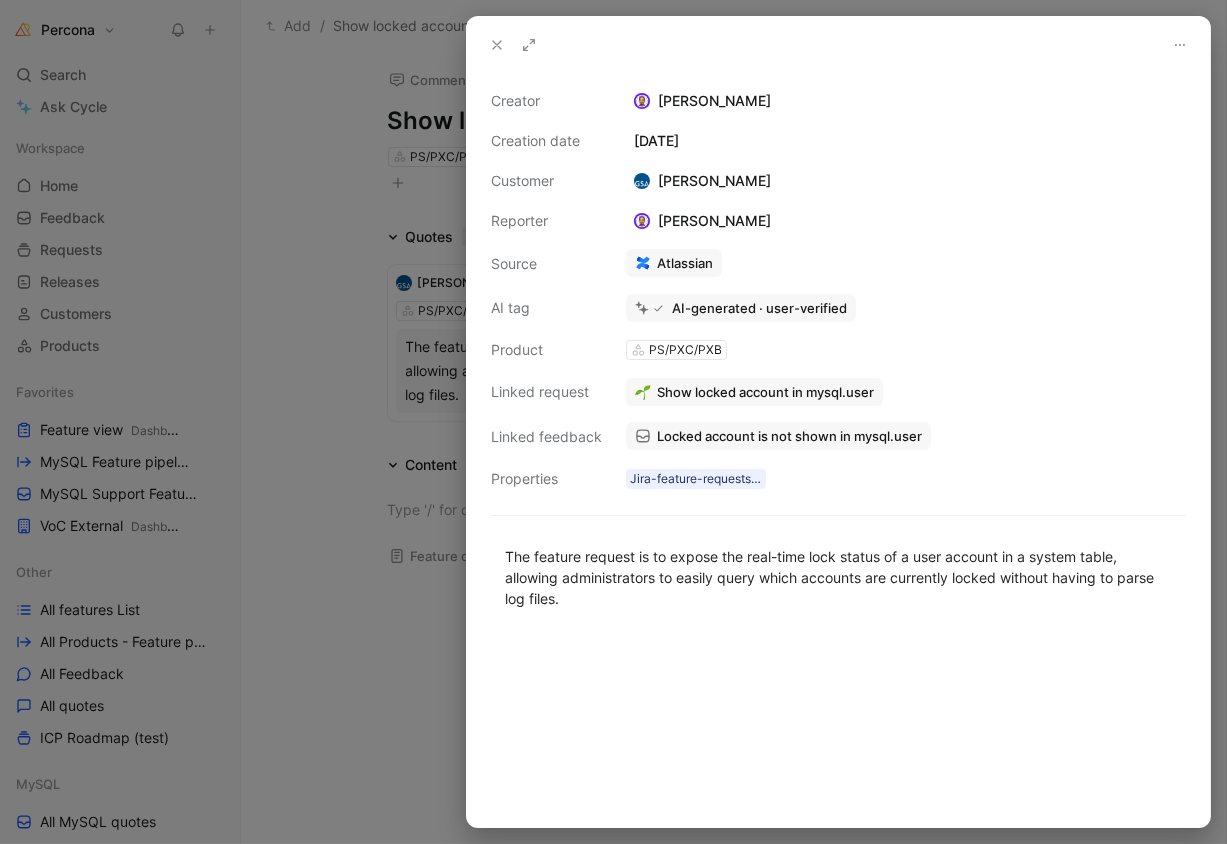 click on "The feature request is to expose the real-time lock status of a user account in a system table, allowing administrators to easily query which accounts are currently locked without having to parse log files." at bounding box center [838, 577] 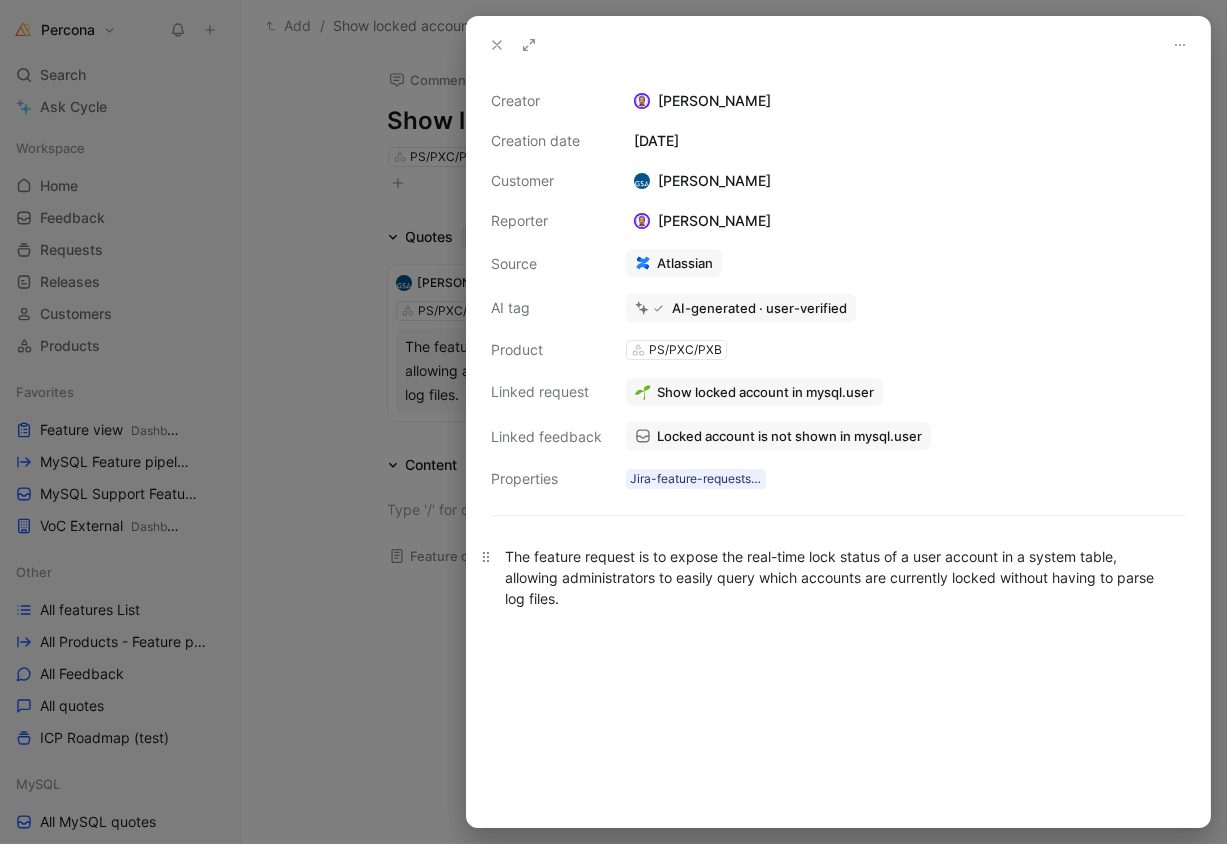click on "The feature request is to expose the real-time lock status of a user account in a system table, allowing administrators to easily query which accounts are currently locked without having to parse log files." at bounding box center (838, 577) 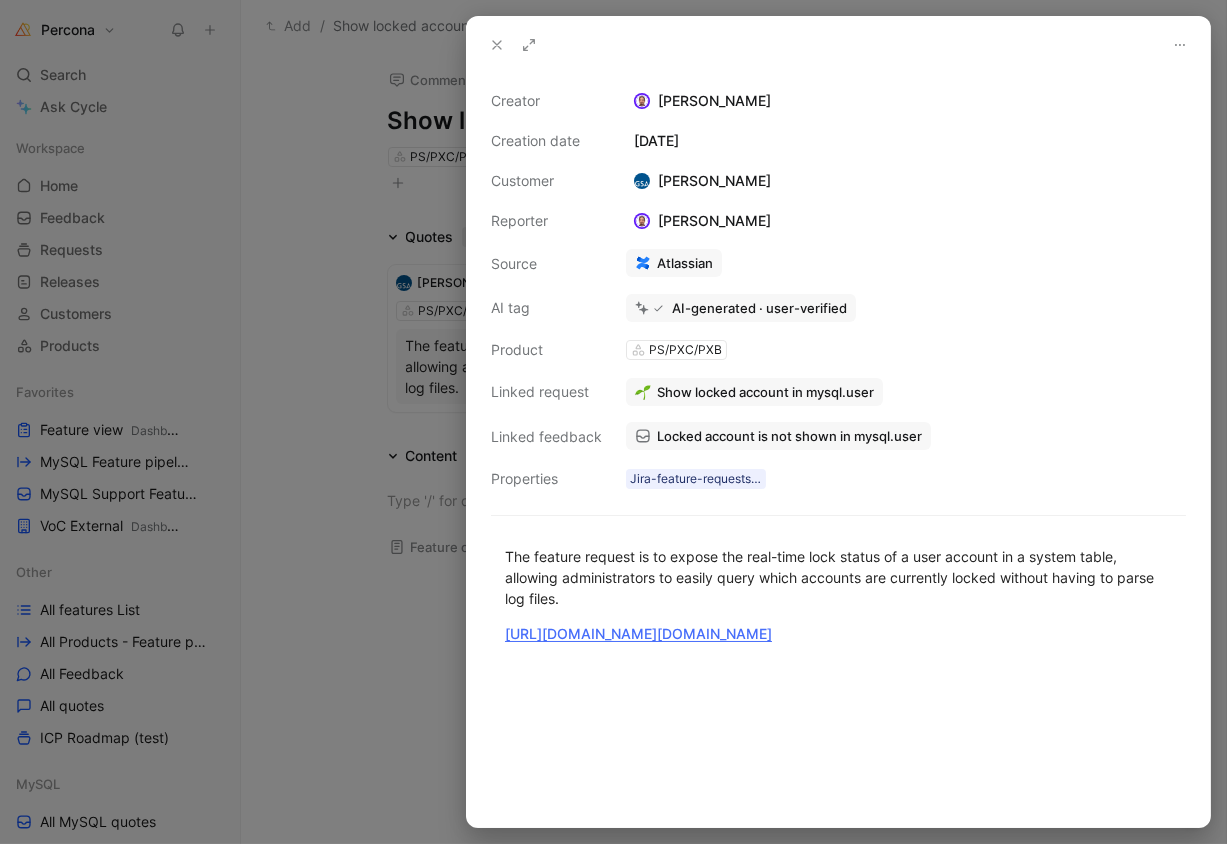 click on "[URL][DOMAIN_NAME][DOMAIN_NAME]" at bounding box center [638, 633] 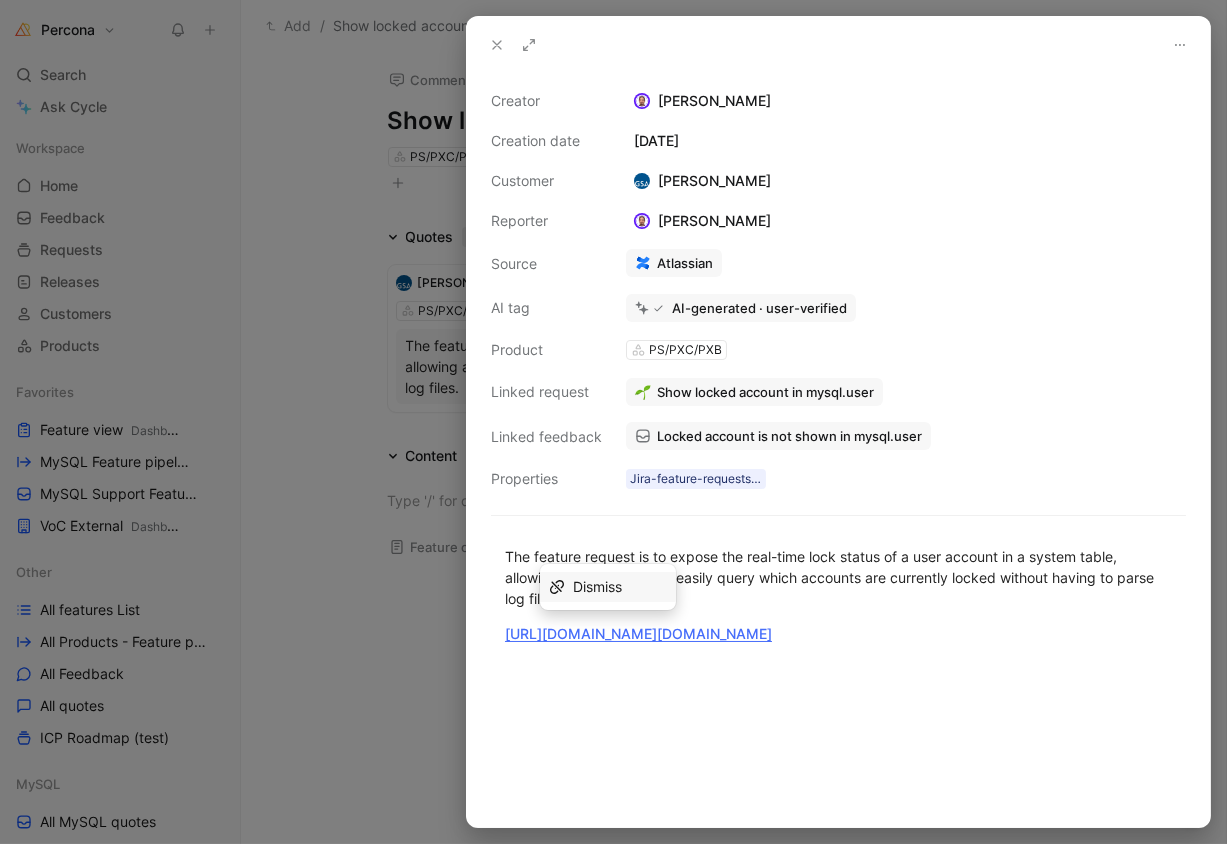 click on "The feature request is to expose the real-time lock status of a user account in a system table, allowing administrators to easily query which accounts are currently locked without having to parse log files. [URL][DOMAIN_NAME][DOMAIN_NAME]" at bounding box center (838, 595) 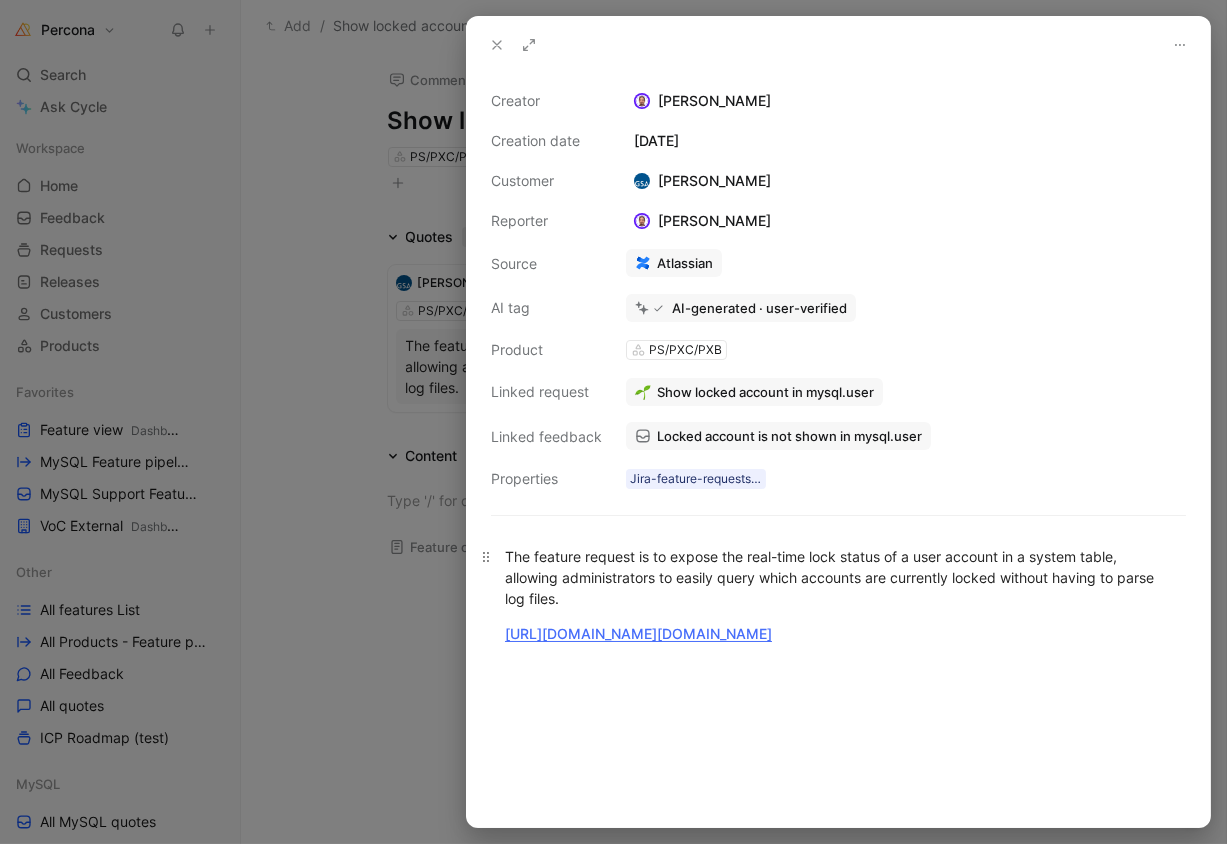 click on "The feature request is to expose the real-time lock status of a user account in a system table, allowing administrators to easily query which accounts are currently locked without having to parse log files." at bounding box center (838, 577) 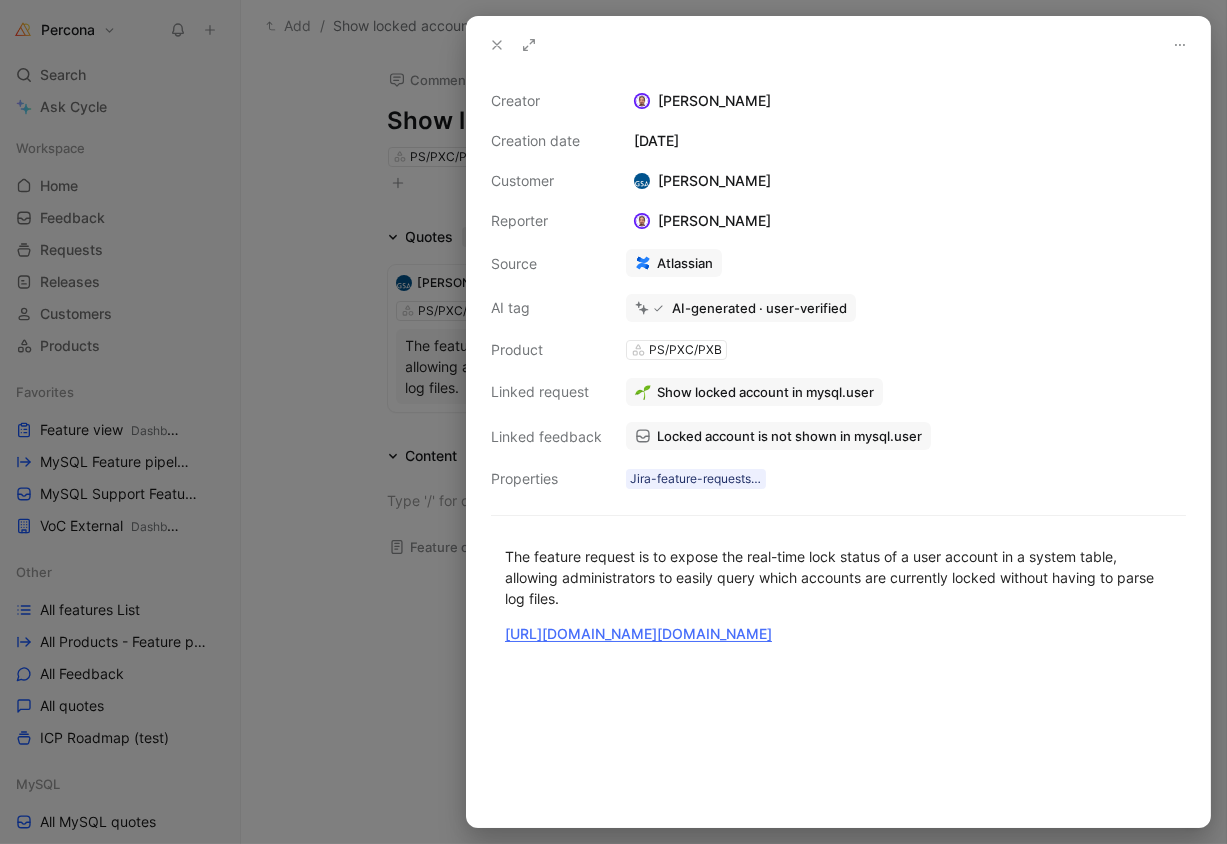 click 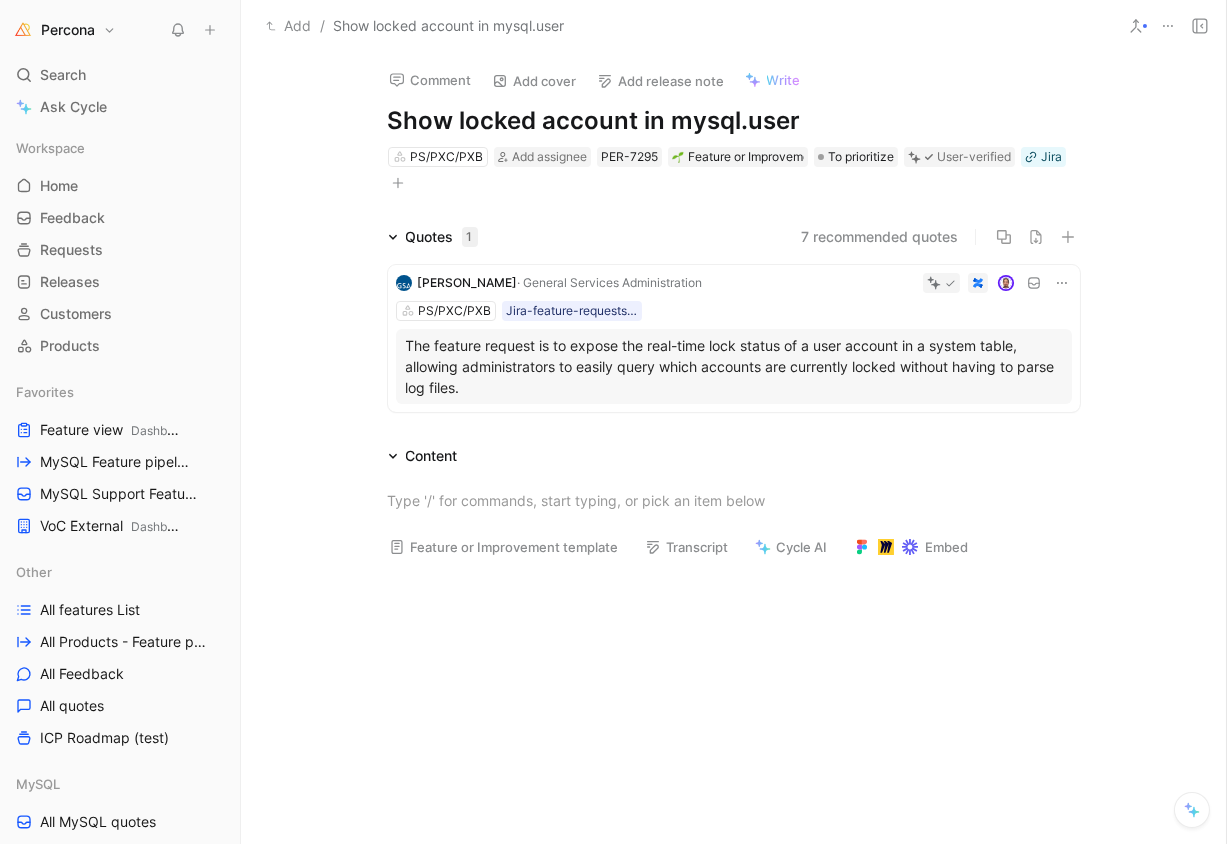 click on "The feature request is to expose the real-time lock status of a user account in a system table, allowing administrators to easily query which accounts are currently locked without having to parse log files." at bounding box center [734, 366] 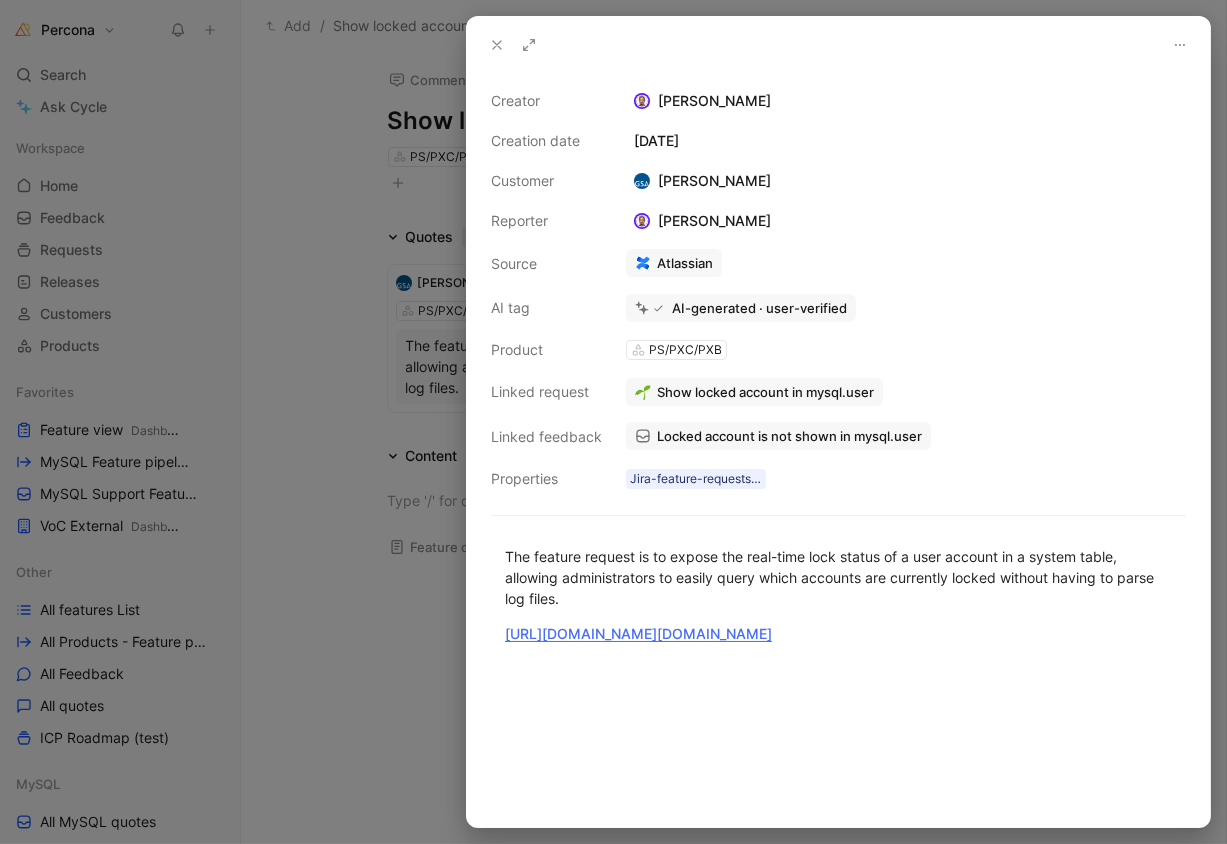 click at bounding box center [613, 422] 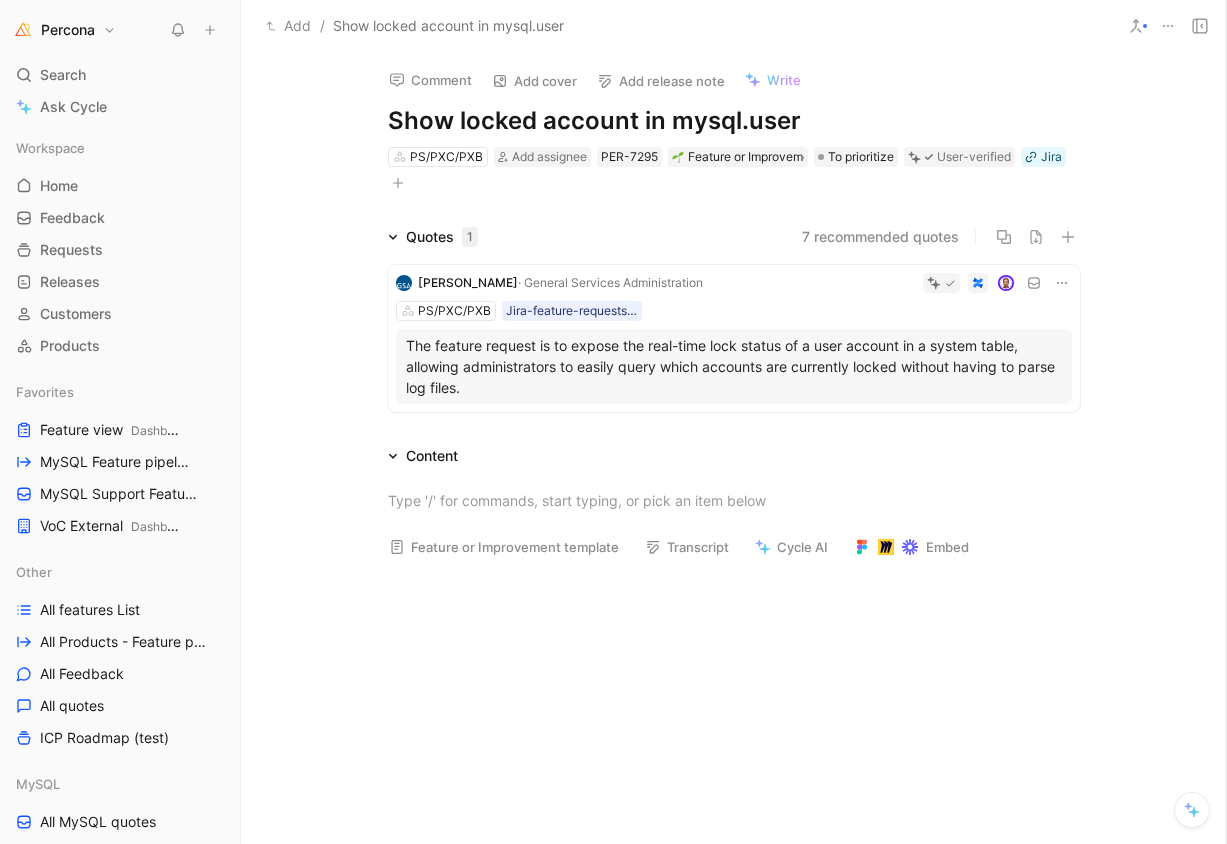 scroll, scrollTop: 0, scrollLeft: 0, axis: both 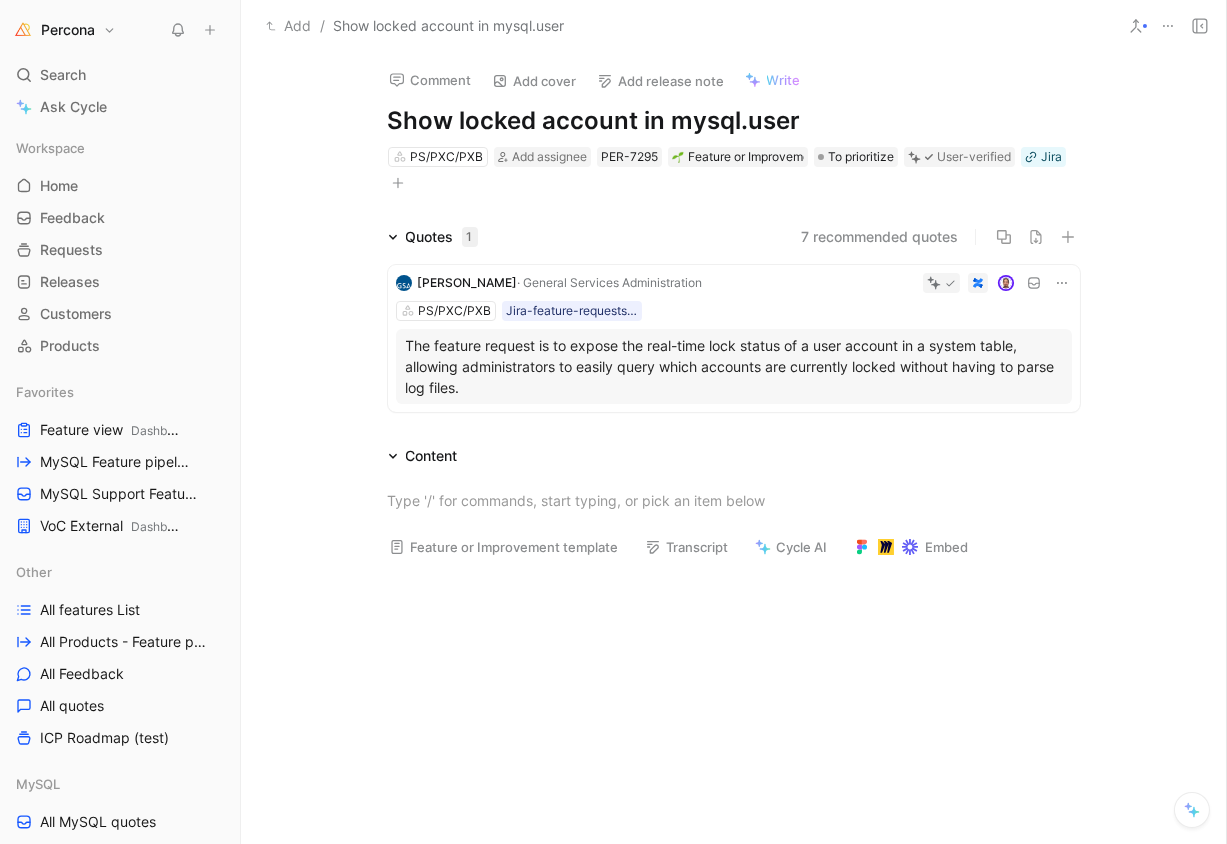 click on "The feature request is to expose the real-time lock status of a user account in a system table, allowing administrators to easily query which accounts are currently locked without having to parse log files." at bounding box center [734, 366] 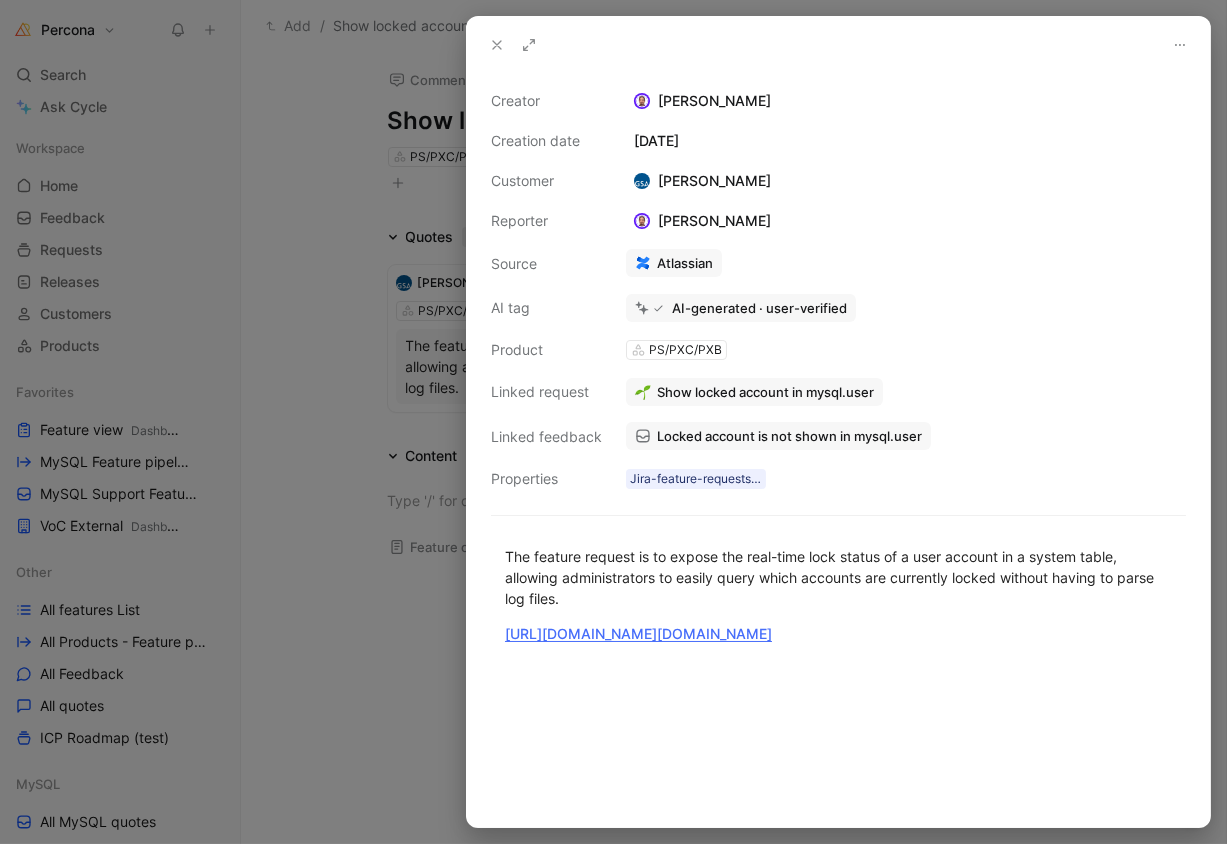 click at bounding box center [613, 422] 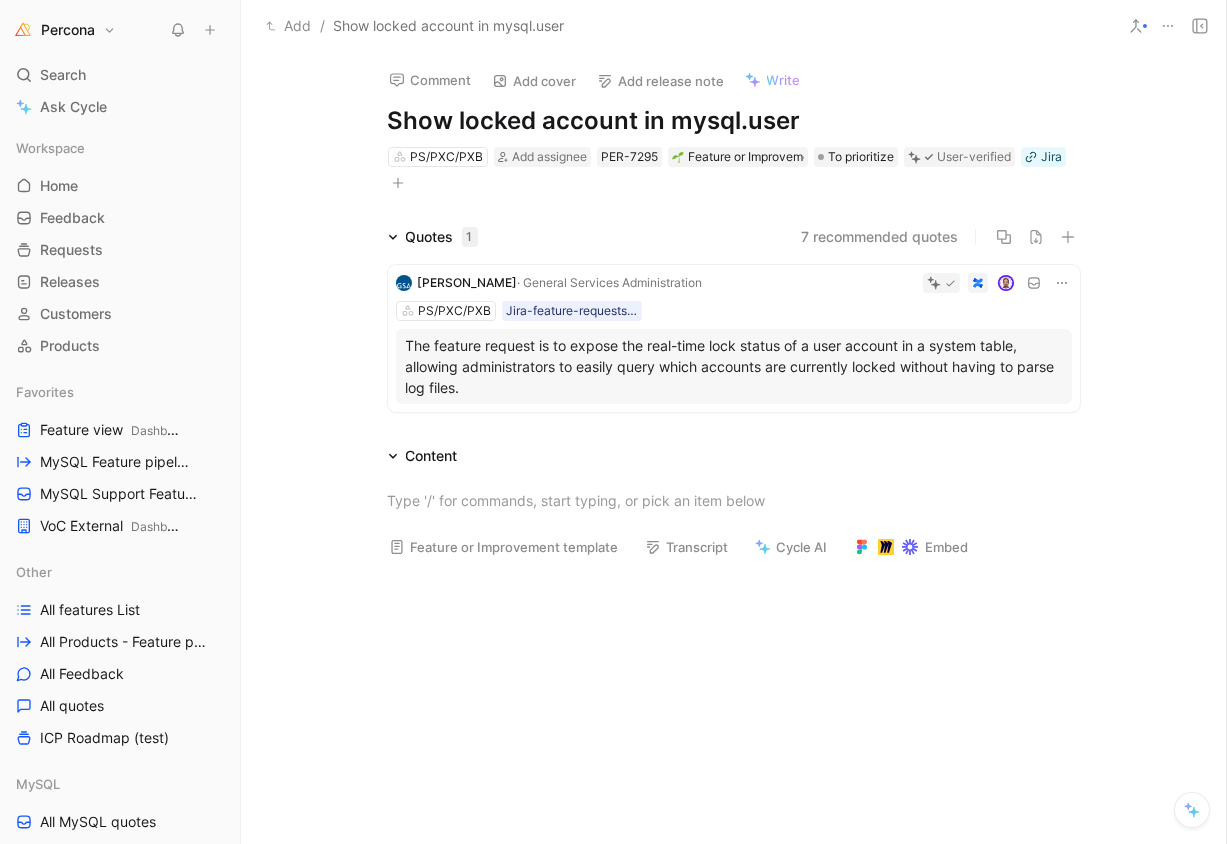 click on "The feature request is to expose the real-time lock status of a user account in a system table, allowing administrators to easily query which accounts are currently locked without having to parse log files." at bounding box center [734, 366] 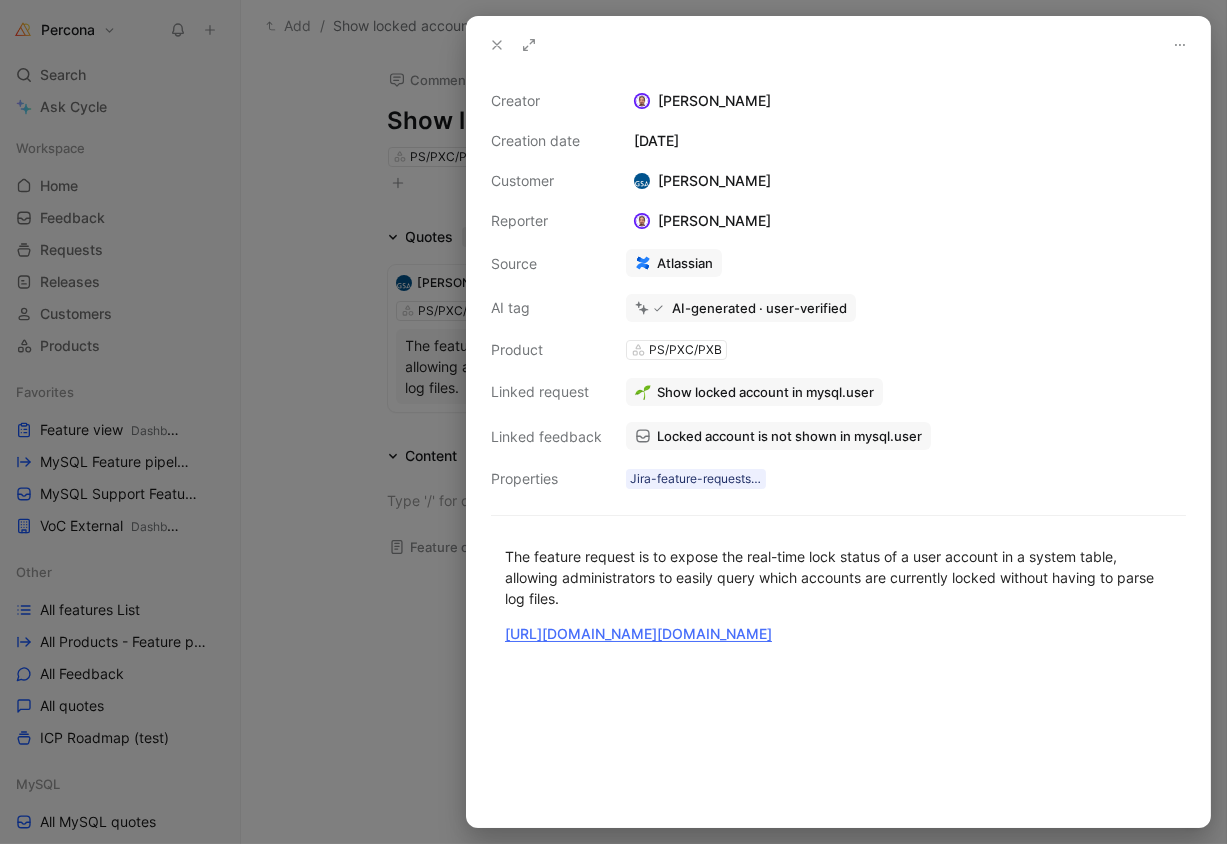 click at bounding box center (613, 422) 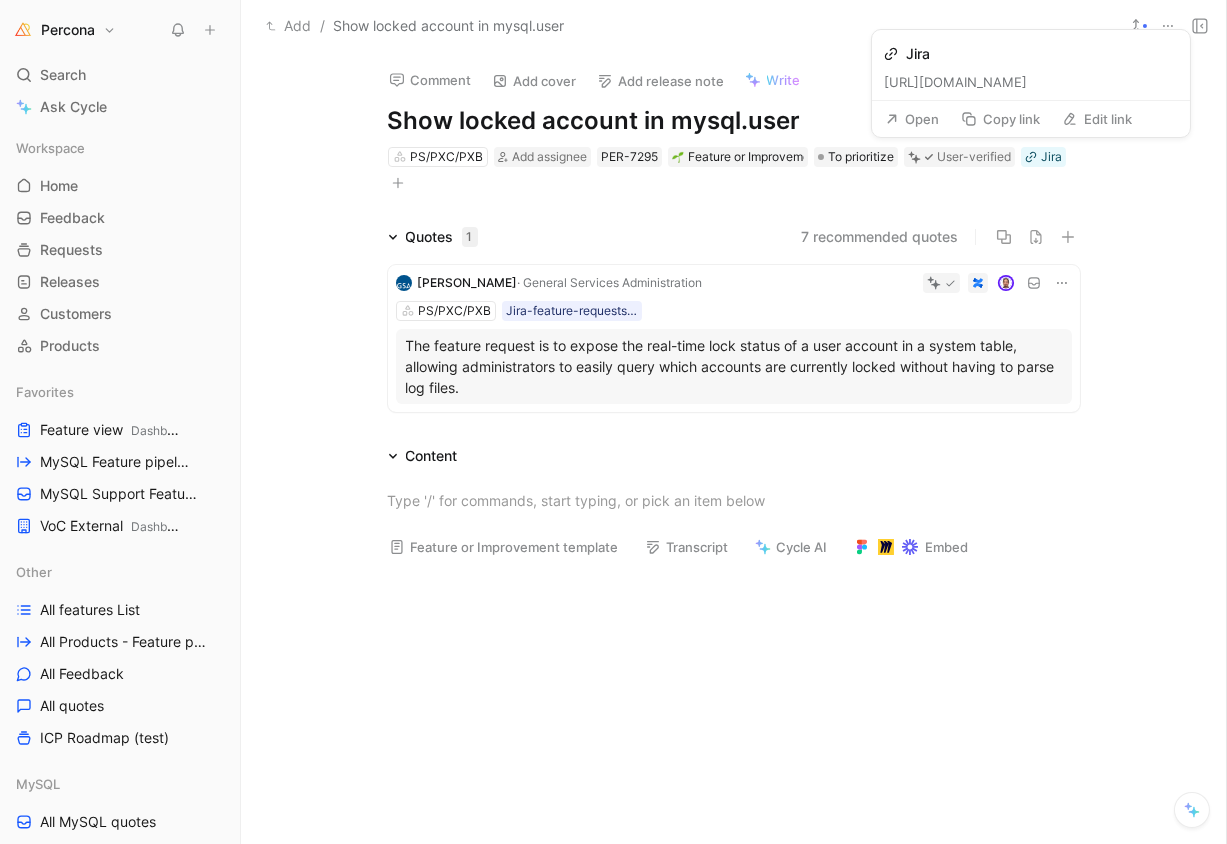 click on "Copy link" at bounding box center (1000, 119) 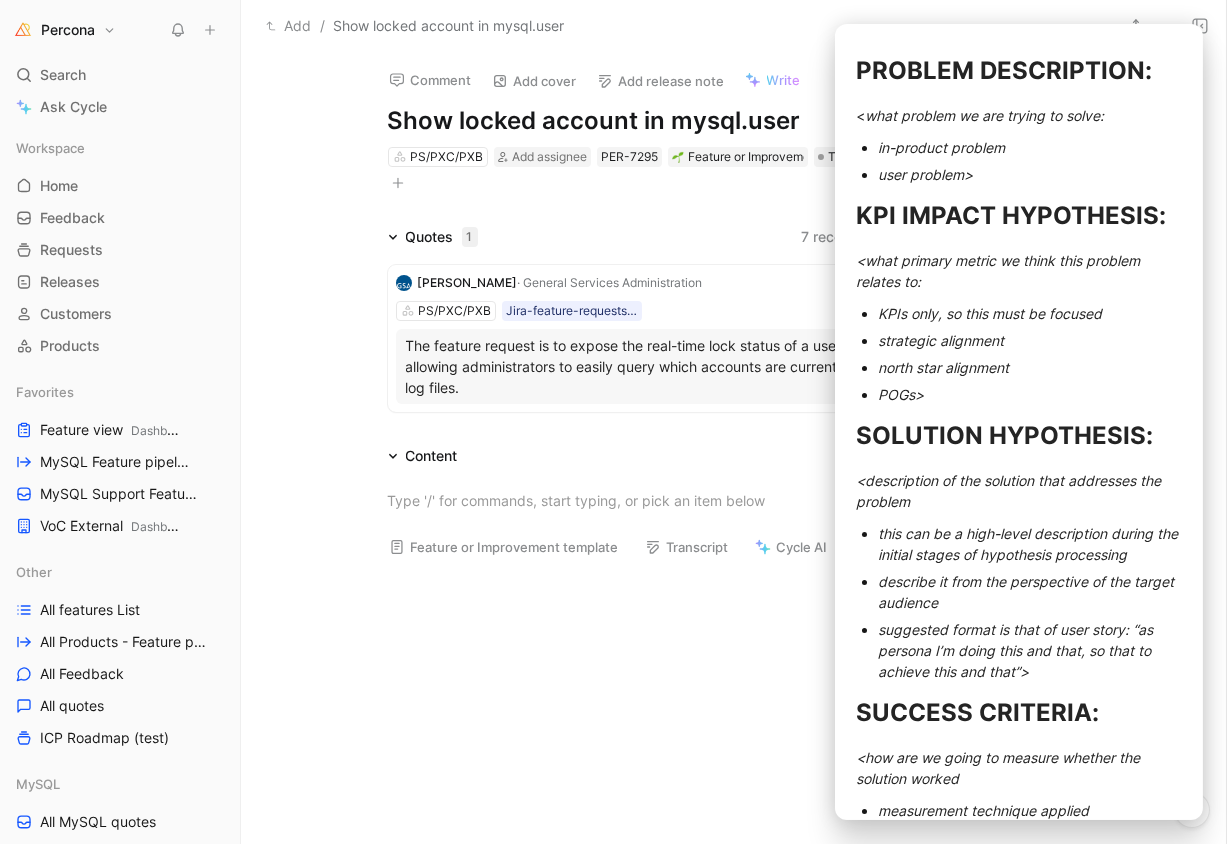 click on "Feature or Improvement template" at bounding box center (504, 547) 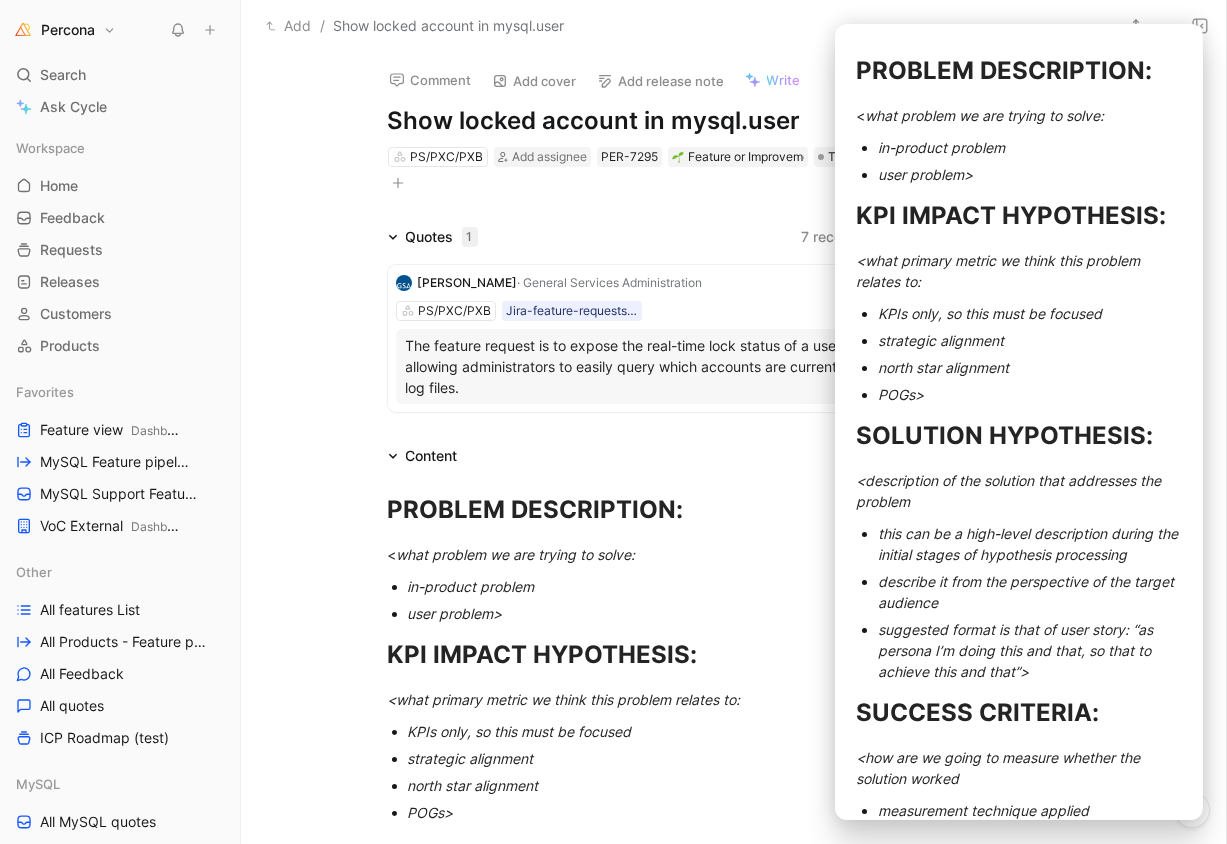scroll, scrollTop: 52, scrollLeft: 0, axis: vertical 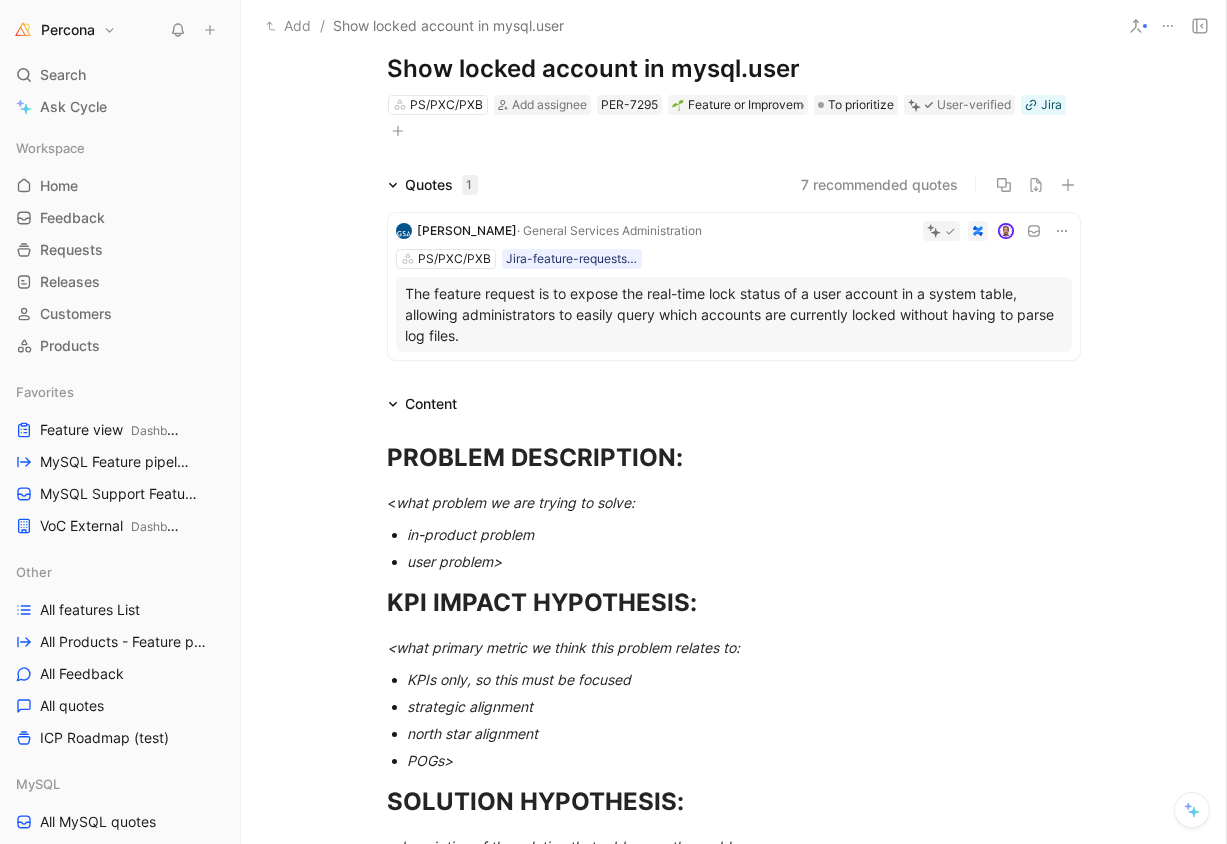 click on "Content" at bounding box center (432, 404) 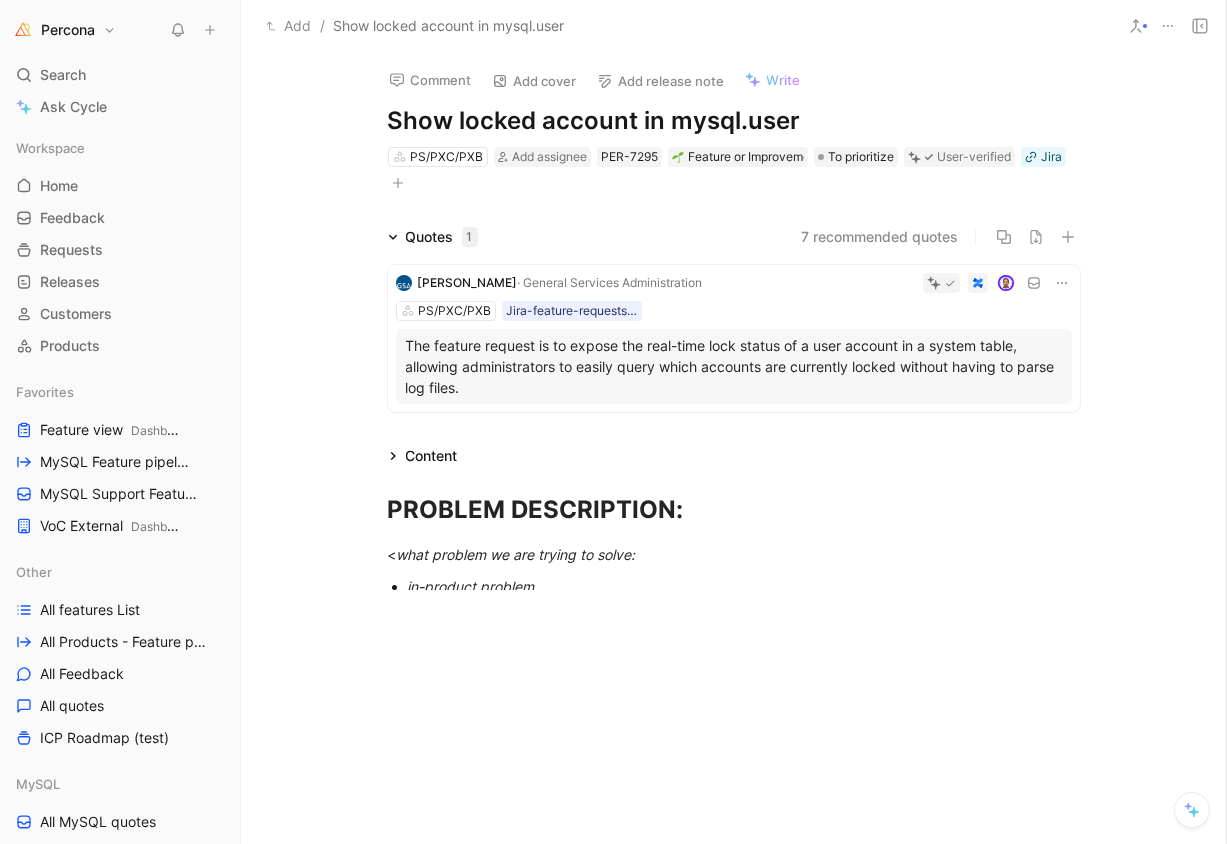 scroll, scrollTop: 0, scrollLeft: 0, axis: both 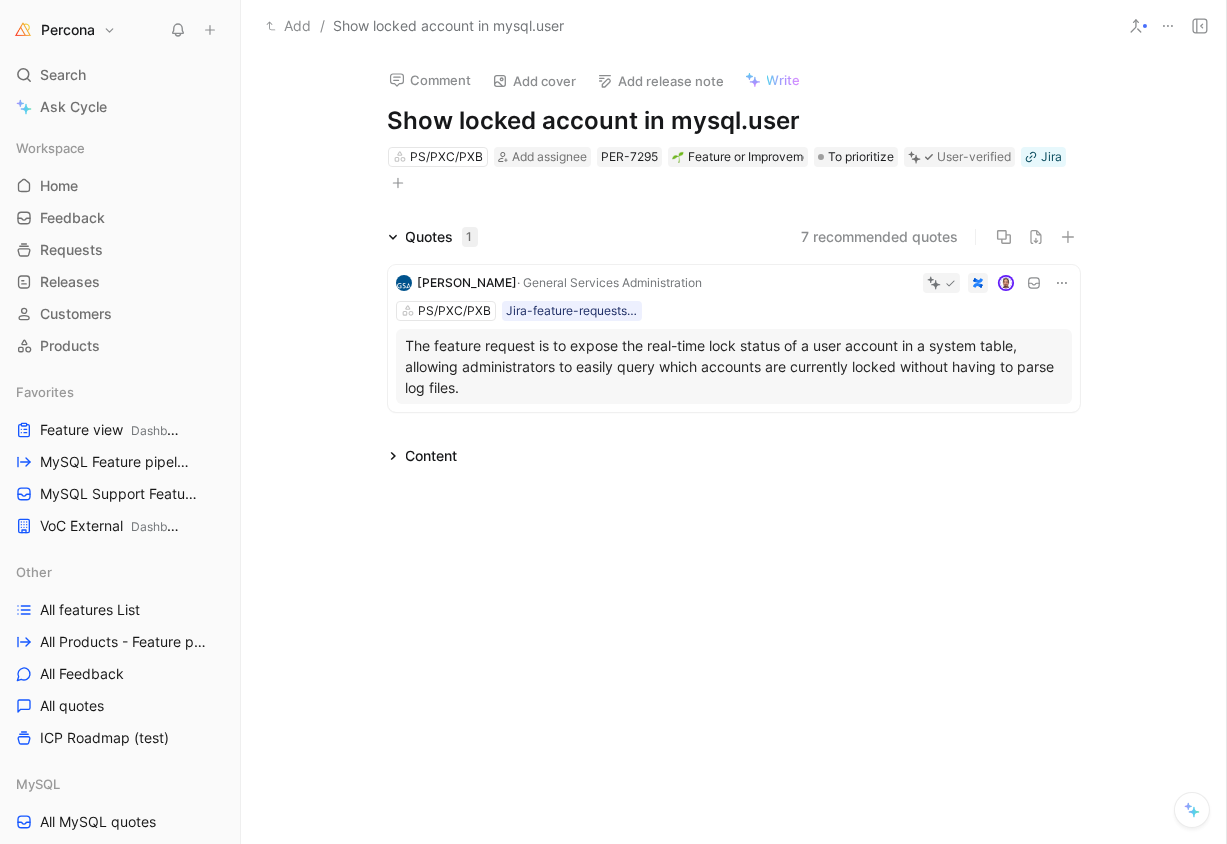 click 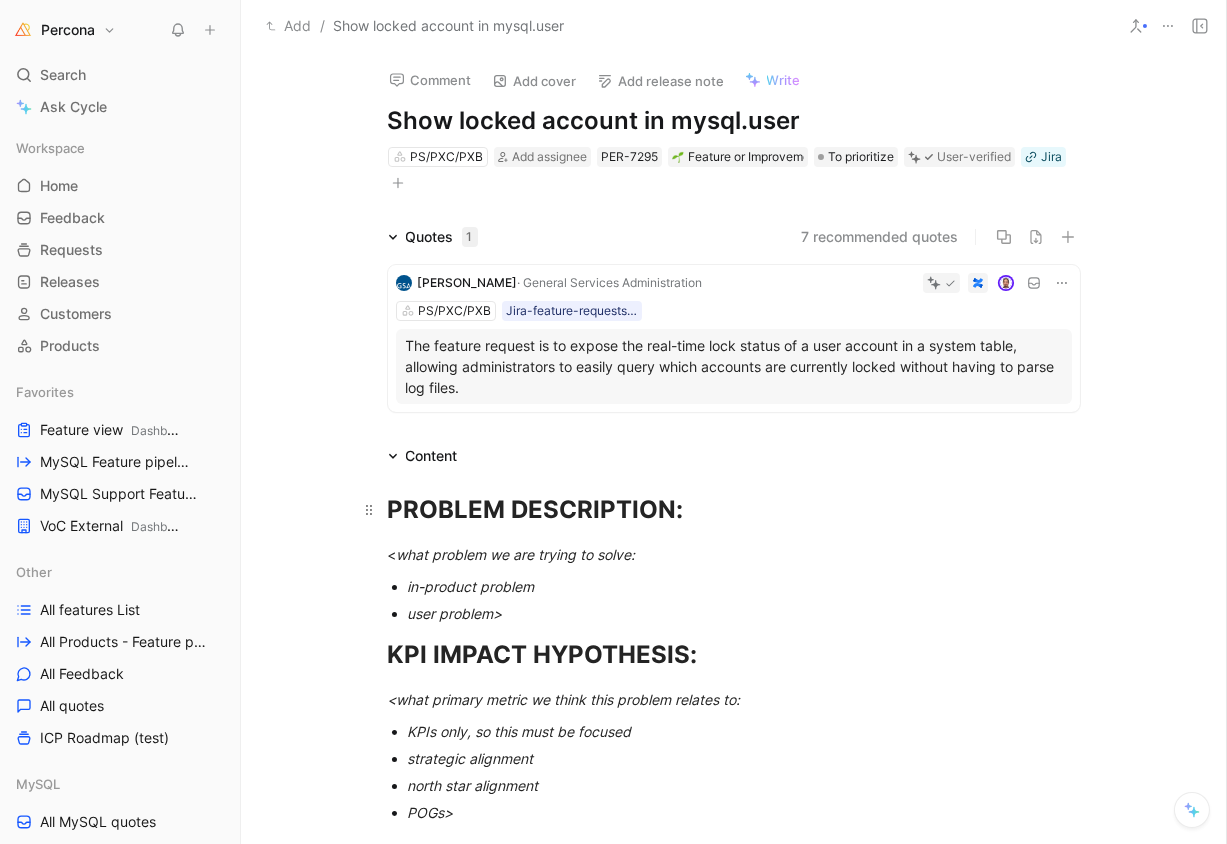 click on "PROBLEM DESCRIPTION:" at bounding box center (536, 509) 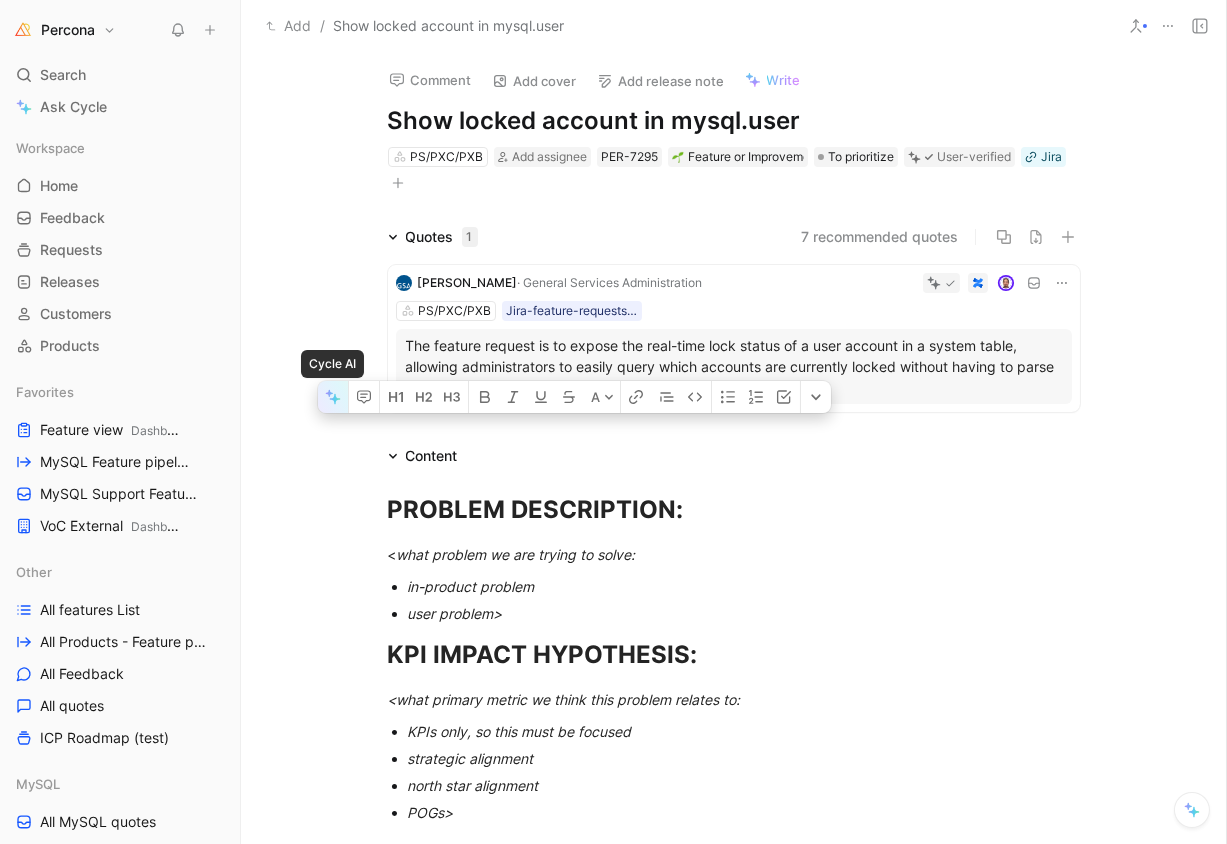 click 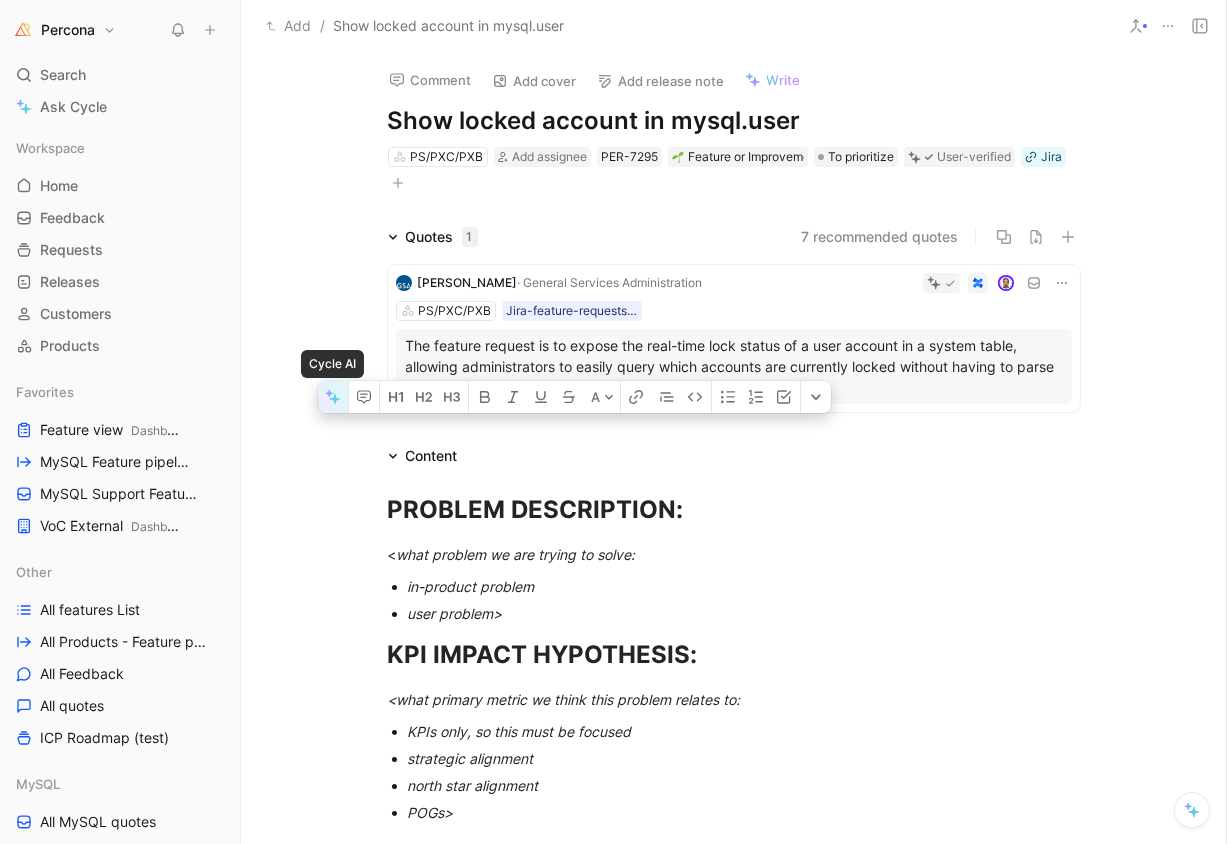scroll, scrollTop: 1349, scrollLeft: 0, axis: vertical 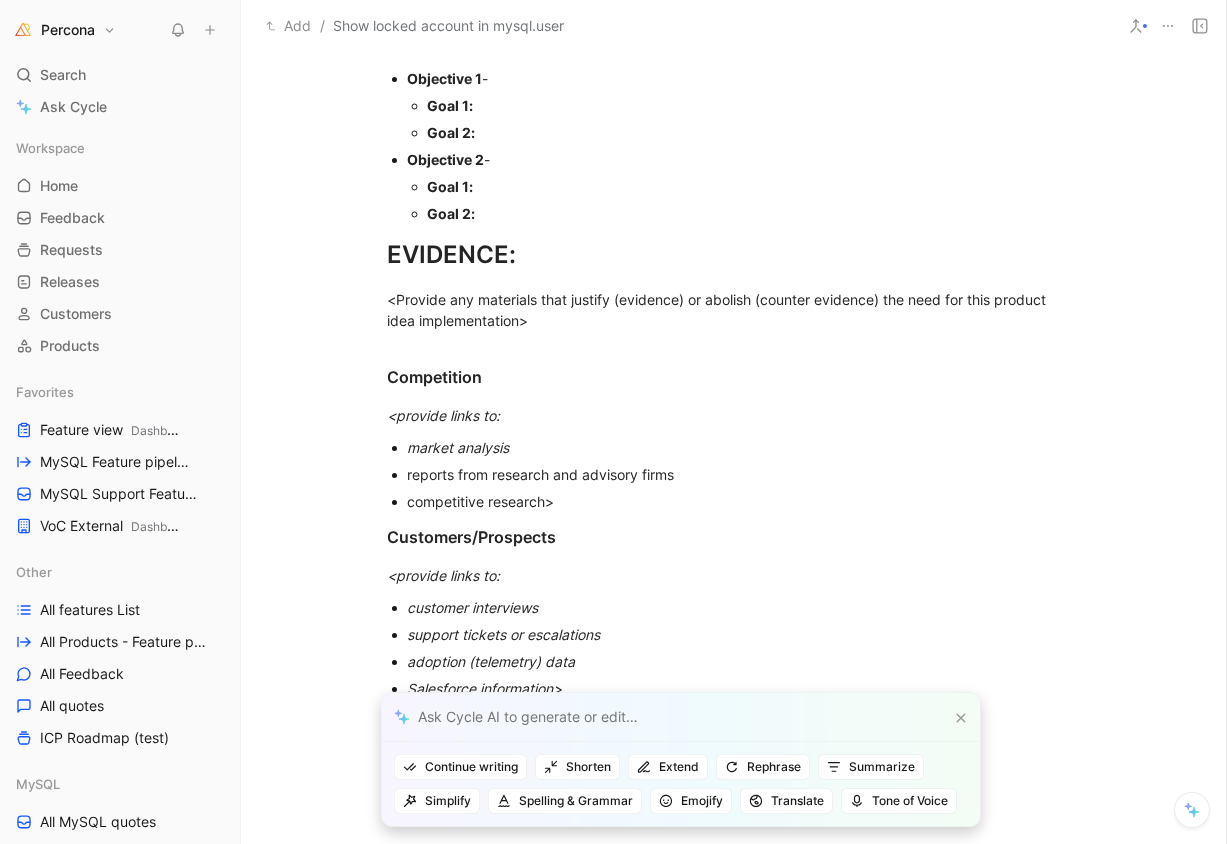 click on "customer interviews" at bounding box center [744, 607] 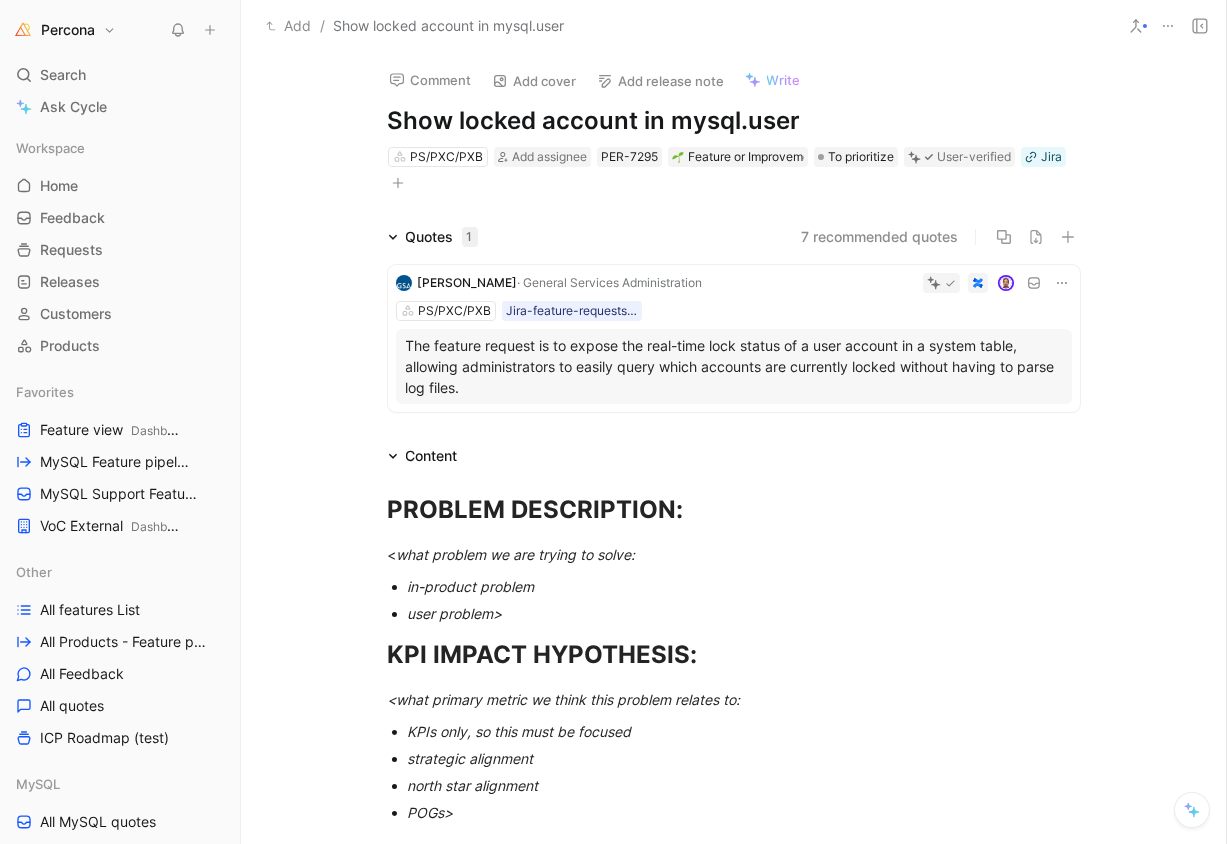scroll, scrollTop: 0, scrollLeft: 0, axis: both 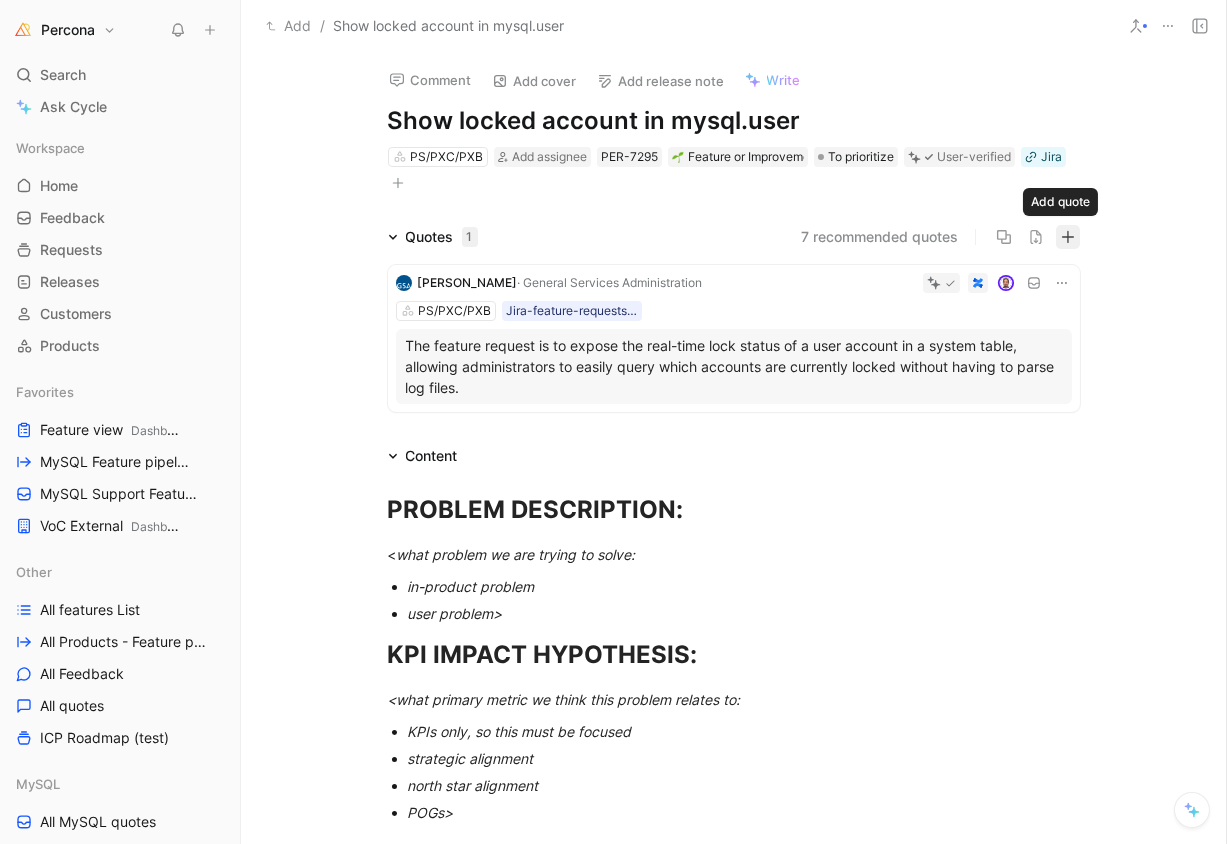 click 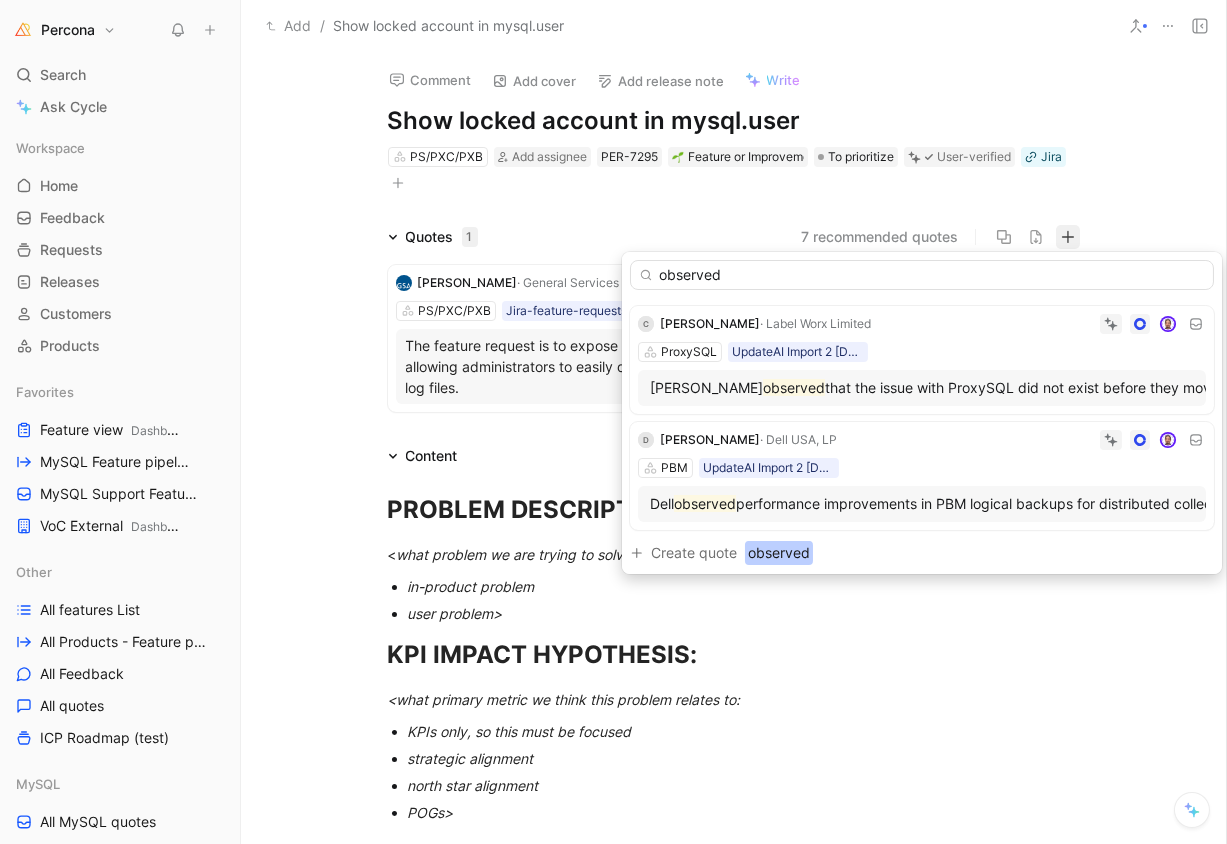 scroll, scrollTop: 0, scrollLeft: 0, axis: both 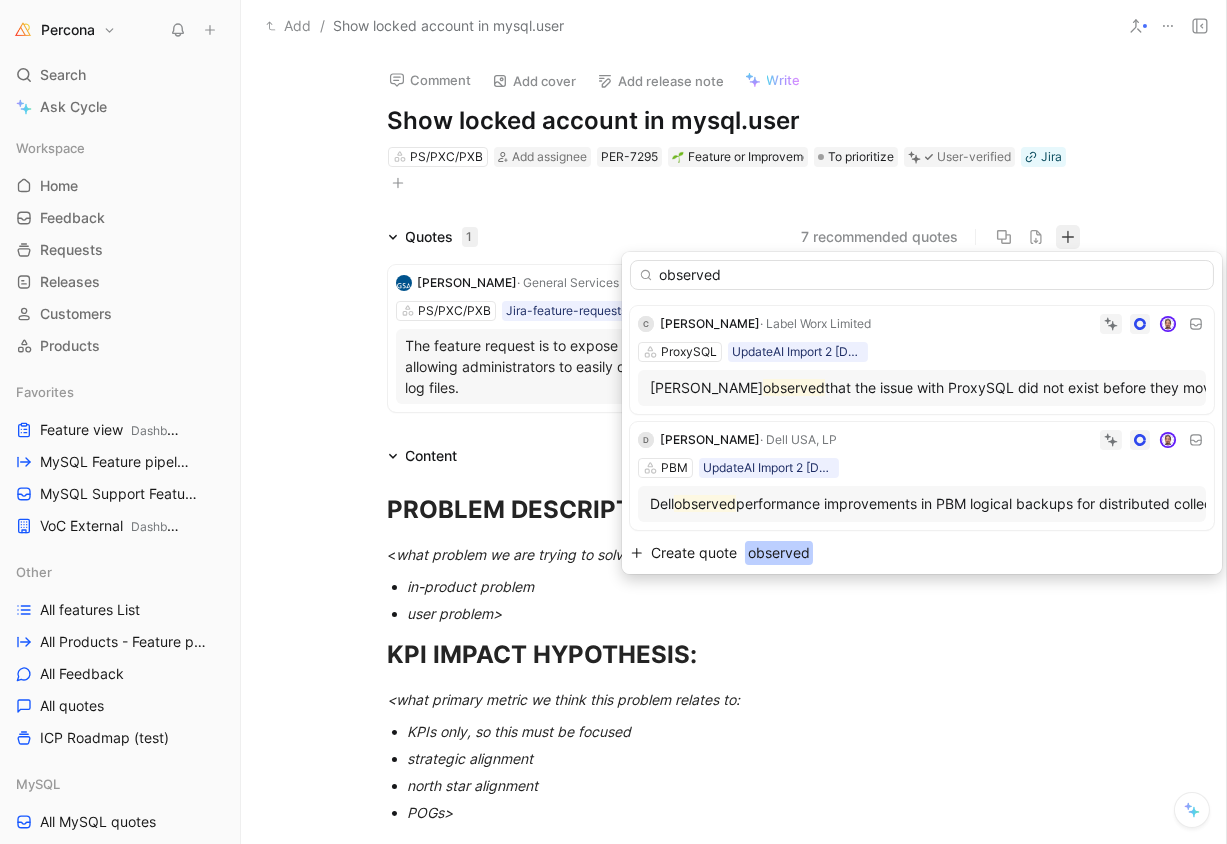 type on "observed" 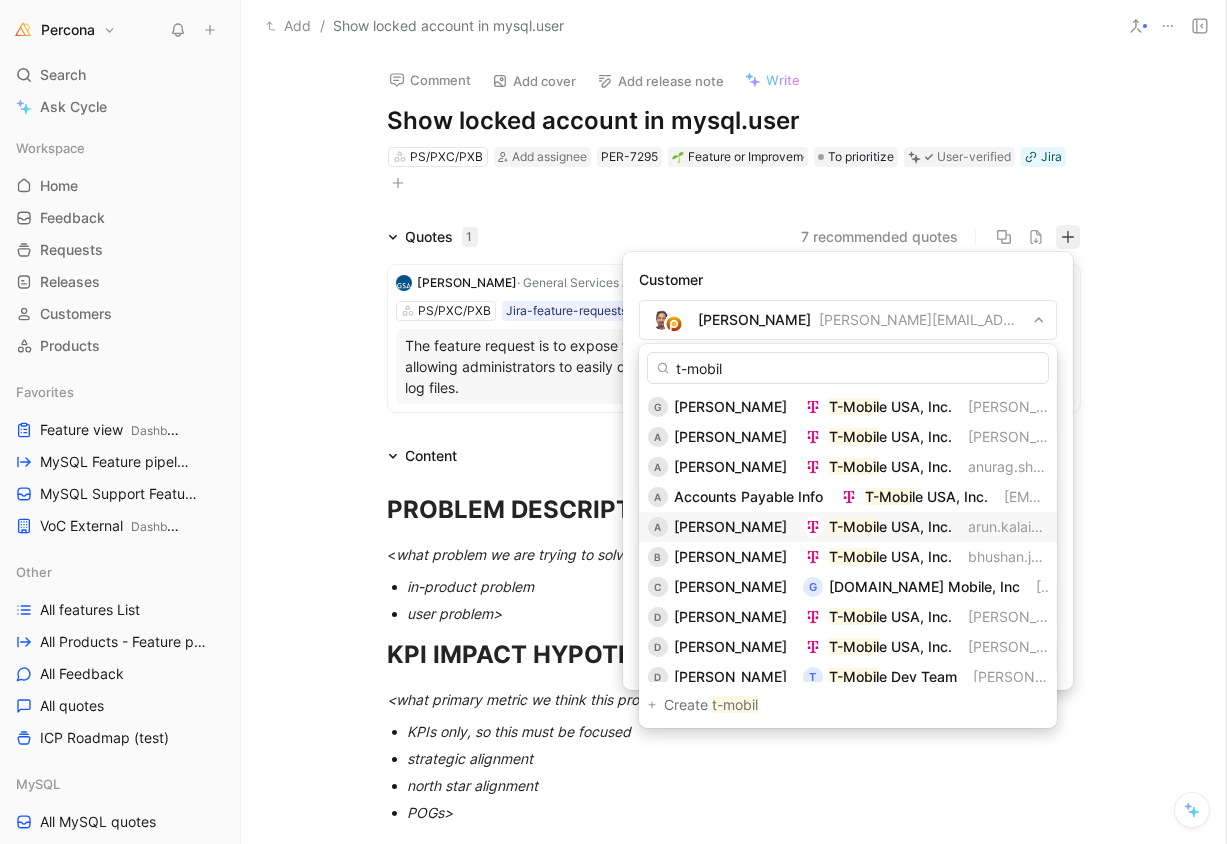 type on "t-mobil" 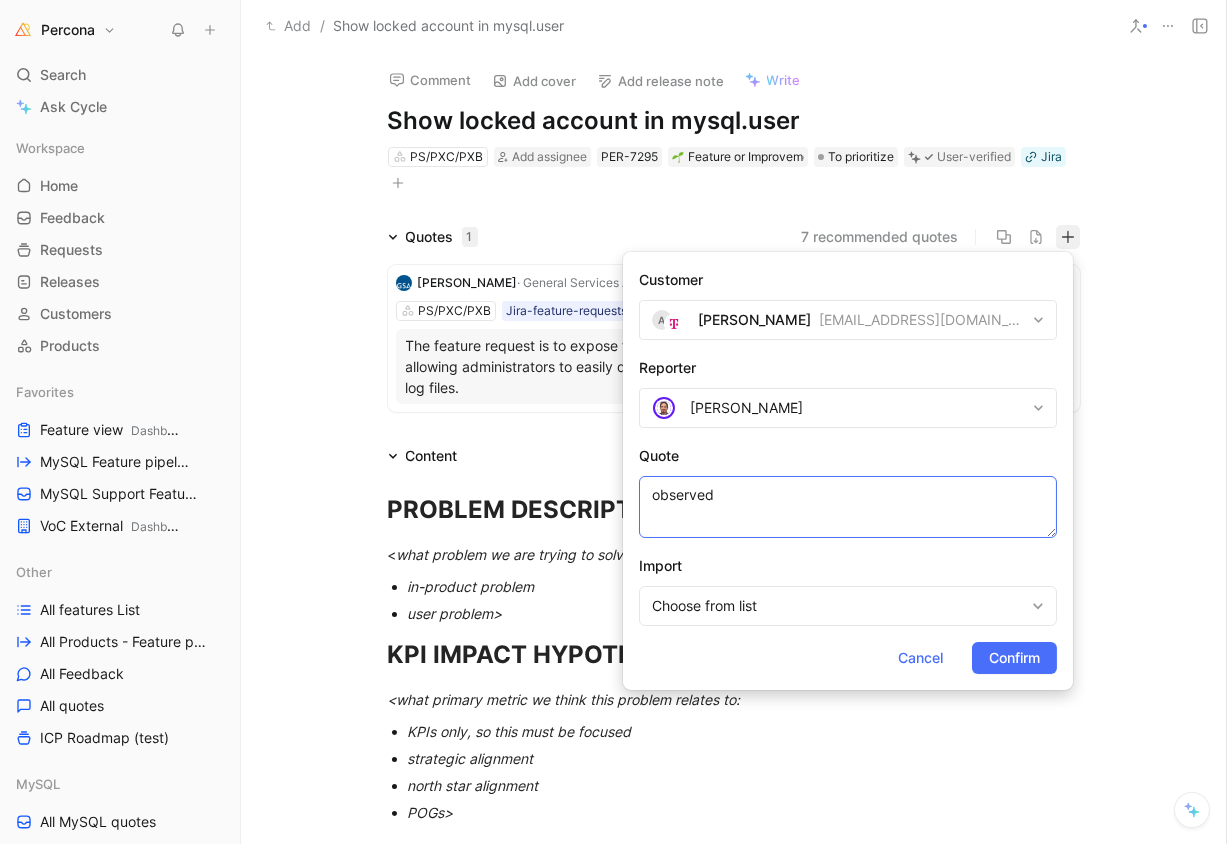 click on "observed" at bounding box center [848, 507] 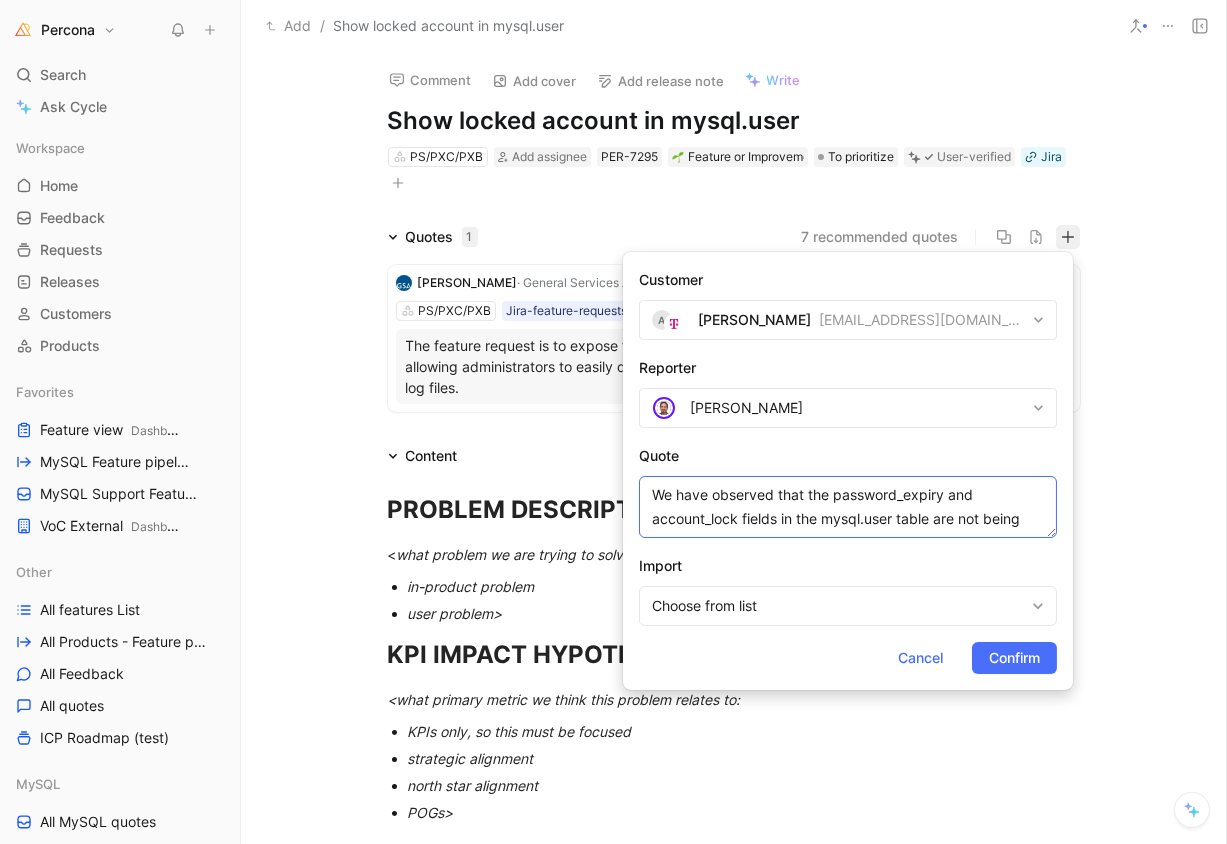 scroll, scrollTop: 0, scrollLeft: 0, axis: both 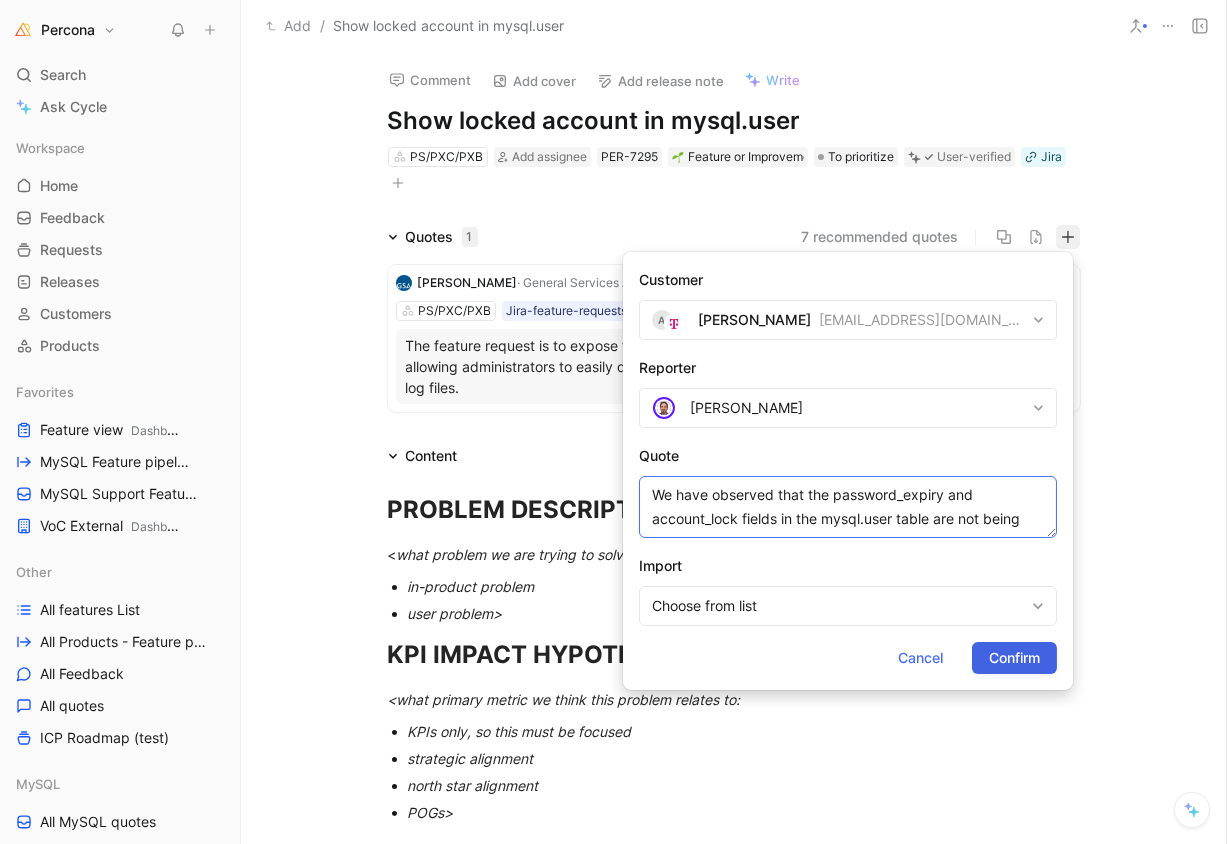 type on "We have observed that the password_expiry and account_lock fields in the mysql.user table are not being updated when the password policies are enforced using the following settings:
FAILED_LOGIN_ATTEMPTS 3 PASSWORD_LOCK_TIME UNBOUNDED, PASSWORD EXPIRE INTERVAL 90 DAY;.
These fields are only being updated when the account is manually locked using the ALTER command.
To meet compliance requirements, we need to run reports on the mysql.user table to track events such as failed login attempts, account lockouts, etc. Is there a fix or workaround available to ensure that these fields are updated automatically? If no solution exists, we will need to provide documentation to the auditor confirming this limitation.
Your assistance is greatly appreciated!" 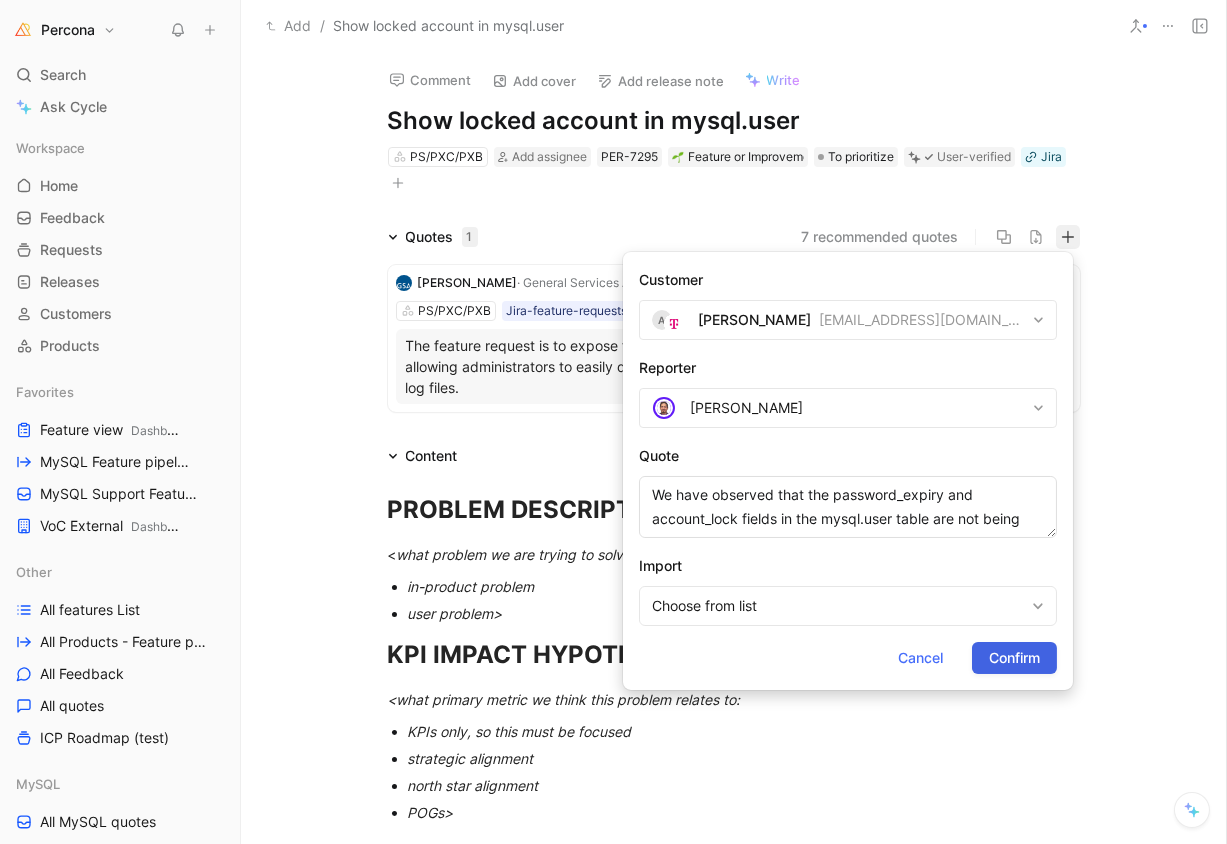 click on "Confirm" at bounding box center (1014, 658) 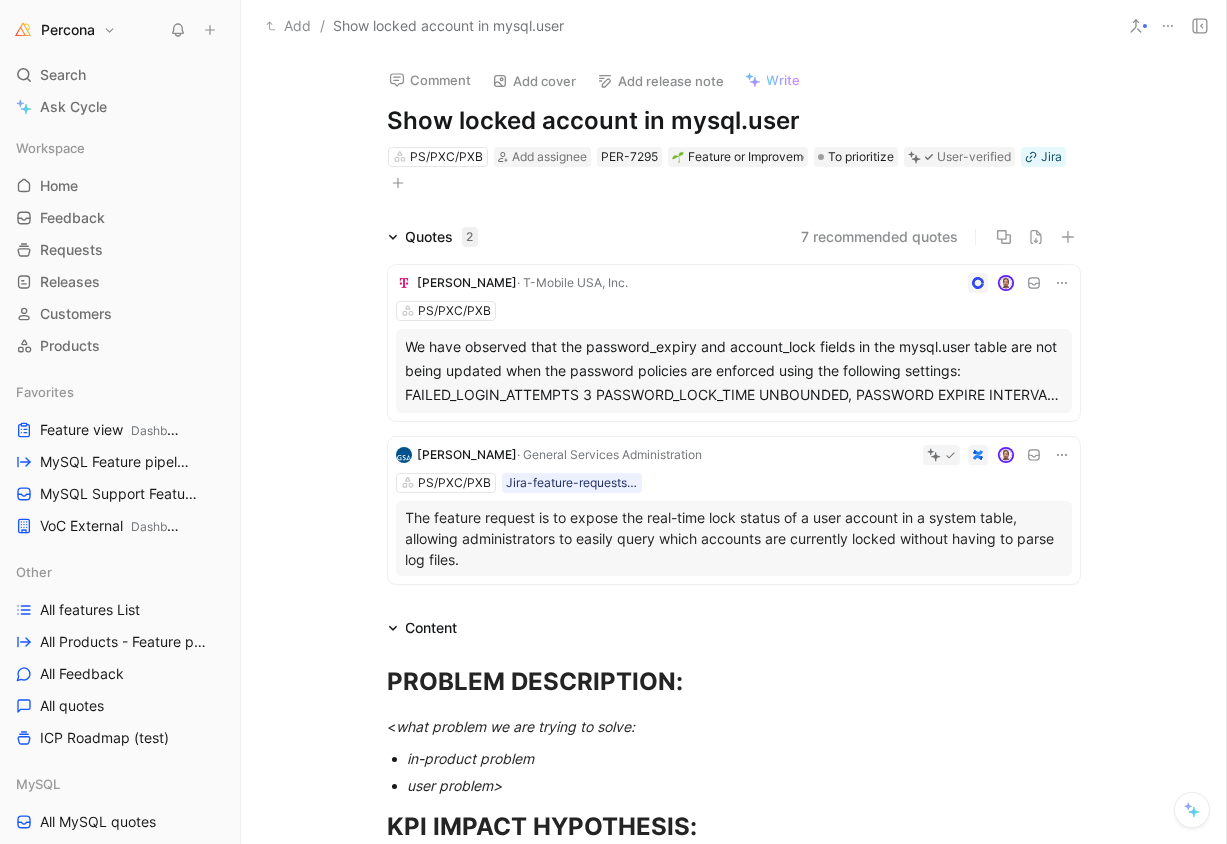 click 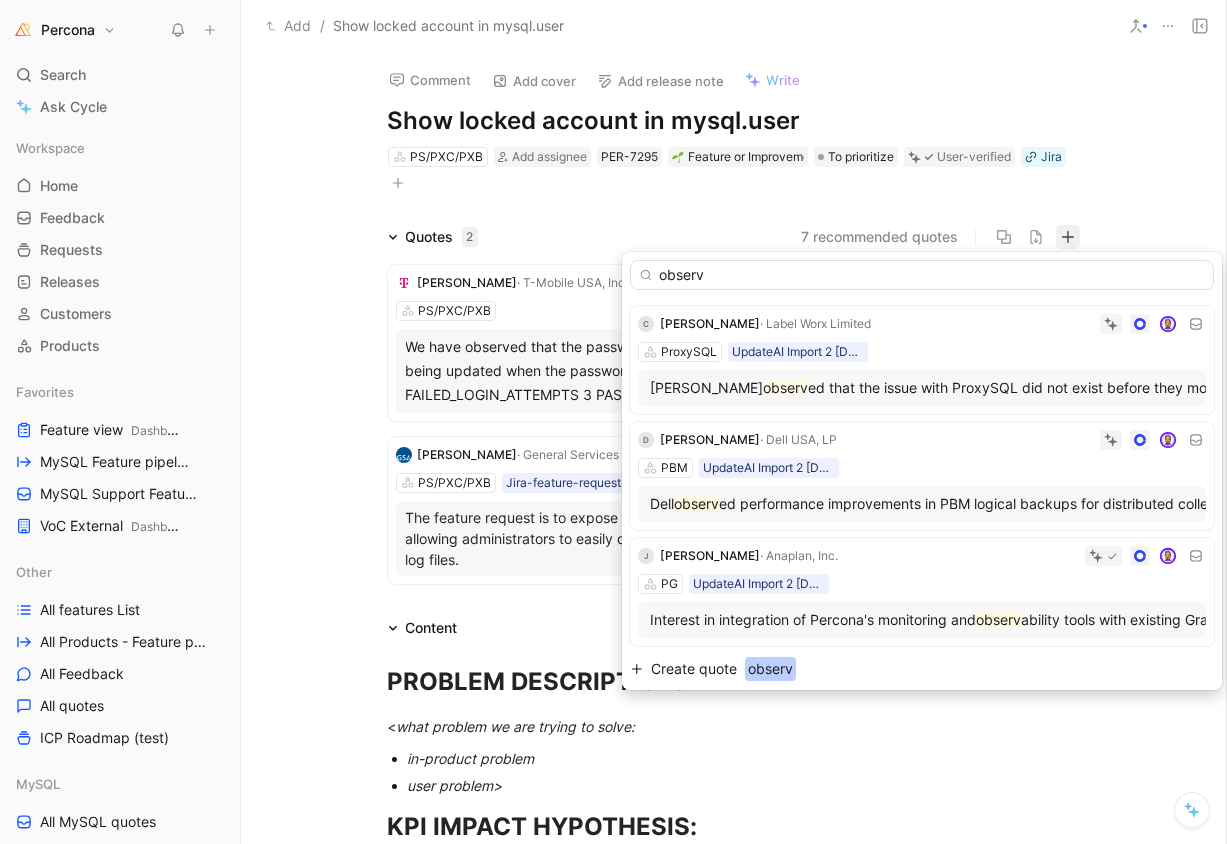 type on "observ" 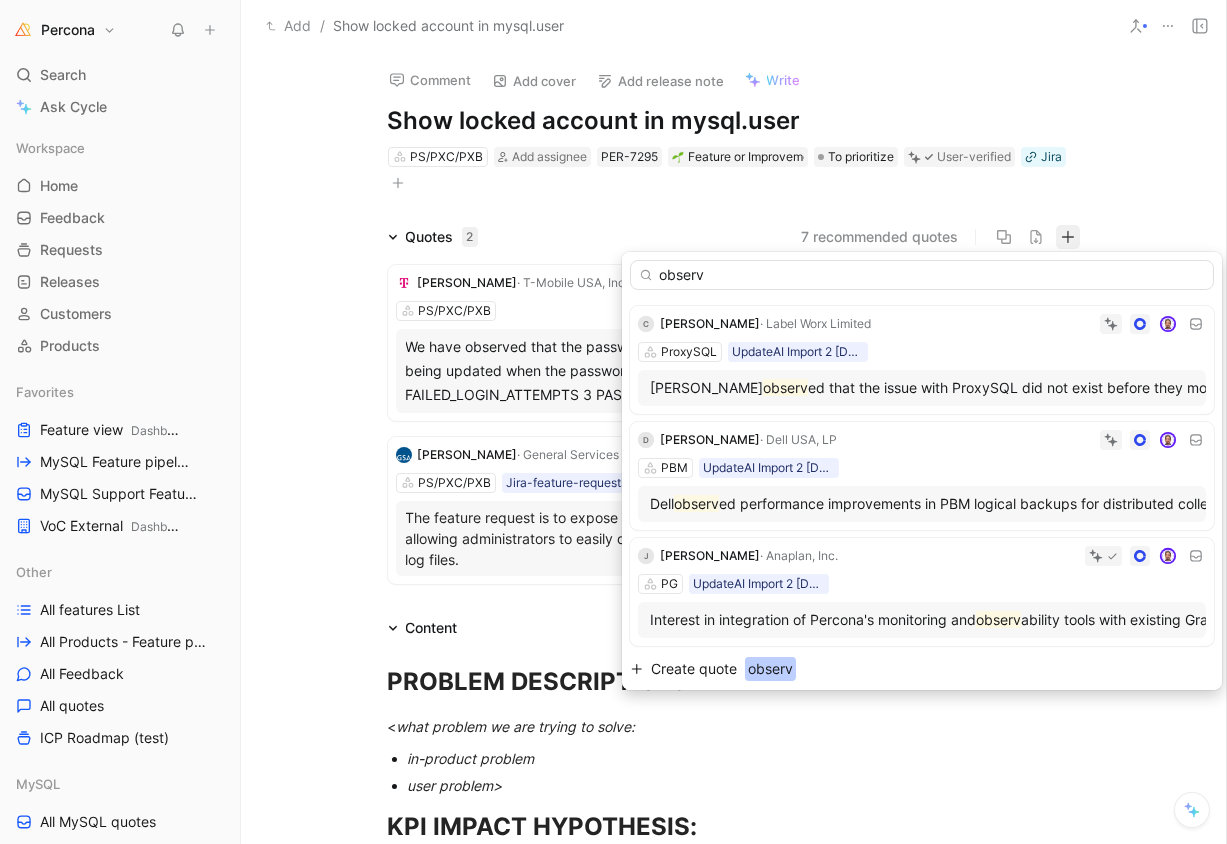 click on "Create quote" at bounding box center [694, 669] 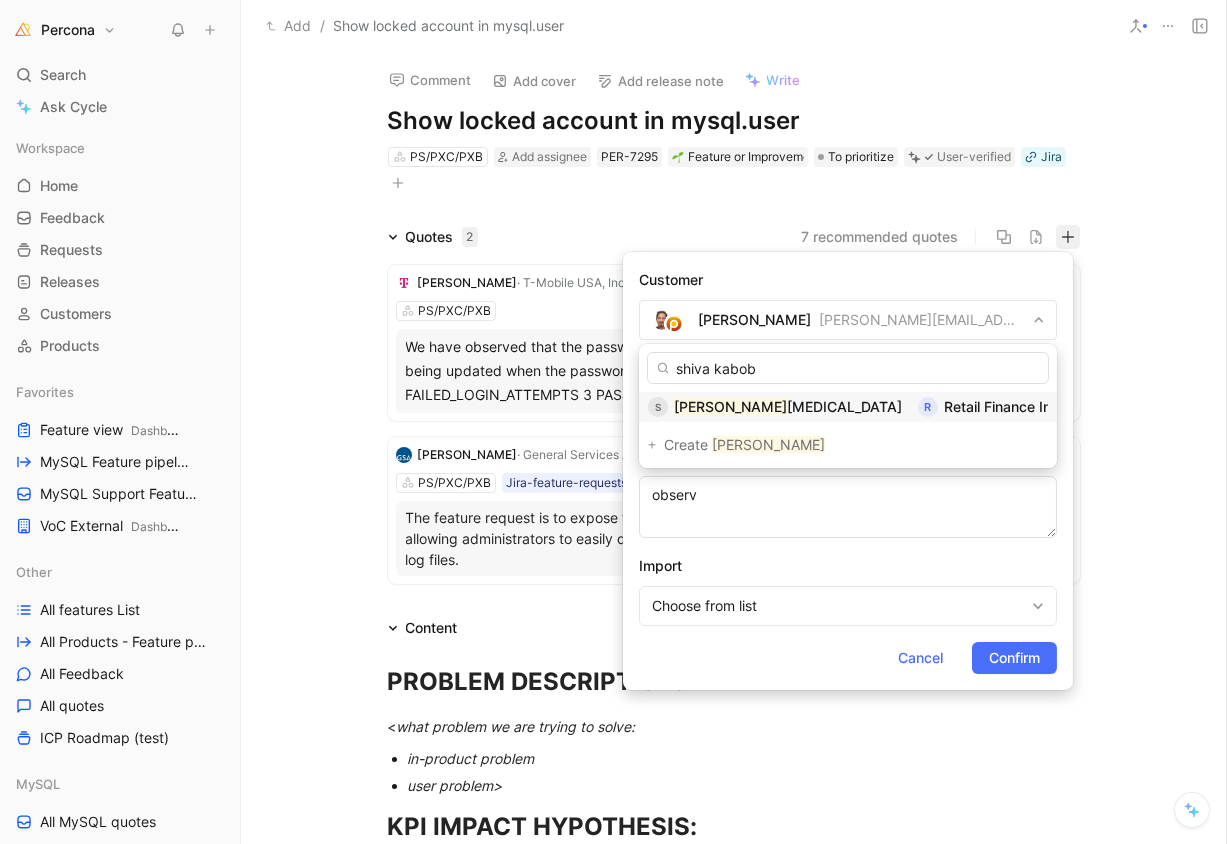 type on "shiva kabob" 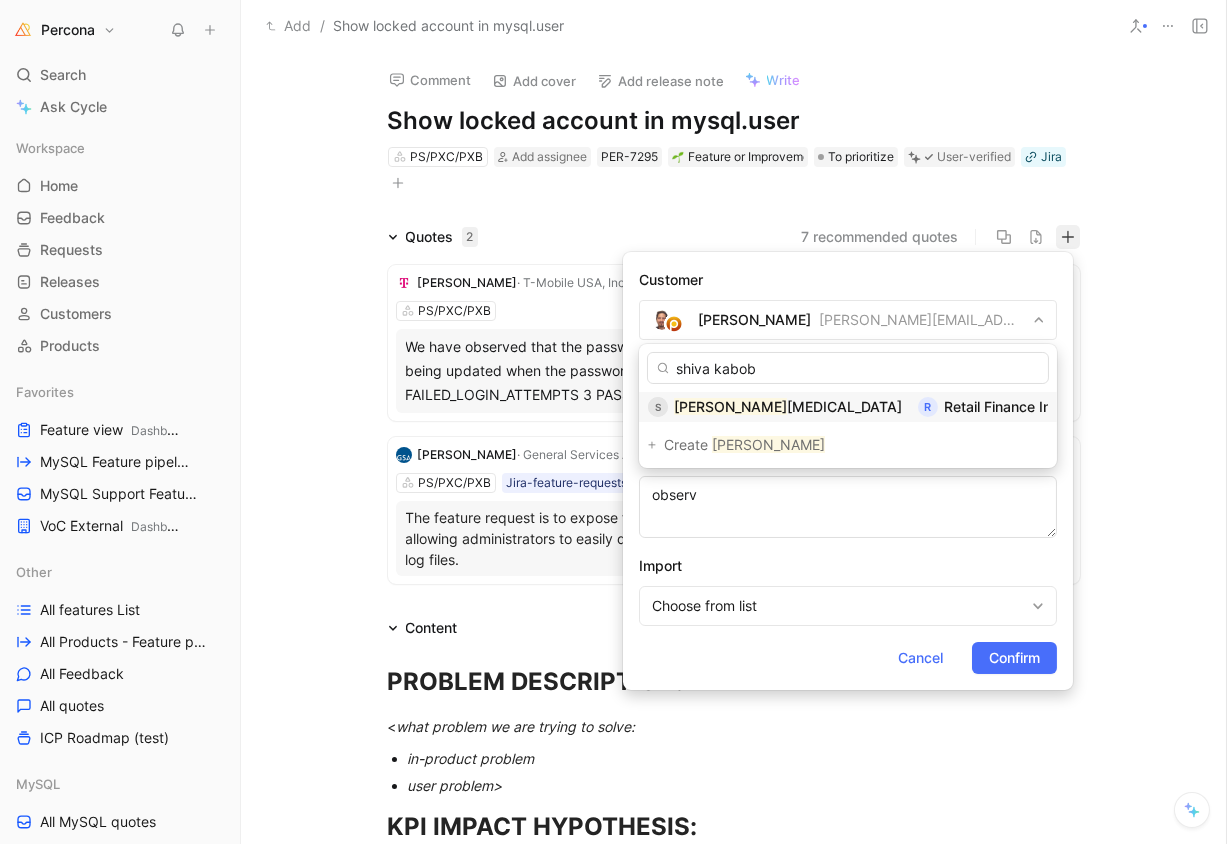 drag, startPoint x: 745, startPoint y: 409, endPoint x: 877, endPoint y: 404, distance: 132.09467 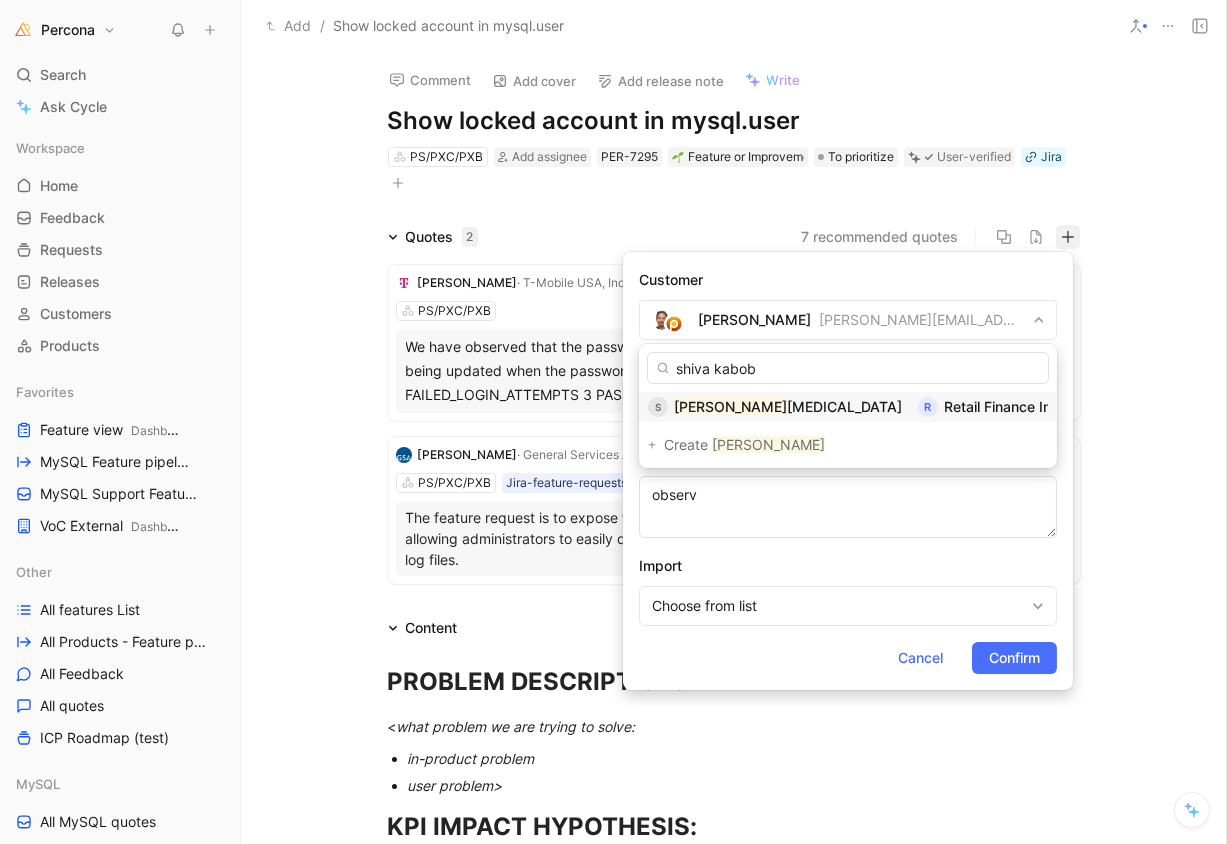 click on "Retail Finance International Holdings, Inc." at bounding box center (1079, 406) 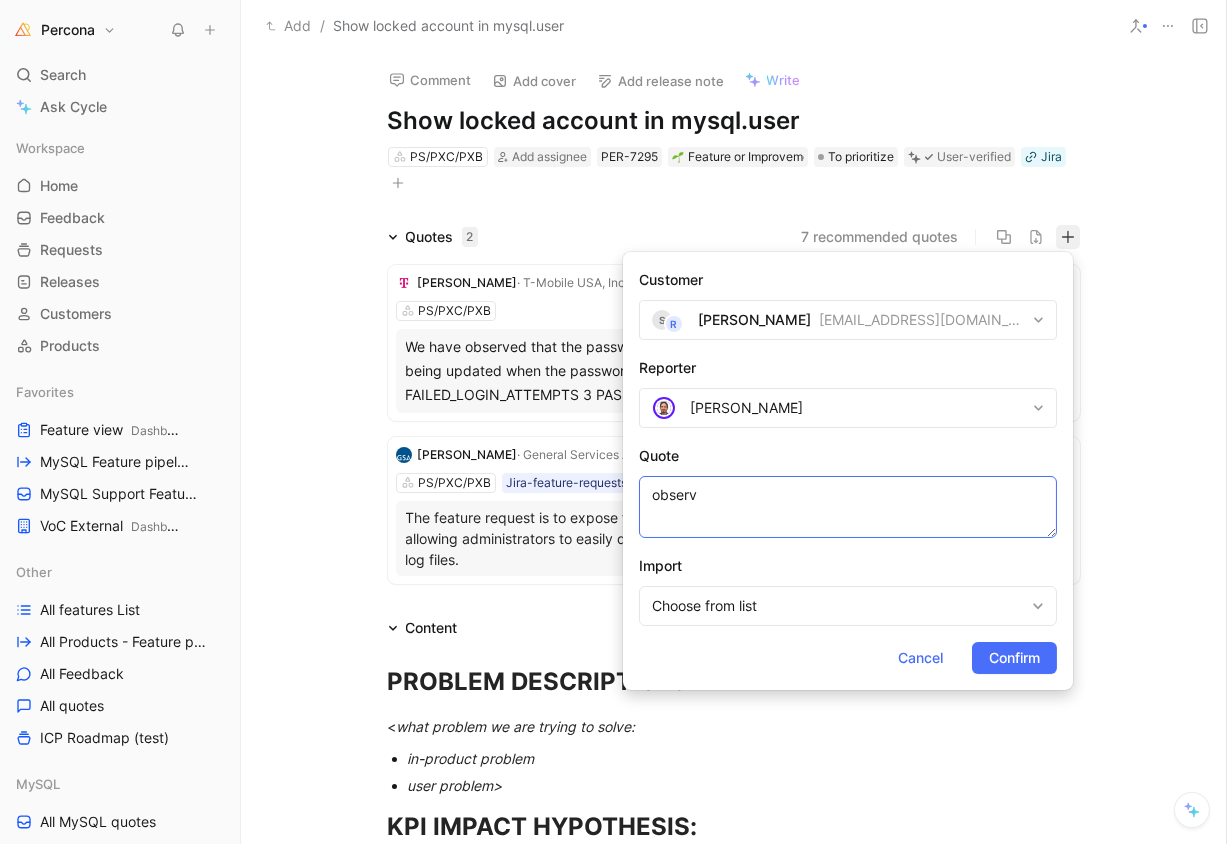 click on "observ" at bounding box center [848, 507] 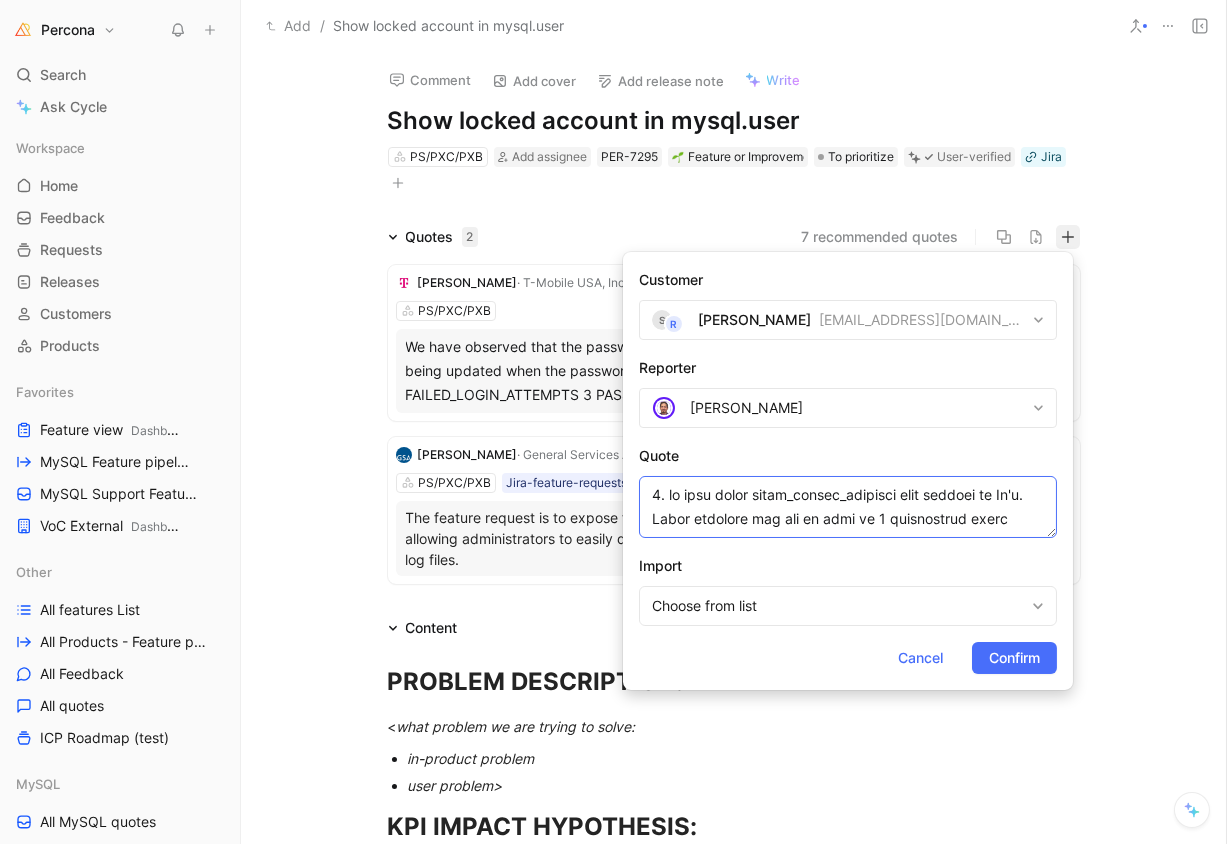 scroll, scrollTop: 0, scrollLeft: 0, axis: both 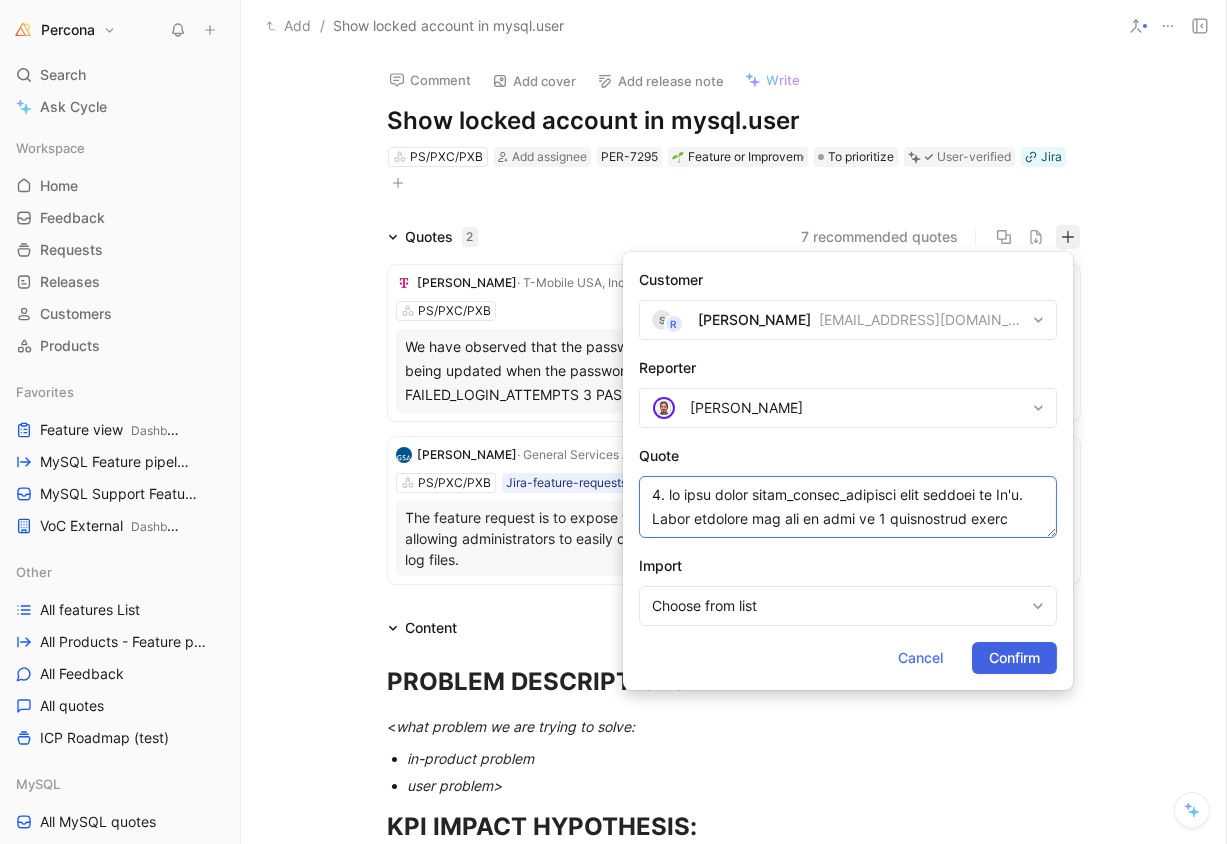 type on "1. we have setup mysql_native_password user account on Db's. These accounts are set to lock on 6 consecutive wrong passwords. recently it was observed that the account was locked however when we checked the account_locked column in mysql.user table we could see account_locked flag was set to 'N'. we want to understand why the flag is set to 'N' when account was locked (we could see account locked error in mysqld error log). We have unlocked the account manually and it started working fine.
2. log_error_verbosity set to 3 still we do not see from which IP the user got locked (we want to see from where wrong password is coming). Is there any way to check the details of IP from where wrong password is coming.
3. currently DB is running on version 8.0.36 we could see warning message in the error log stating that mysql_native_plugin will be deprecated. we want to understand will this message affect the user getting locked in any way.
Please find below sample user creation query:
CREATE USER "username"@"%" ID..." 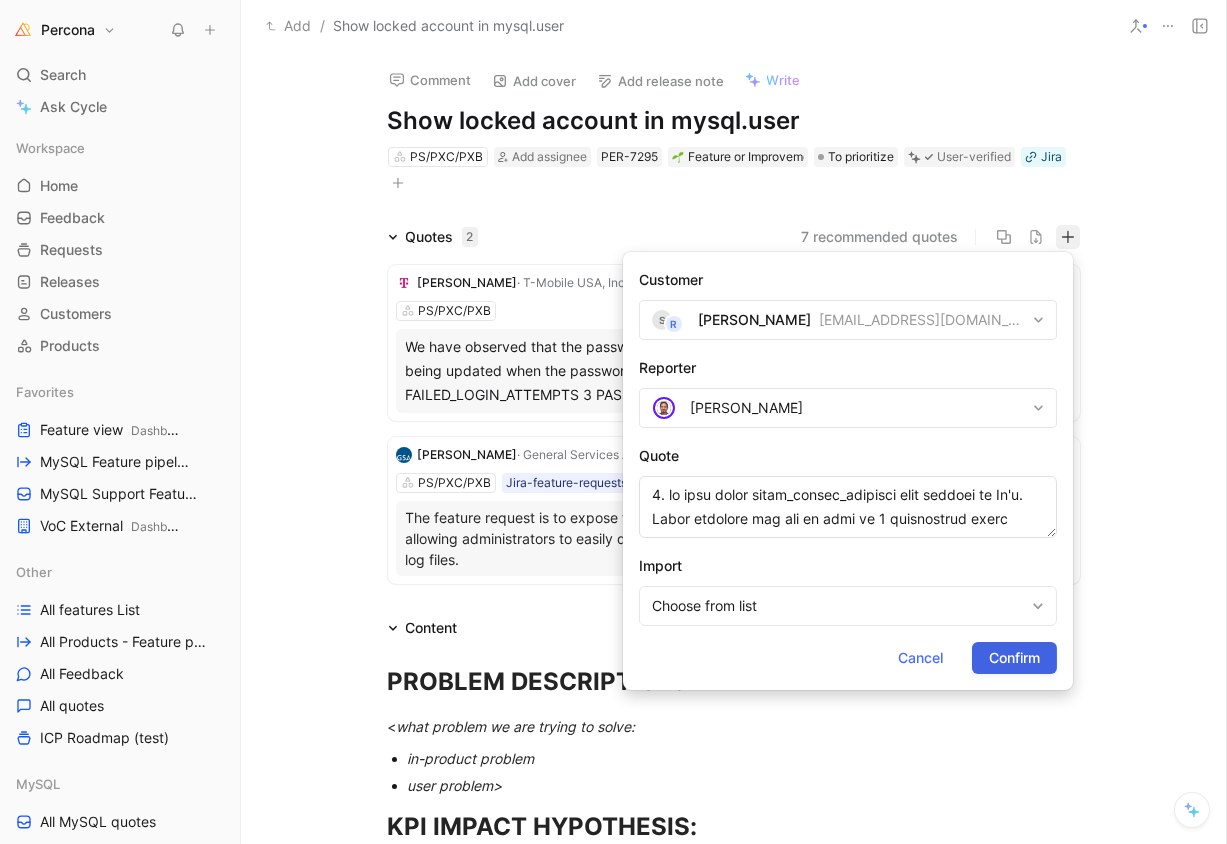 click on "Confirm" at bounding box center [1014, 658] 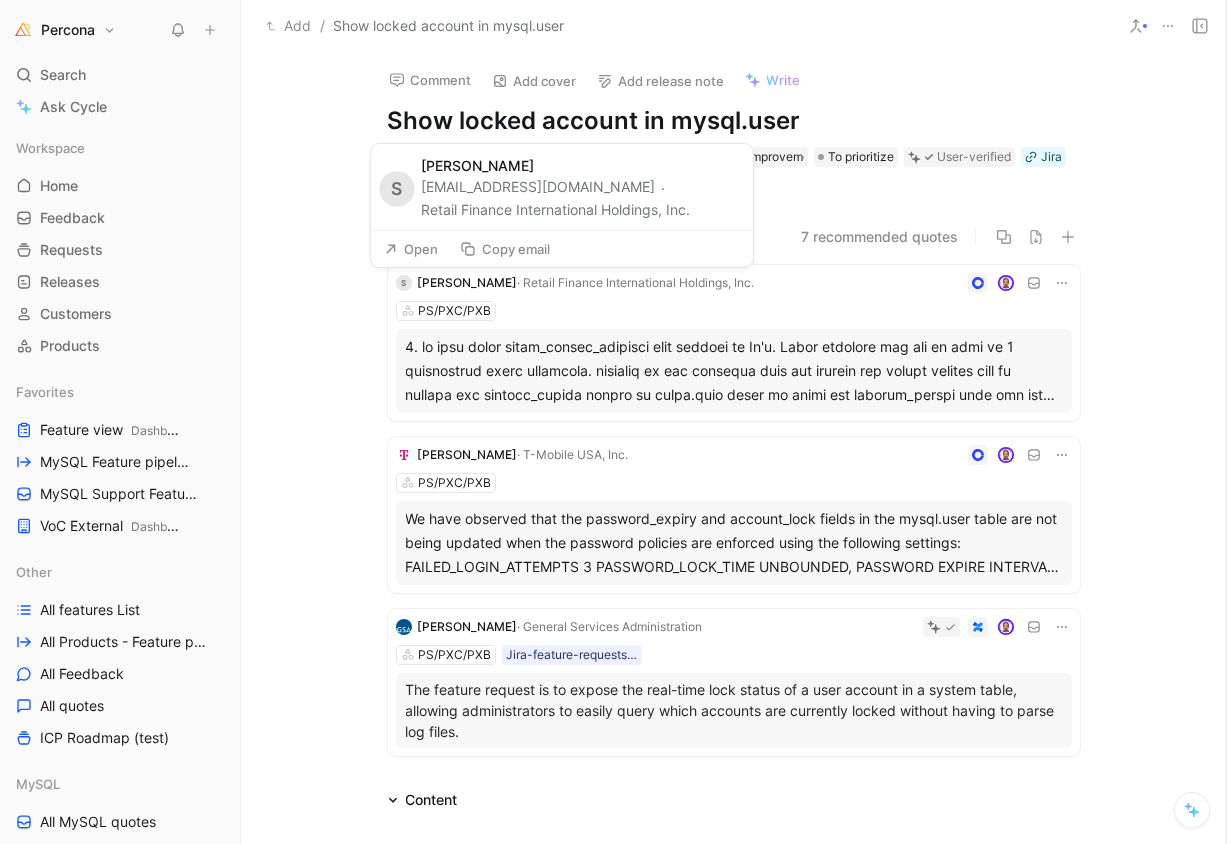 click on "Open" at bounding box center [411, 249] 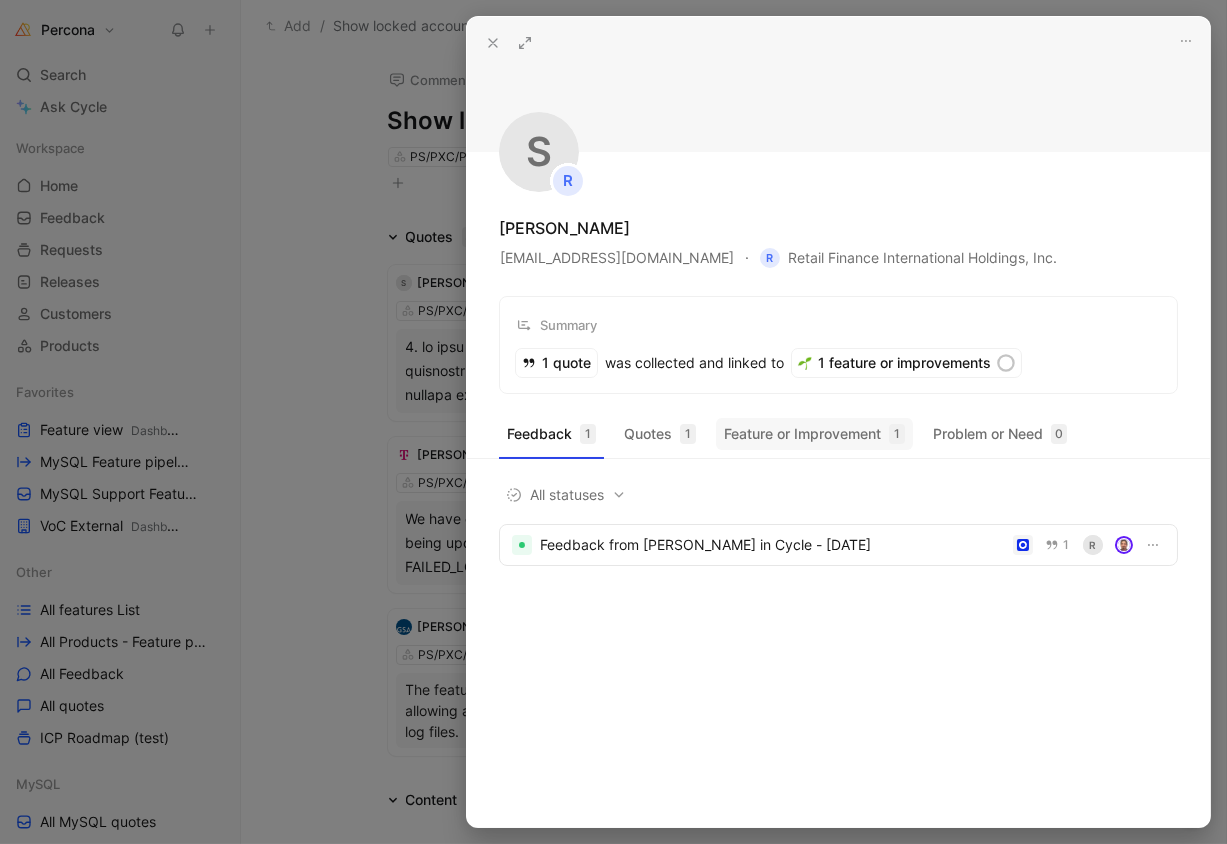 click on "Feature or Improvement 1" at bounding box center (814, 434) 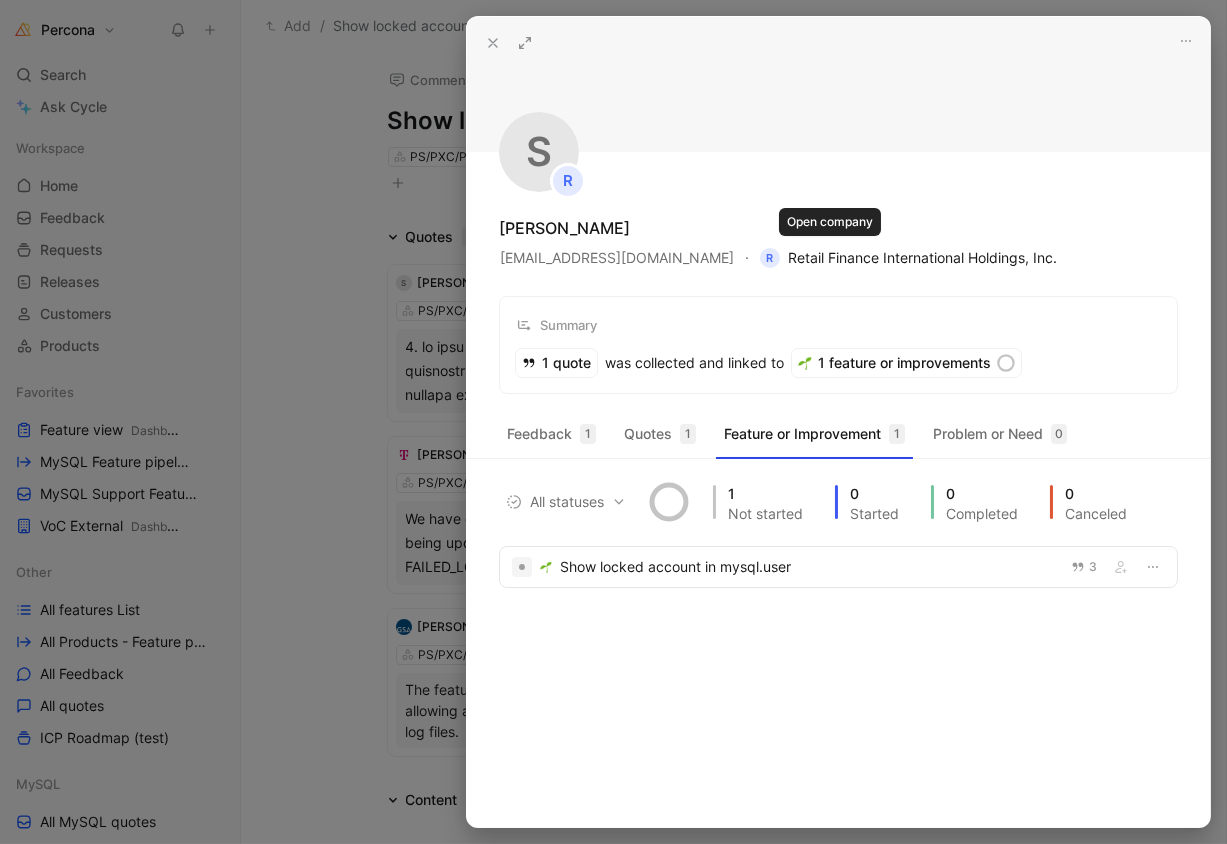 click on "R Retail Finance International Holdings, Inc." at bounding box center [908, 258] 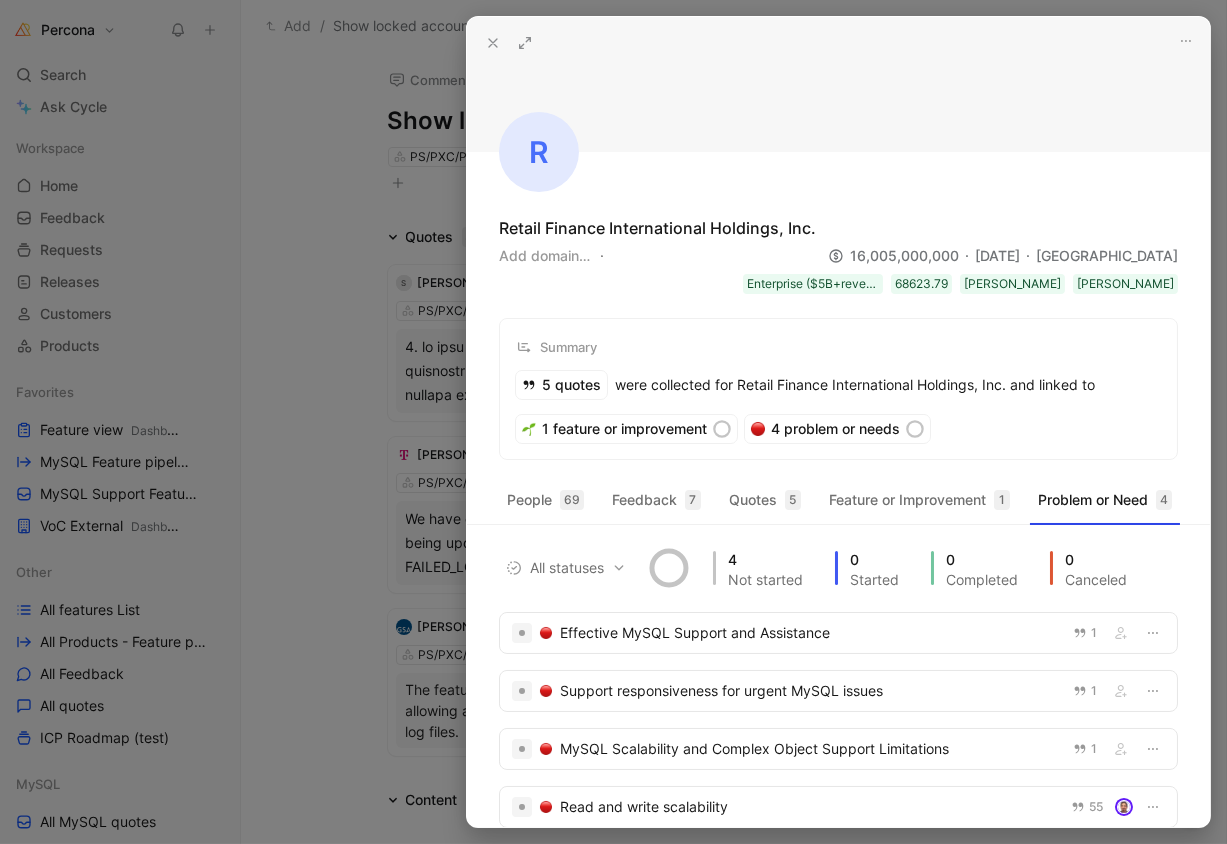 click on "Add domain…" at bounding box center [544, 256] 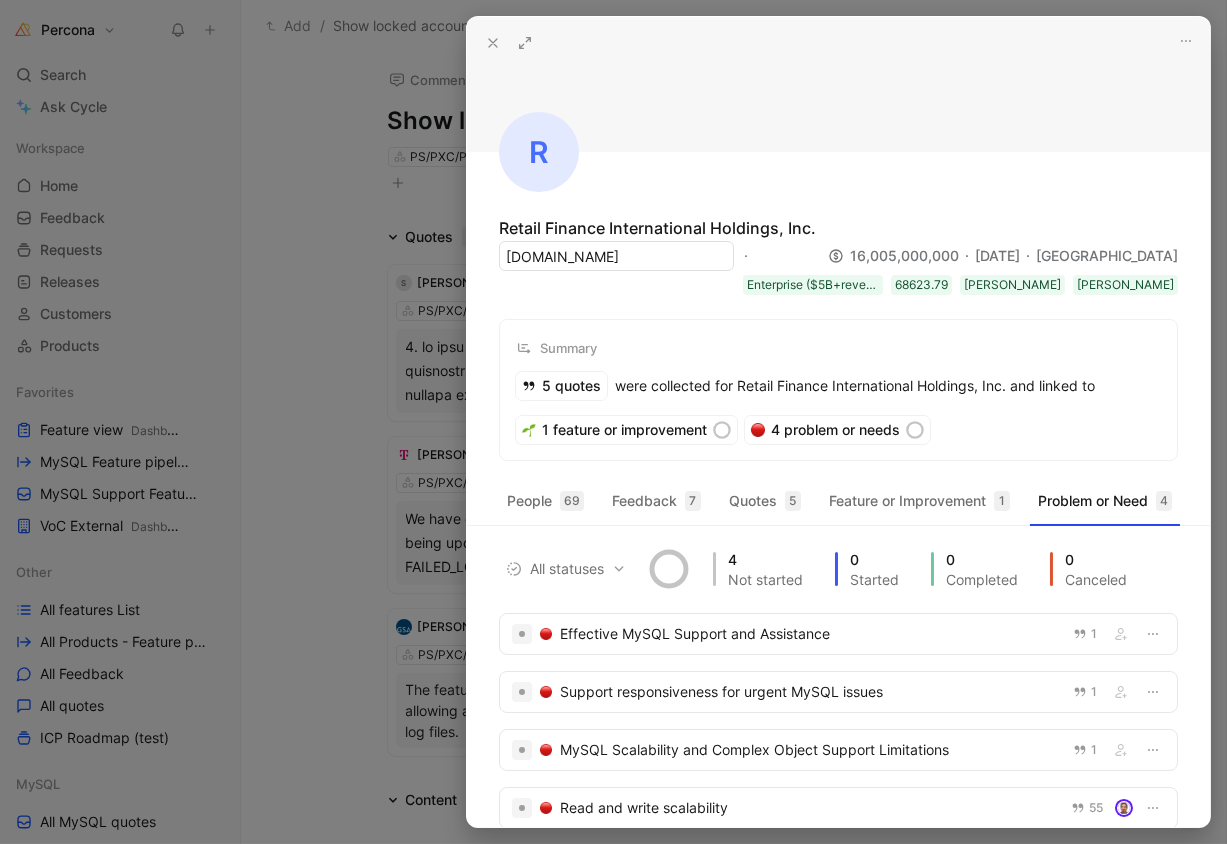 type on "syf.com" 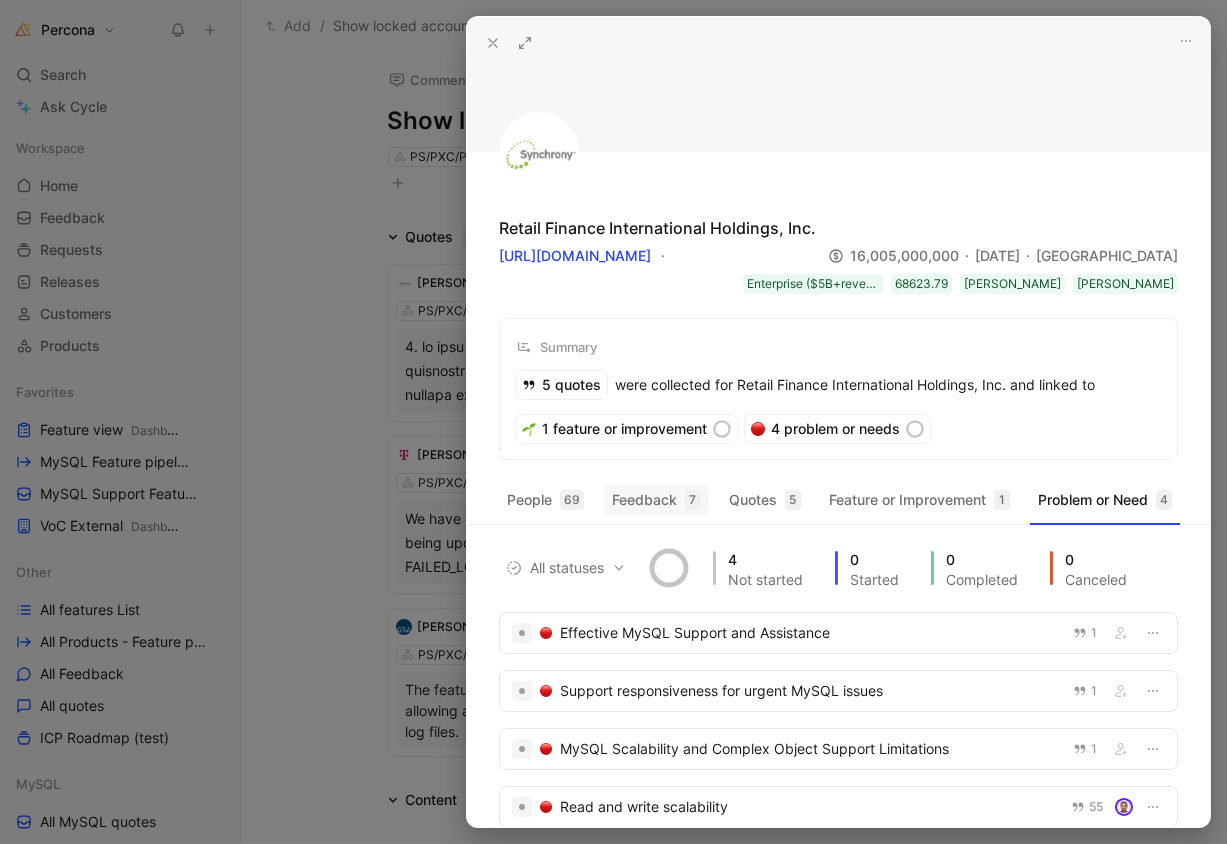 click on "Feedback 7" at bounding box center (656, 500) 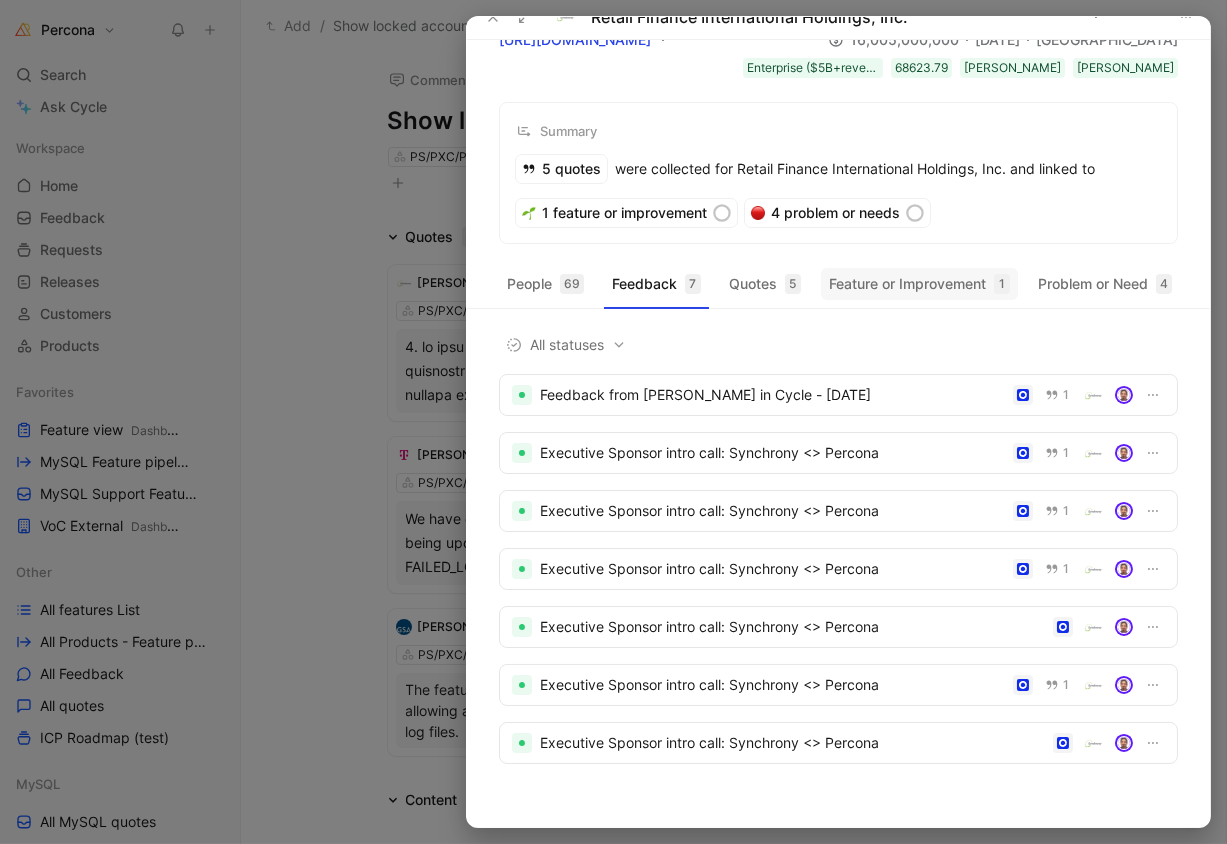 scroll, scrollTop: 0, scrollLeft: 0, axis: both 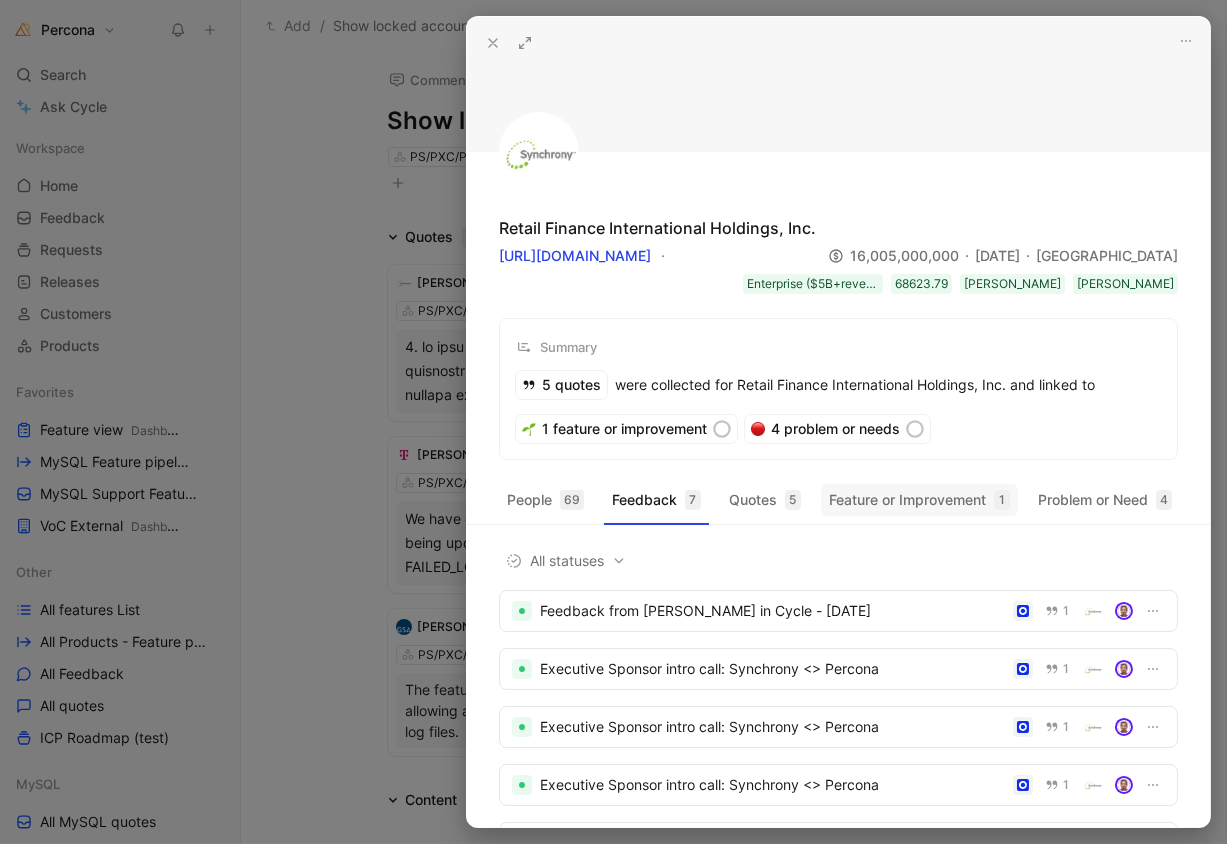click on "Feature or Improvement 1" at bounding box center (919, 500) 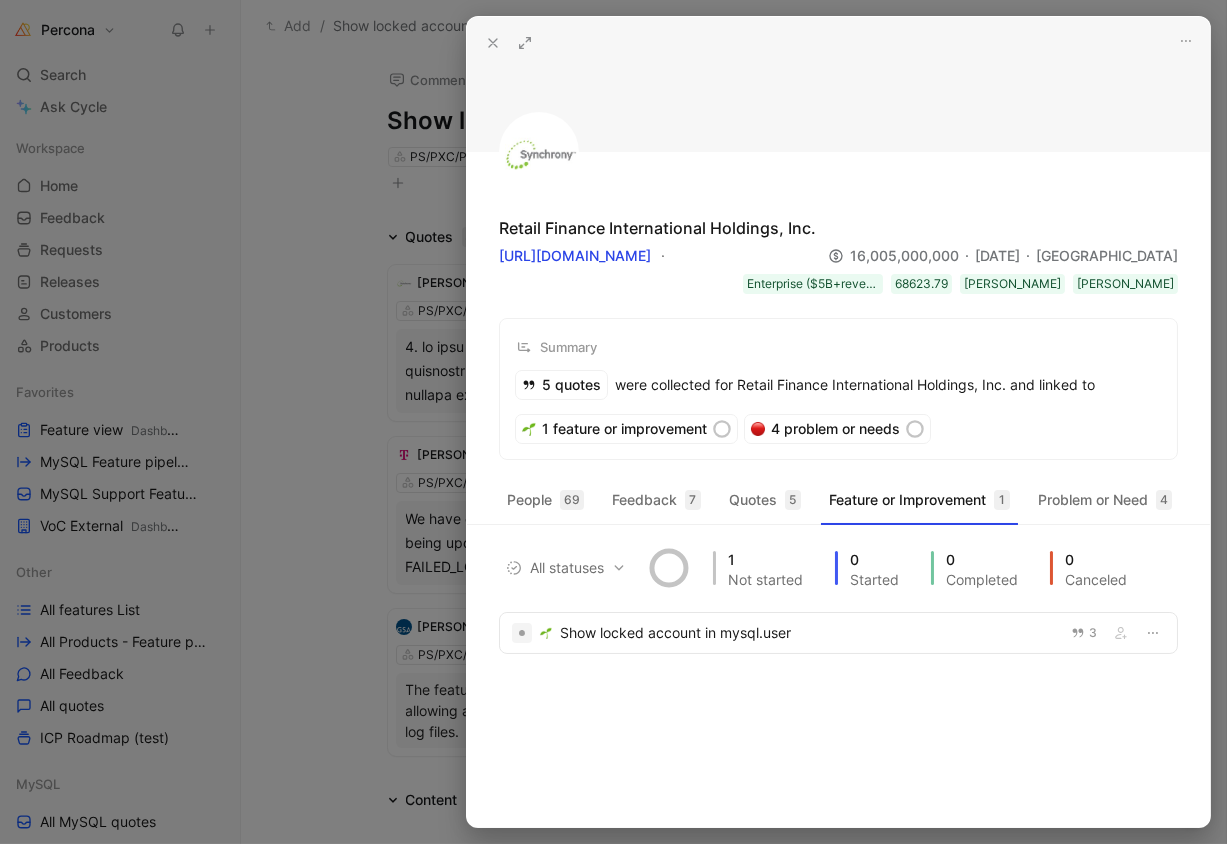 click 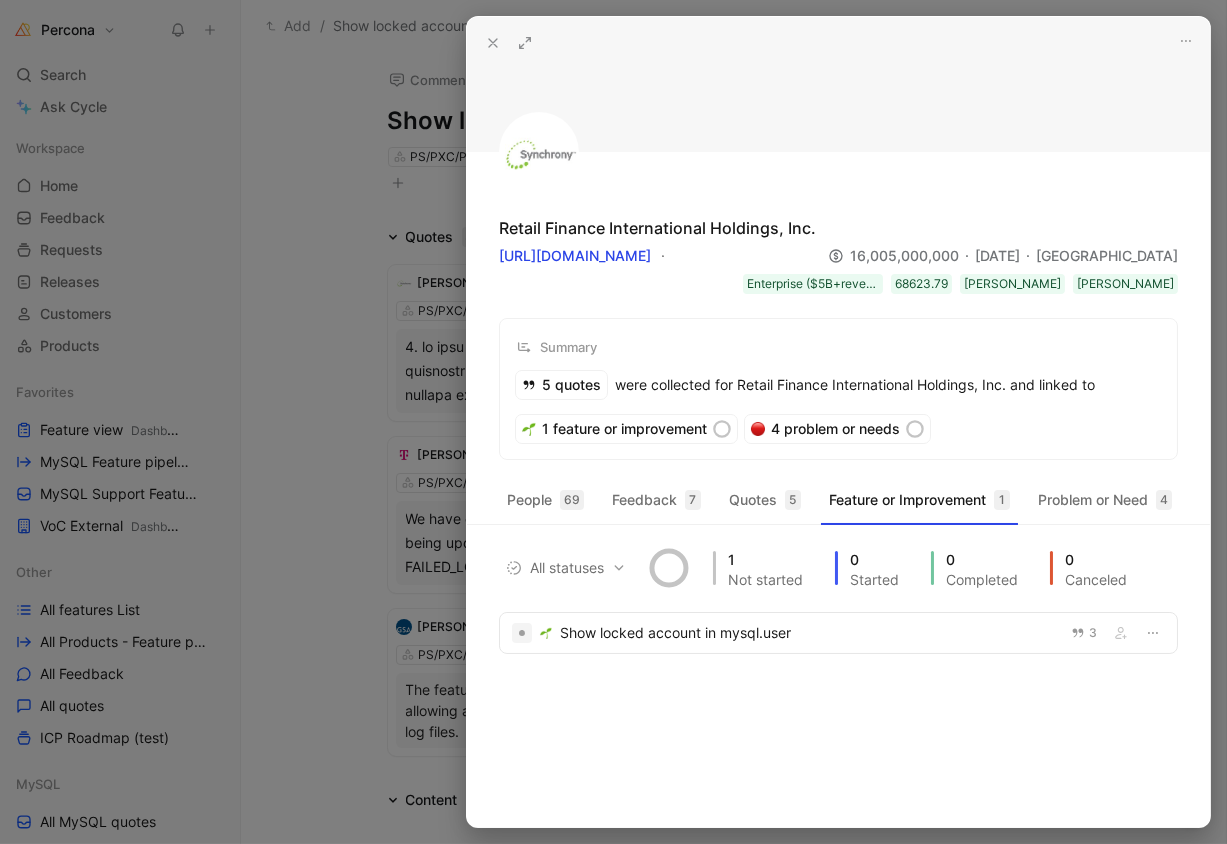 click at bounding box center [613, 422] 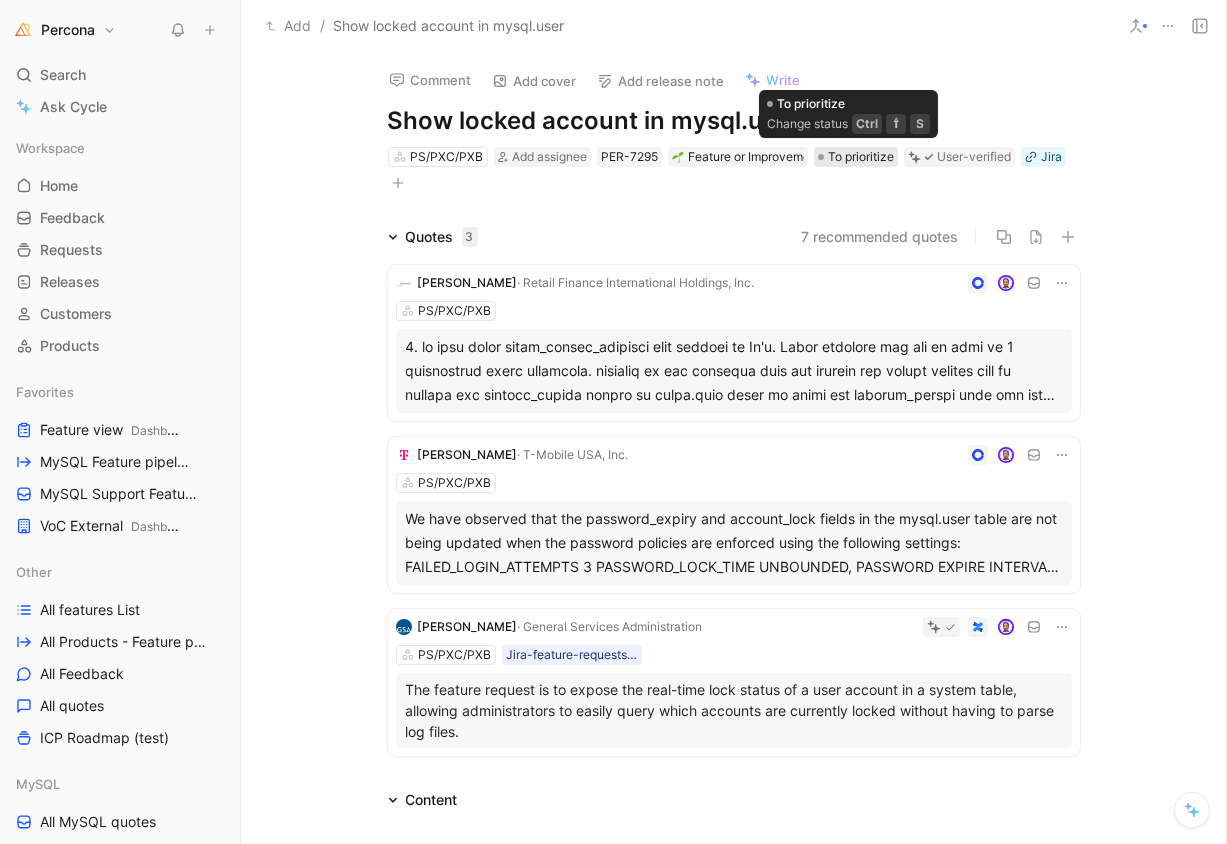 click on "To prioritize" at bounding box center (861, 157) 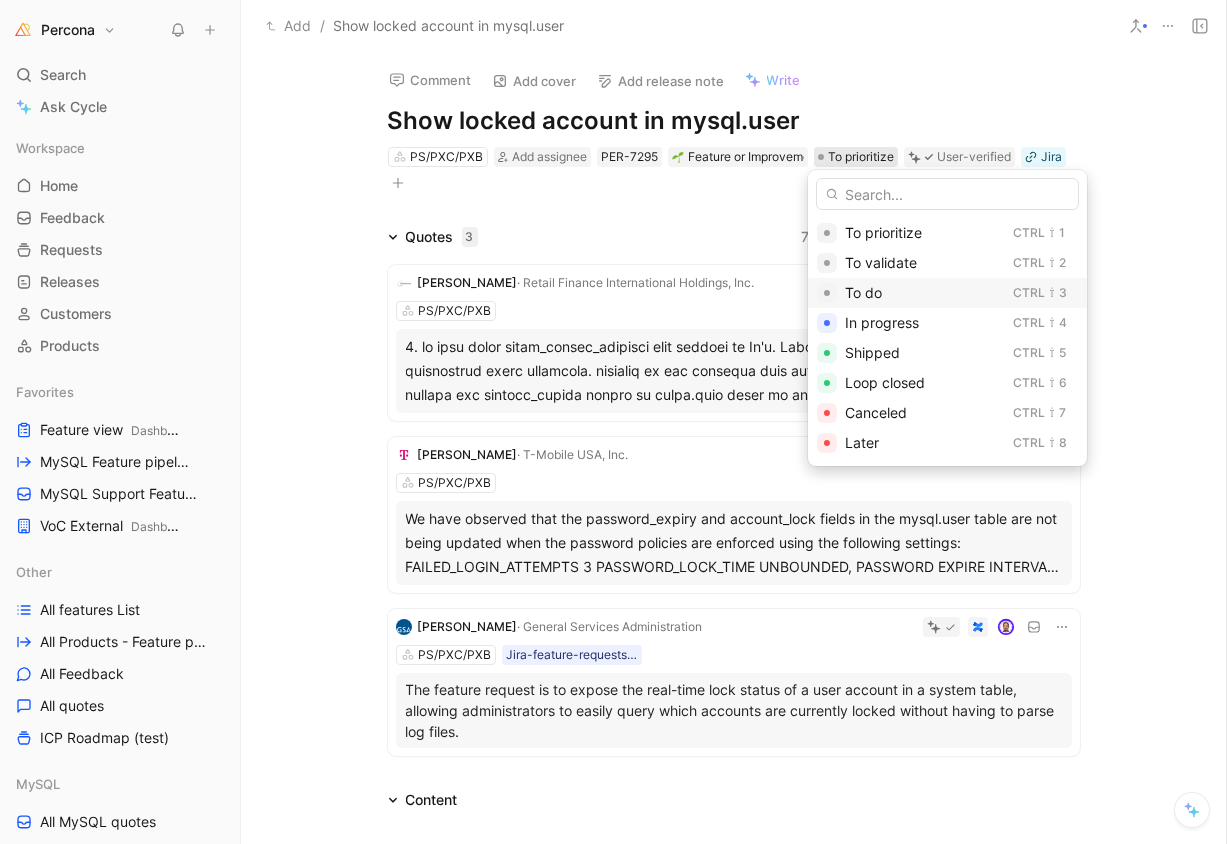 click on "To do" at bounding box center (925, 293) 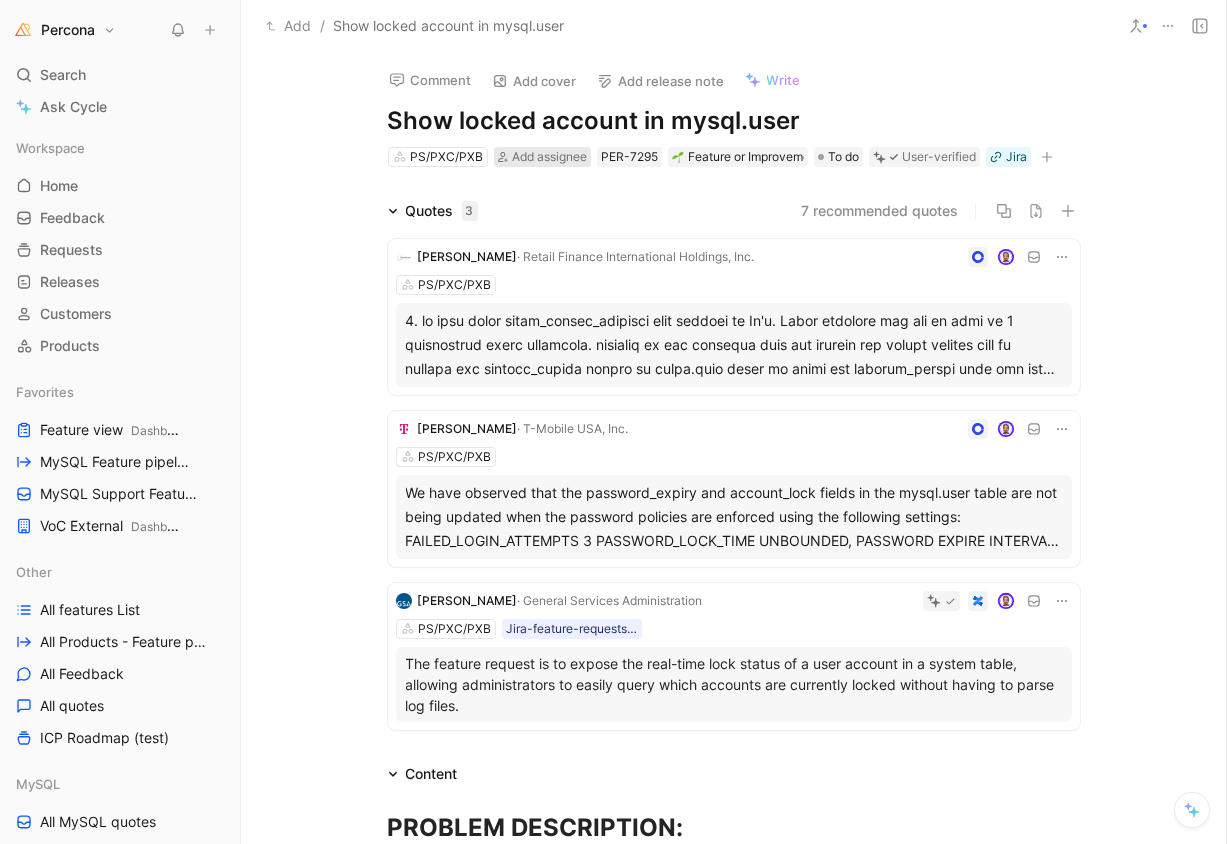 click on "Add assignee" at bounding box center (549, 156) 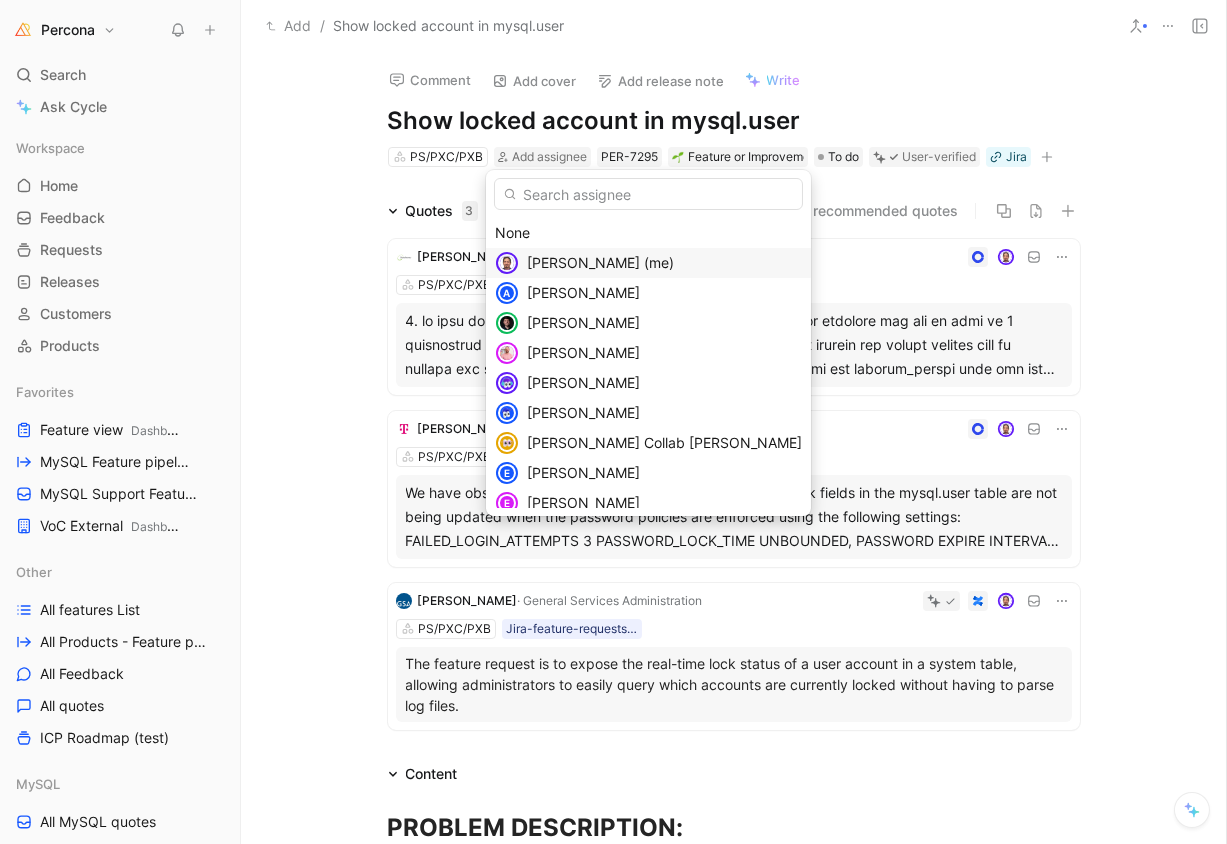 click on "Dennis Kittrell (me)" at bounding box center (600, 262) 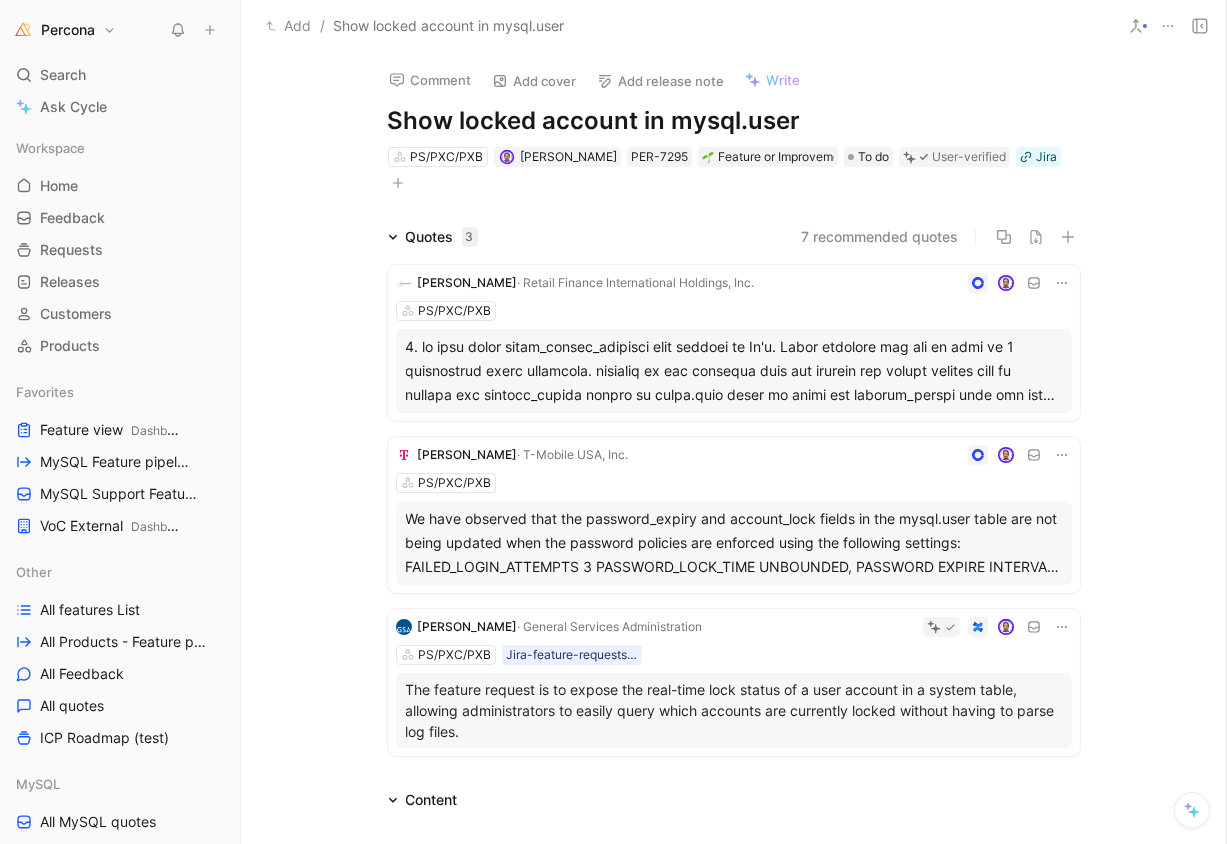 click on "Add cover" at bounding box center (534, 81) 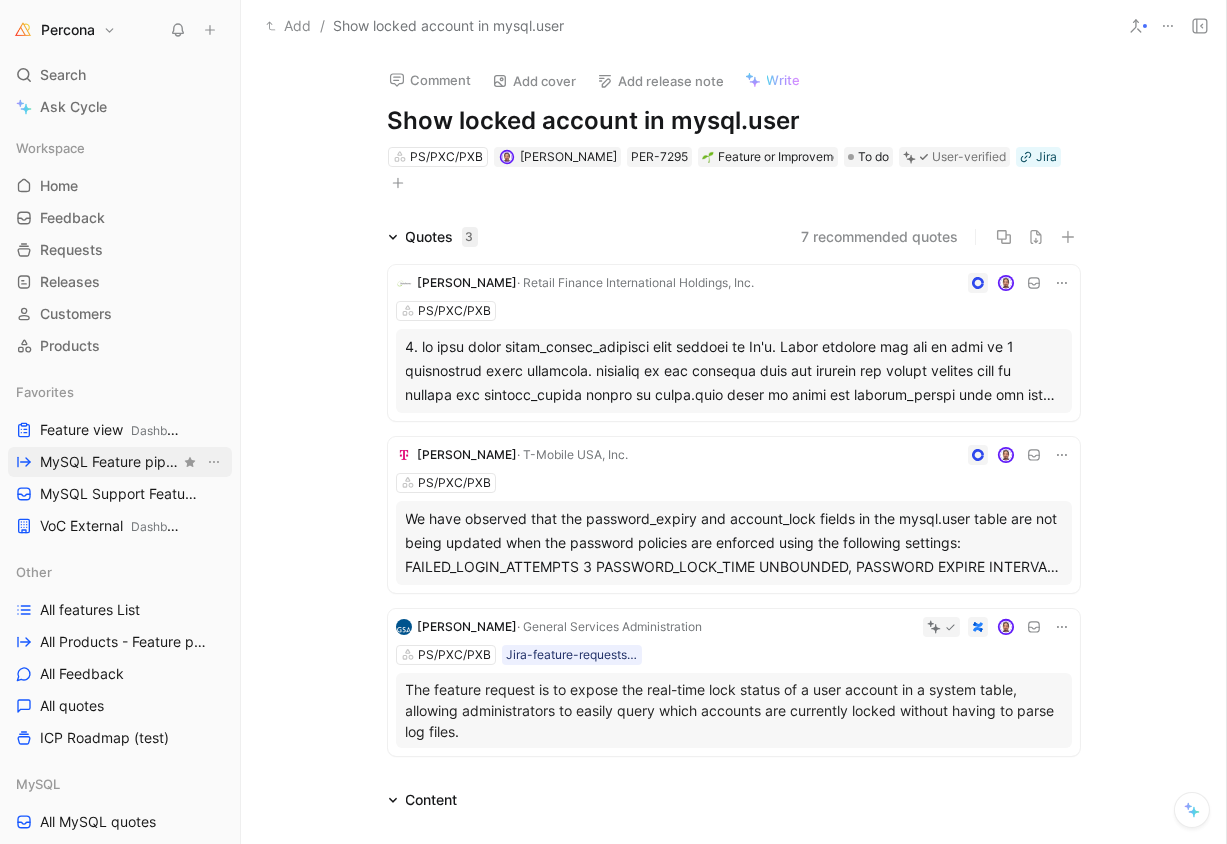 click on "MySQL Feature pipeline MySQL" at bounding box center (110, 462) 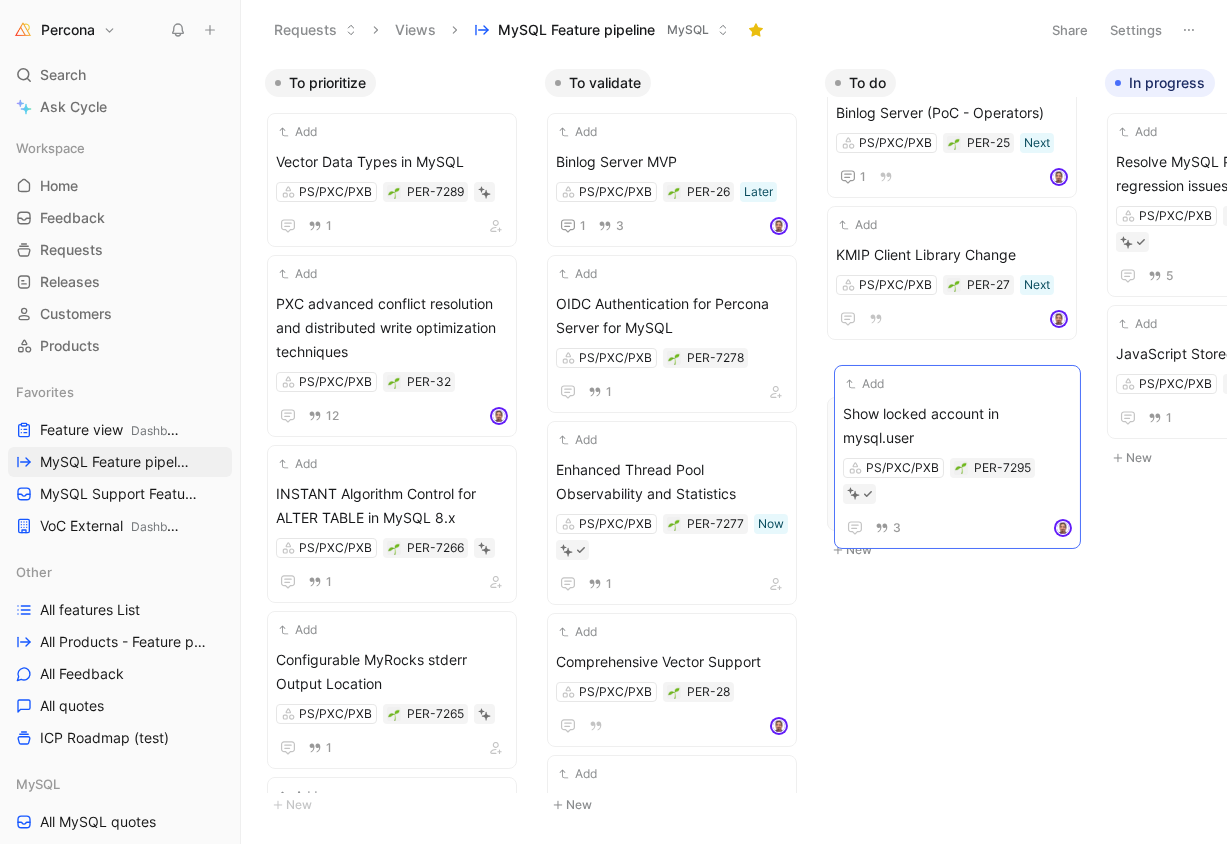 drag, startPoint x: 935, startPoint y: 137, endPoint x: 944, endPoint y: 385, distance: 248.16325 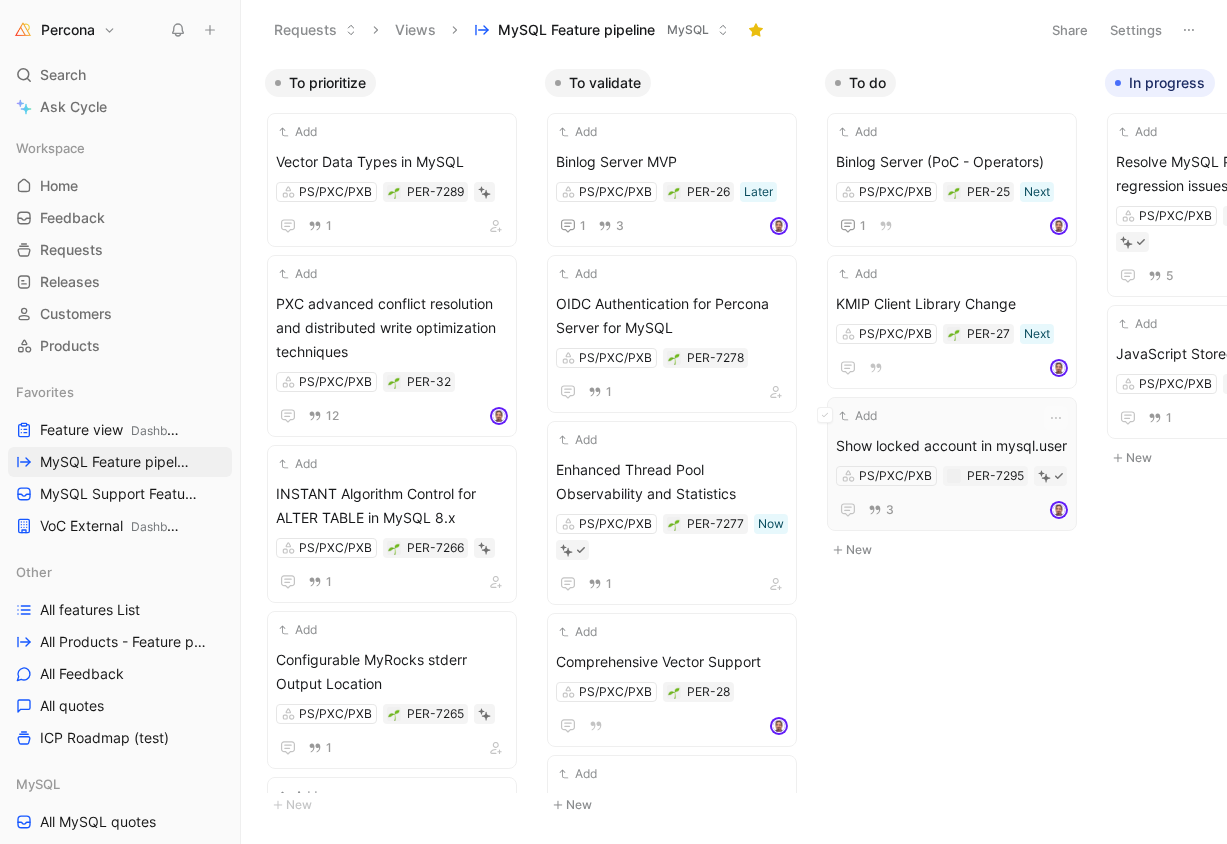 click on "Add" at bounding box center (939, 416) 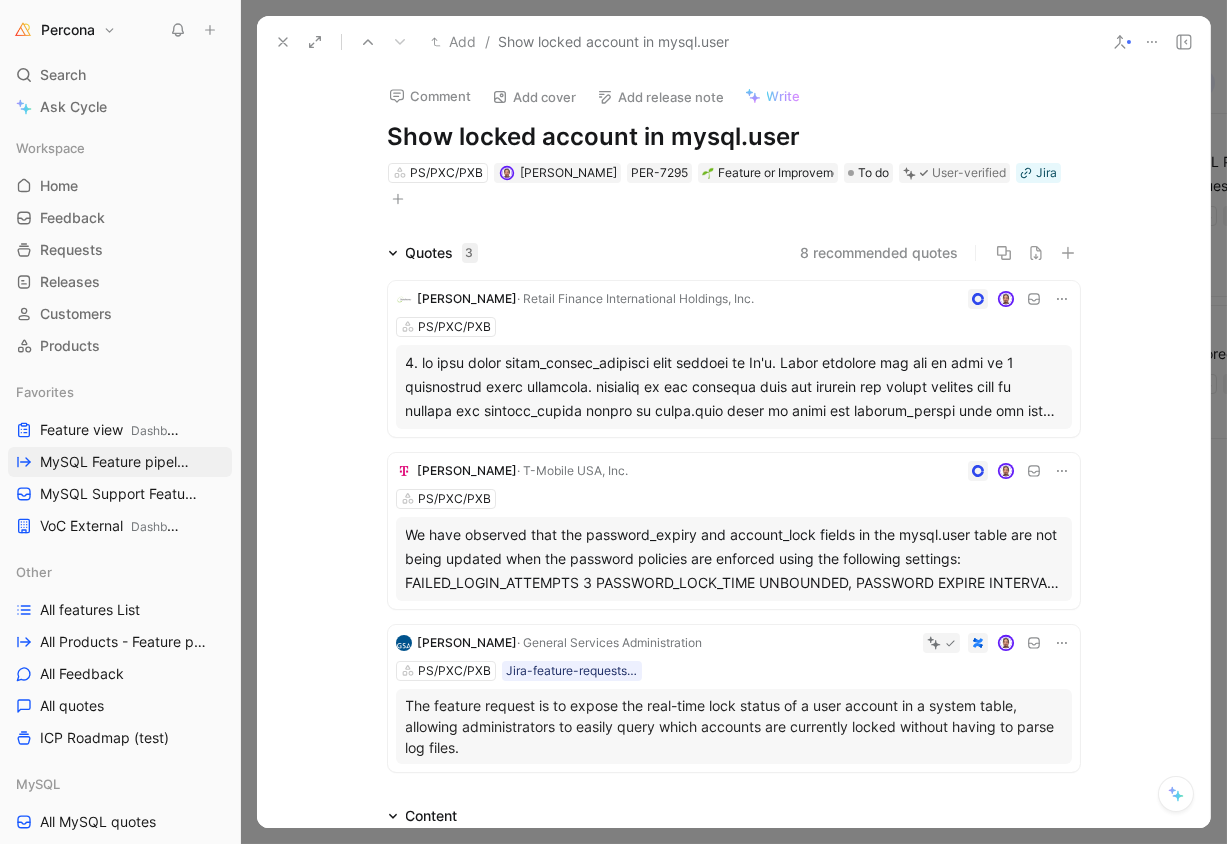 click on "Comment" at bounding box center [430, 96] 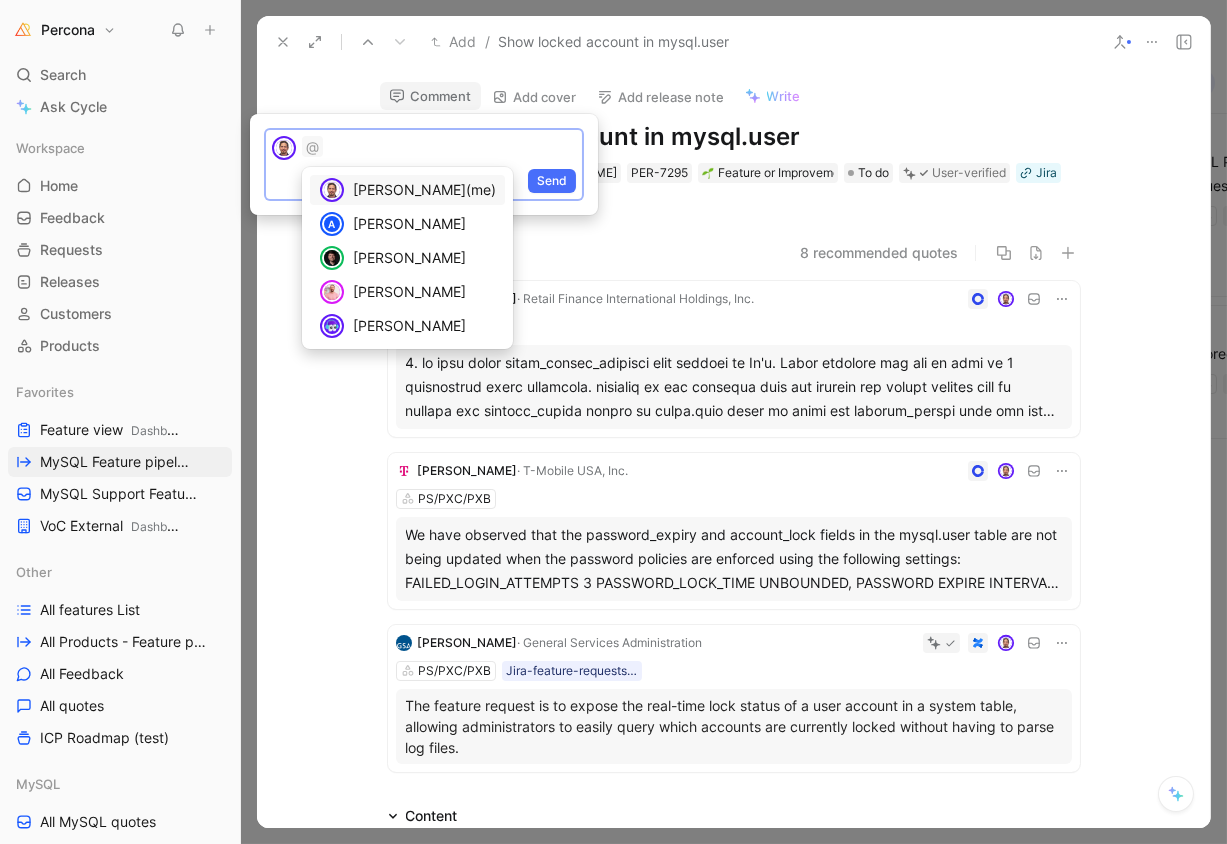 type 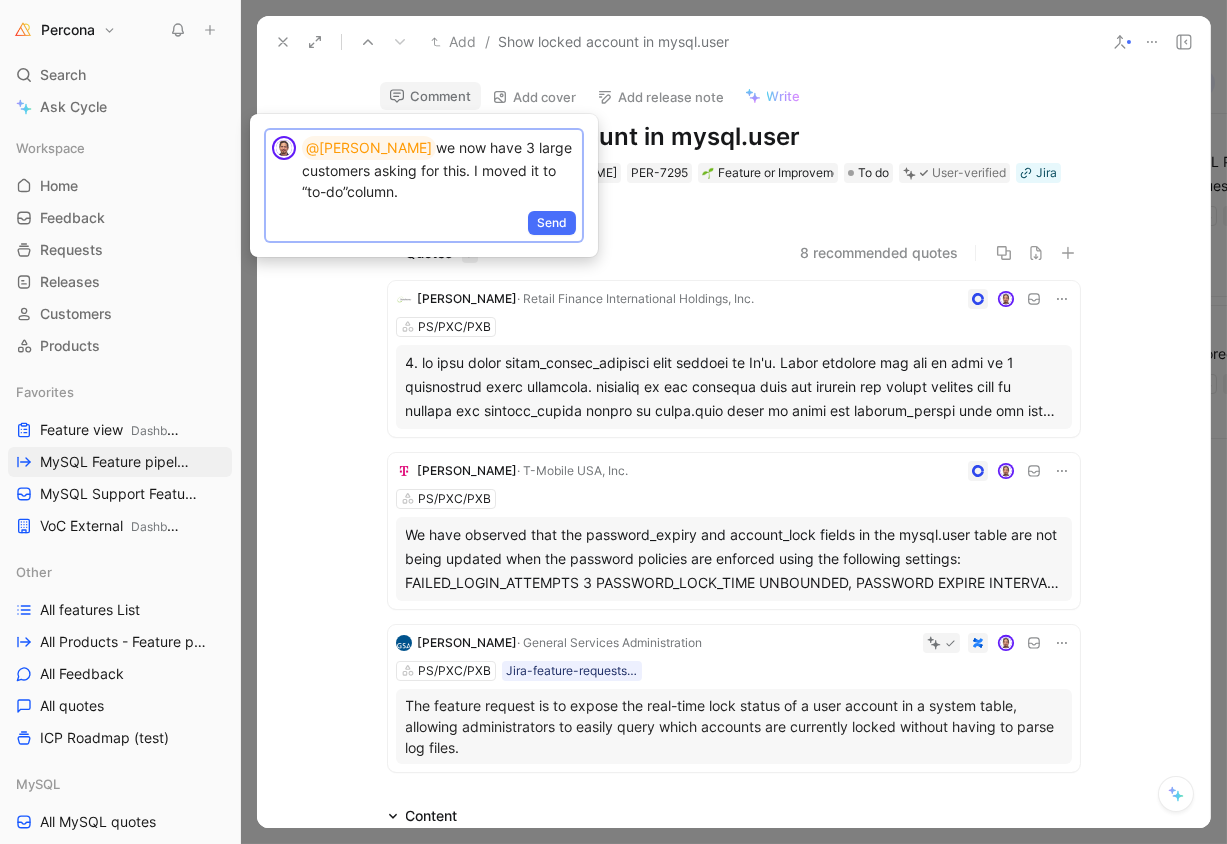 click on "@Julia  we now have 3 large customers asking for this. I moved it to “to-do”column." at bounding box center [439, 169] 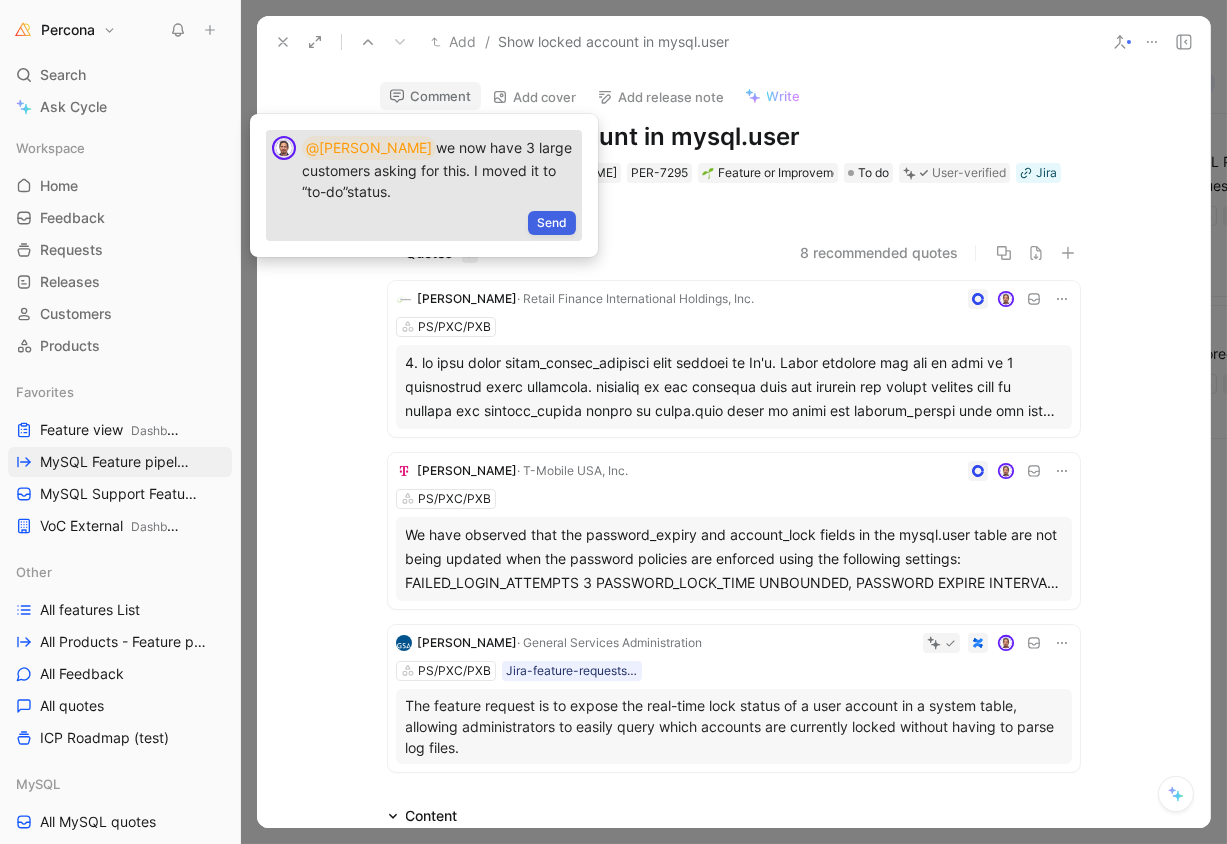 click on "Send" at bounding box center [552, 223] 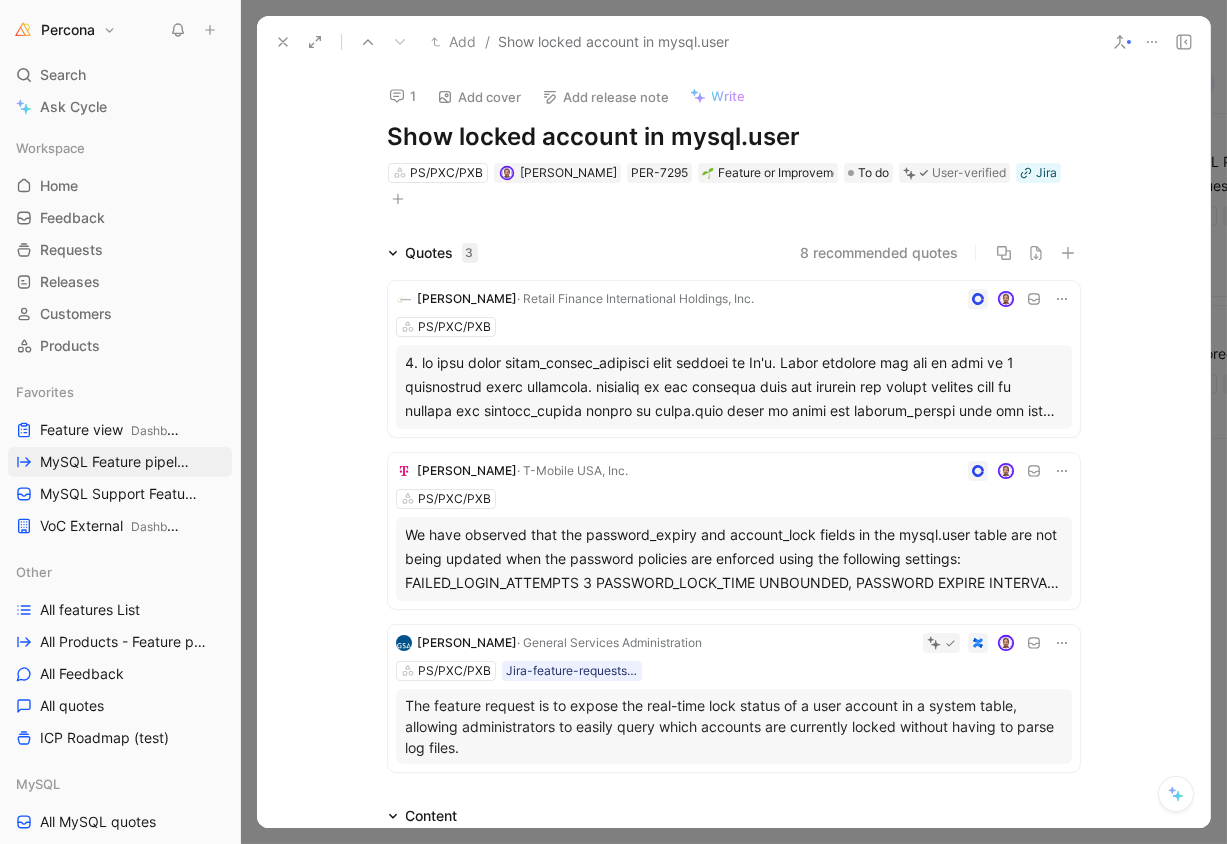 scroll, scrollTop: 0, scrollLeft: 0, axis: both 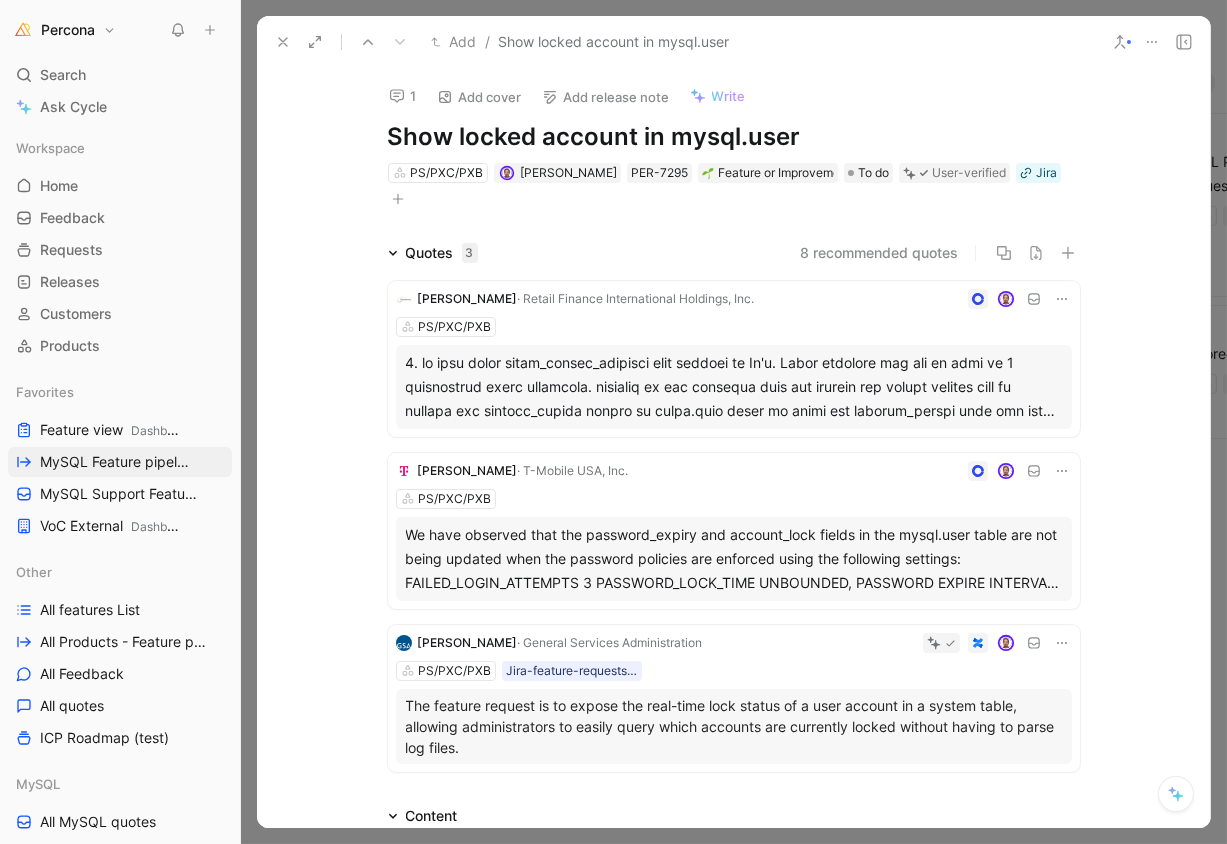 drag, startPoint x: 681, startPoint y: 812, endPoint x: 497, endPoint y: 130, distance: 706.3852 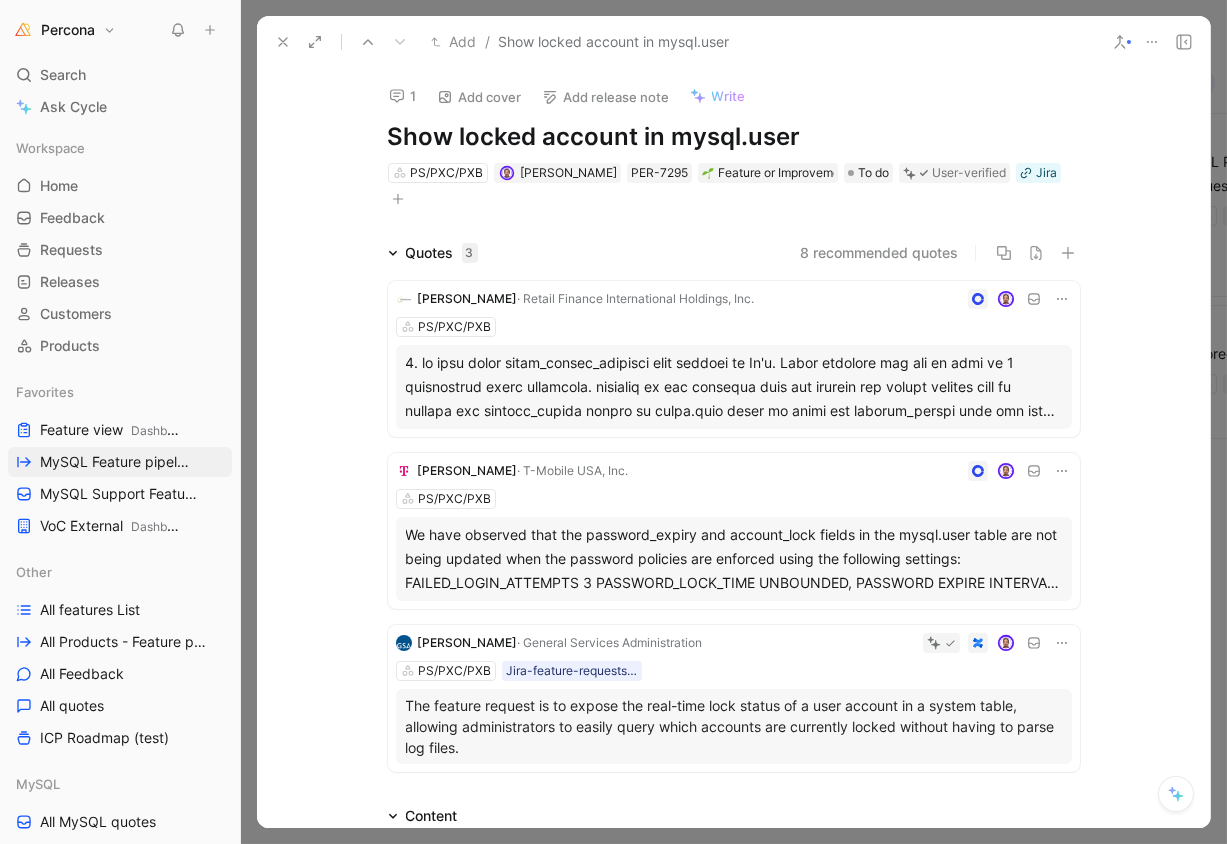 click on "Show locked account in mysql.user" at bounding box center [734, 137] 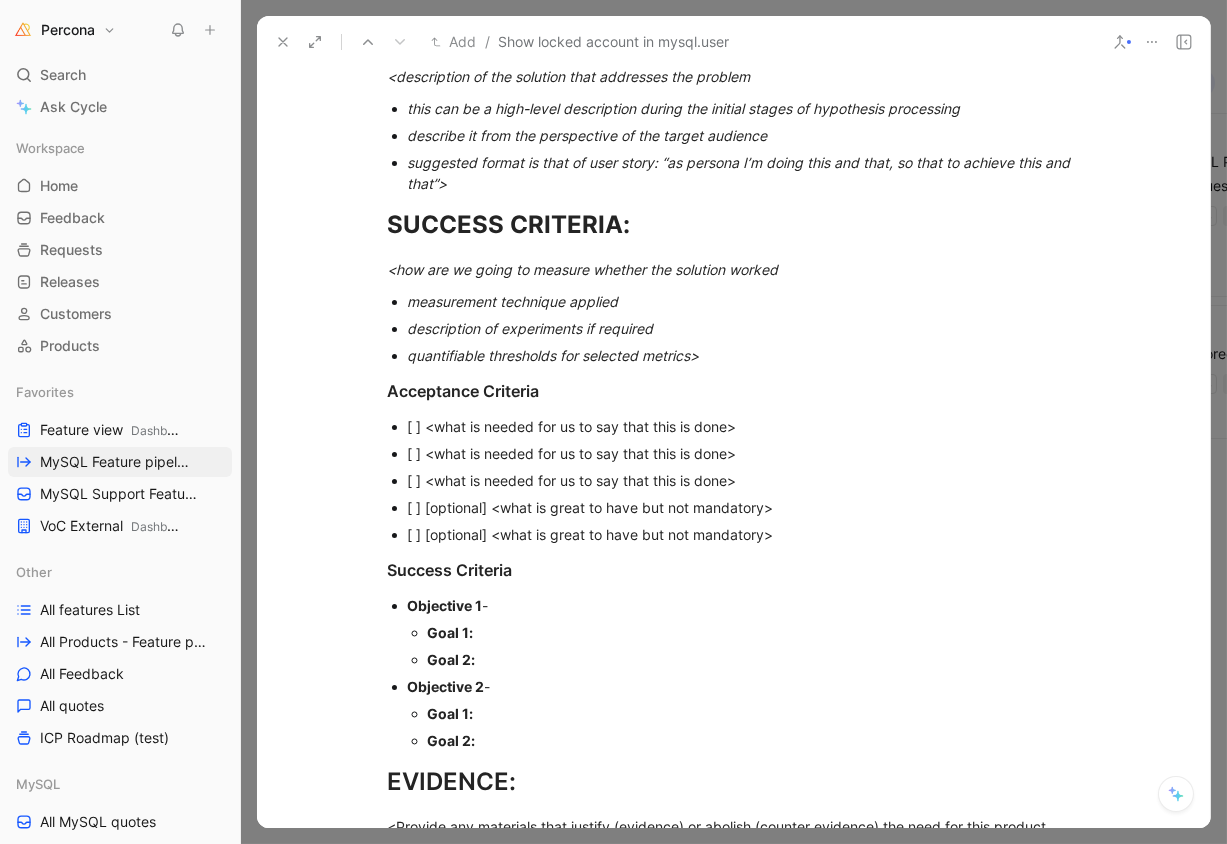 scroll, scrollTop: 1217, scrollLeft: 0, axis: vertical 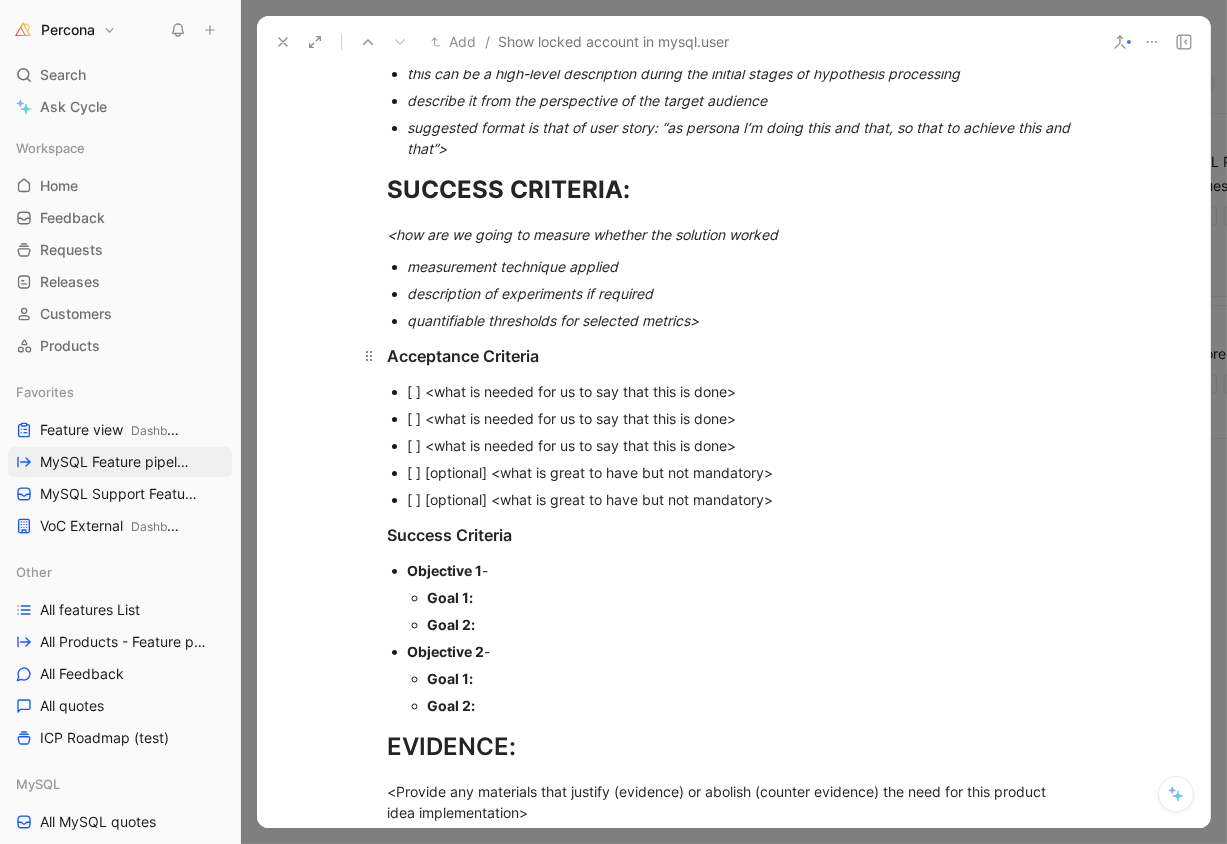click on "Acceptance Criteria" at bounding box center [734, 356] 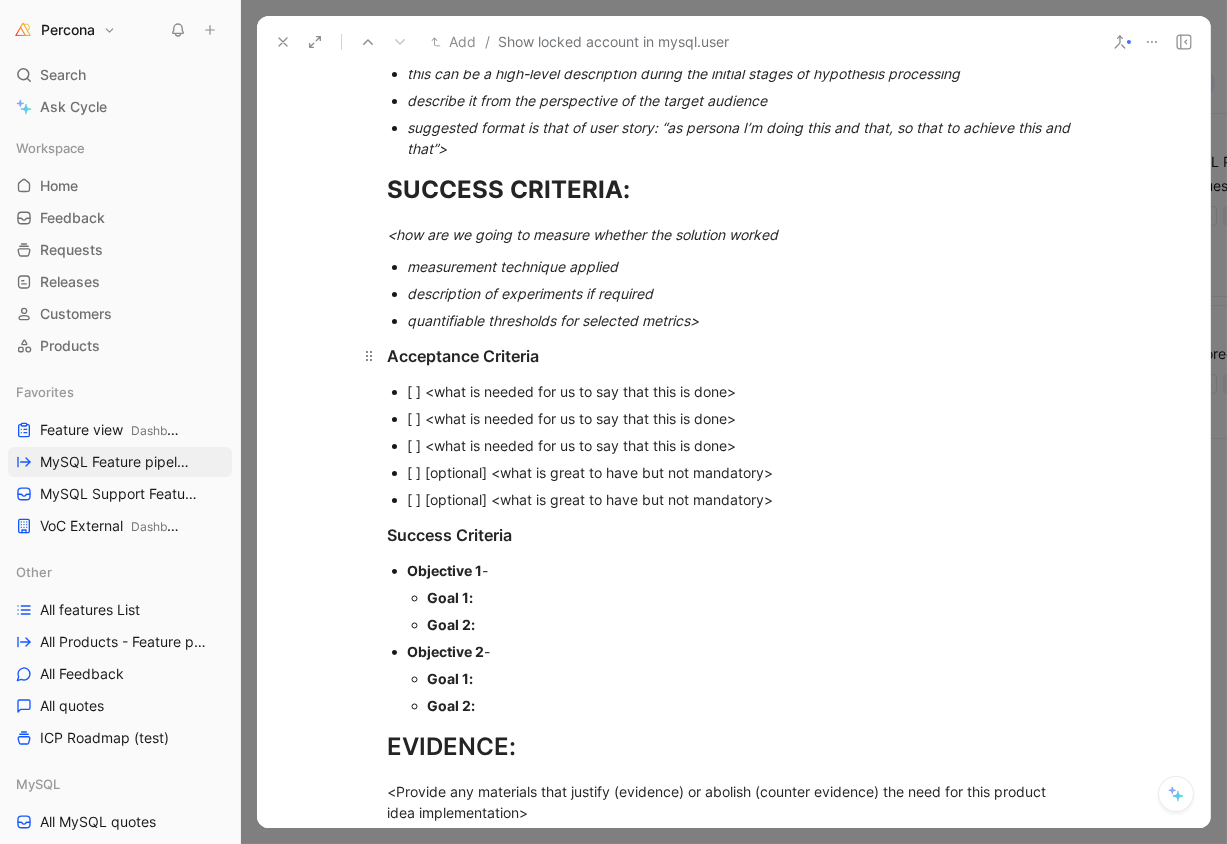 copy on "PROBLEM DESCRIPTION: < what problem we are trying to solve: in-product problem user problem> KPI IMPACT HYPOTHESIS: <what primary metric we think this problem relates to: KPIs only, so this must be focused strategic alignment north star alignment POGs> SOLUTION HYPOTHESIS: <description of the solution that addresses the problem this can be a high-level description during the initial stages of hypothesis processing describe it from the perspective of the target audience suggested format is that of user story: “as persona I’m doing this and that, so that to achieve this and that”> SUCCESS CRITERIA: <how are we going to measure whether the solution worked measurement technique applied description of experiments if required quantifiable thresholds for selected metrics> Acceptance Criteria [ ] <what is needed for us to say that this is done> [ ] <what is needed for us to say that this is done> [ ] <what is needed for us to say that this is done> [ ] [optional] <what is great to have but not mandatory> [ ] [opti..." 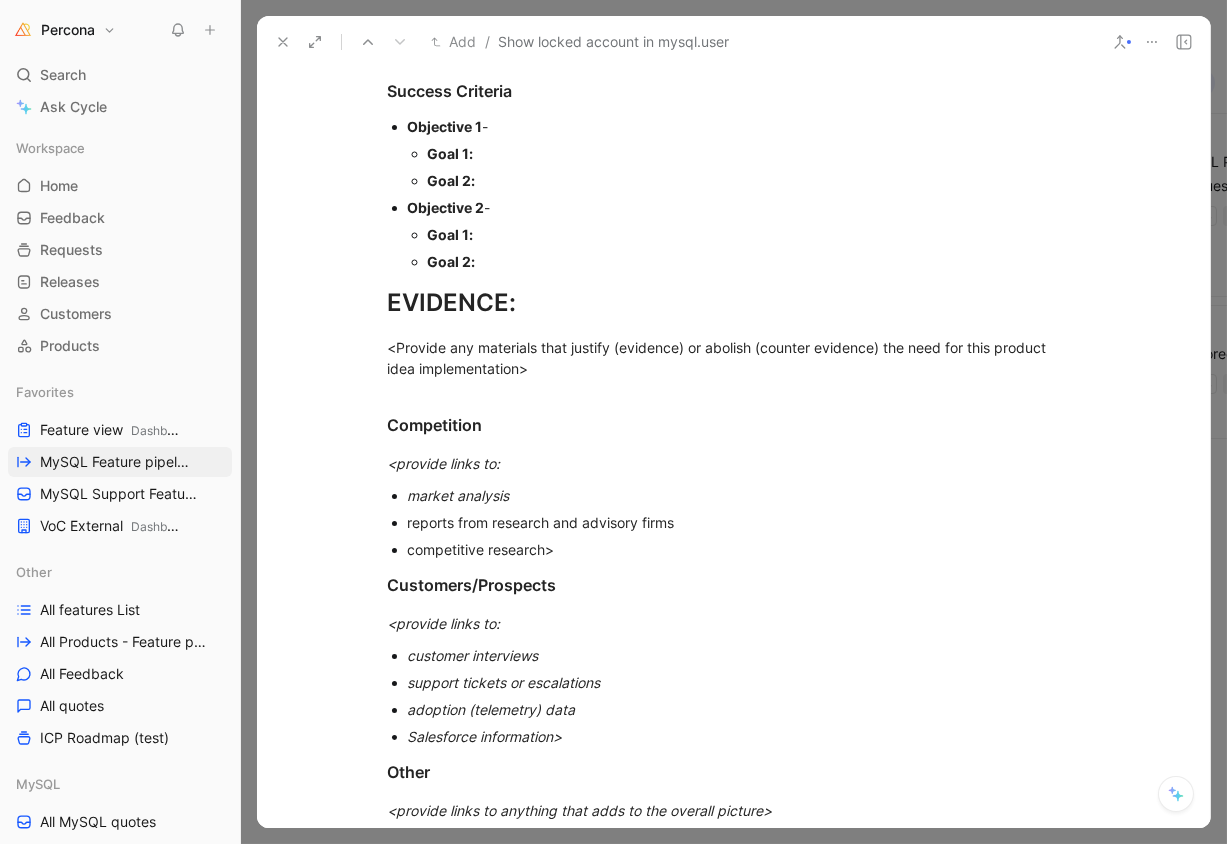 scroll, scrollTop: 1665, scrollLeft: 0, axis: vertical 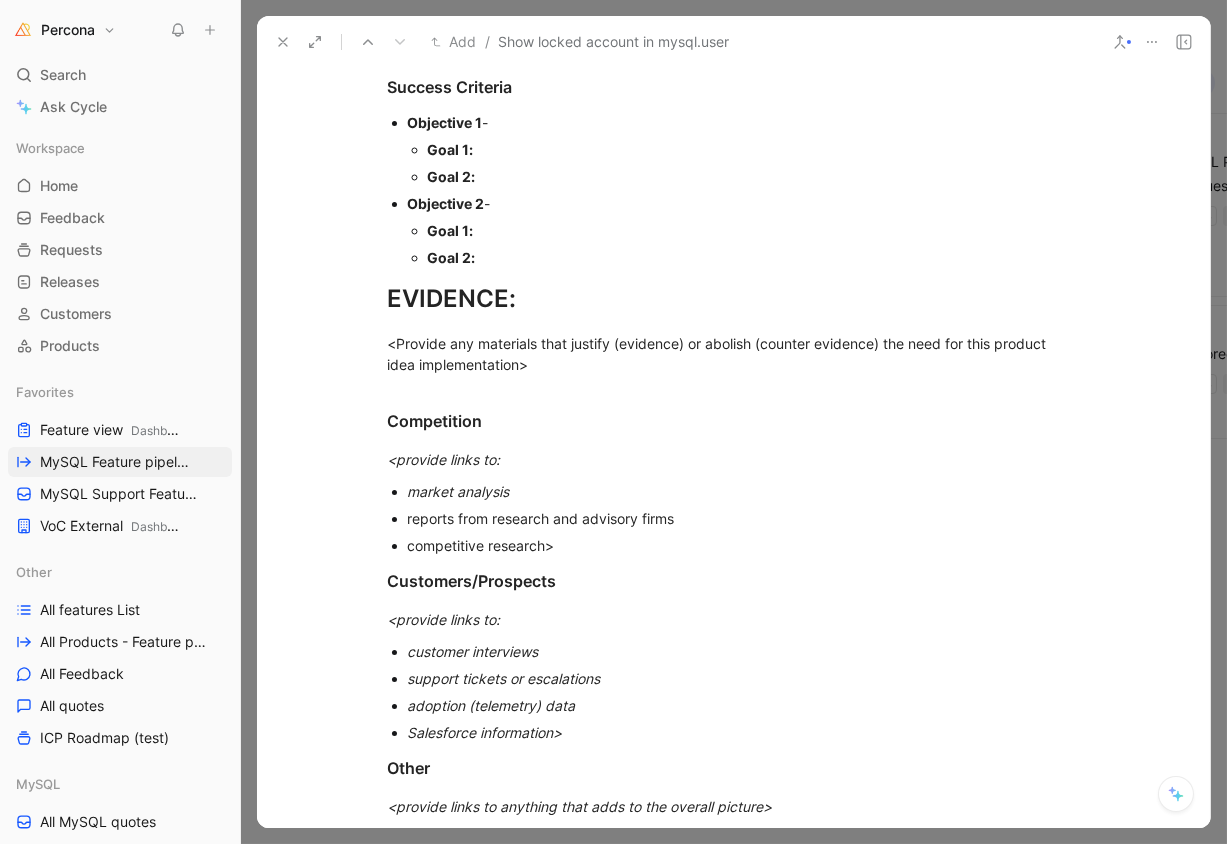 click on "Competition" at bounding box center [734, 421] 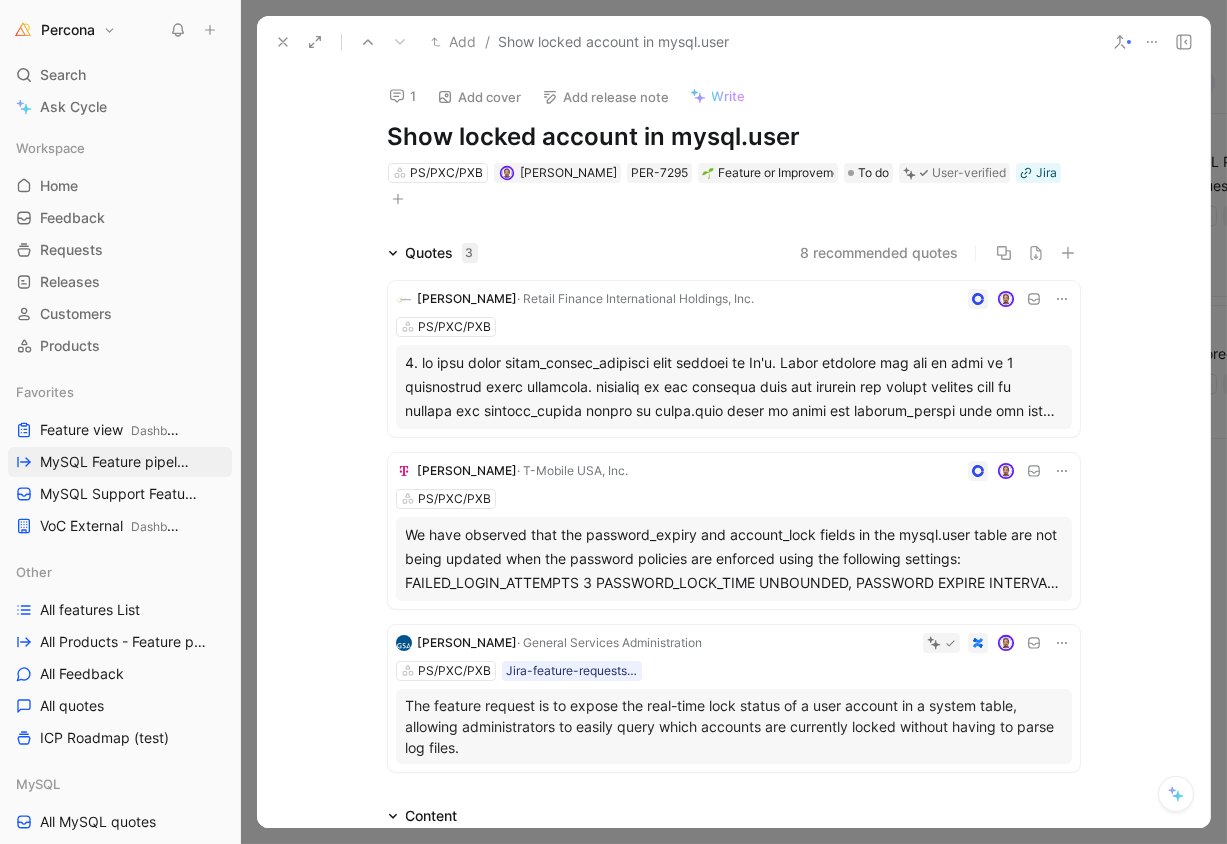 scroll, scrollTop: 312, scrollLeft: 0, axis: vertical 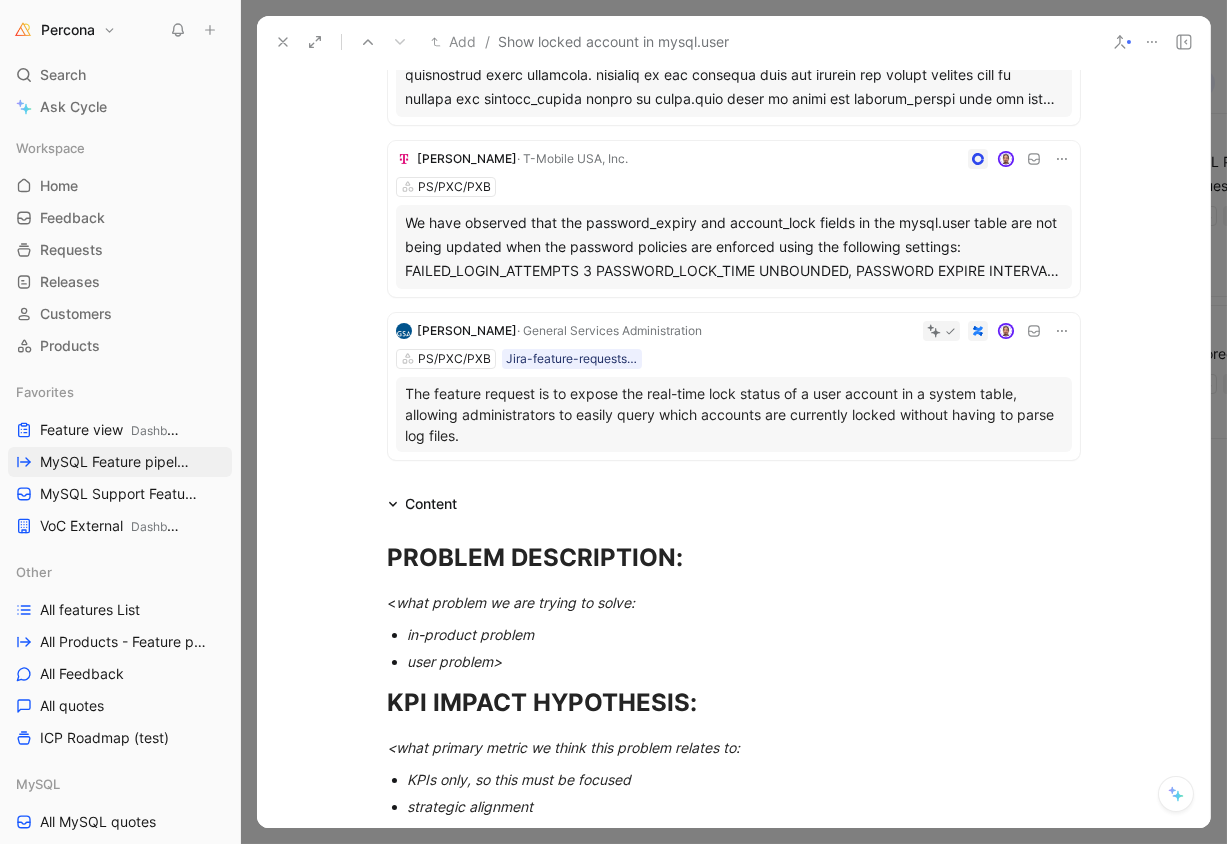 click on "Content" at bounding box center (423, 504) 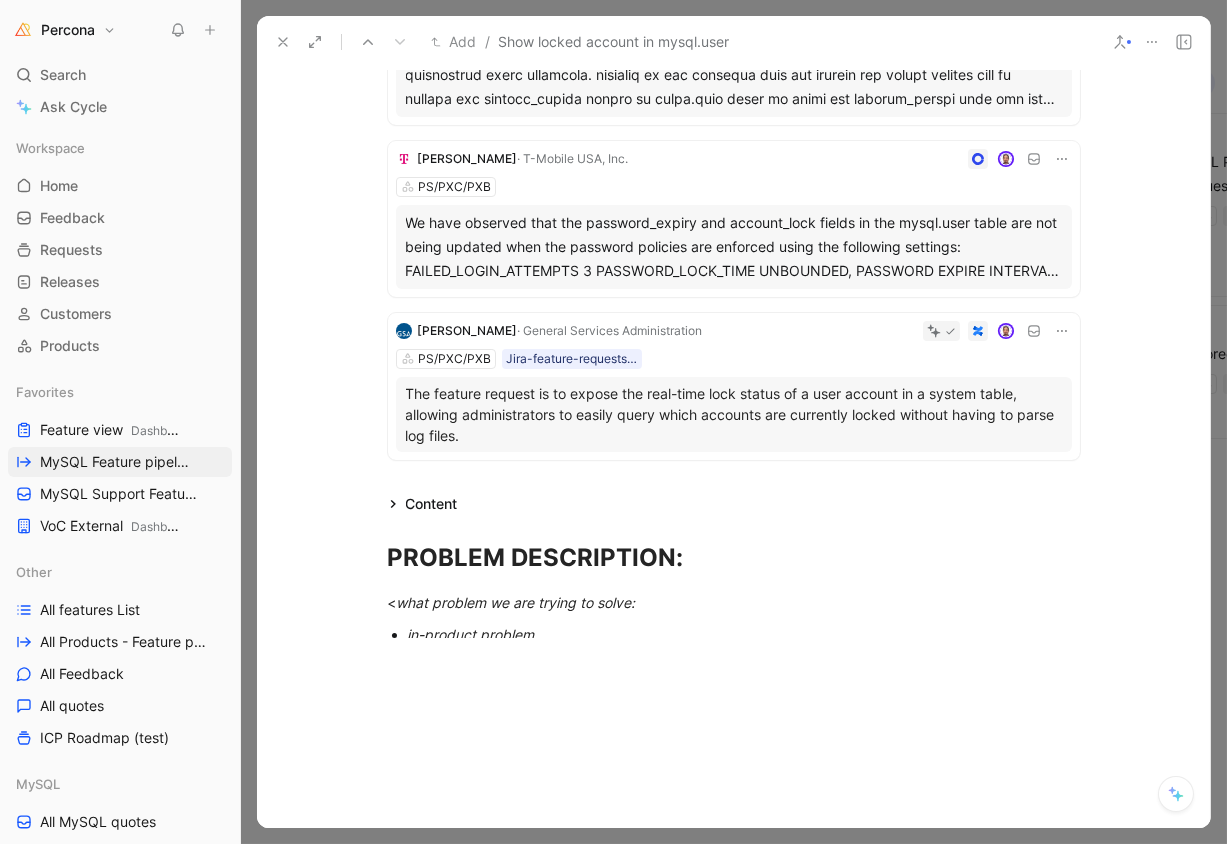 scroll, scrollTop: 157, scrollLeft: 0, axis: vertical 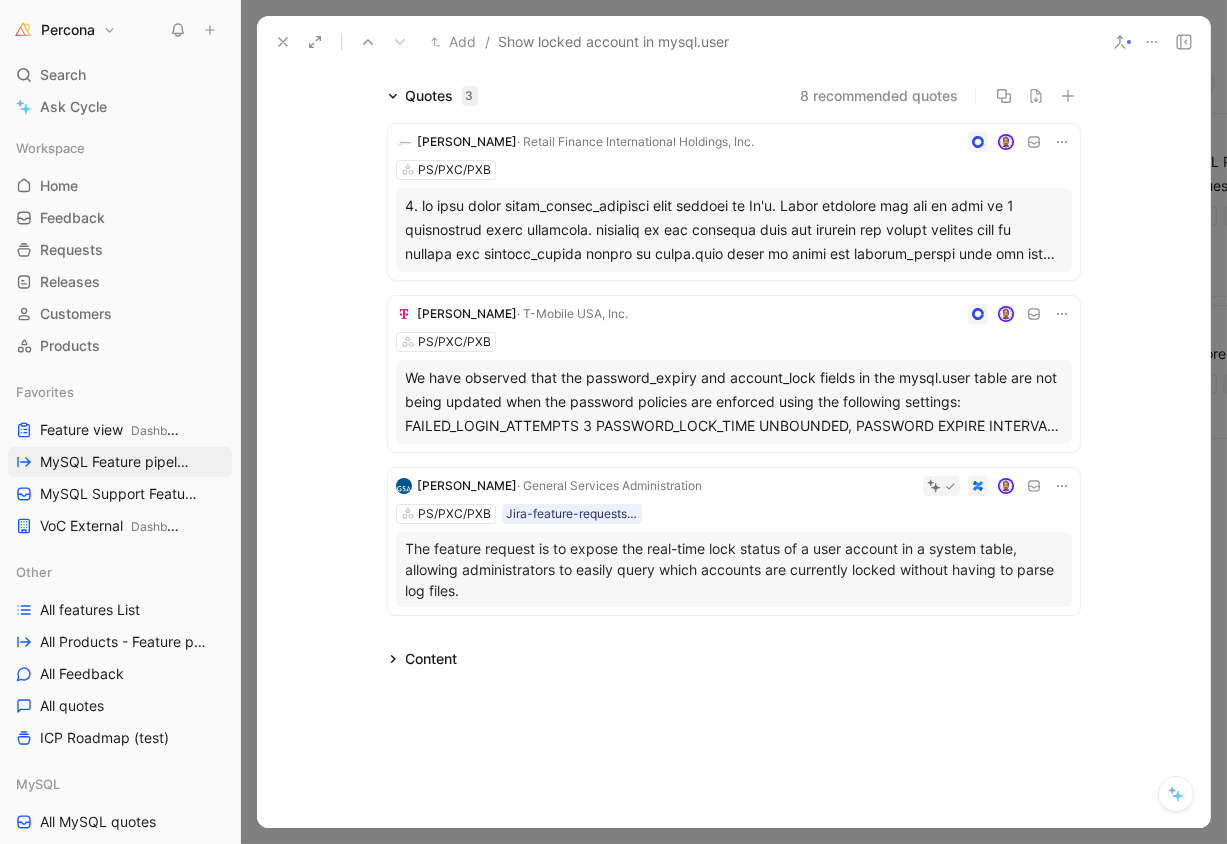 click on "Content" at bounding box center [423, 659] 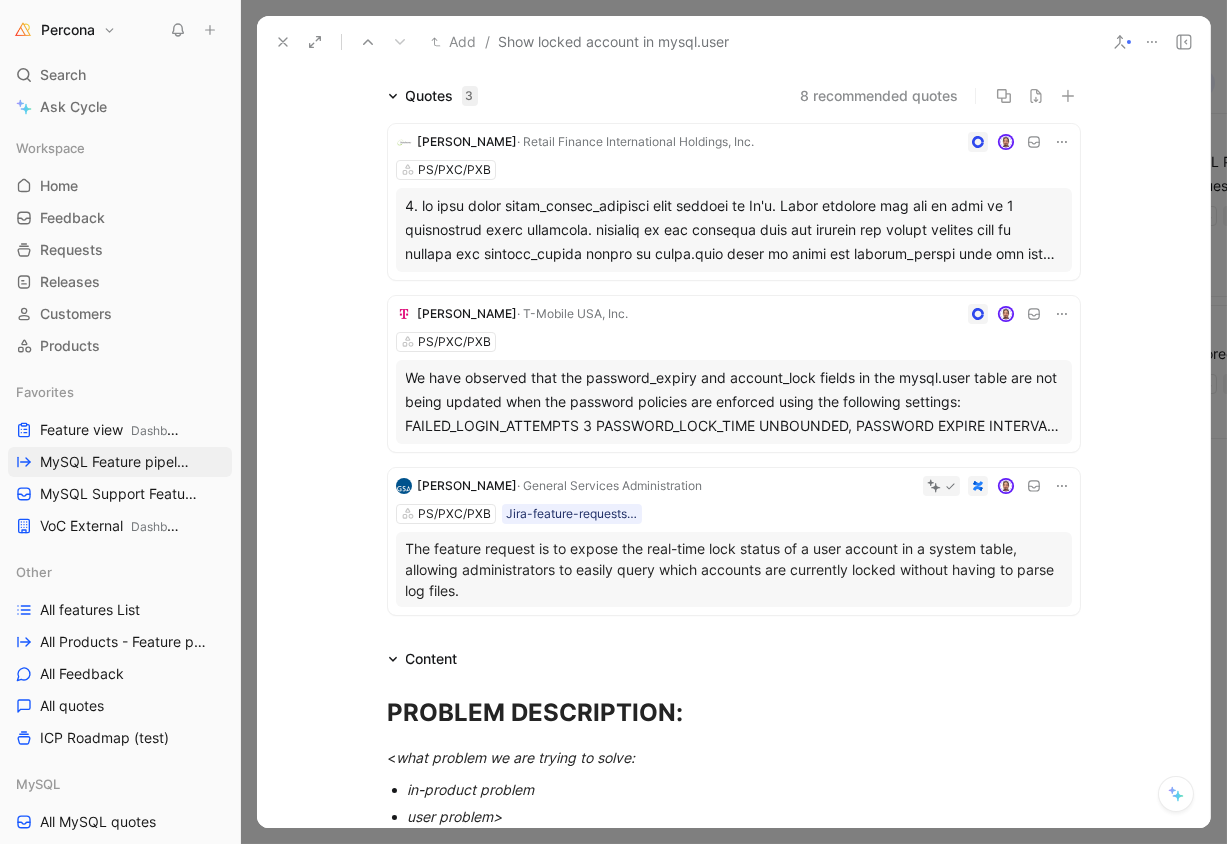 click on "PROBLEM DESCRIPTION:" at bounding box center (536, 712) 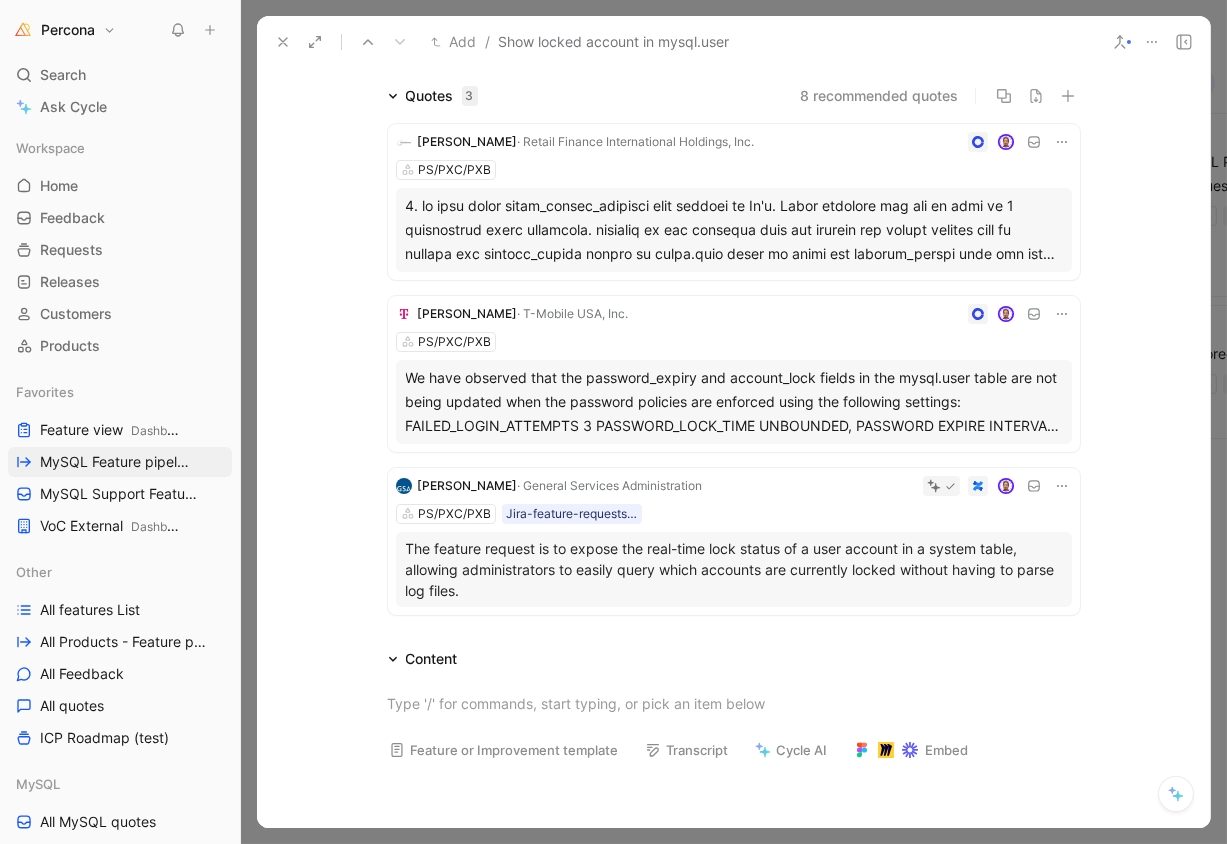 click 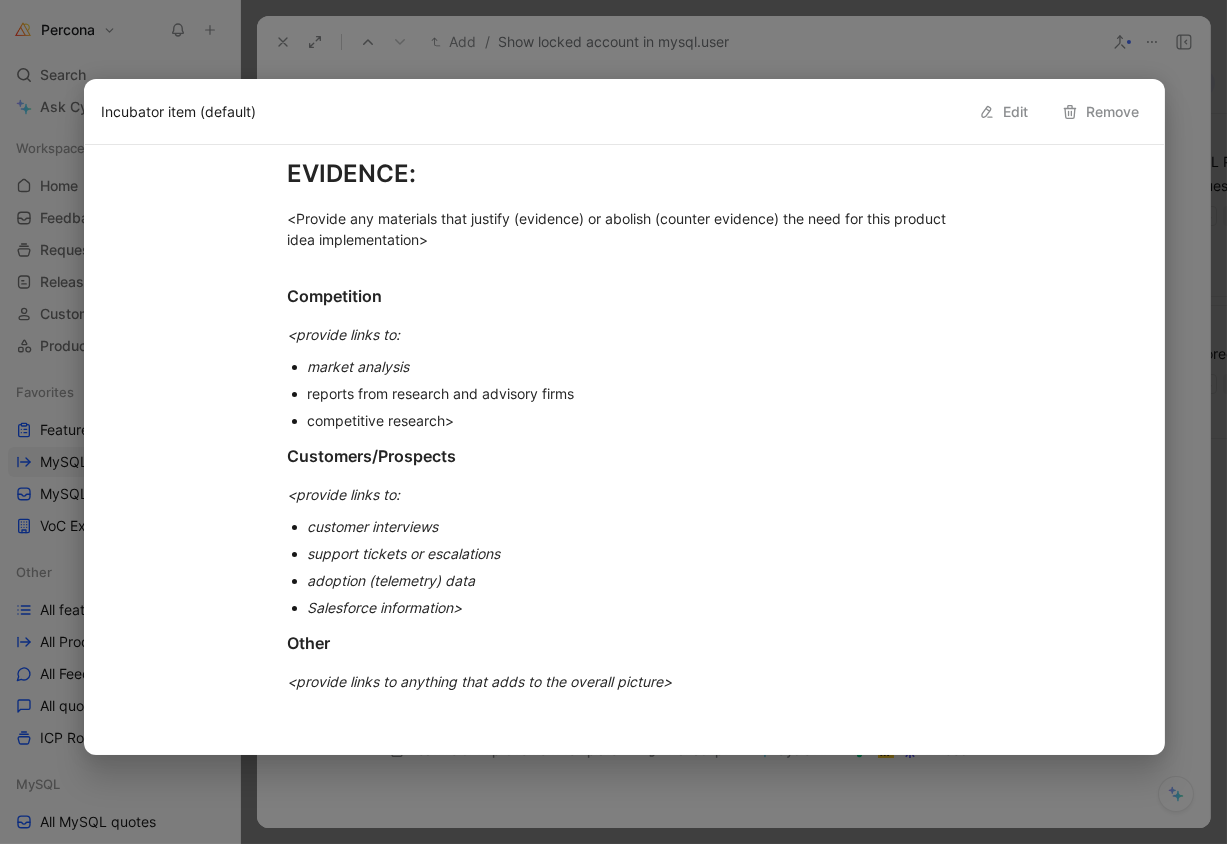 scroll, scrollTop: 1131, scrollLeft: 0, axis: vertical 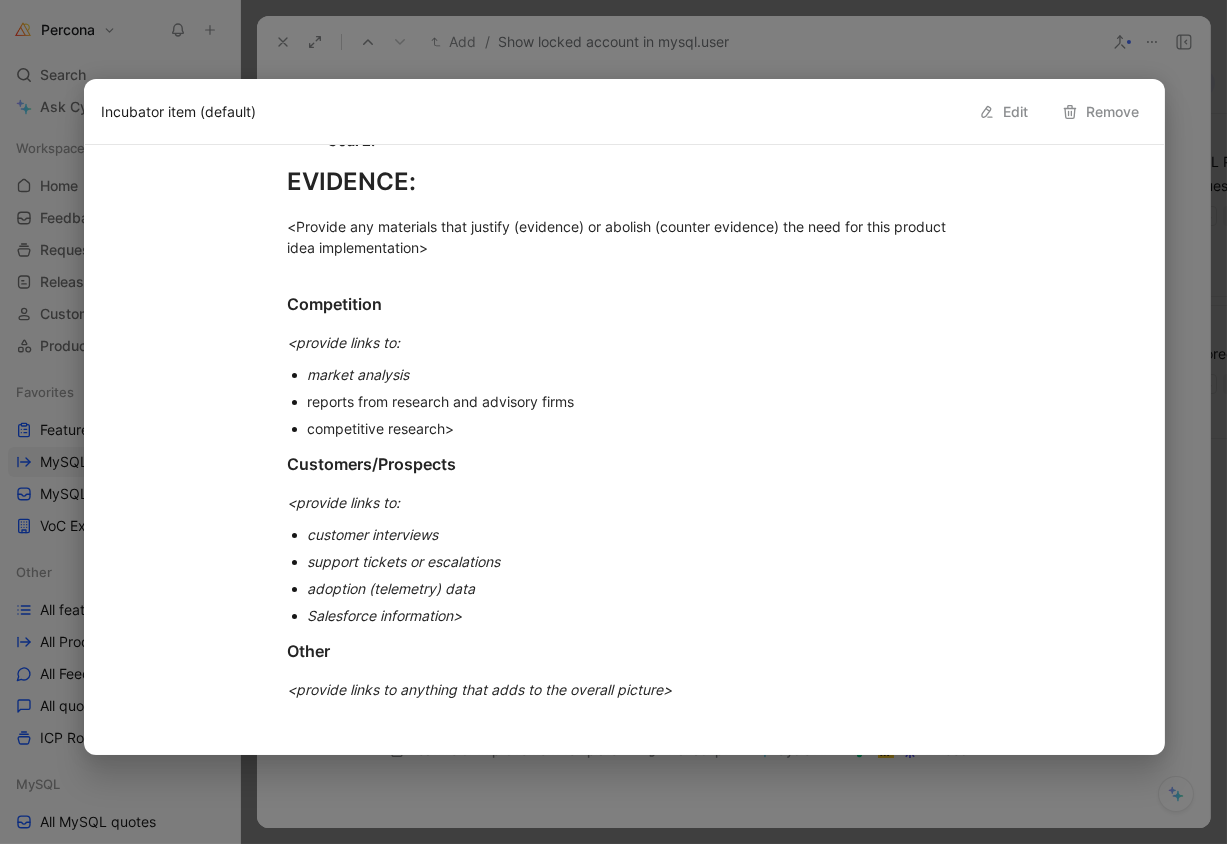 click on "EVIDENCE:" at bounding box center [625, 182] 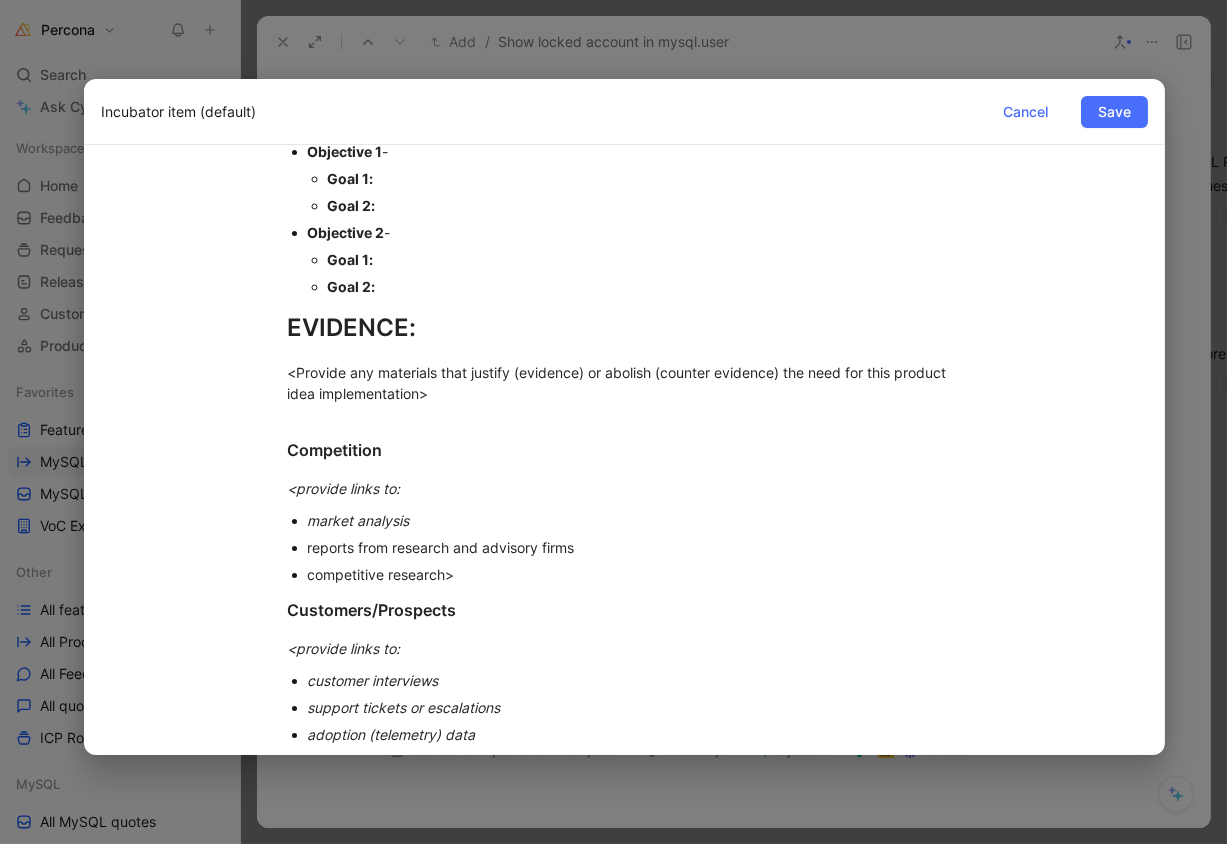 scroll, scrollTop: 1003, scrollLeft: 0, axis: vertical 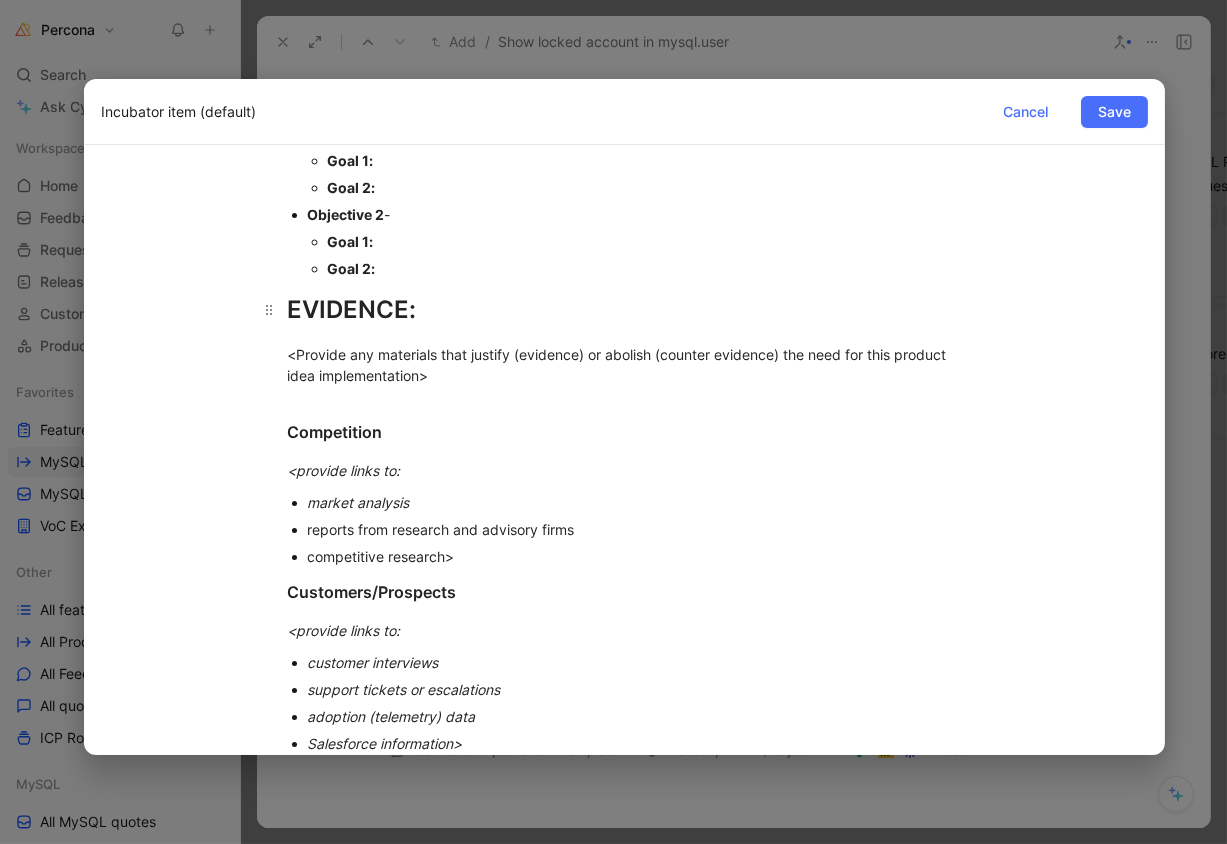 click on "EVIDENCE:" at bounding box center (625, 310) 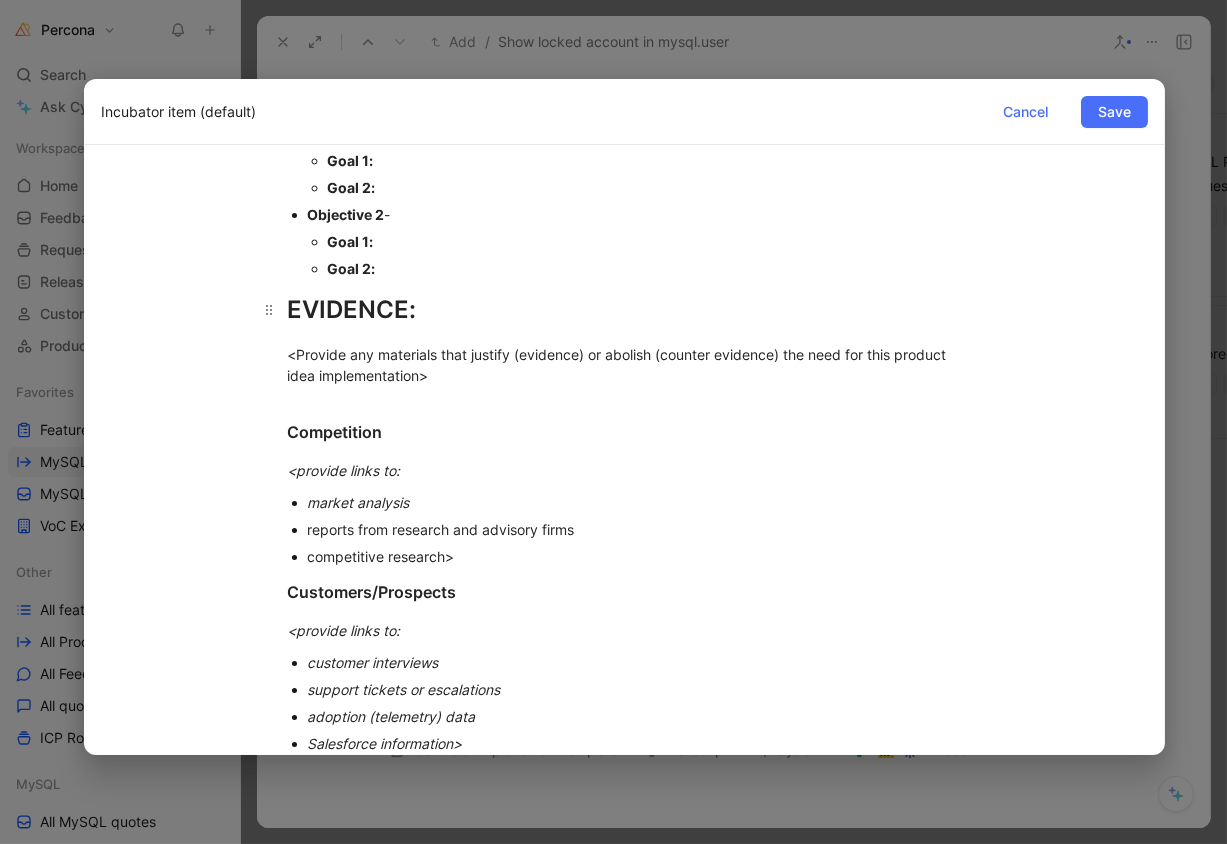 type 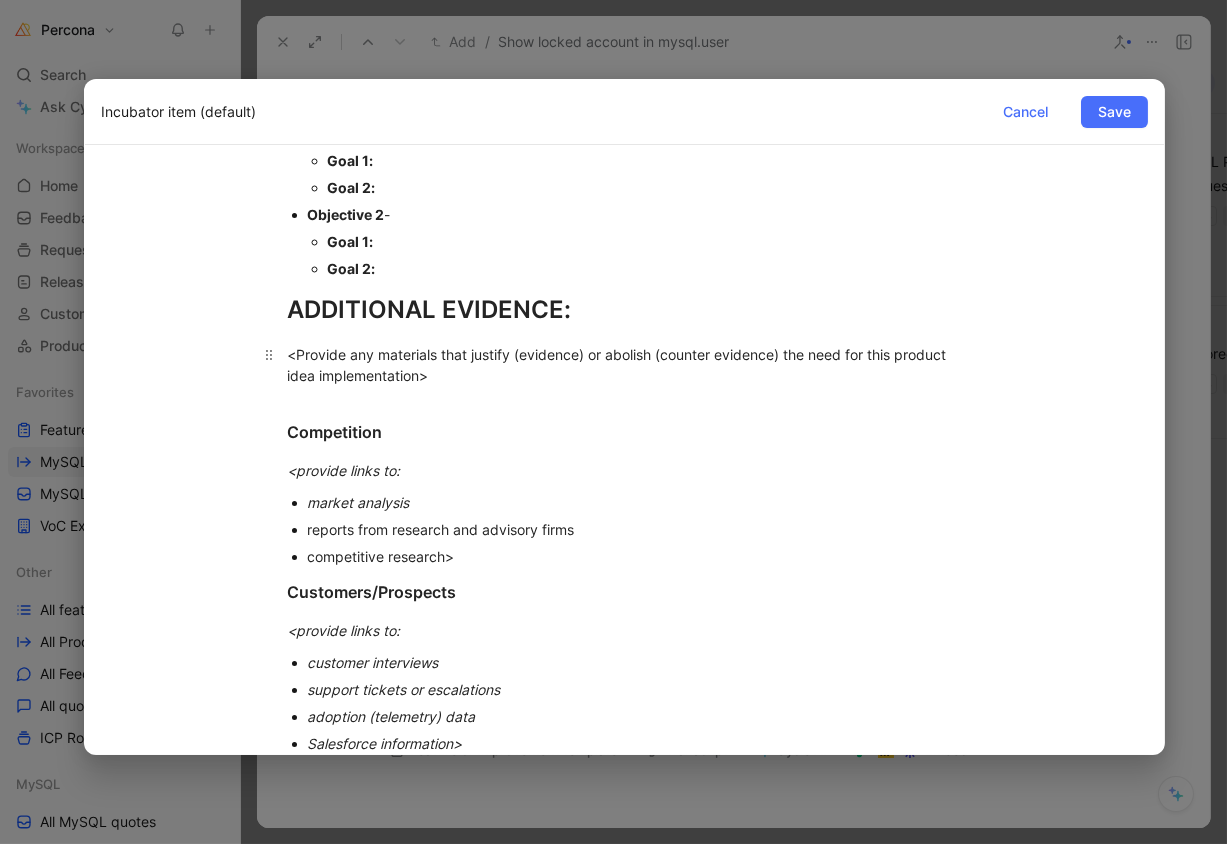 click on "<Provide any materials that justify (evidence) or abolish (counter evidence) the need for this product idea implementation>" at bounding box center (625, 365) 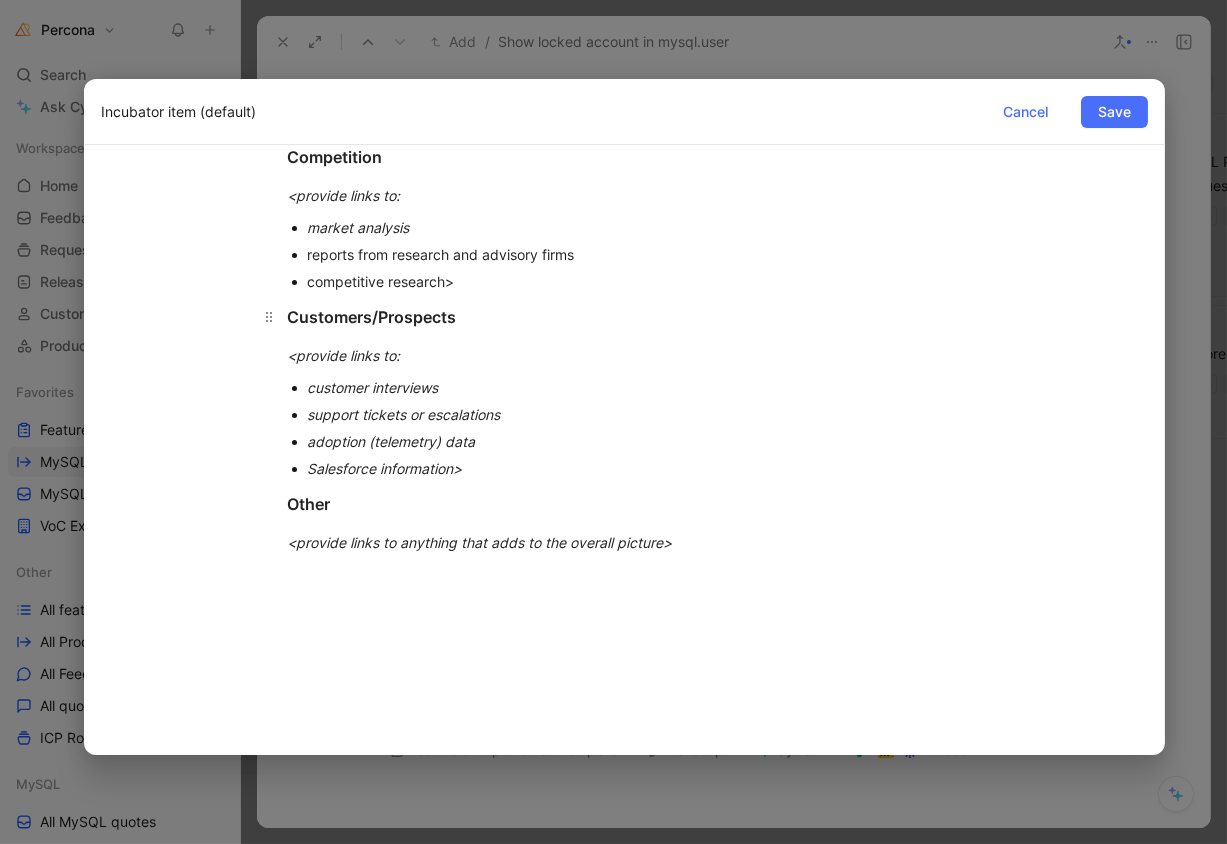 scroll, scrollTop: 1294, scrollLeft: 0, axis: vertical 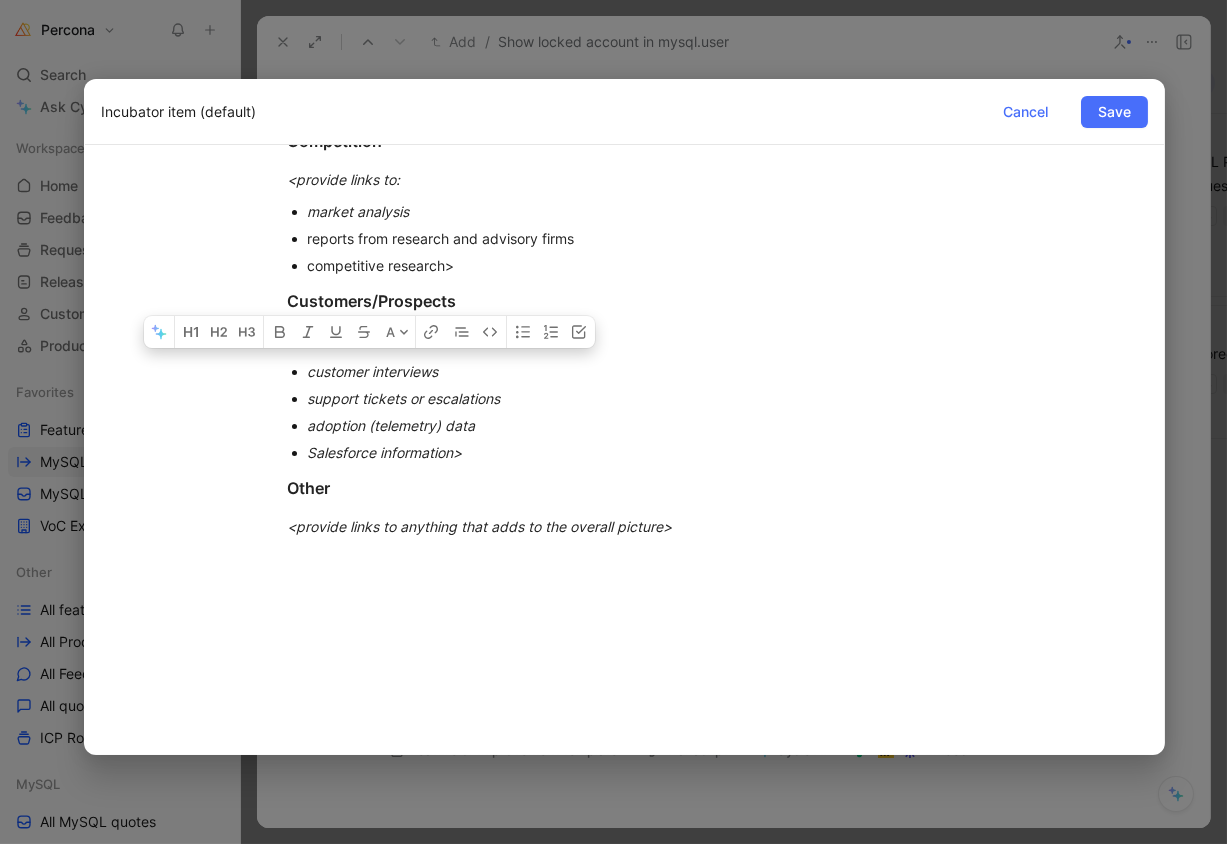 drag, startPoint x: 283, startPoint y: 359, endPoint x: 504, endPoint y: 514, distance: 269.93704 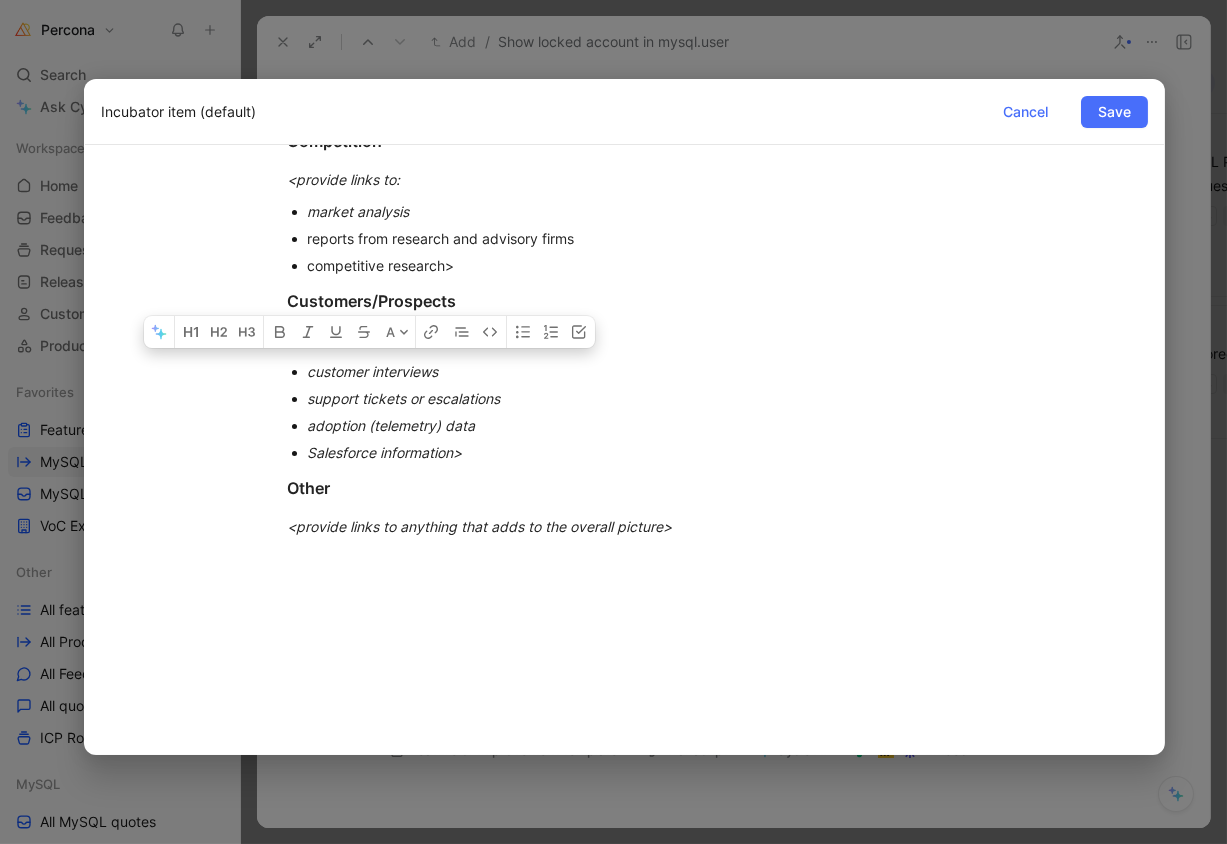 click on "PROBLEM DESCRIPTION: < what problem we are trying to solve: in-product problem user problem> KPI IMPACT HYPOTHESIS: <what primary metric we think this problem relates to: KPIs only, so this must be focused strategic alignment north star alignment POGs> SOLUTION HYPOTHESIS: <description of the solution that addresses the problem this can be a high-level description during the initial stages of hypothesis processing describe it from the perspective of the target audience suggested format is that of user story: “as persona I’m doing this and that, so that to achieve this and that”> SUCCESS CRITERIA: <how are we going to measure whether the solution worked measurement technique applied description of experiments if required quantifiable thresholds for selected metrics> Acceptance Criteria [ ] <what is needed for us to say that this is done> [ ] <what is needed for us to say that this is done> [ ] <what is needed for us to say that this is done> [ ] [optional] <what is great to have but not mandatory>  -  -" at bounding box center [624, -275] 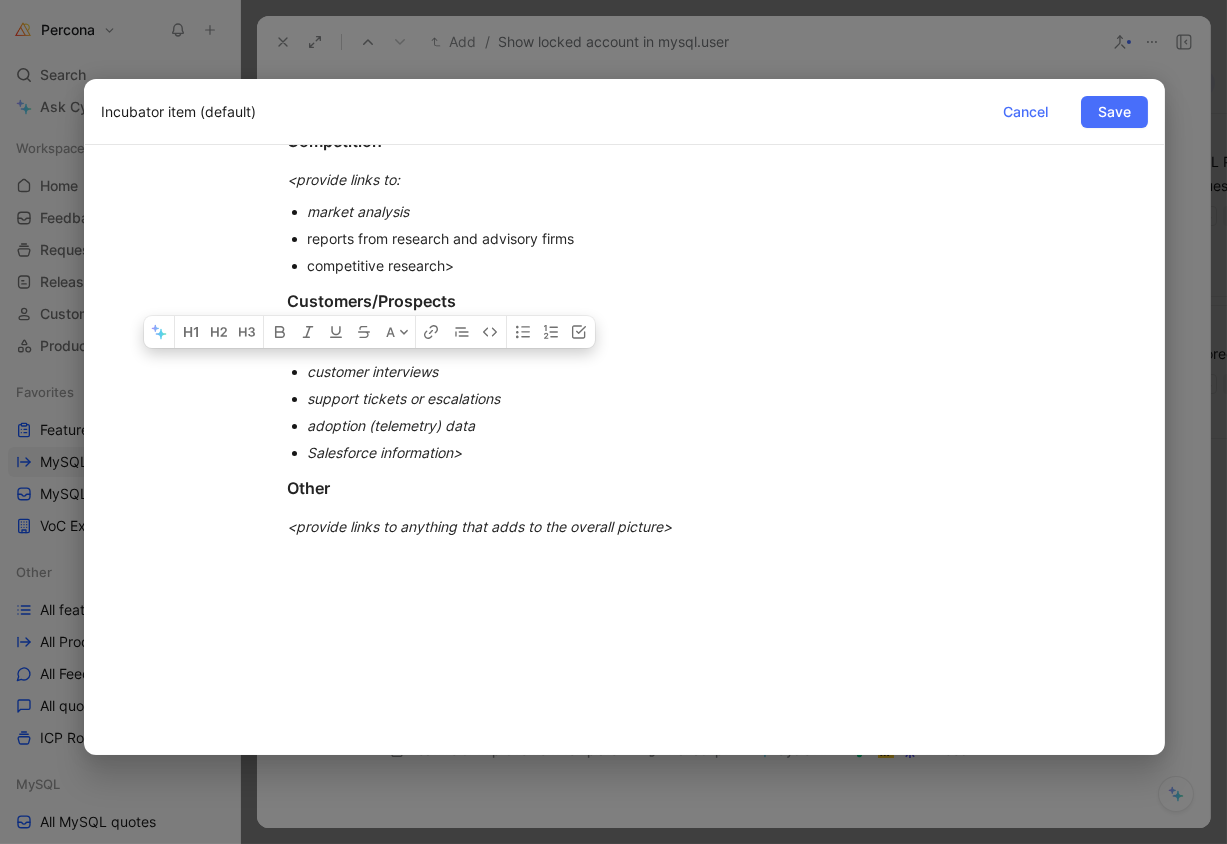 drag, startPoint x: 279, startPoint y: 361, endPoint x: 523, endPoint y: 516, distance: 289.06918 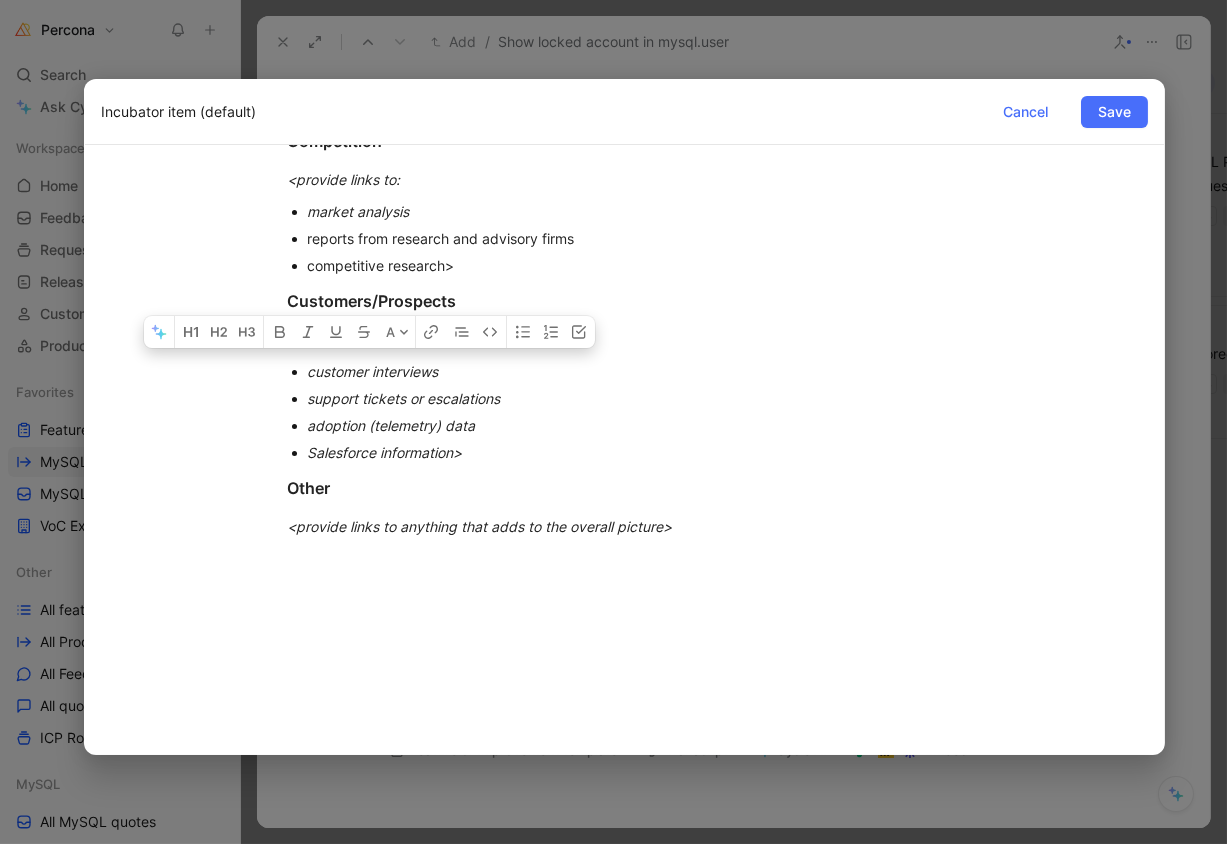 click on "PROBLEM DESCRIPTION: < what problem we are trying to solve: in-product problem user problem> KPI IMPACT HYPOTHESIS: <what primary metric we think this problem relates to: KPIs only, so this must be focused strategic alignment north star alignment POGs> SOLUTION HYPOTHESIS: <description of the solution that addresses the problem this can be a high-level description during the initial stages of hypothesis processing describe it from the perspective of the target audience suggested format is that of user story: “as persona I’m doing this and that, so that to achieve this and that”> SUCCESS CRITERIA: <how are we going to measure whether the solution worked measurement technique applied description of experiments if required quantifiable thresholds for selected metrics> Acceptance Criteria [ ] <what is needed for us to say that this is done> [ ] <what is needed for us to say that this is done> [ ] <what is needed for us to say that this is done> [ ] [optional] <what is great to have but not mandatory>  -  -" at bounding box center (624, -275) 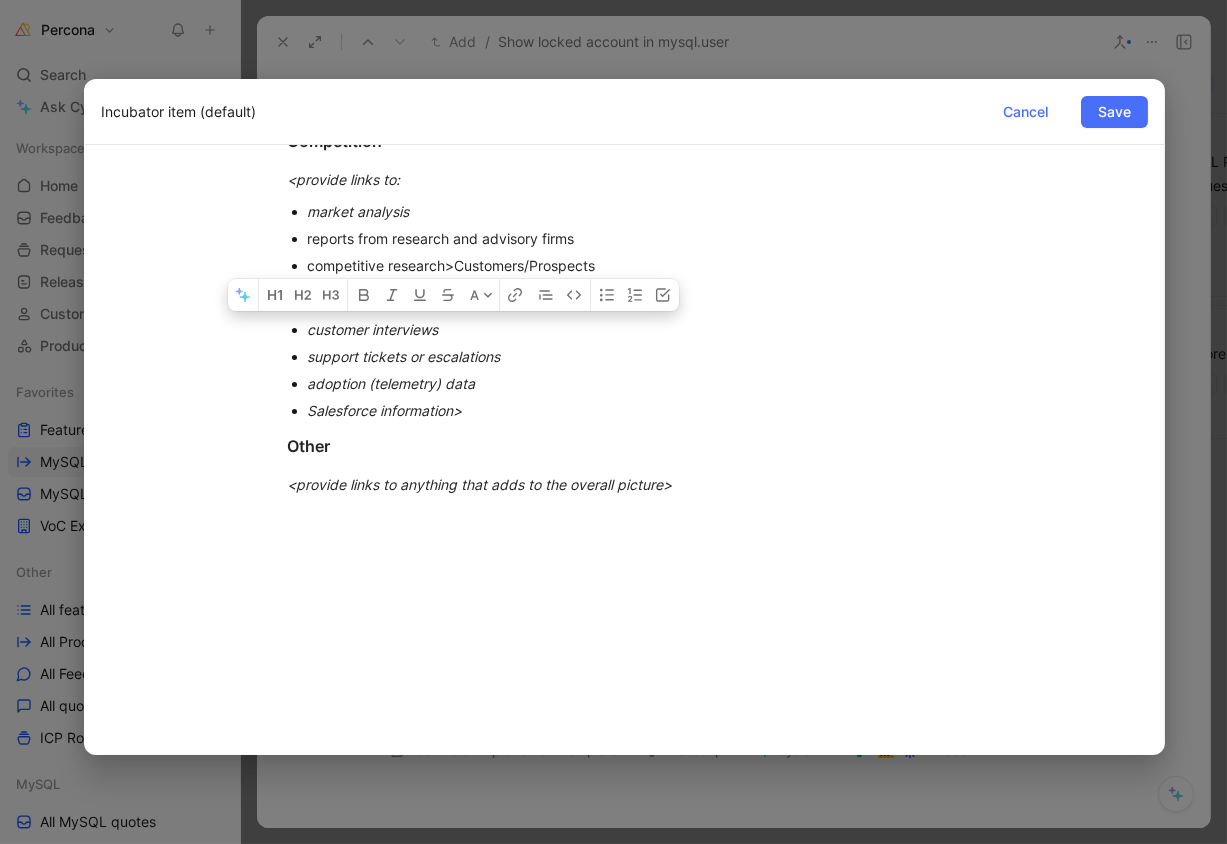 drag, startPoint x: 450, startPoint y: 324, endPoint x: 503, endPoint y: 477, distance: 161.91974 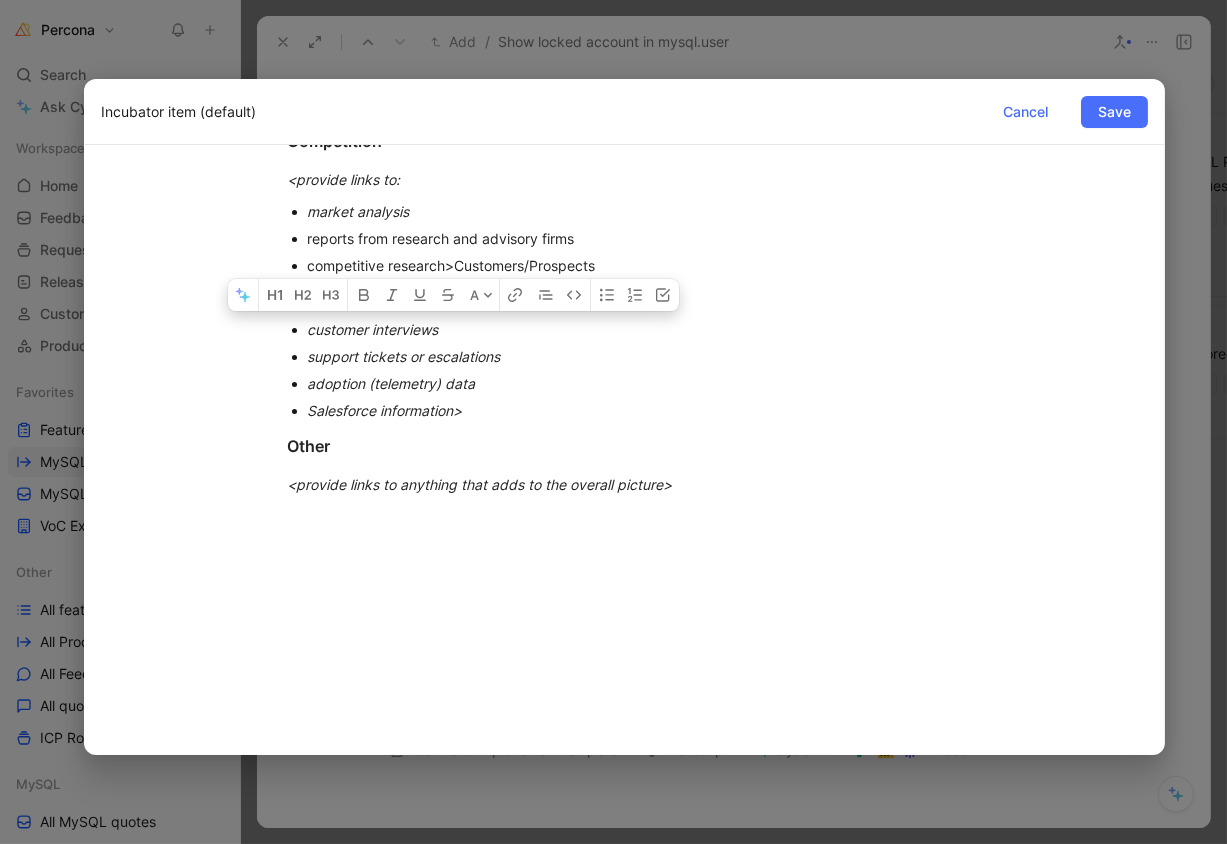 click on "PROBLEM DESCRIPTION: < what problem we are trying to solve: in-product problem user problem> KPI IMPACT HYPOTHESIS: <what primary metric we think this problem relates to: KPIs only, so this must be focused strategic alignment north star alignment POGs> SOLUTION HYPOTHESIS: <description of the solution that addresses the problem this can be a high-level description during the initial stages of hypothesis processing describe it from the perspective of the target audience suggested format is that of user story: “as persona I’m doing this and that, so that to achieve this and that”> SUCCESS CRITERIA: <how are we going to measure whether the solution worked measurement technique applied description of experiments if required quantifiable thresholds for selected metrics> Acceptance Criteria [ ] <what is needed for us to say that this is done> [ ] <what is needed for us to say that this is done> [ ] <what is needed for us to say that this is done> [ ] [optional] <what is great to have but not mandatory>  -  -" at bounding box center (624, -296) 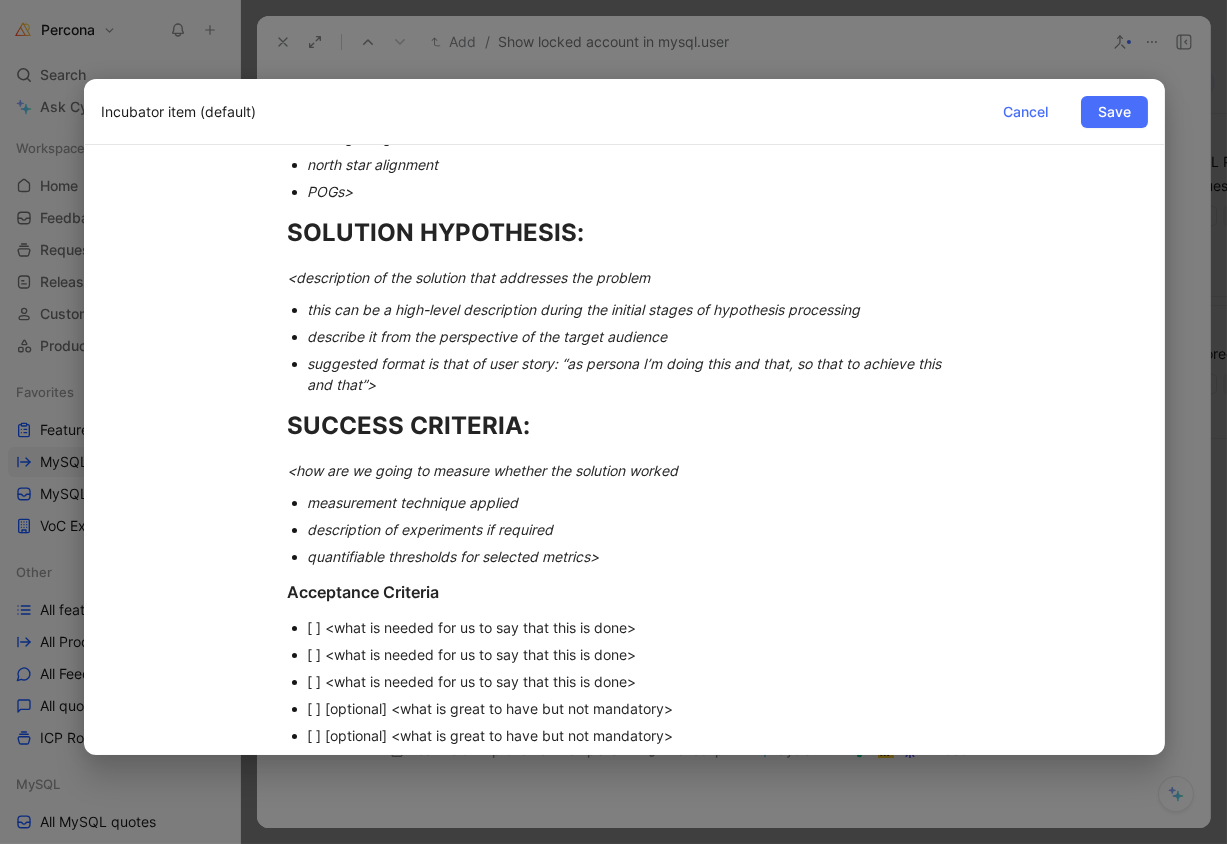 scroll, scrollTop: 172, scrollLeft: 0, axis: vertical 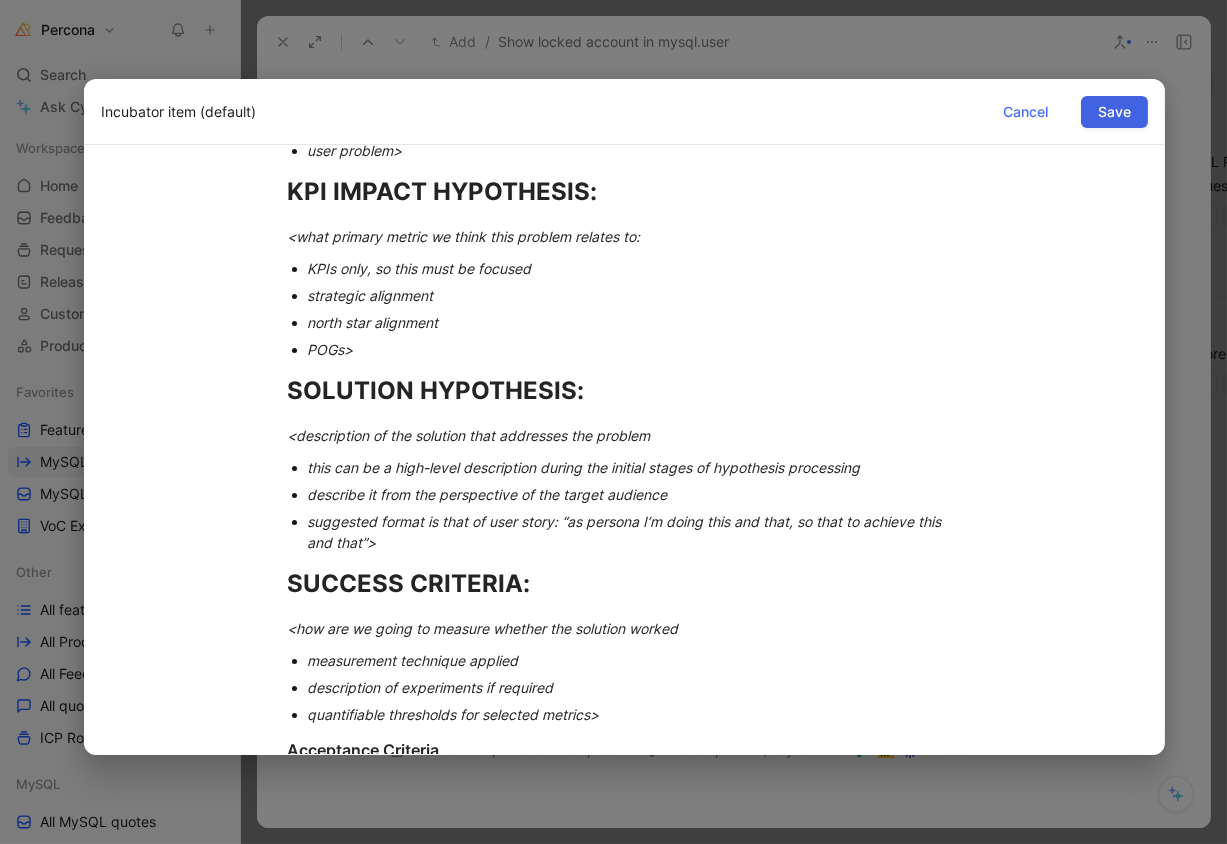 click on "Save" at bounding box center [1114, 112] 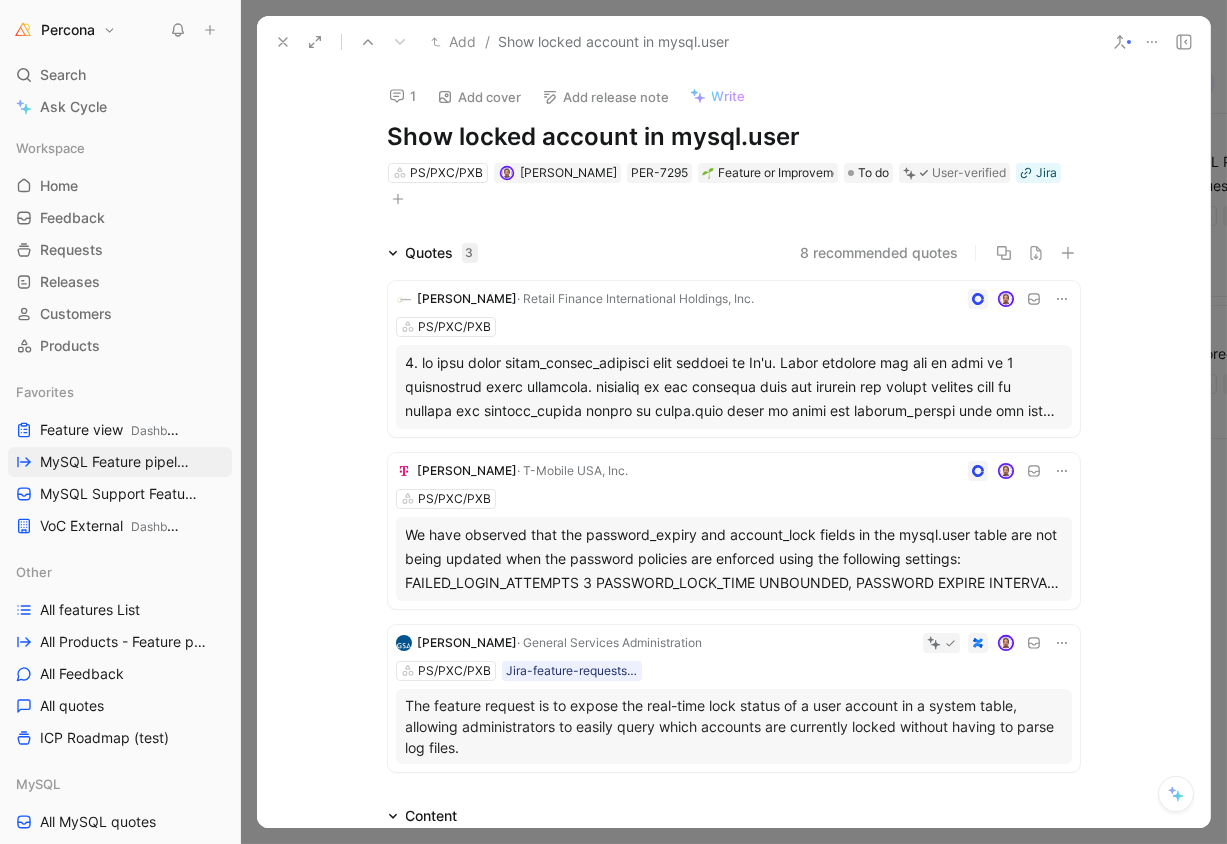 scroll, scrollTop: 0, scrollLeft: 0, axis: both 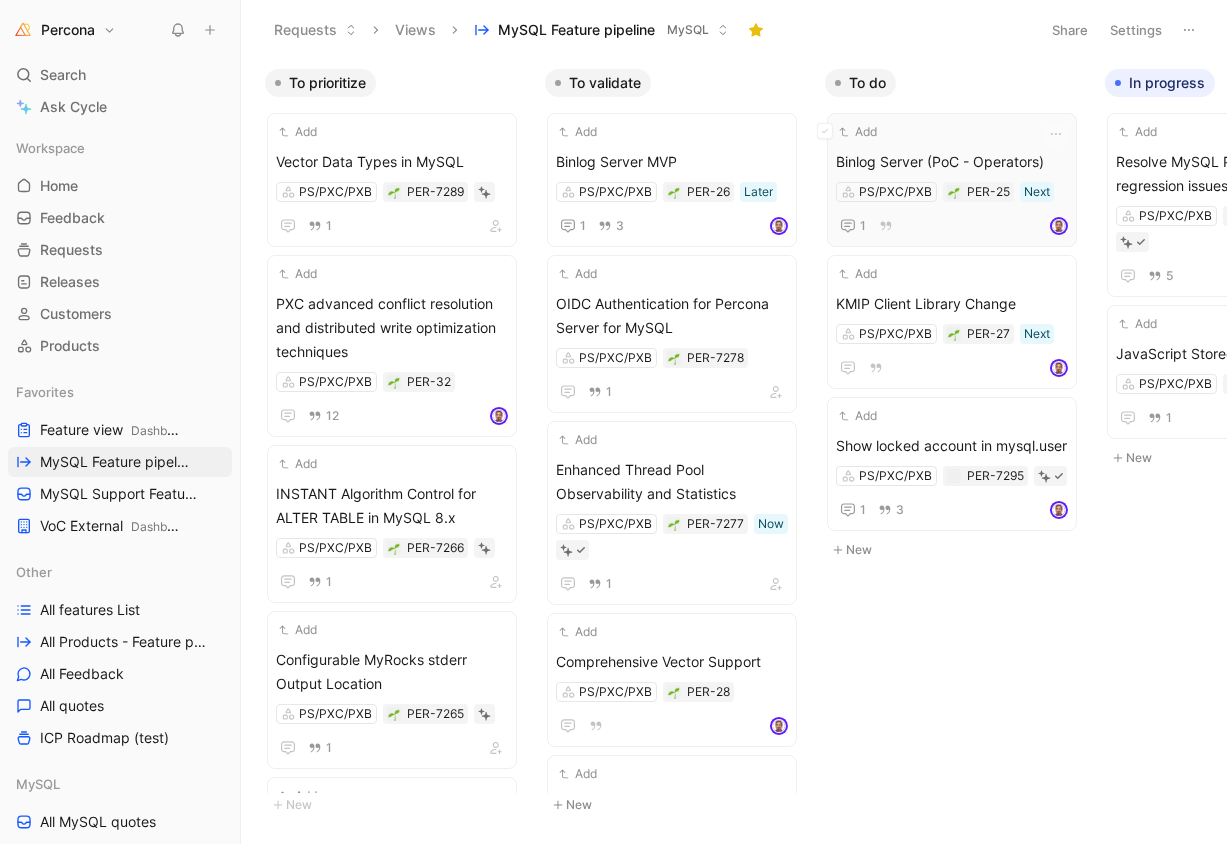 click on "Add" at bounding box center (939, 132) 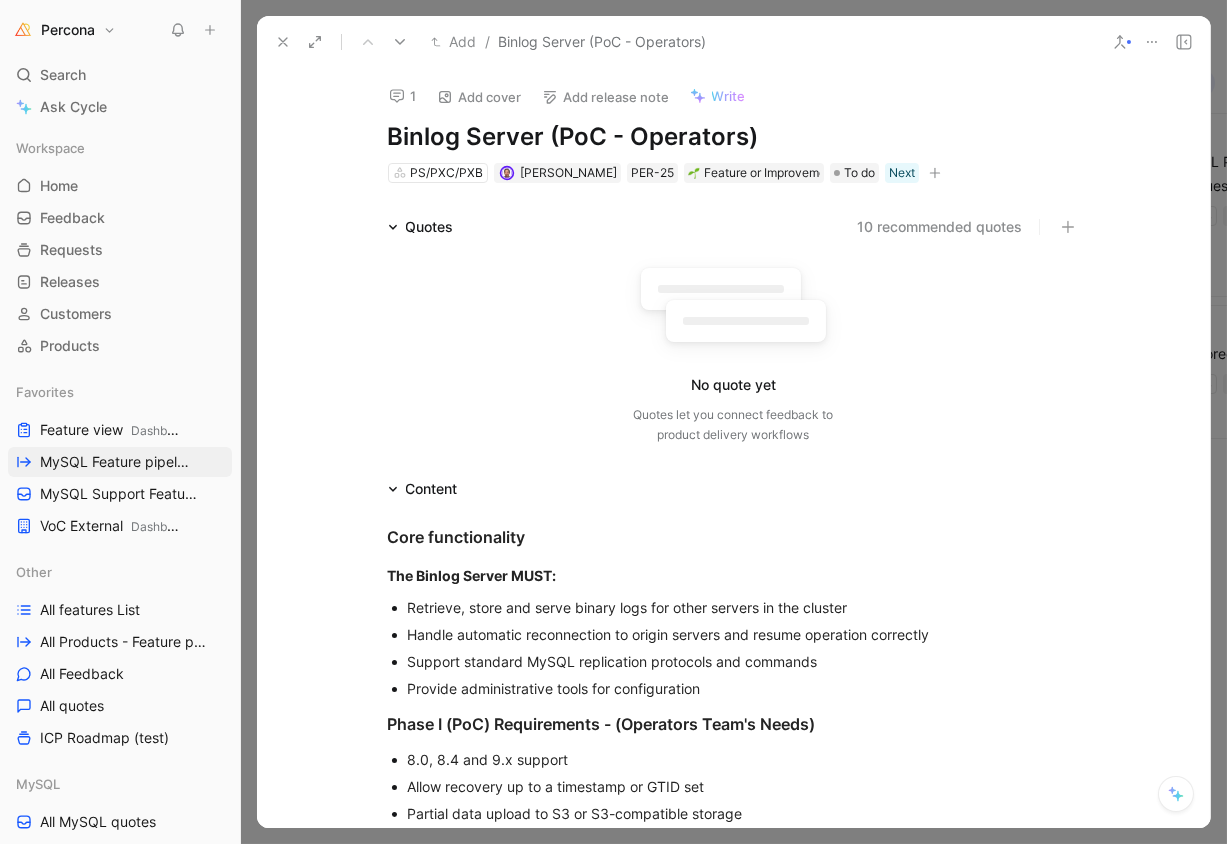 click on "Binlog Server (PoC - Operators)" at bounding box center [734, 137] 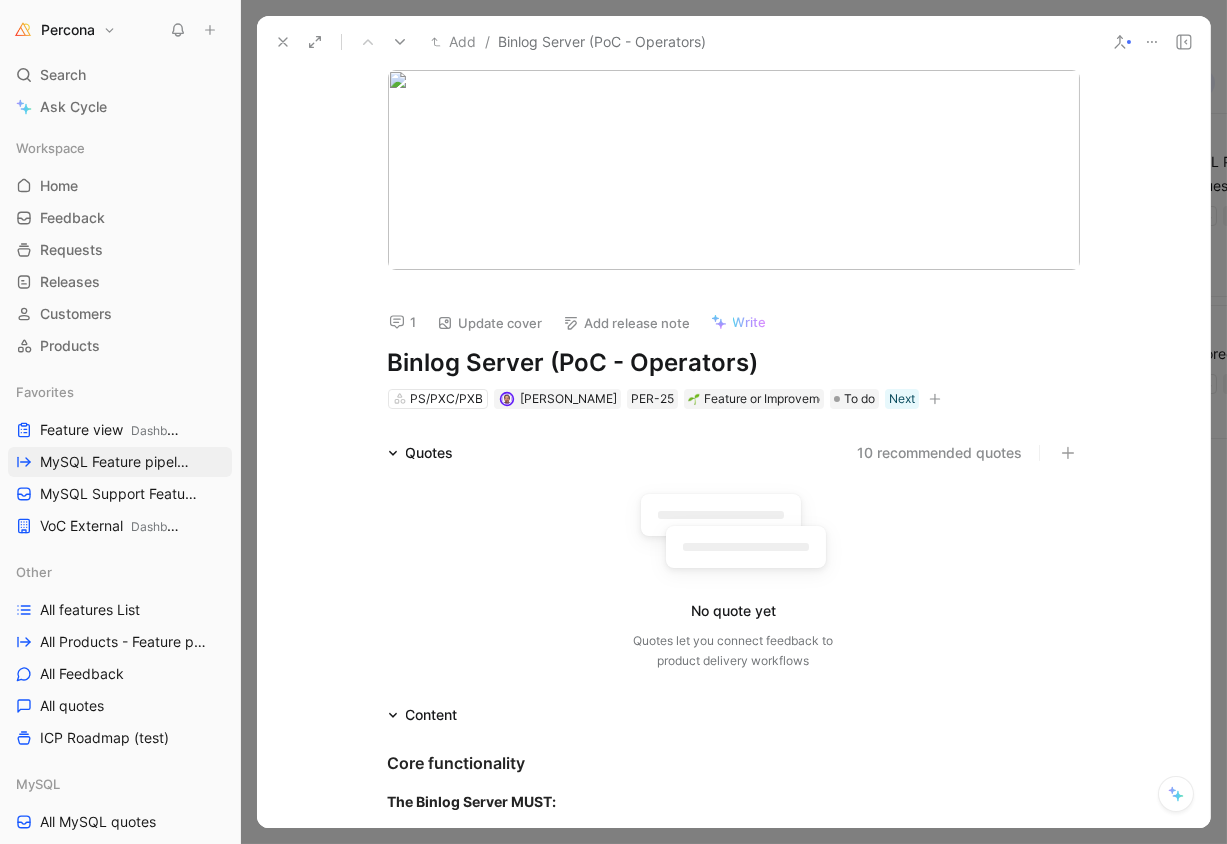 click 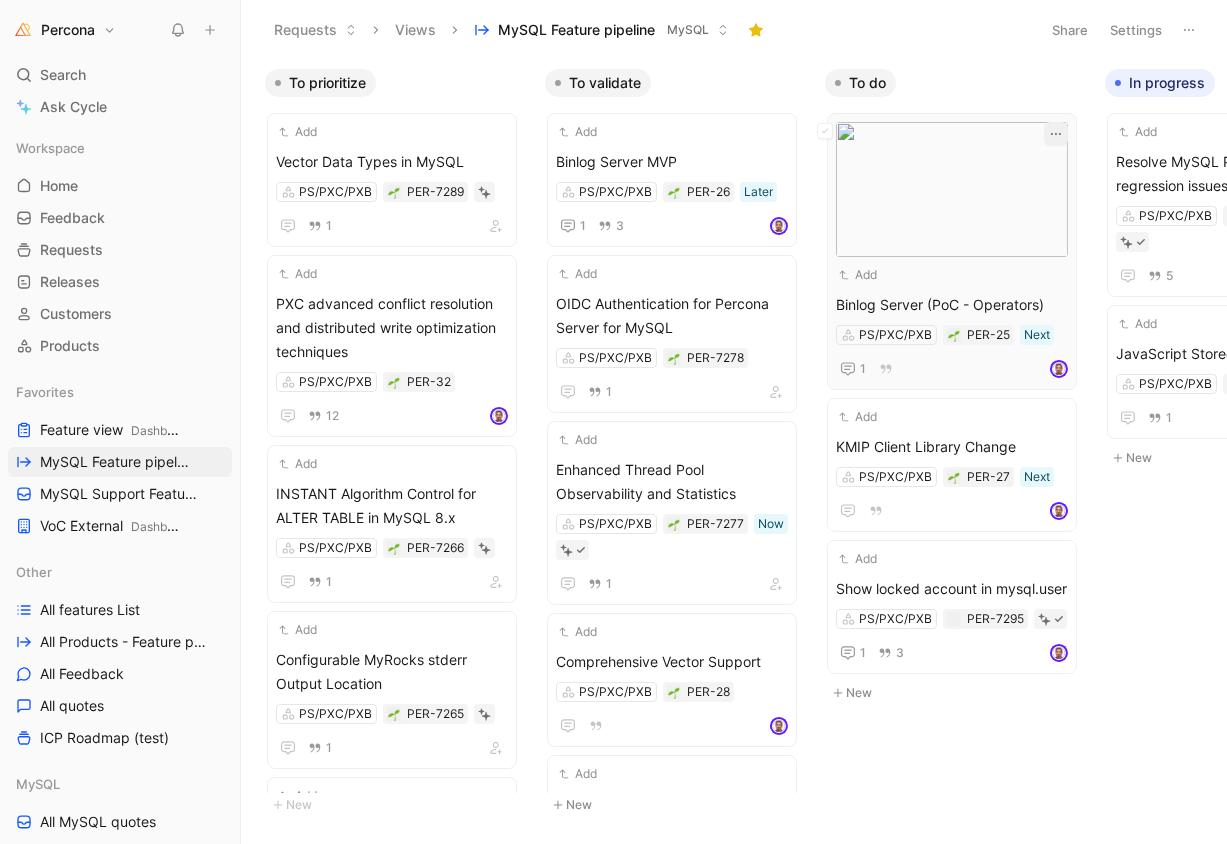 click 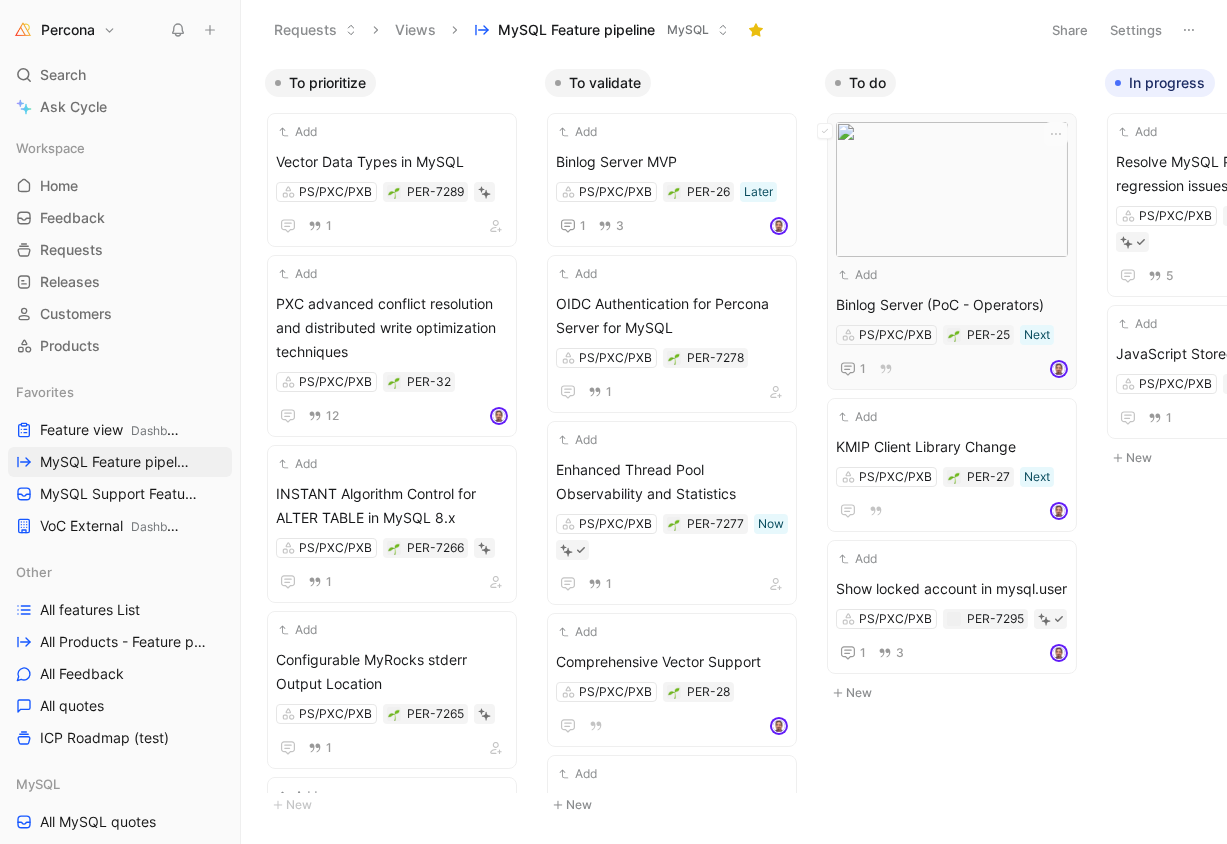 click at bounding box center [952, 189] 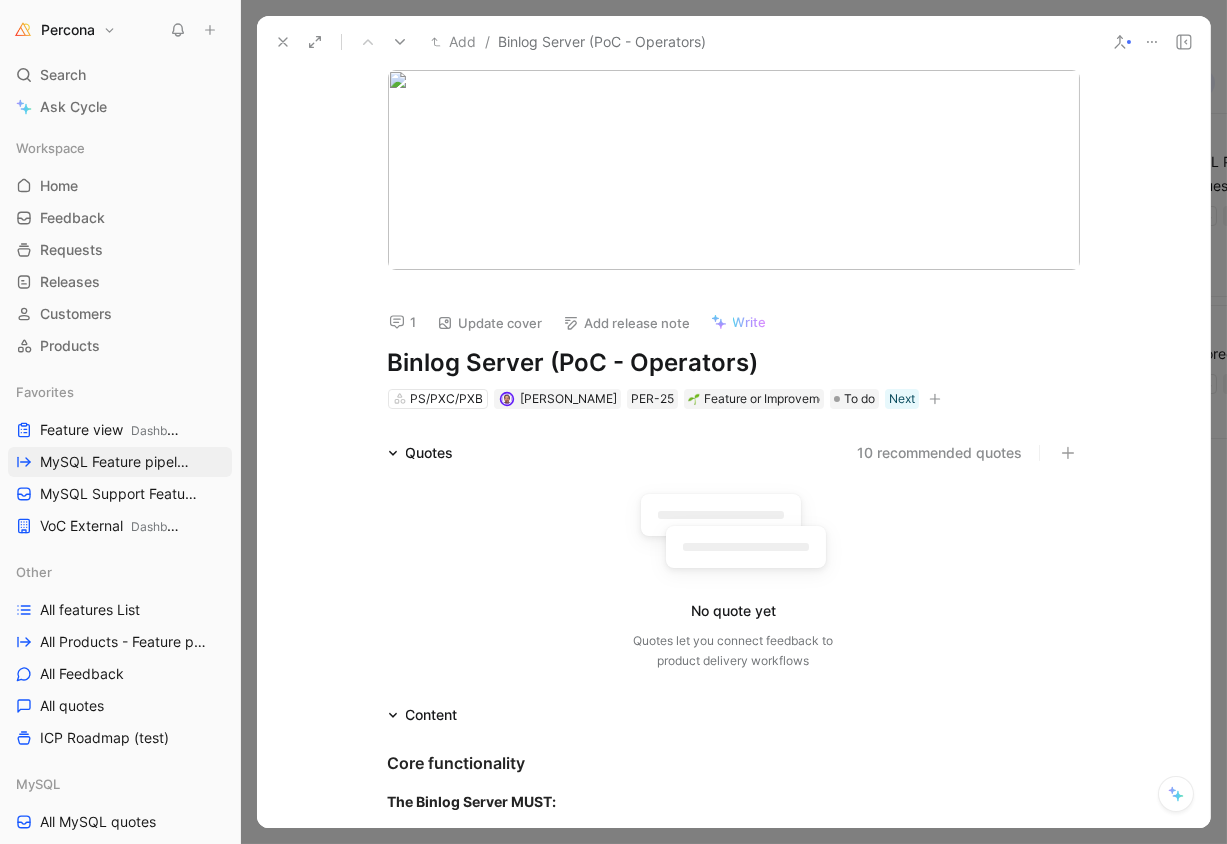 click 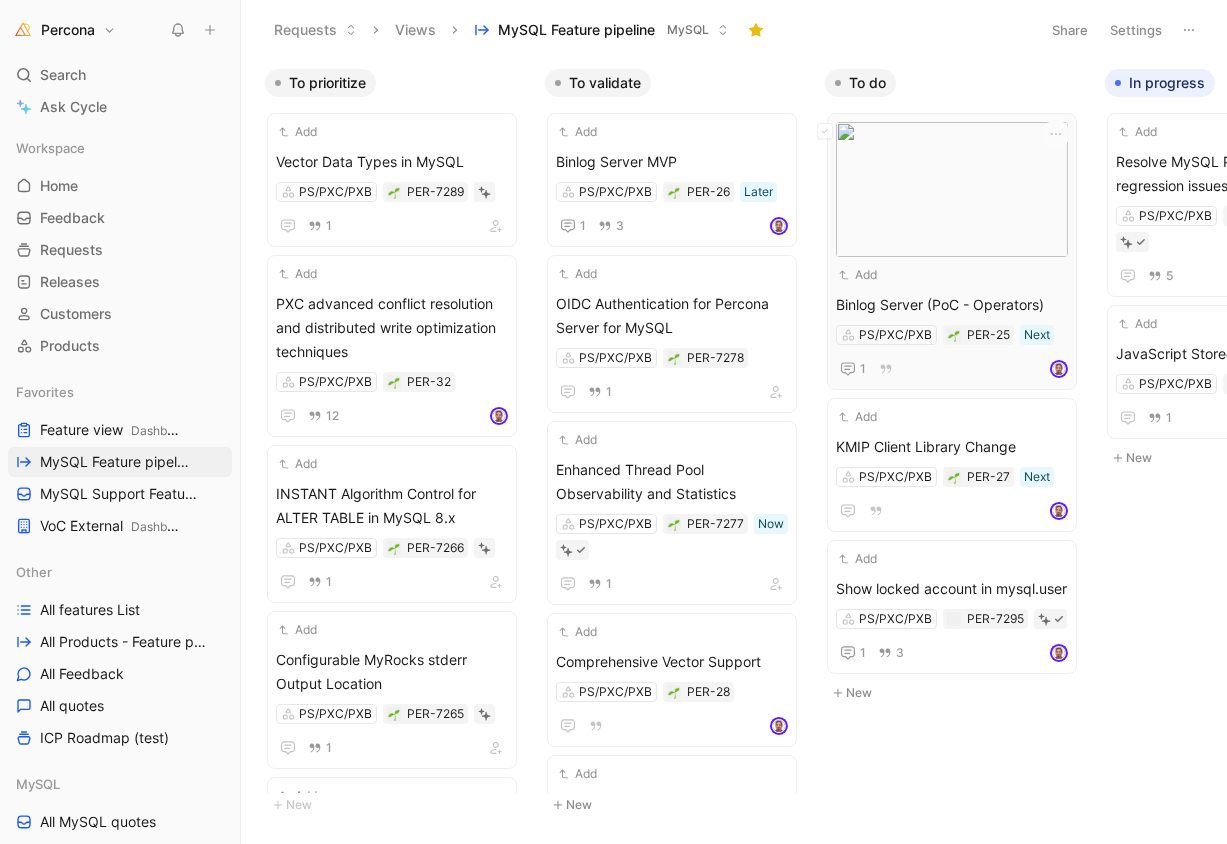 click at bounding box center [952, 189] 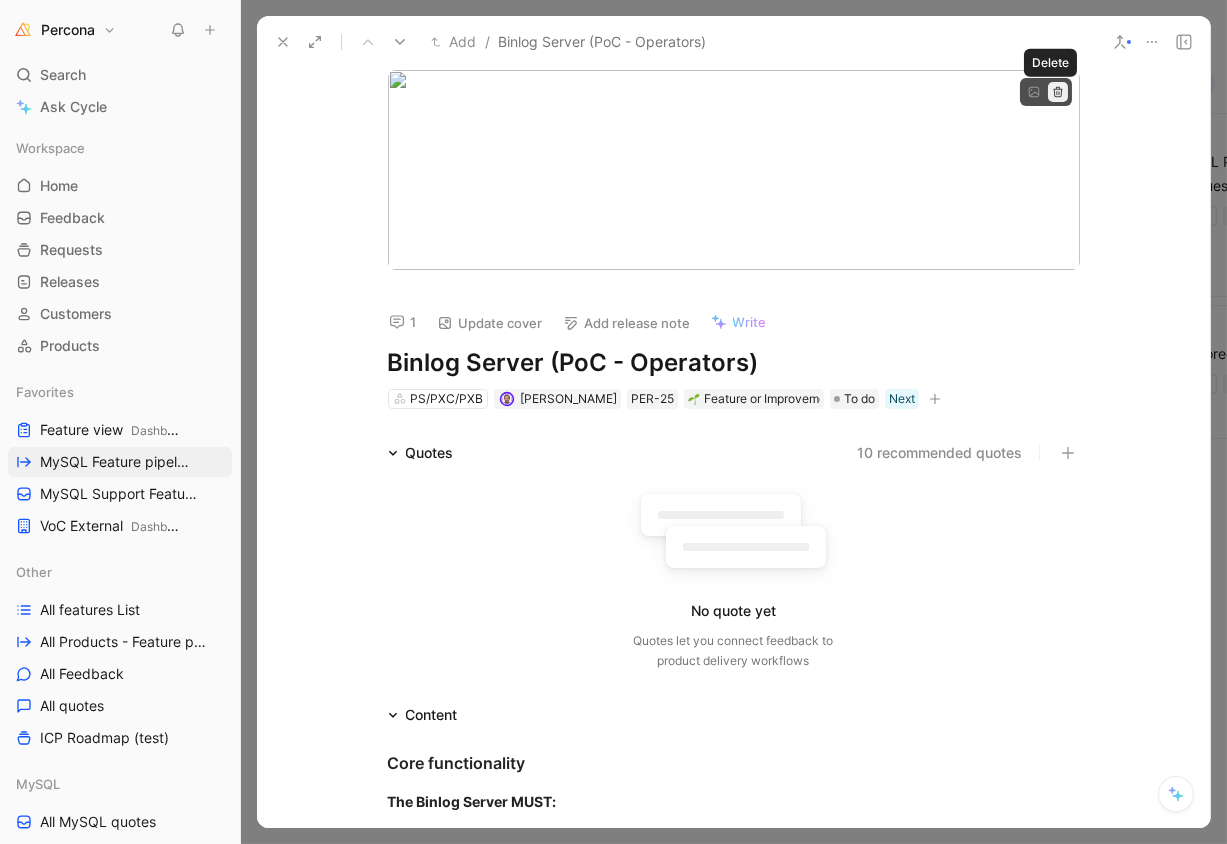 click 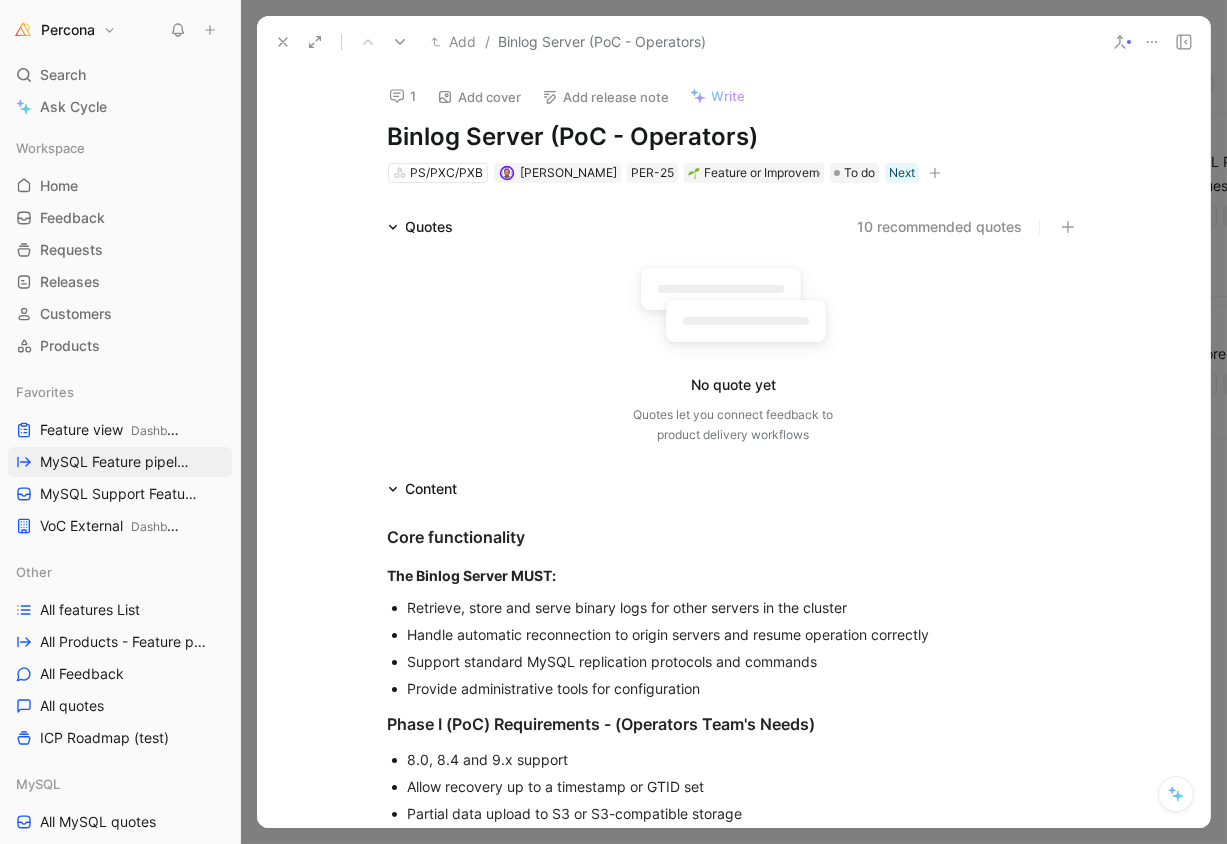 click on "Add cover" at bounding box center [479, 97] 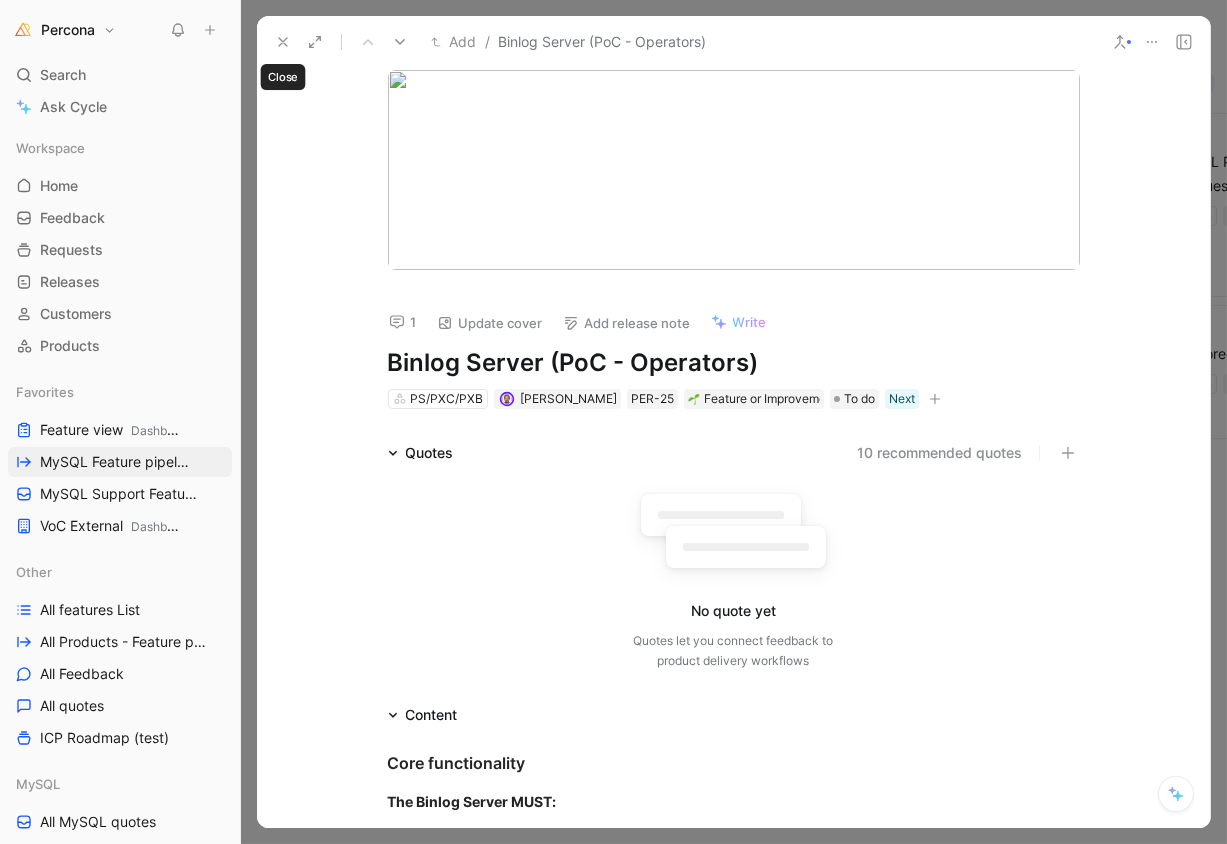 click 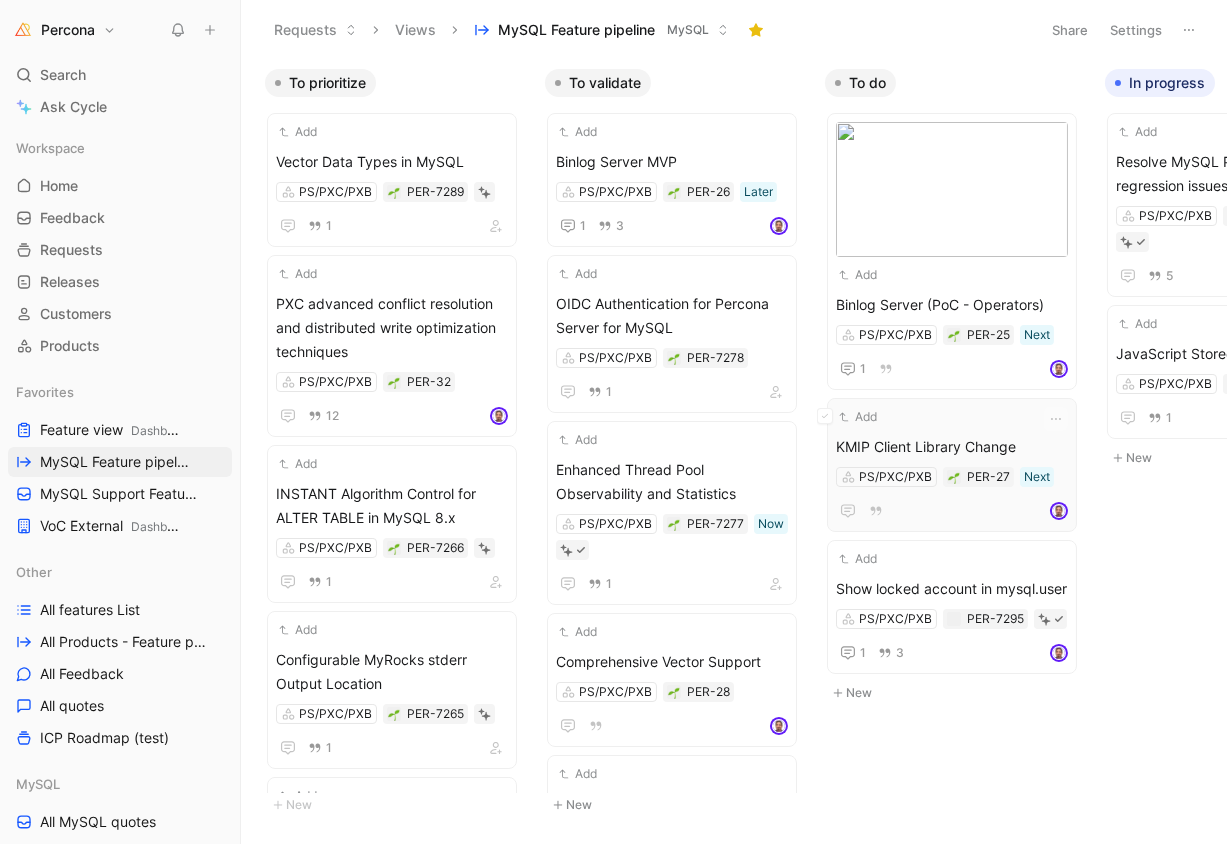 click on "Add" at bounding box center (939, 417) 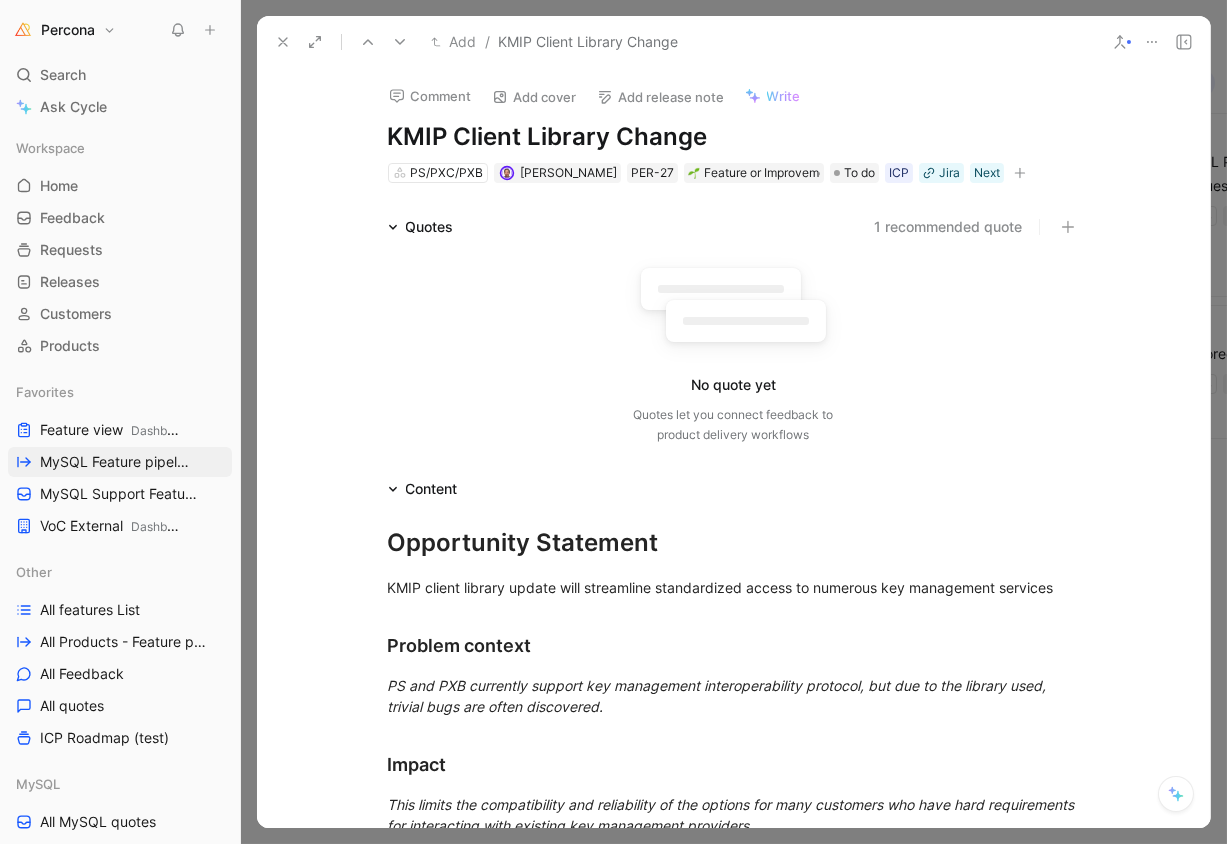 click on "Add cover" at bounding box center [534, 97] 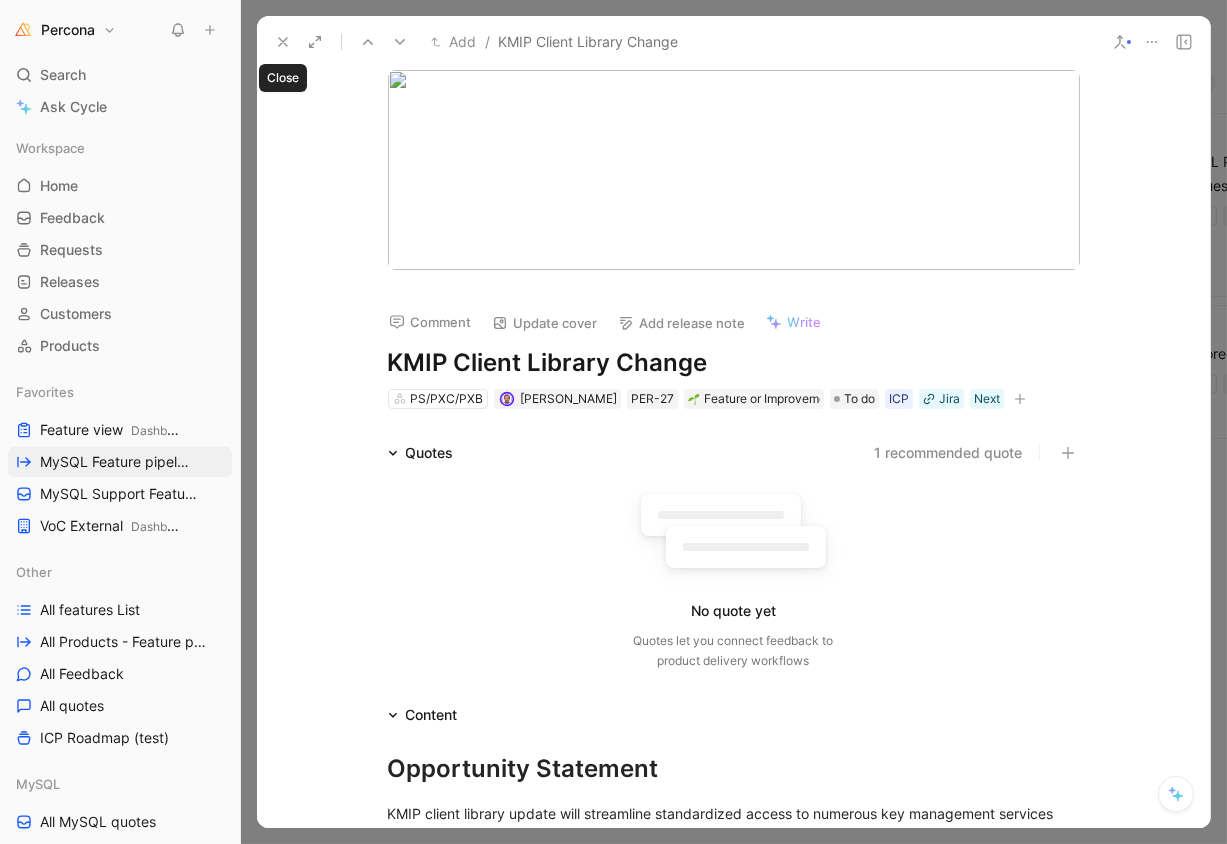 click 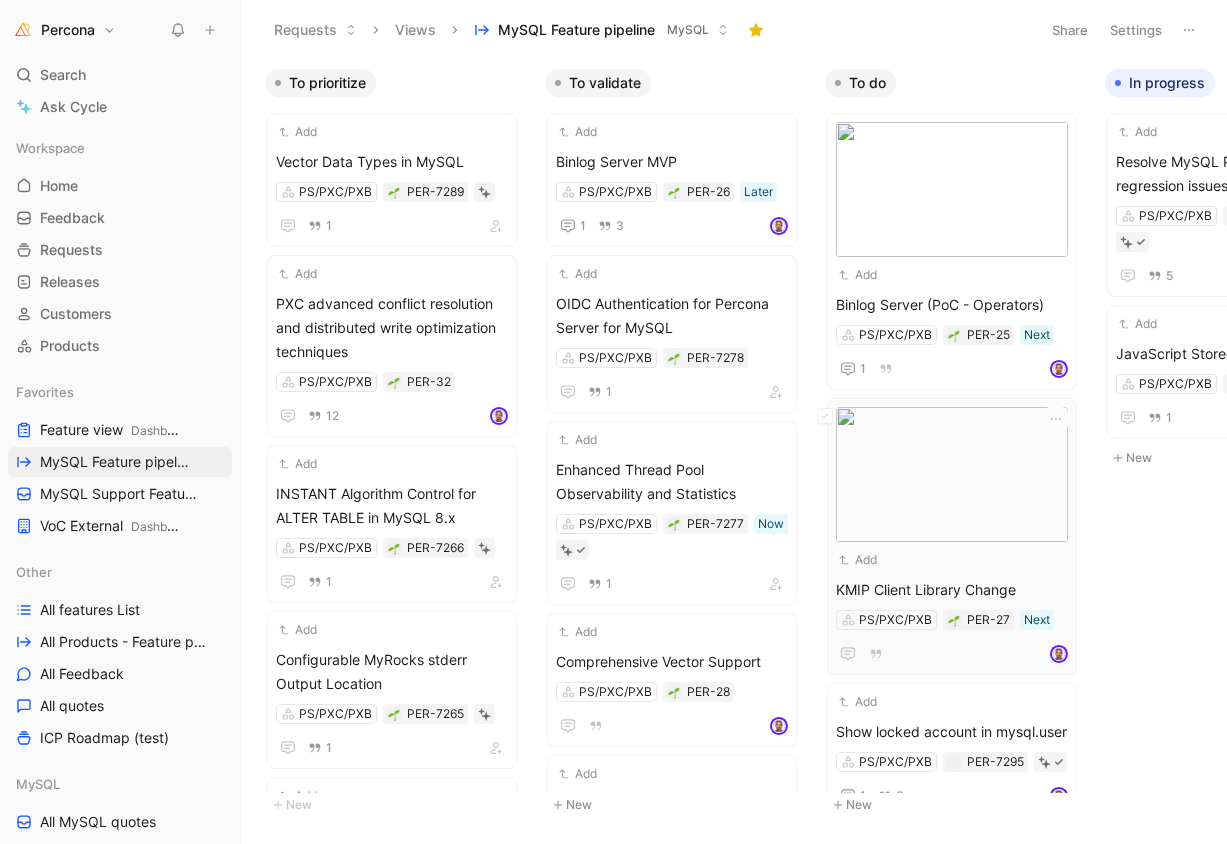scroll, scrollTop: -2, scrollLeft: 0, axis: vertical 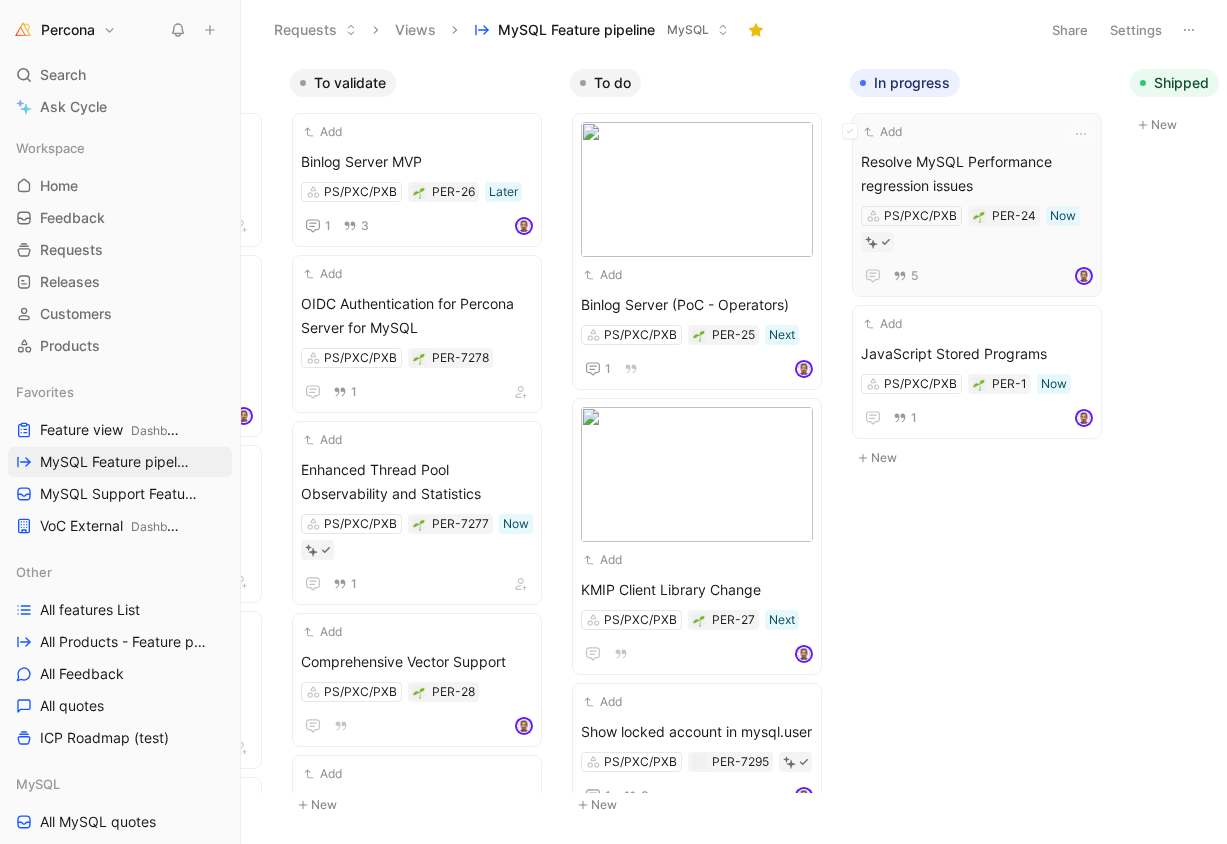 click on "Resolve MySQL Performance regression issues" at bounding box center [977, 174] 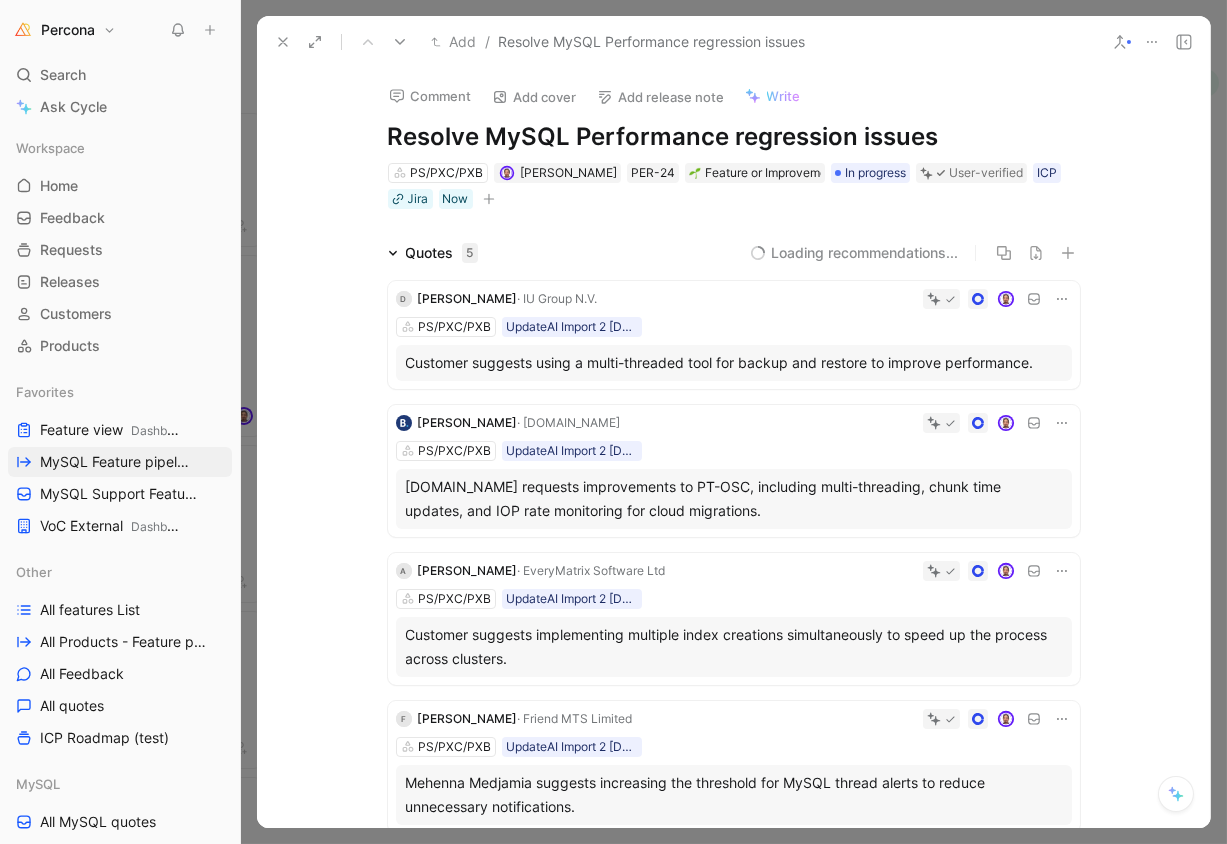 click on "Add cover" at bounding box center (534, 97) 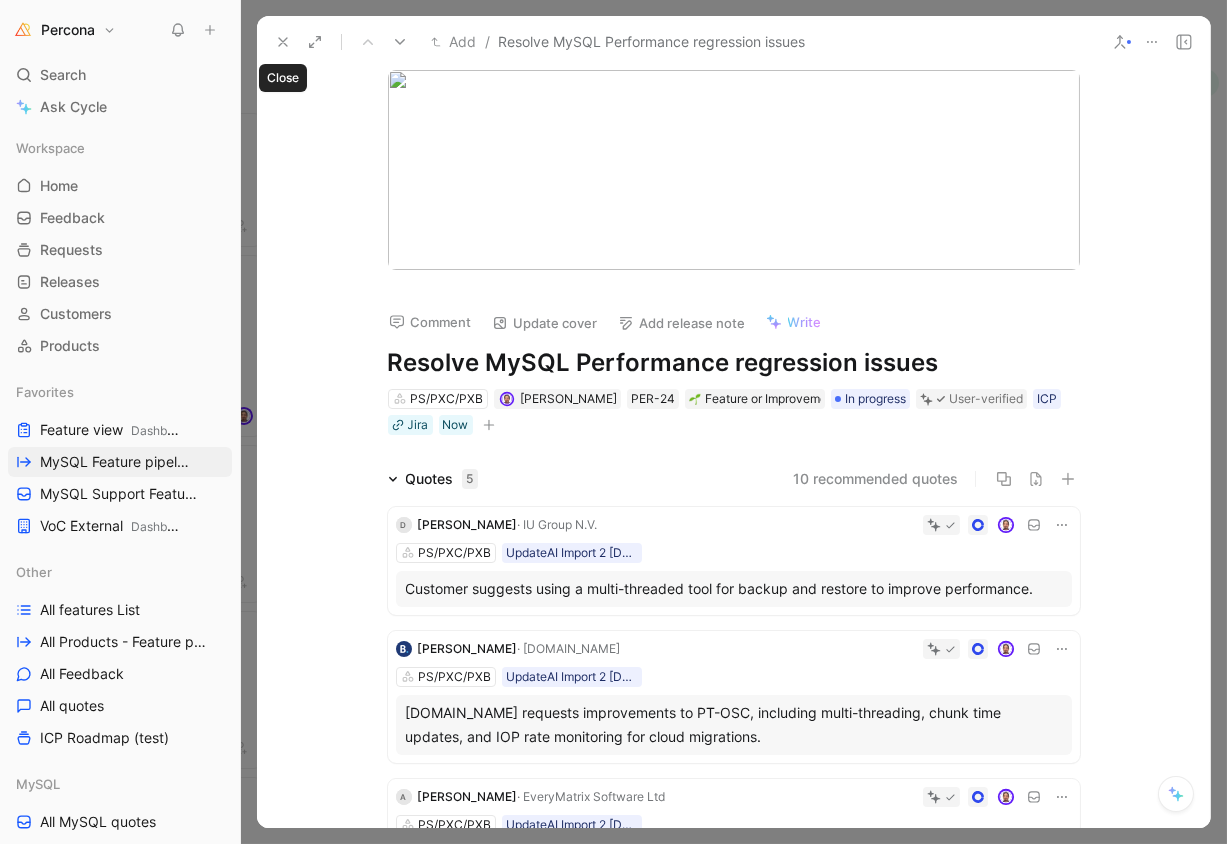 click 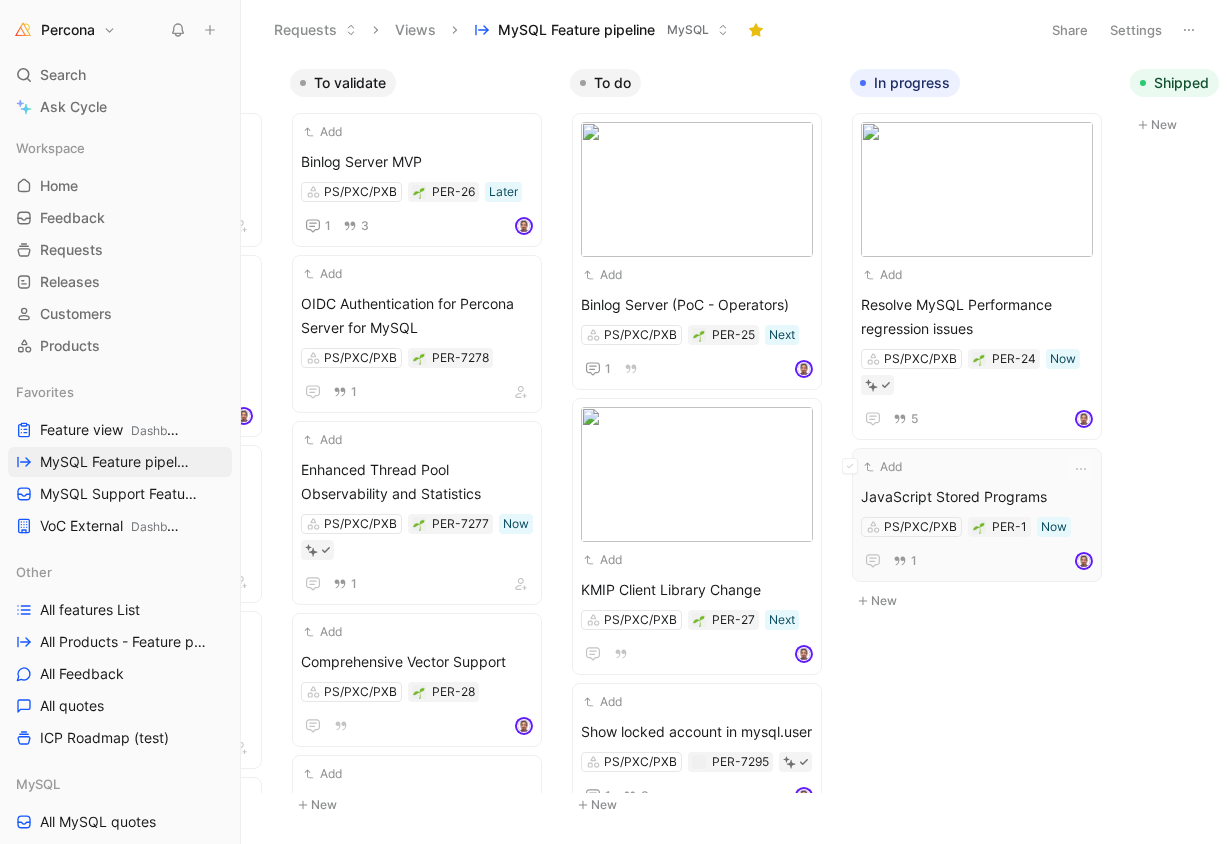 click on "JavaScript Stored Programs" at bounding box center (977, 497) 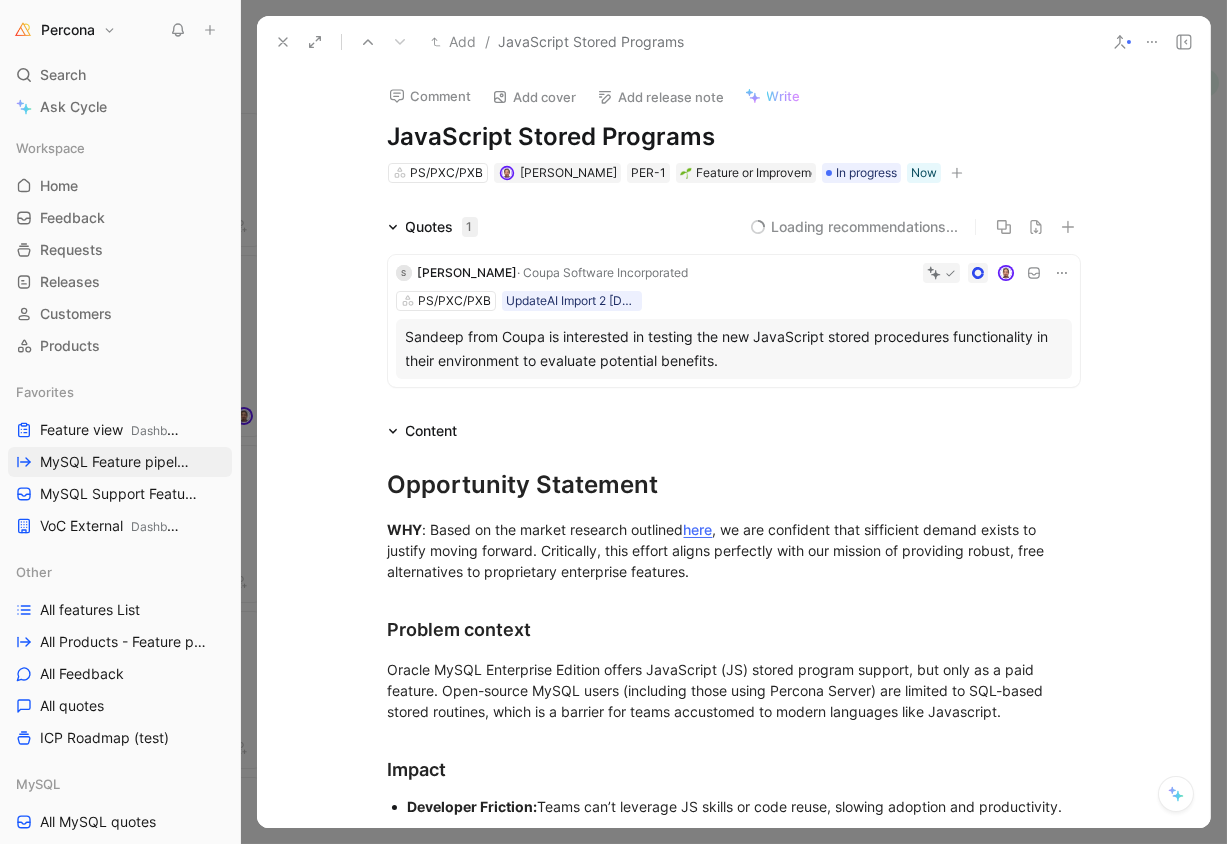 click on "Add cover" at bounding box center (534, 97) 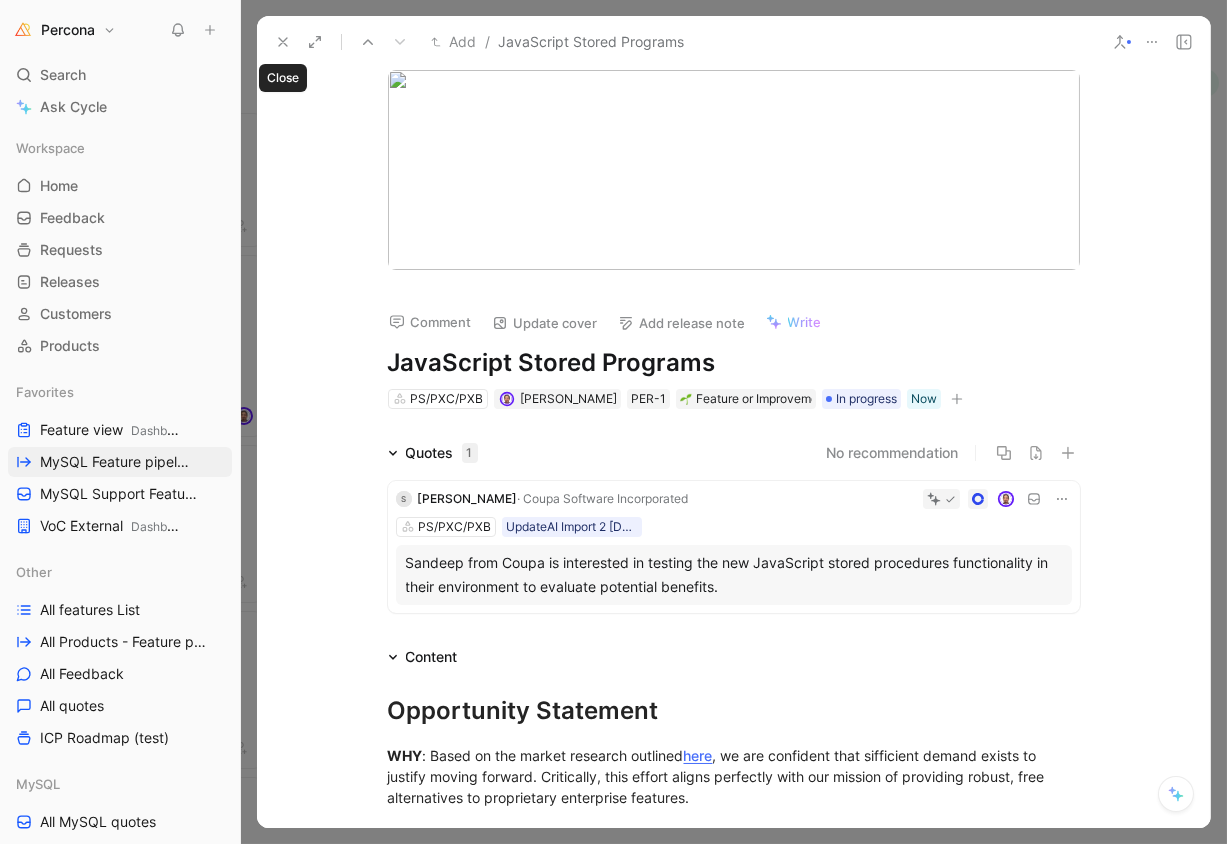 click 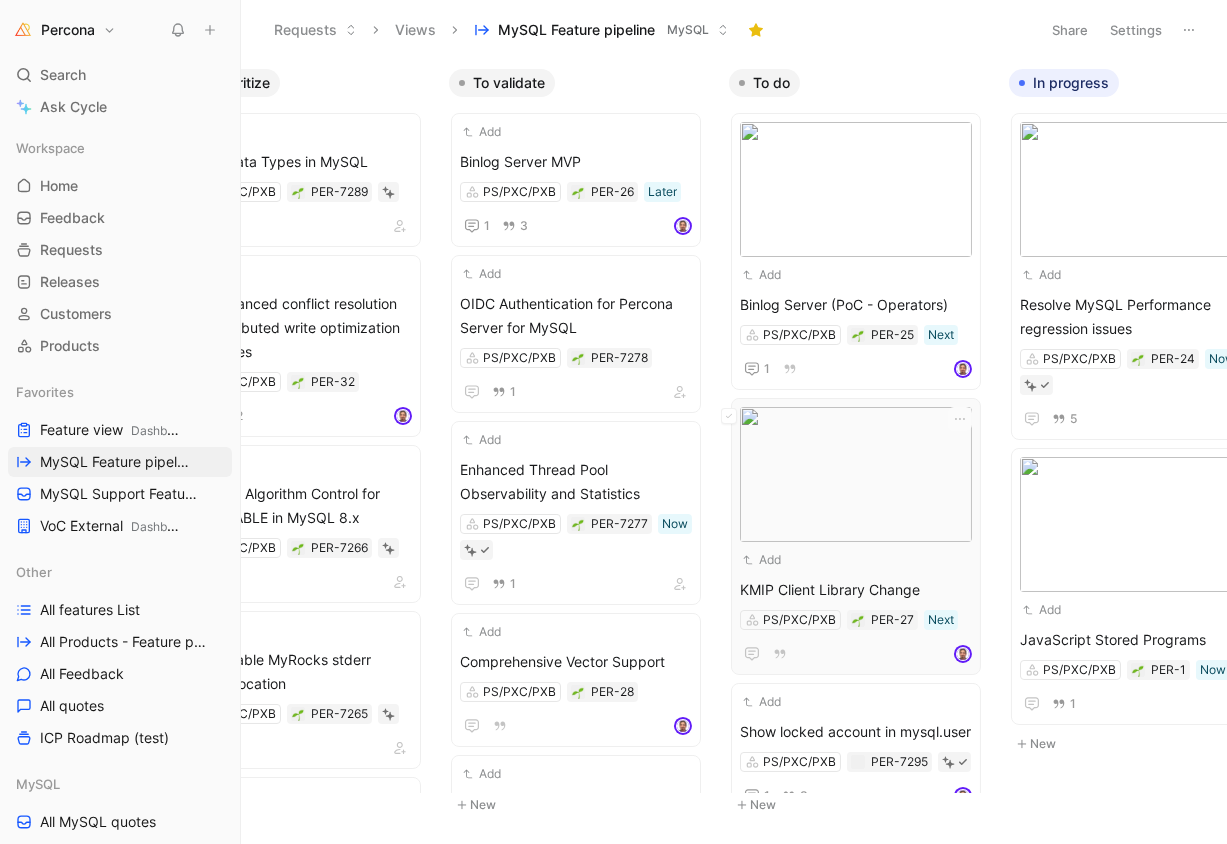 scroll, scrollTop: 0, scrollLeft: 22, axis: horizontal 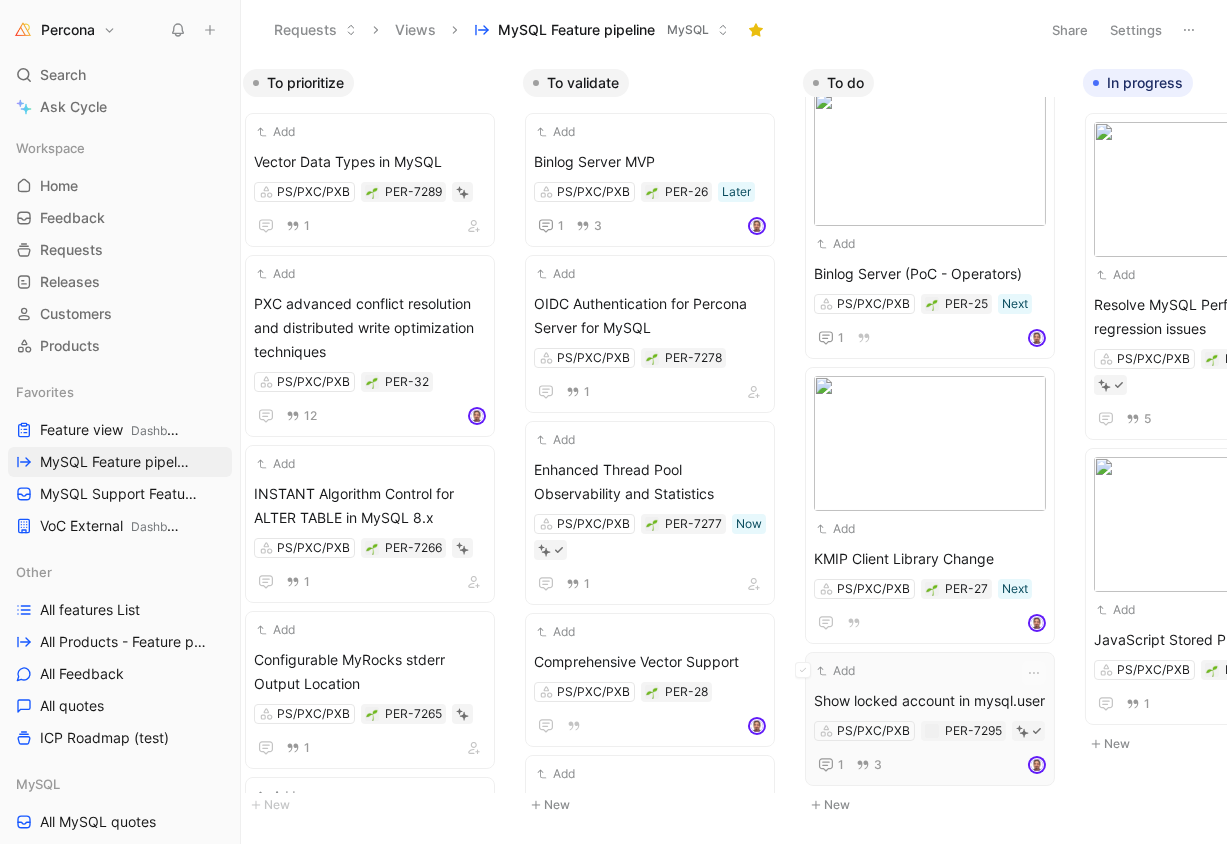 click on "Add Show locked account in mysql.user PS/PXC/PXB PER-7295 1 3" at bounding box center (930, 719) 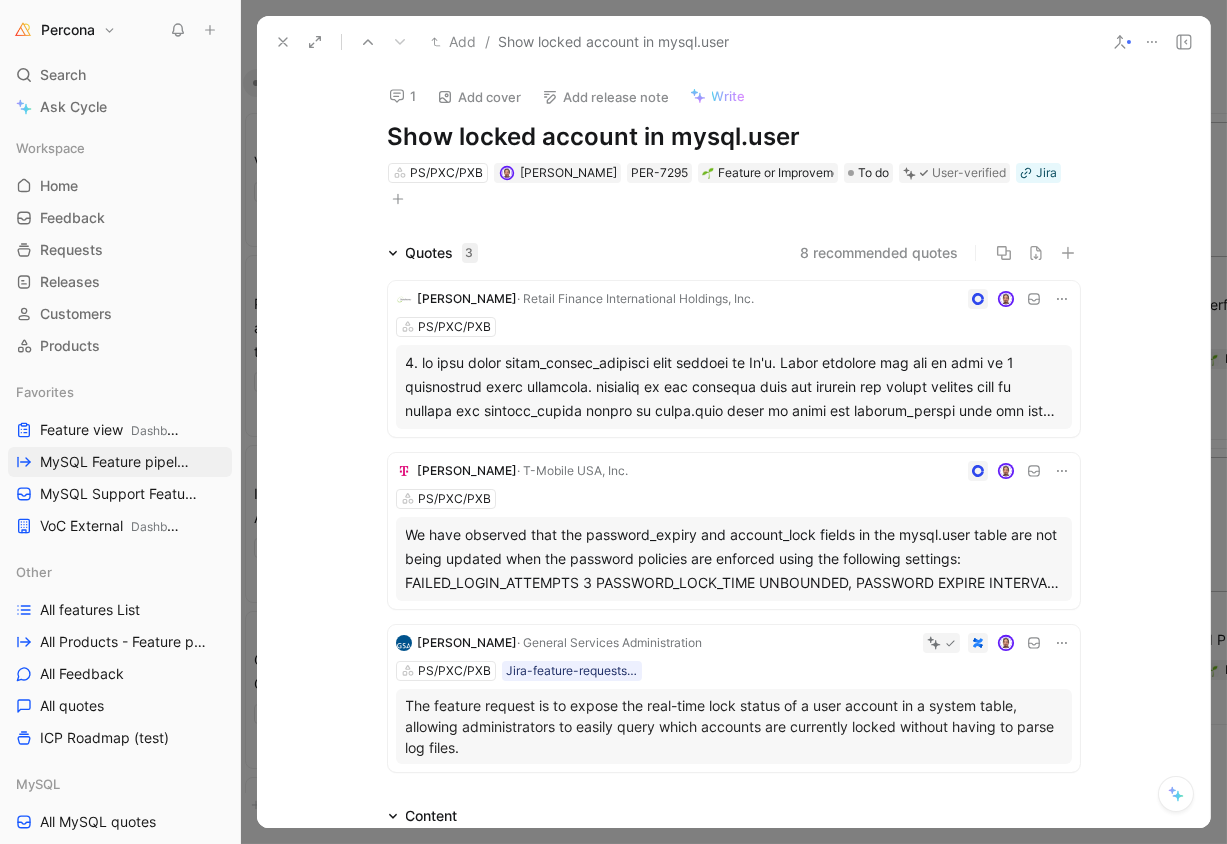click on "Add cover" at bounding box center [479, 97] 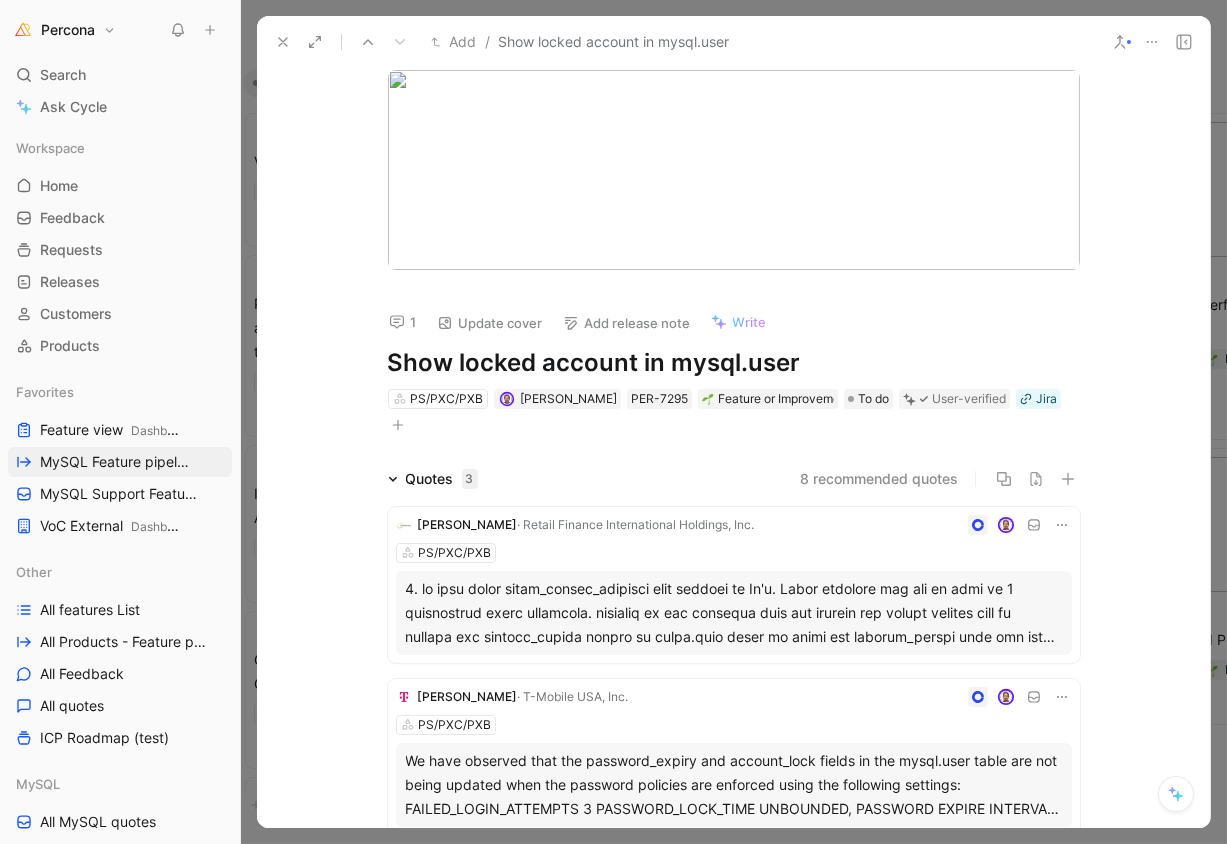 click 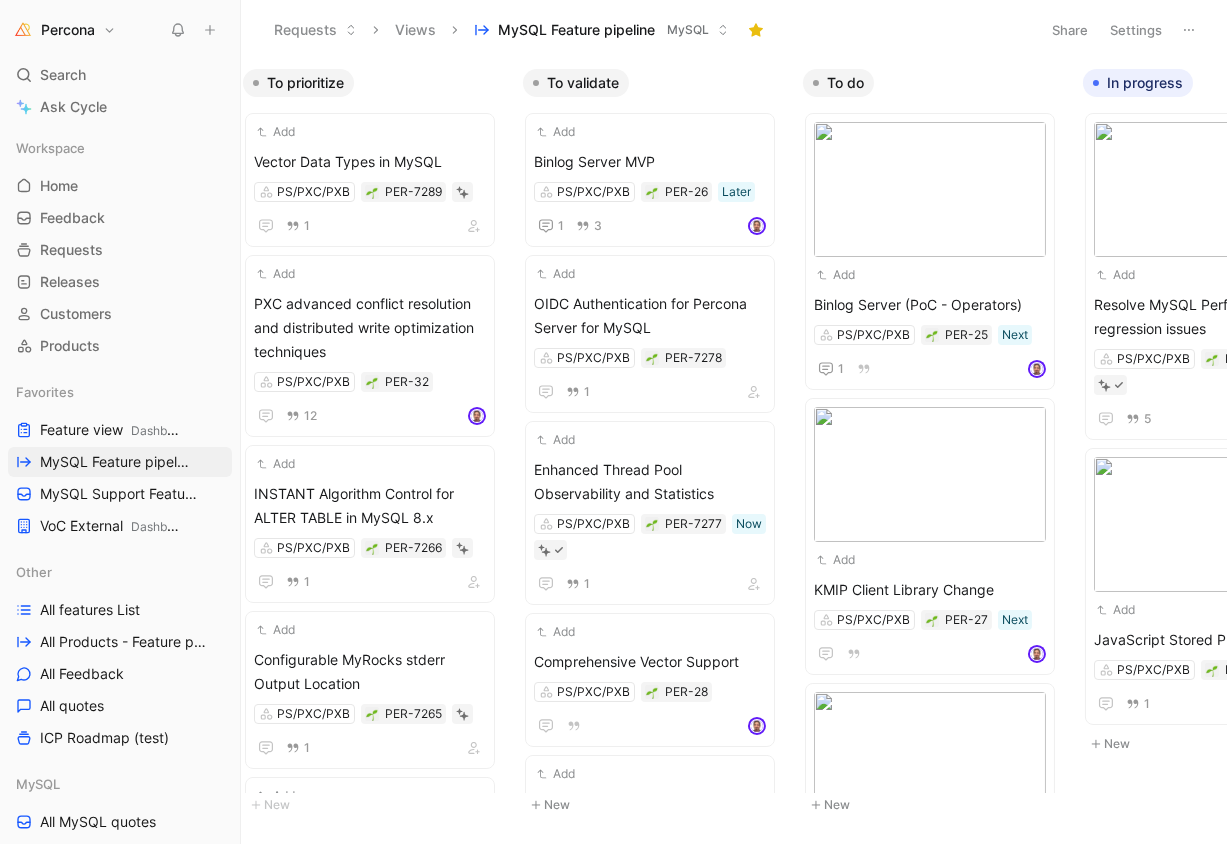 scroll, scrollTop: 0, scrollLeft: 0, axis: both 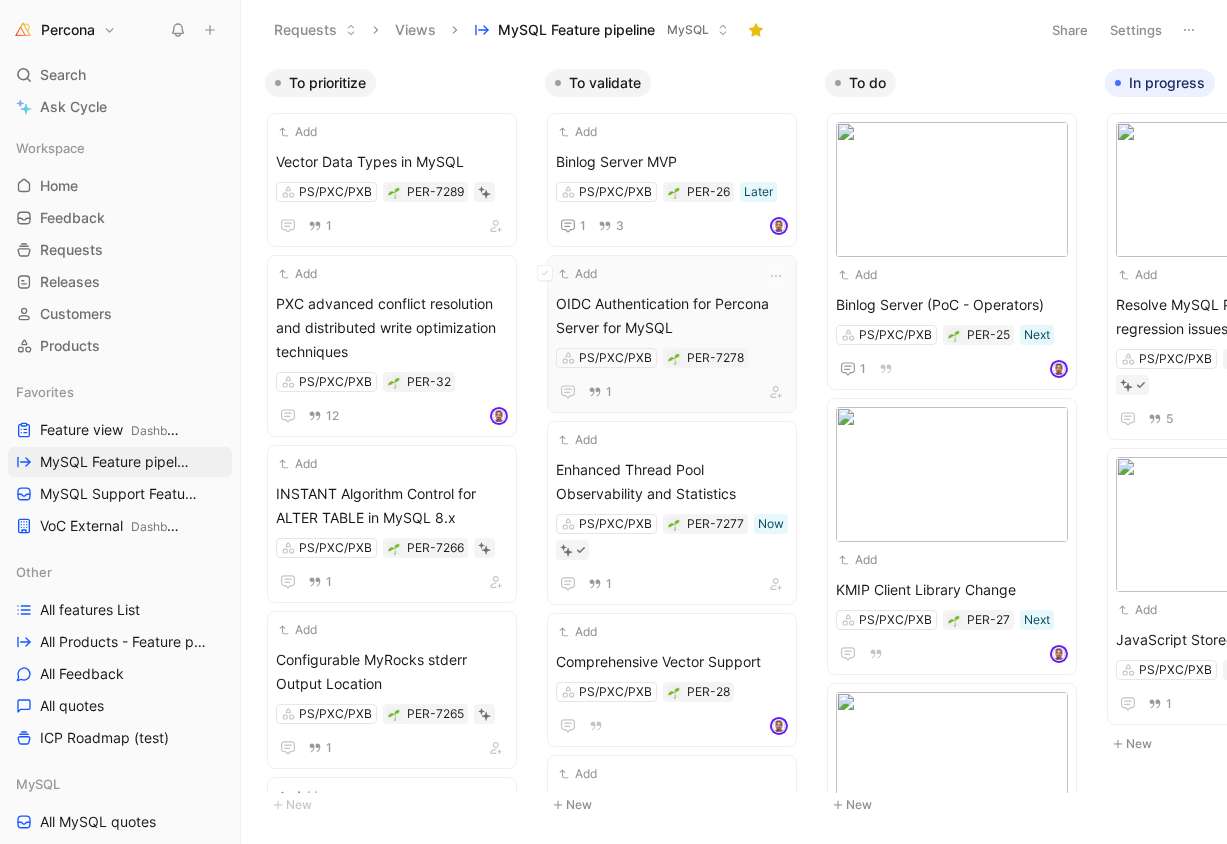click on "OIDC Authentication for Percona Server for MySQL" at bounding box center (672, 316) 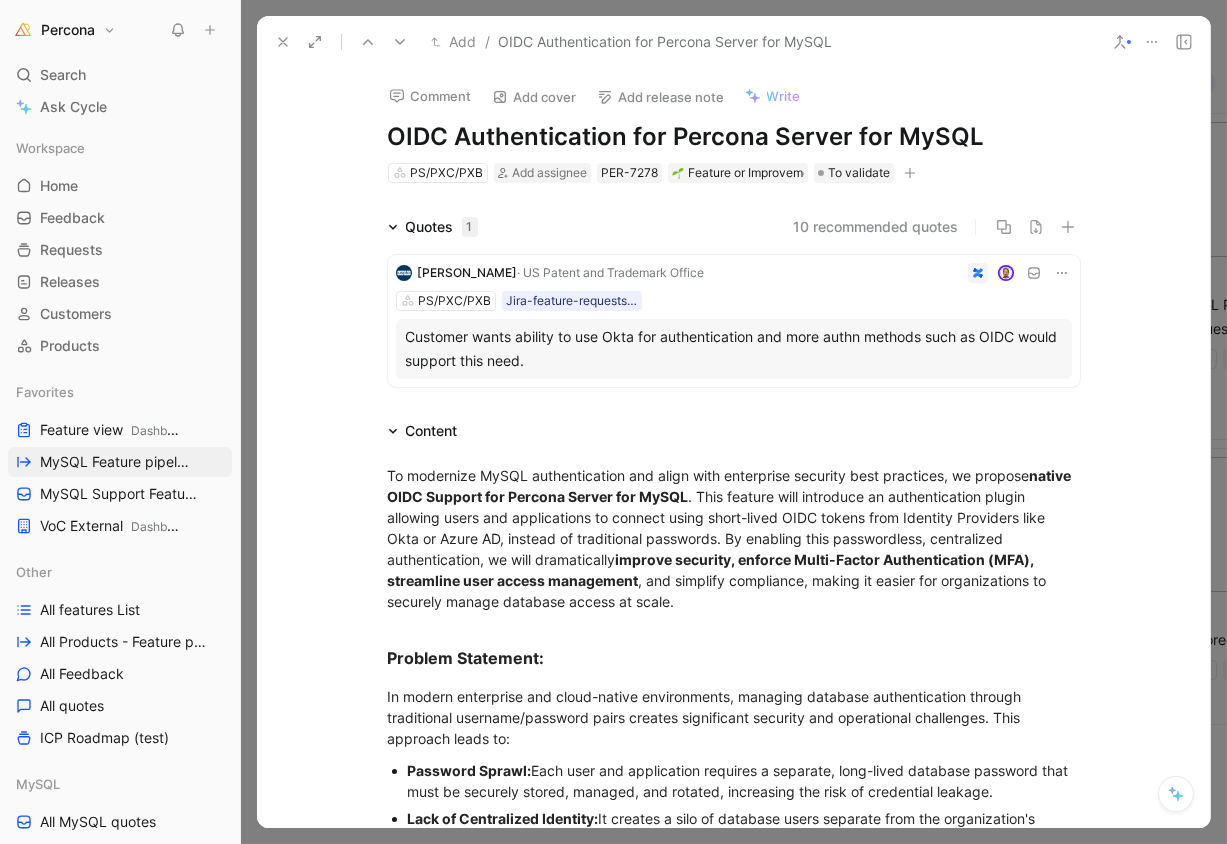 click on "Comment Add cover Add release note Write" at bounding box center (730, 90) 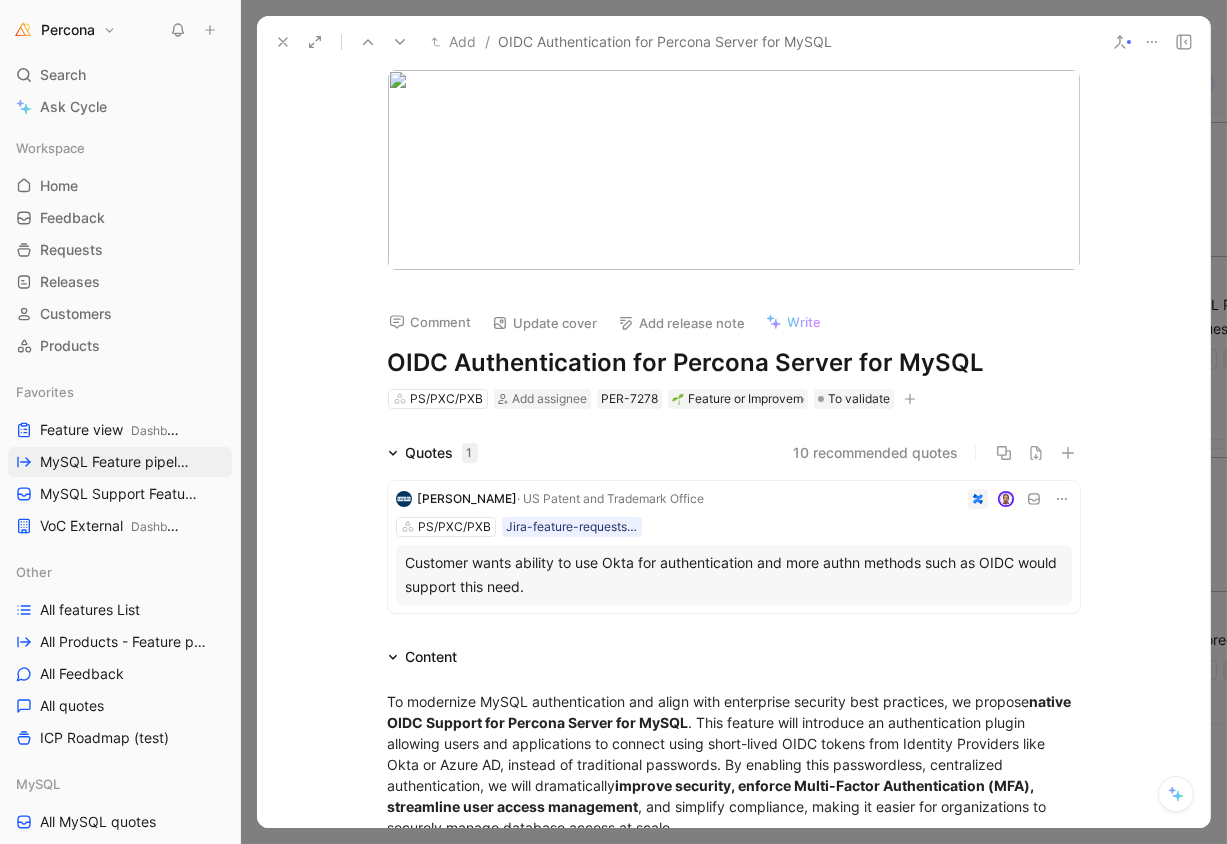 click 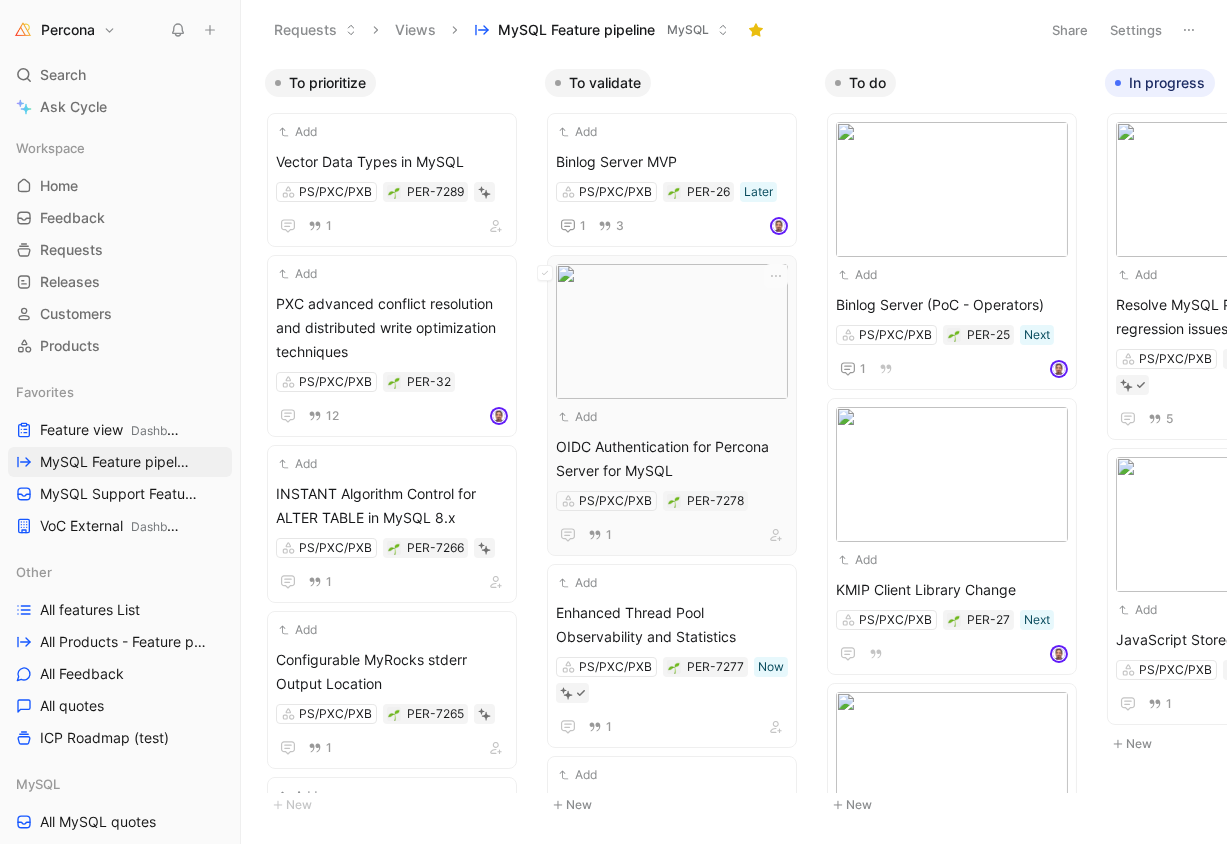 click at bounding box center [672, 331] 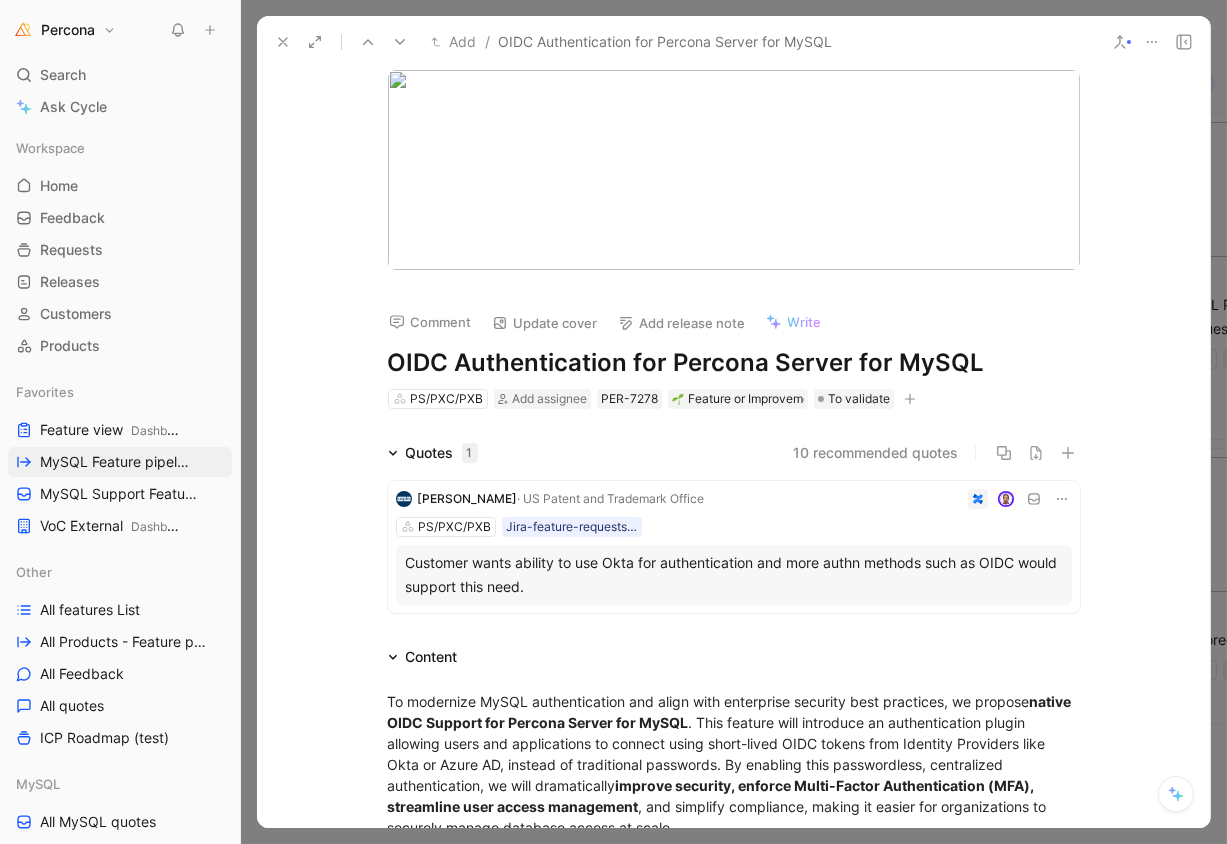 click on "Update cover" at bounding box center (545, 323) 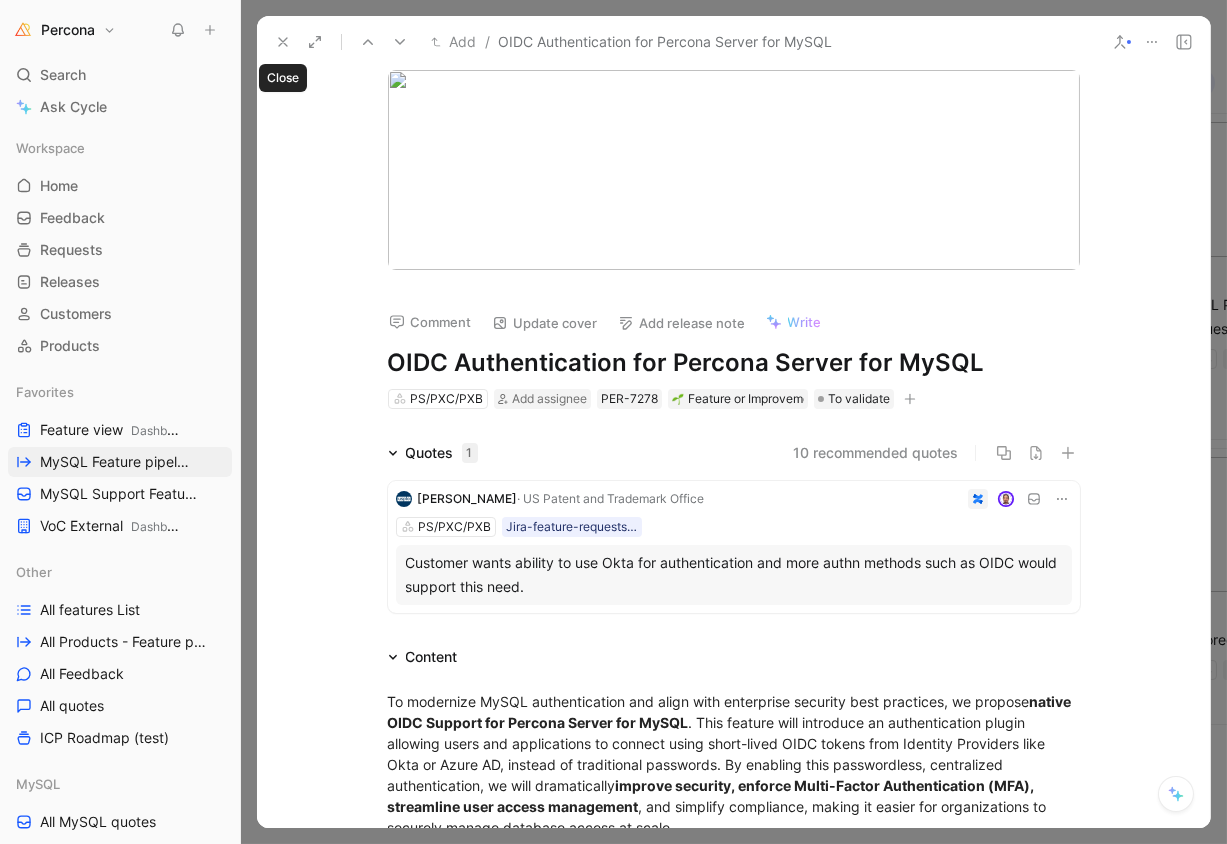 click 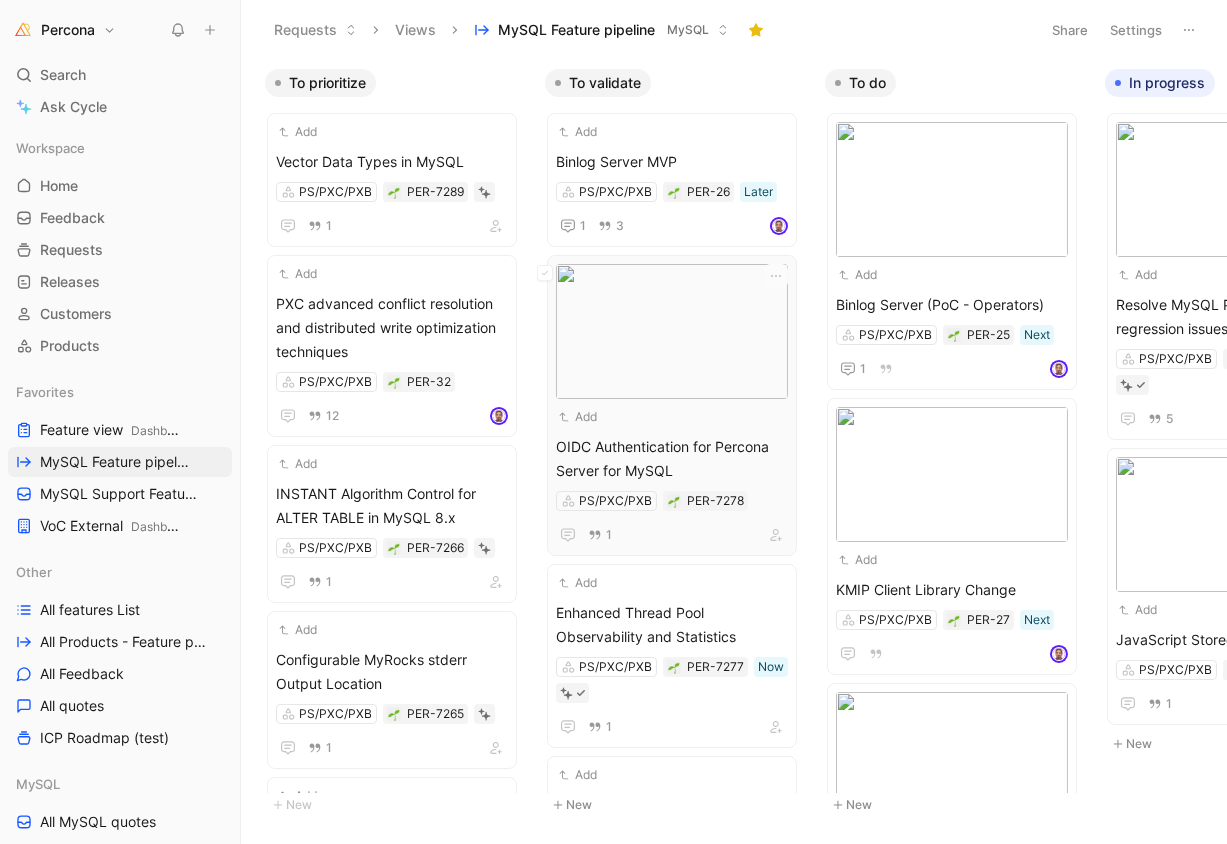 scroll, scrollTop: 0, scrollLeft: 0, axis: both 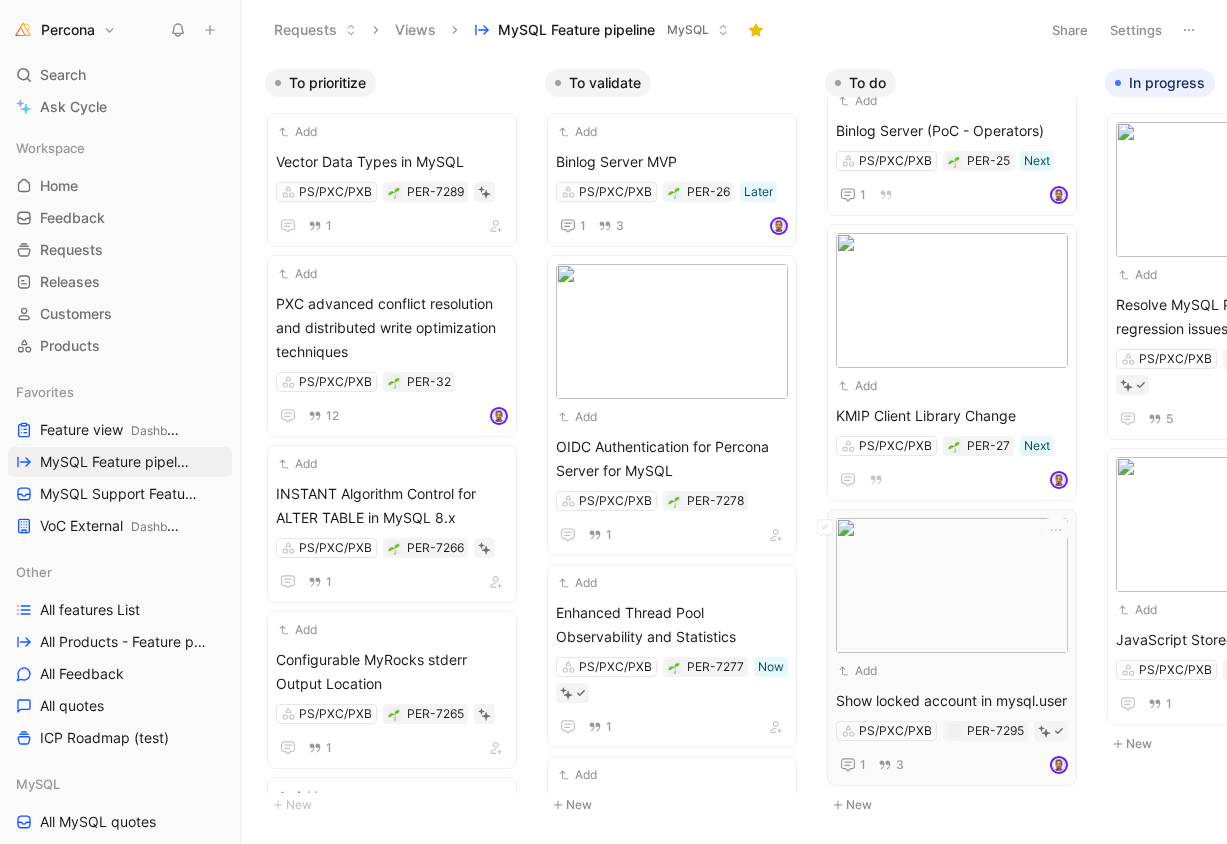 click on "Show locked account in mysql.user" at bounding box center [952, 701] 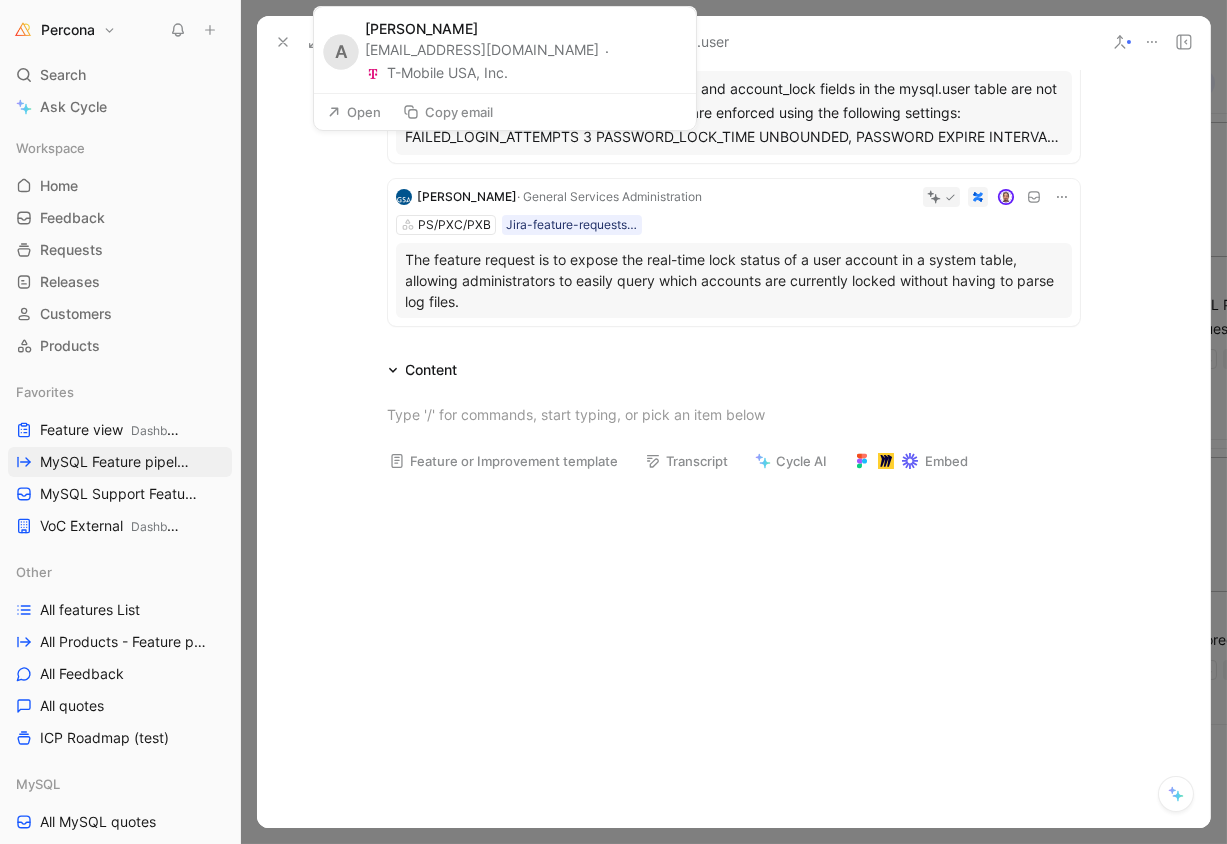 scroll, scrollTop: 696, scrollLeft: 0, axis: vertical 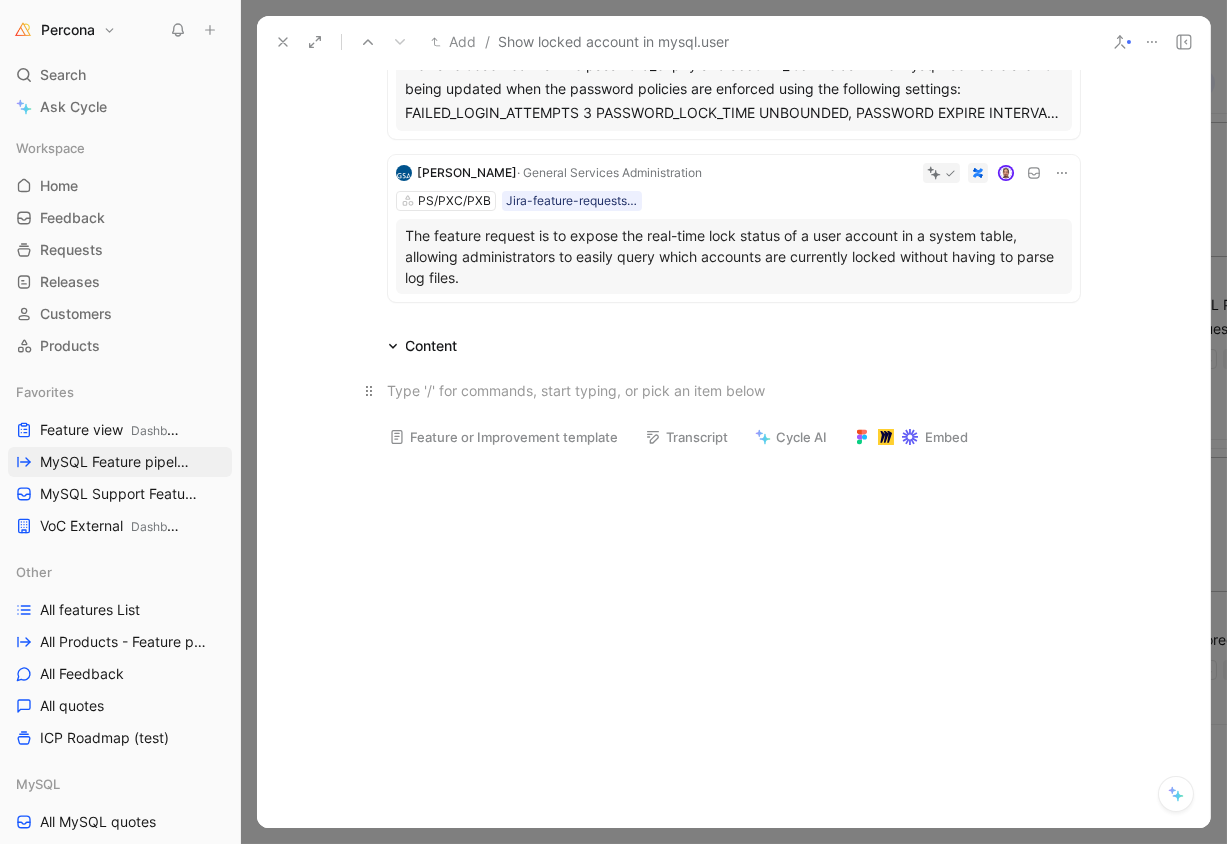 click at bounding box center (734, 390) 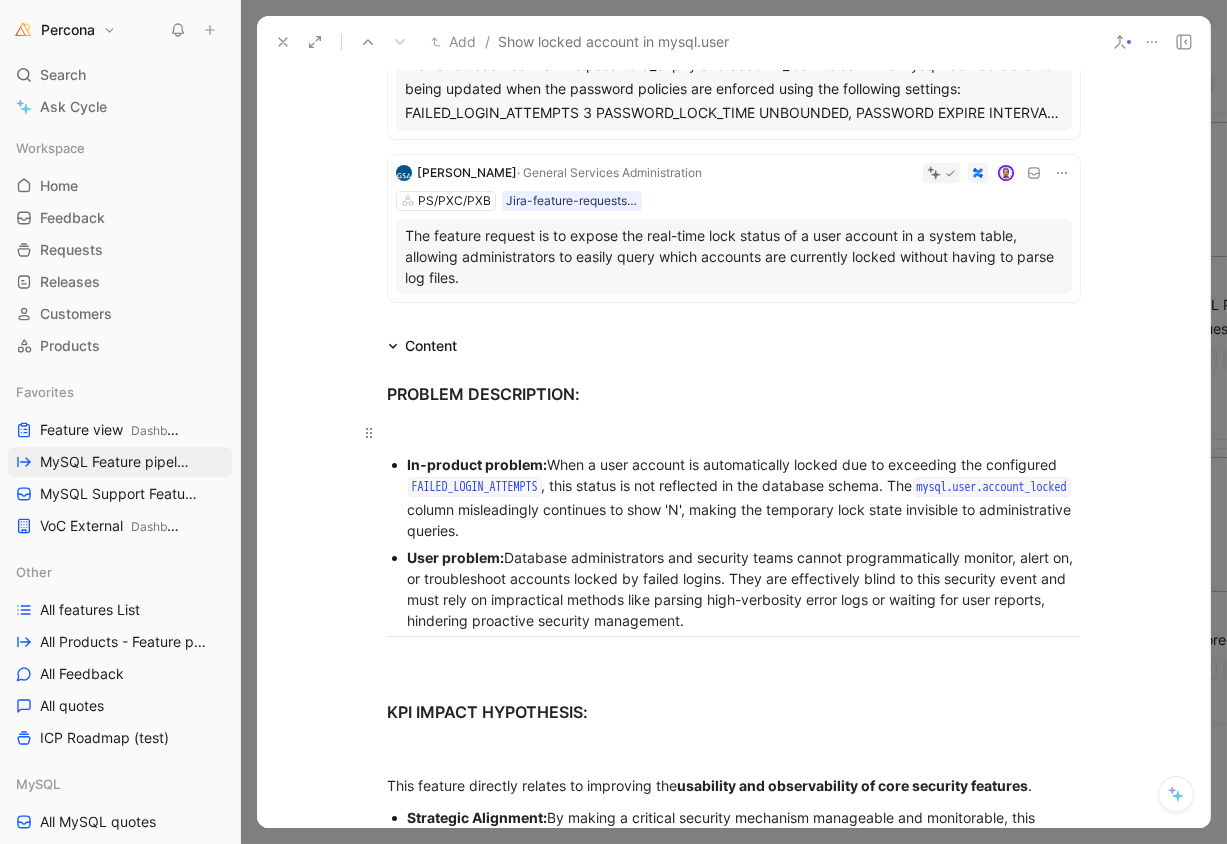 scroll, scrollTop: 3032, scrollLeft: 0, axis: vertical 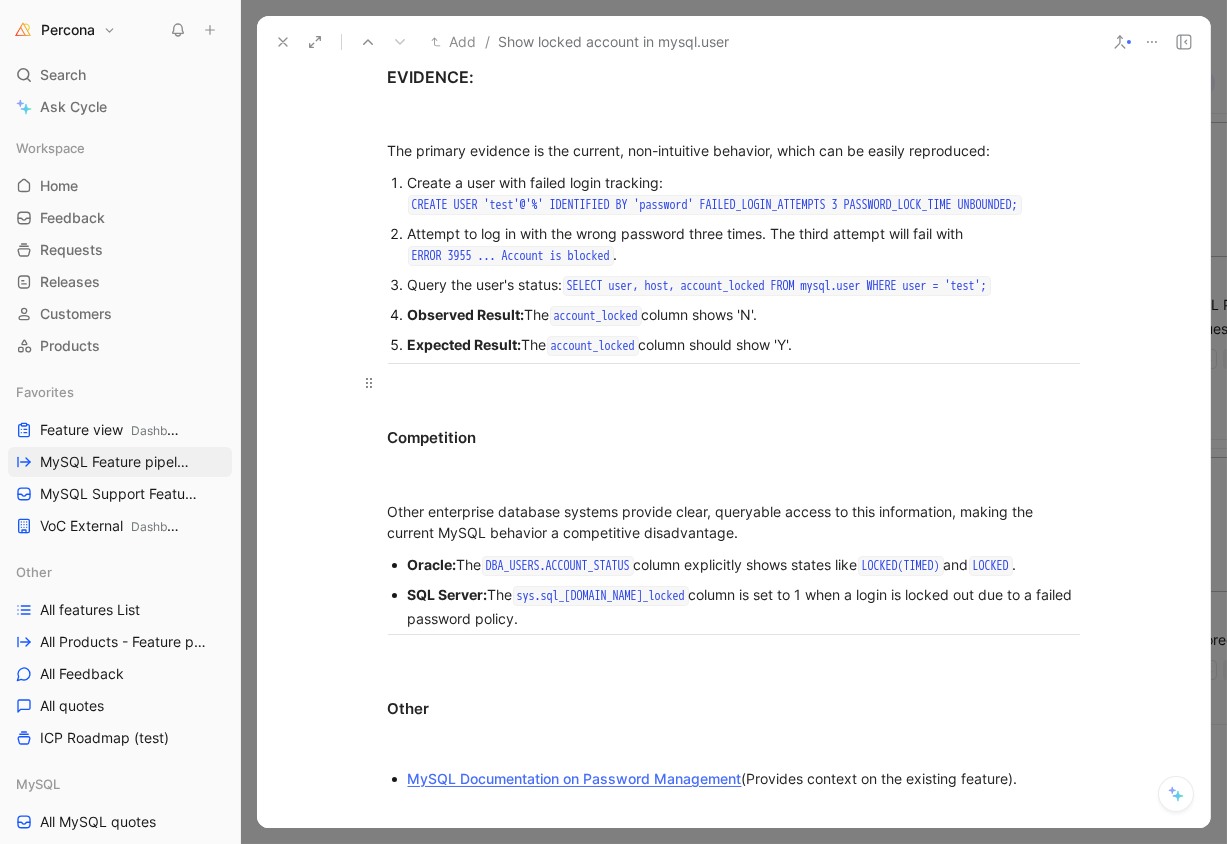 click at bounding box center (734, 382) 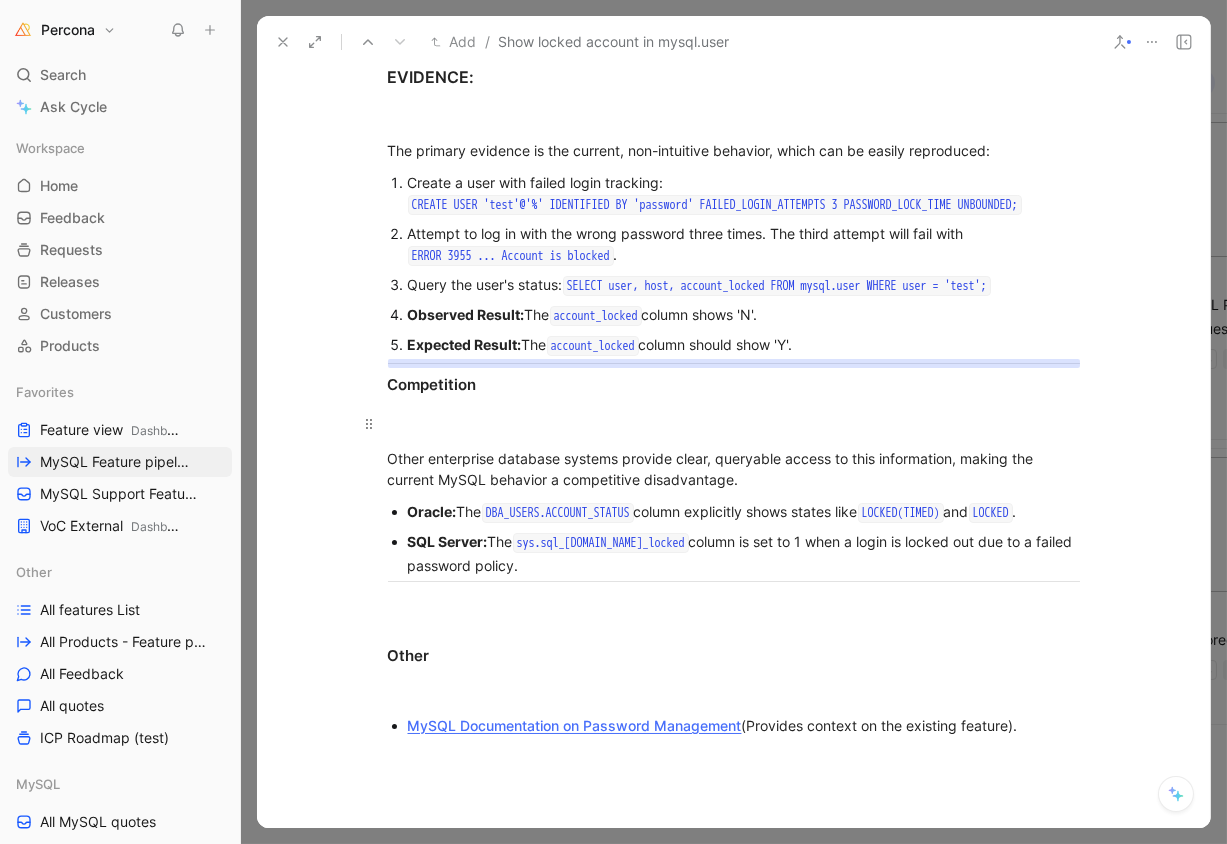 click at bounding box center [734, 423] 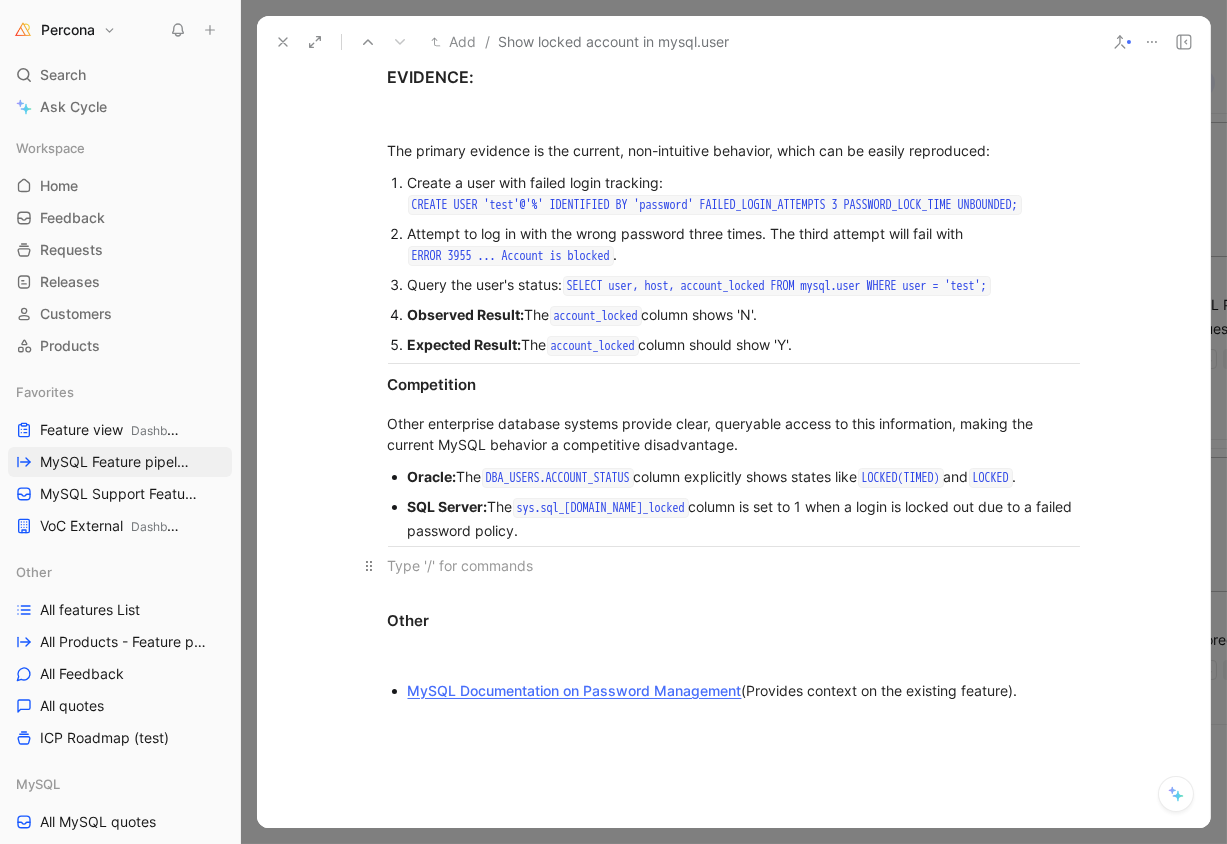 click at bounding box center [734, 565] 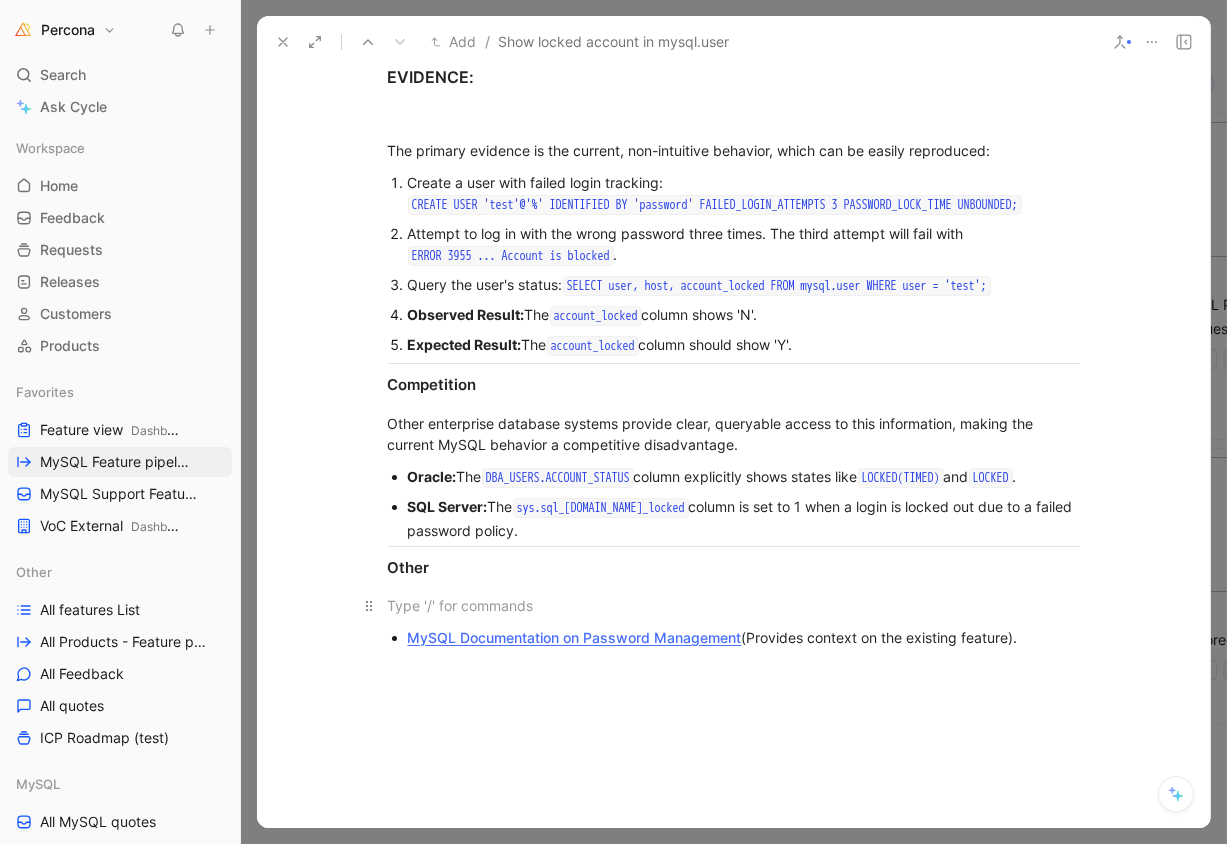 click at bounding box center [734, 605] 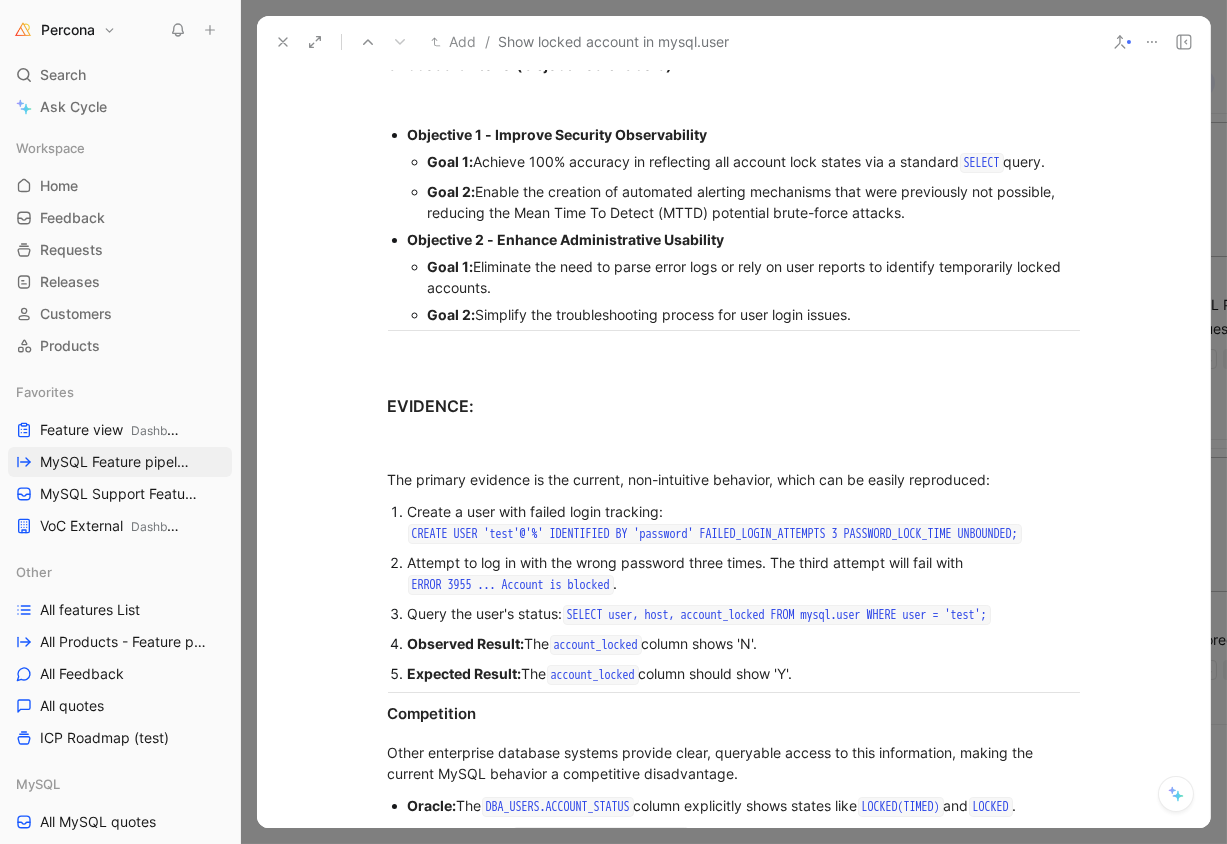 scroll, scrollTop: 2700, scrollLeft: 0, axis: vertical 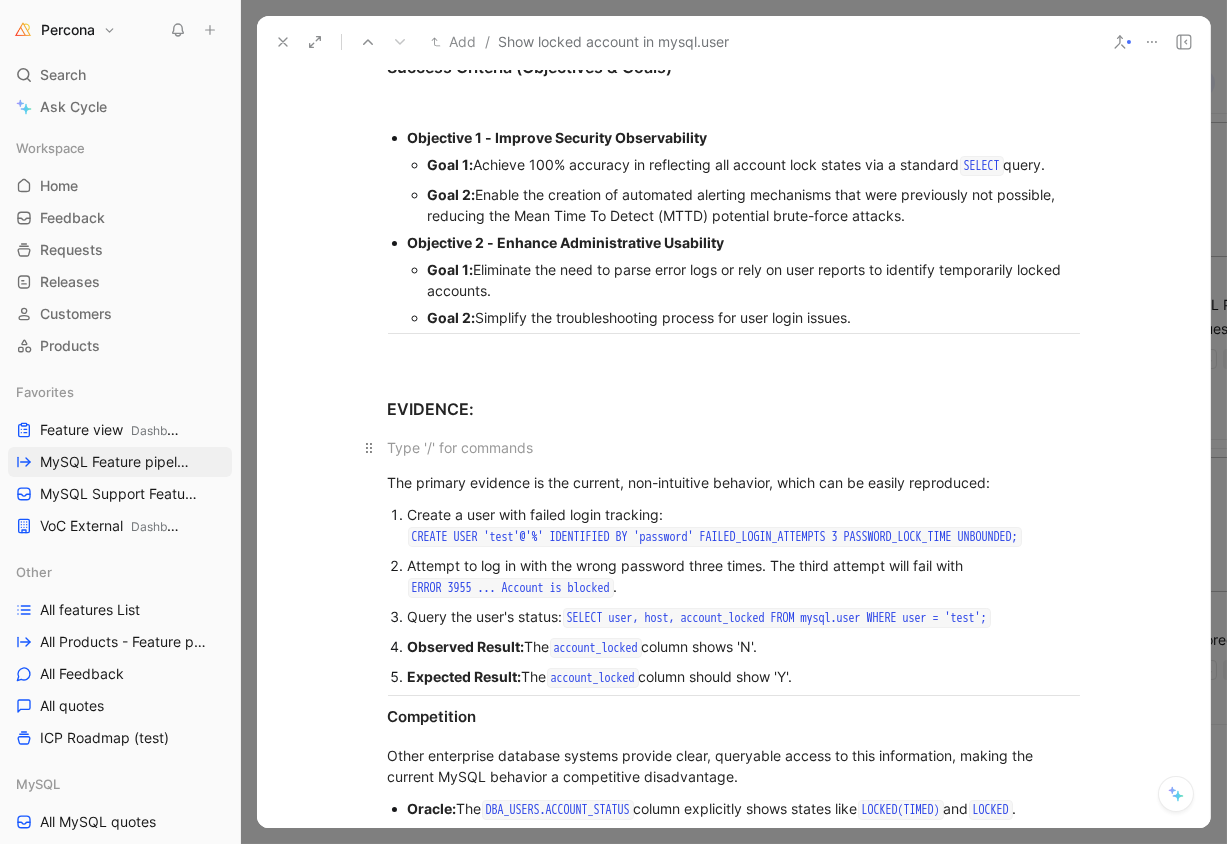 click at bounding box center [734, 447] 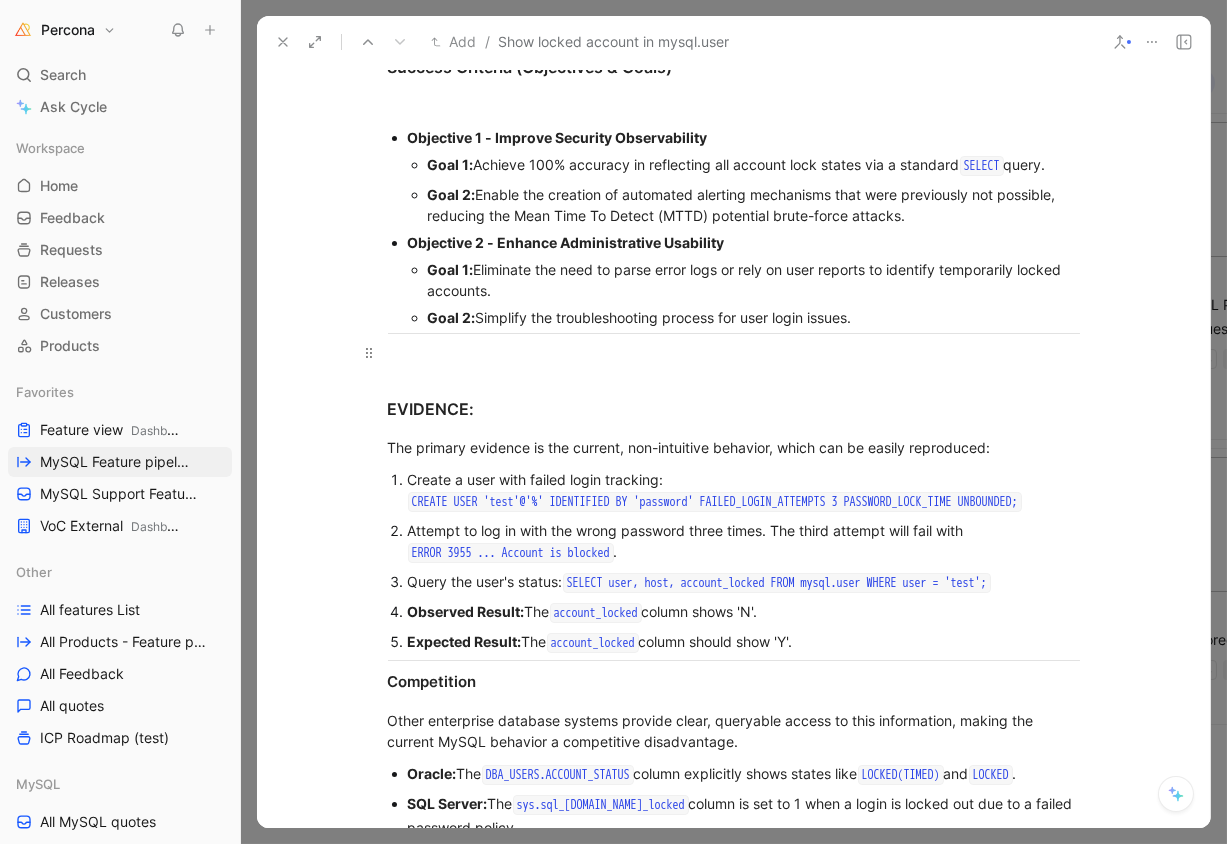 click at bounding box center (734, 352) 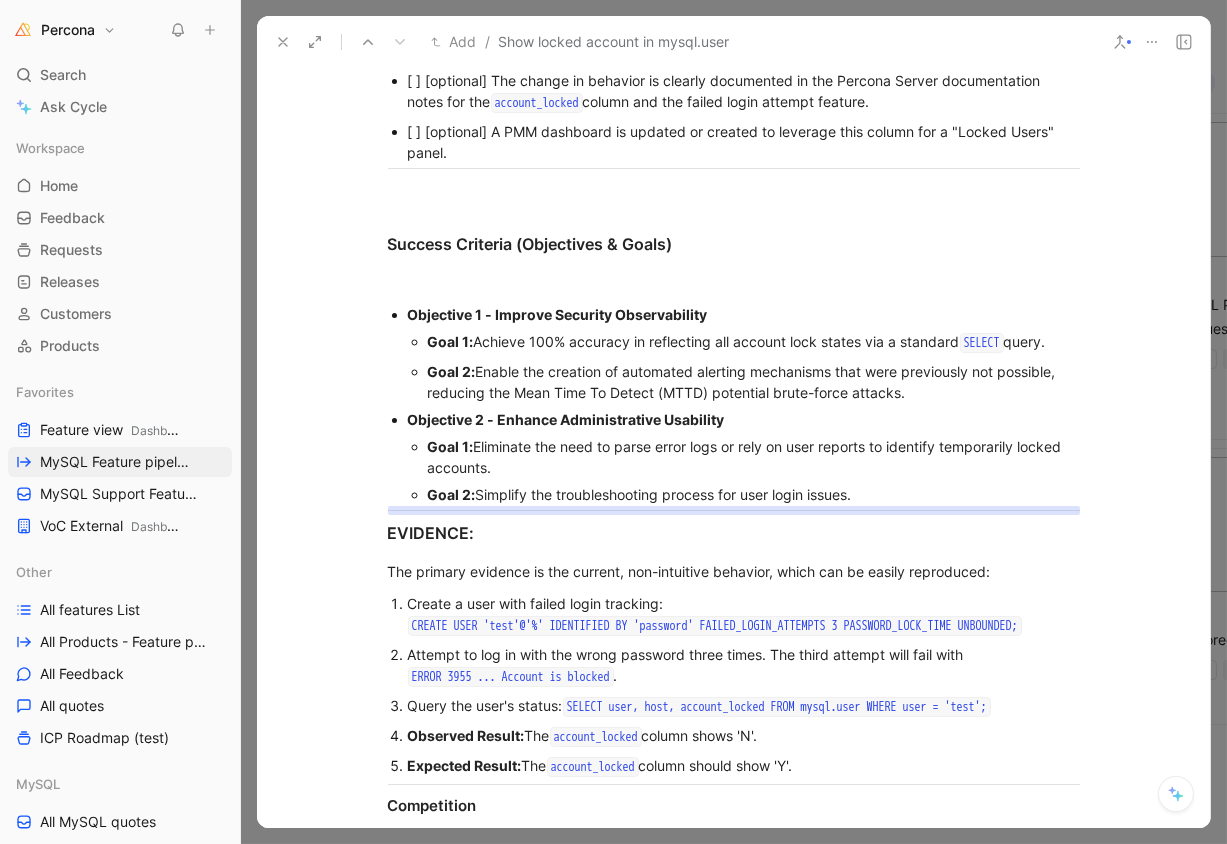 scroll, scrollTop: 2520, scrollLeft: 0, axis: vertical 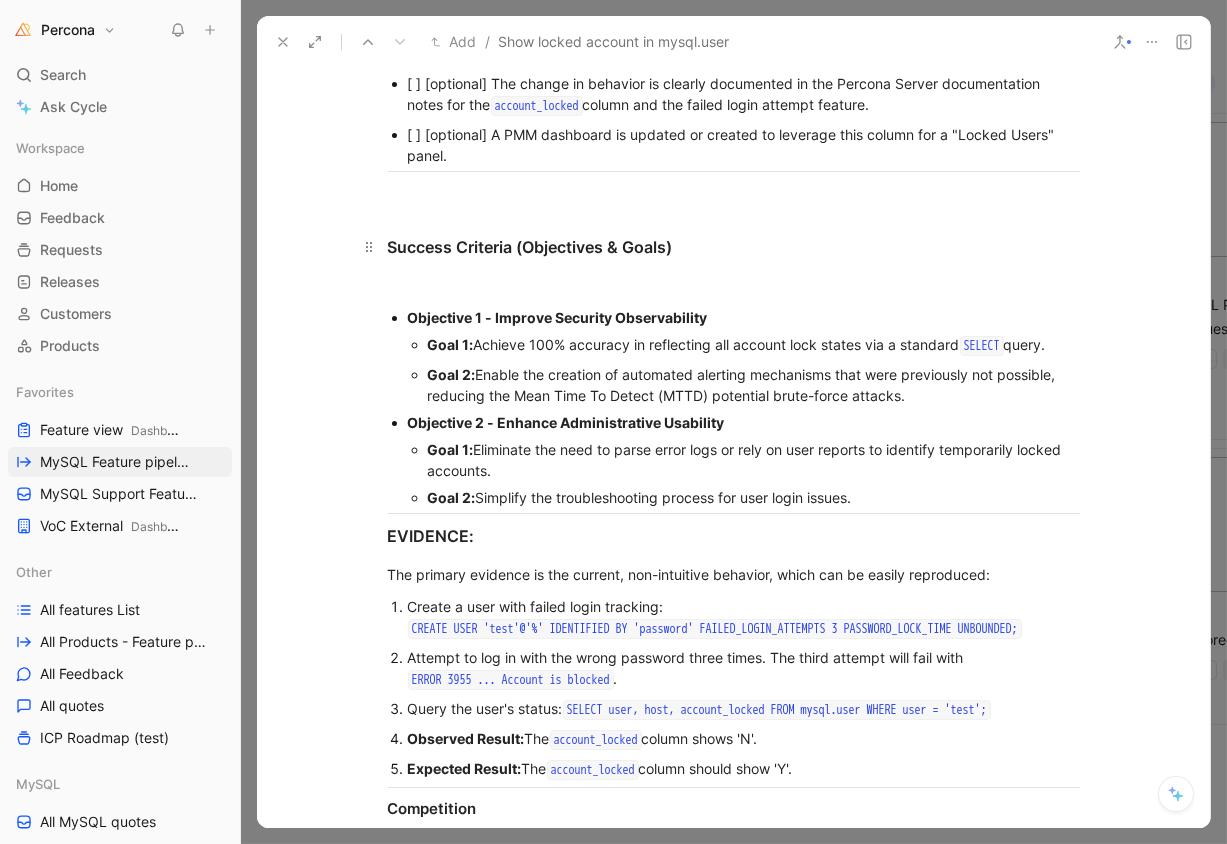 click on "Success Criteria (Objectives & Goals)" at bounding box center (734, 238) 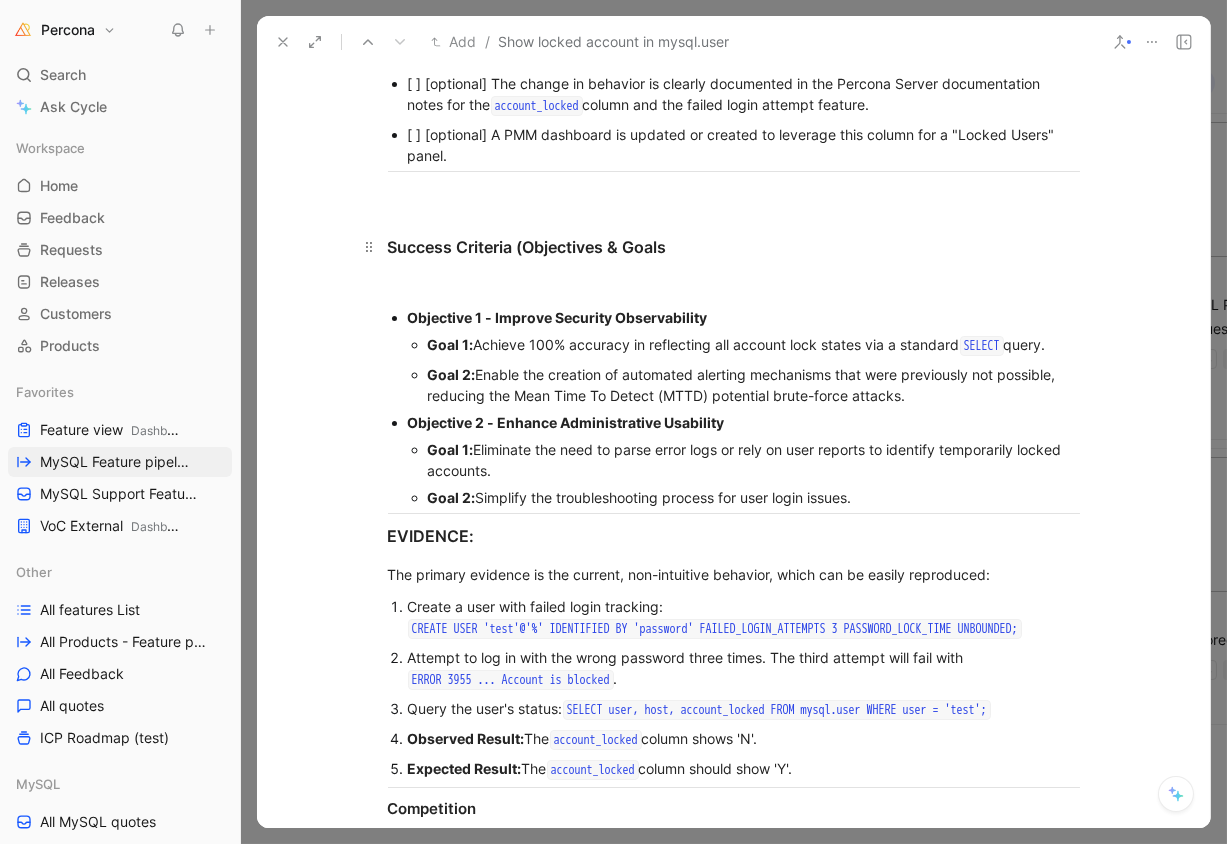 type 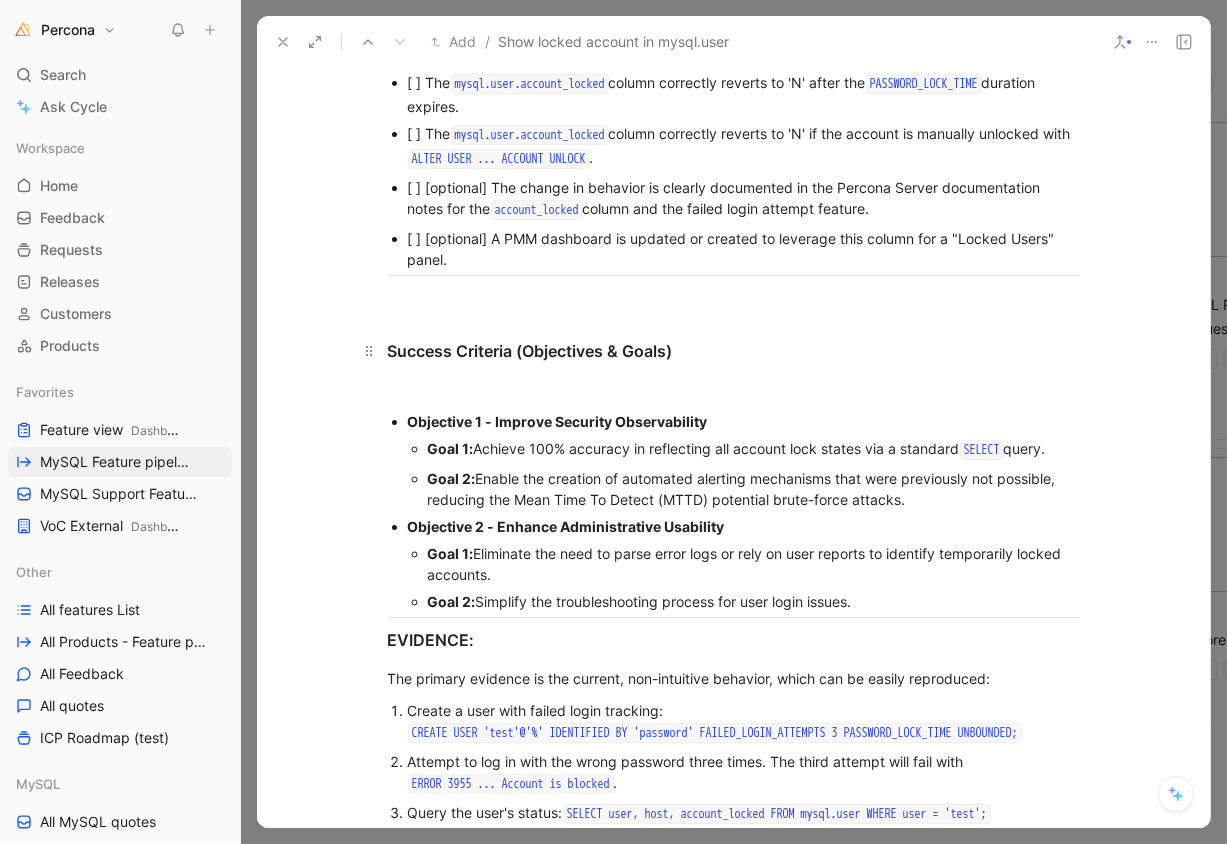 scroll, scrollTop: 2381, scrollLeft: 0, axis: vertical 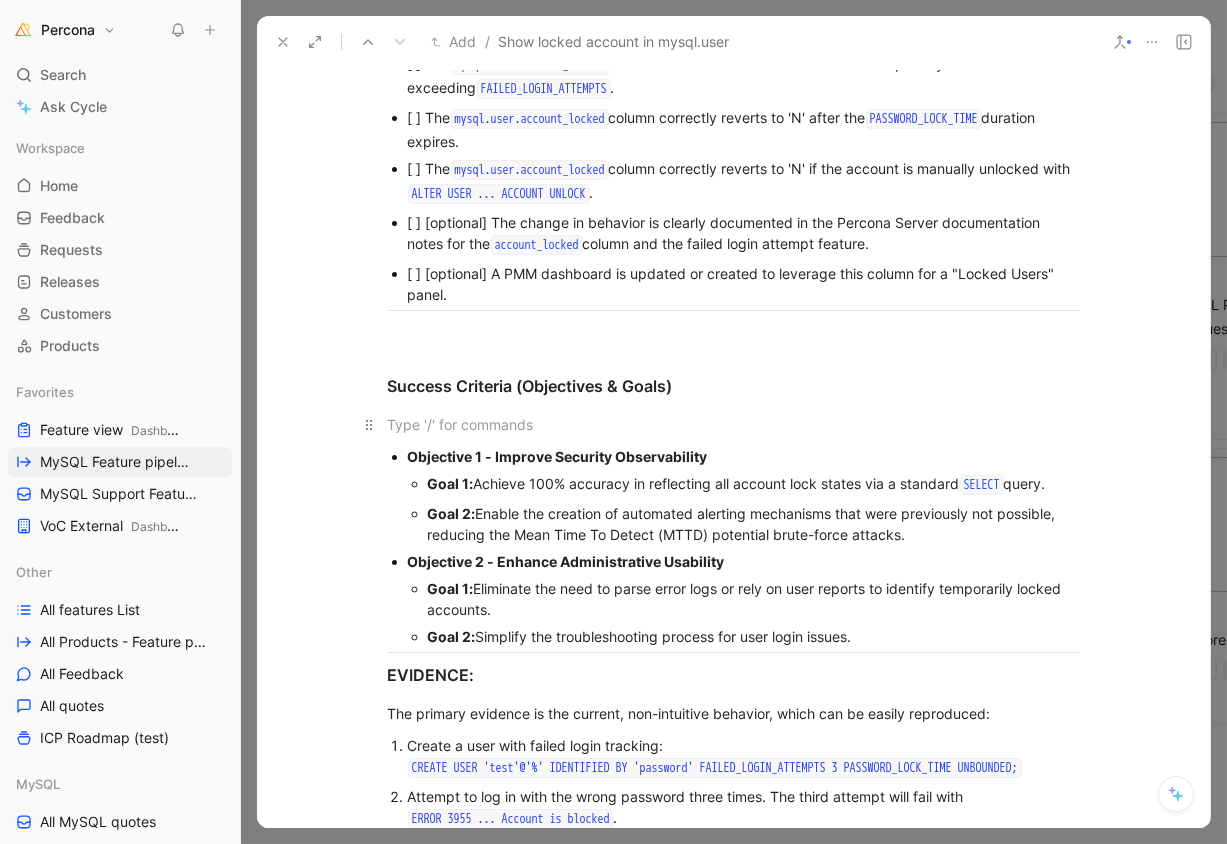 click at bounding box center (734, 424) 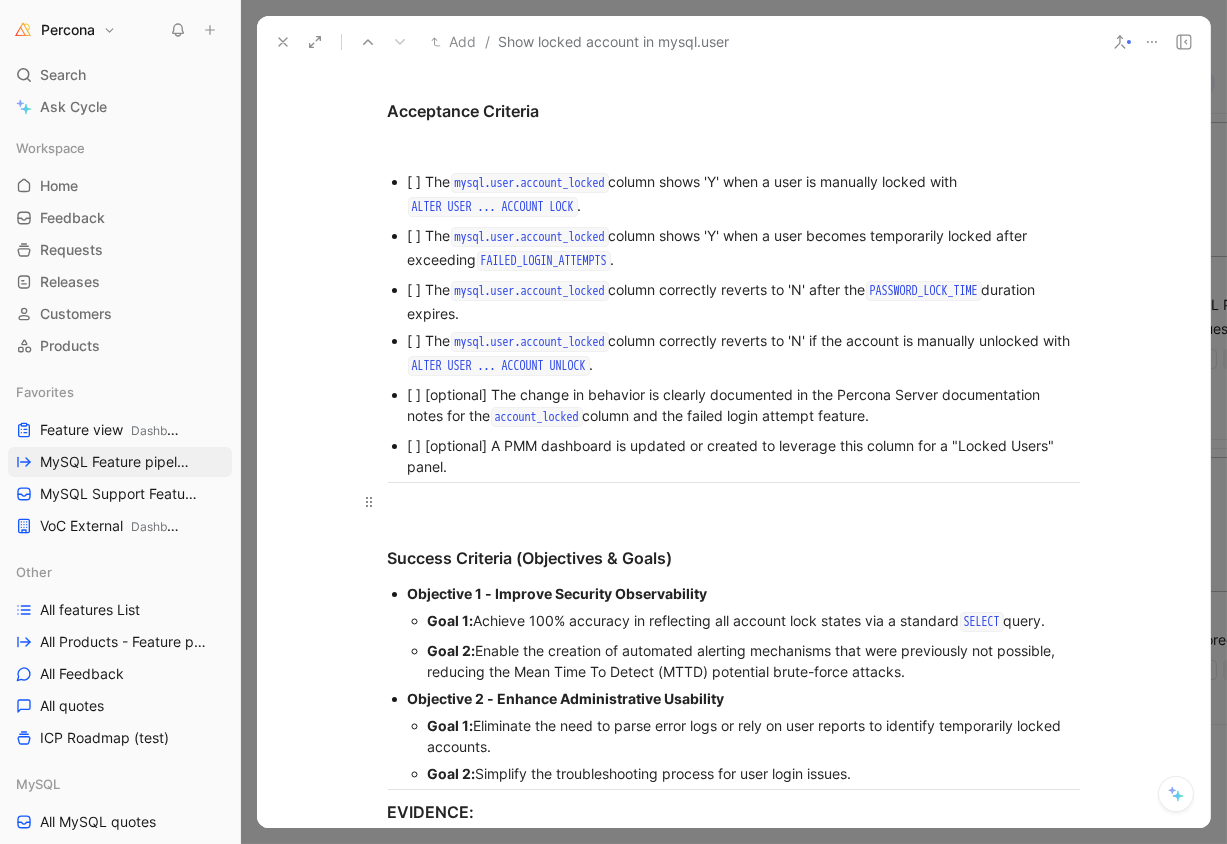 scroll, scrollTop: 2208, scrollLeft: 0, axis: vertical 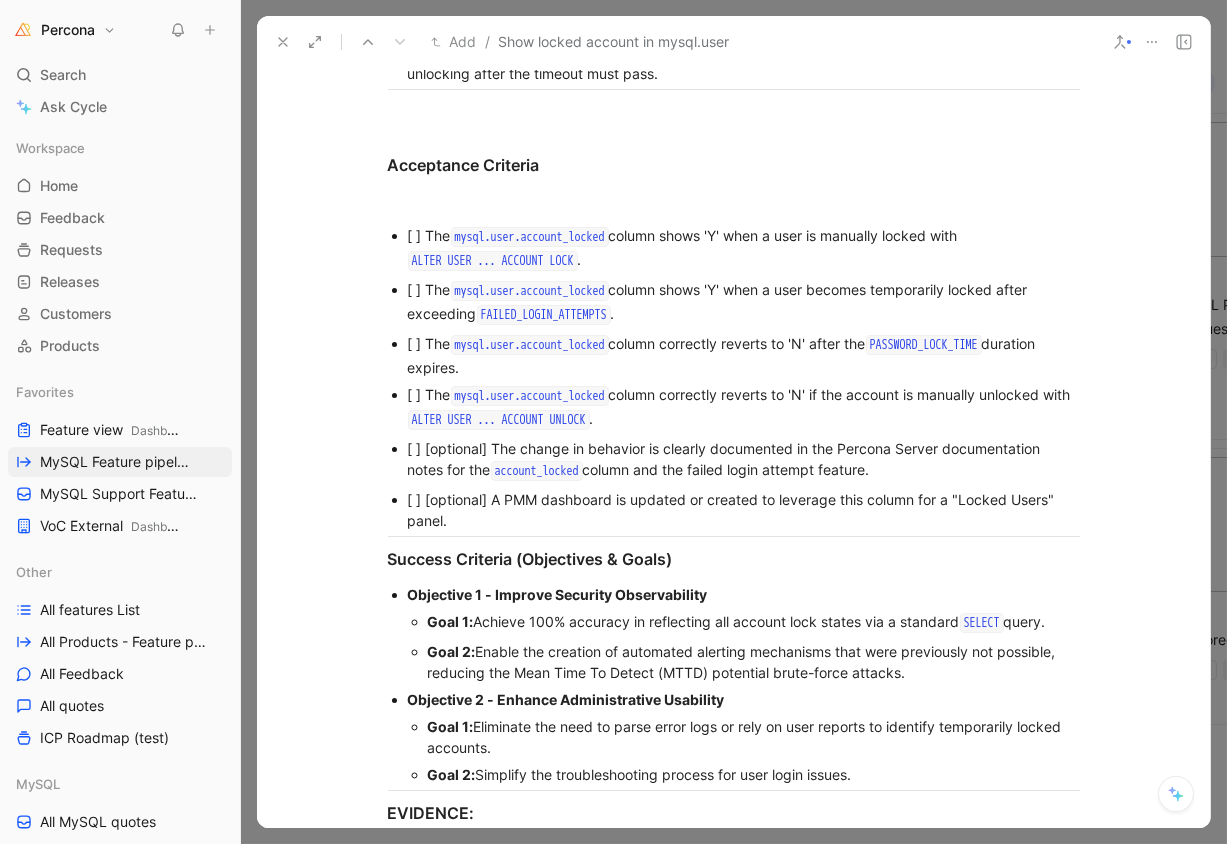 click on "[ ] The  mysql.user.account_locked  column shows 'Y' when a user is manually locked with  ALTER USER ... ACCOUNT LOCK ." at bounding box center [744, 249] 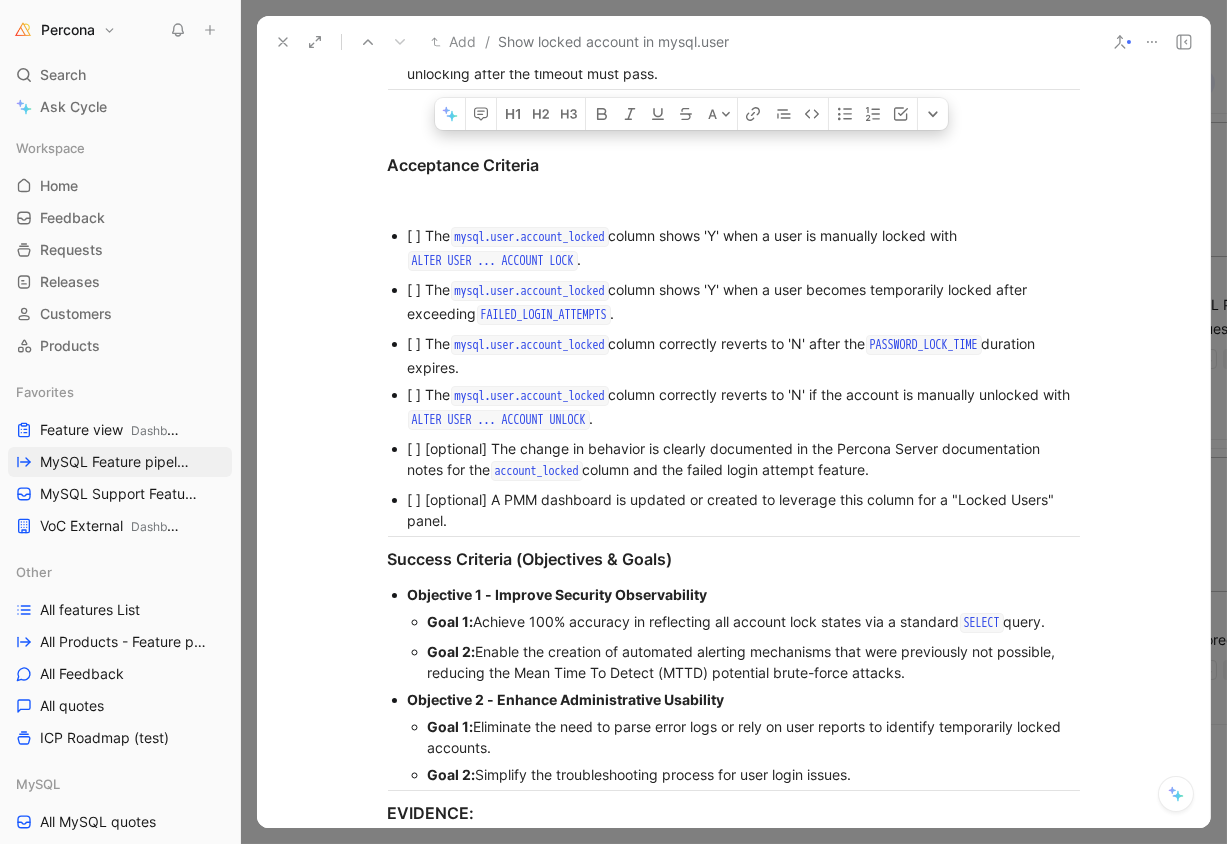 click on "[ ] The  mysql.user.account_locked  column shows 'Y' when a user is manually locked with  ALTER USER ... ACCOUNT LOCK ." at bounding box center (744, 249) 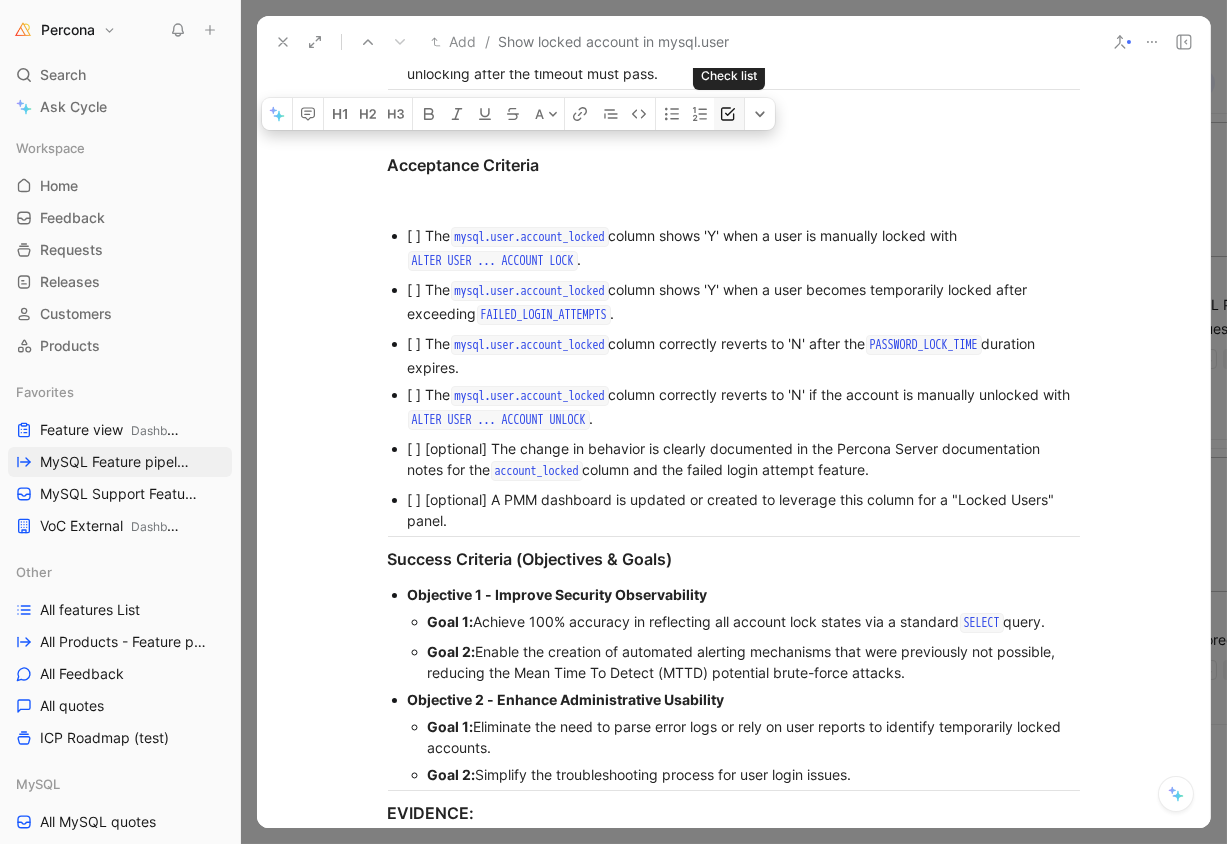 click 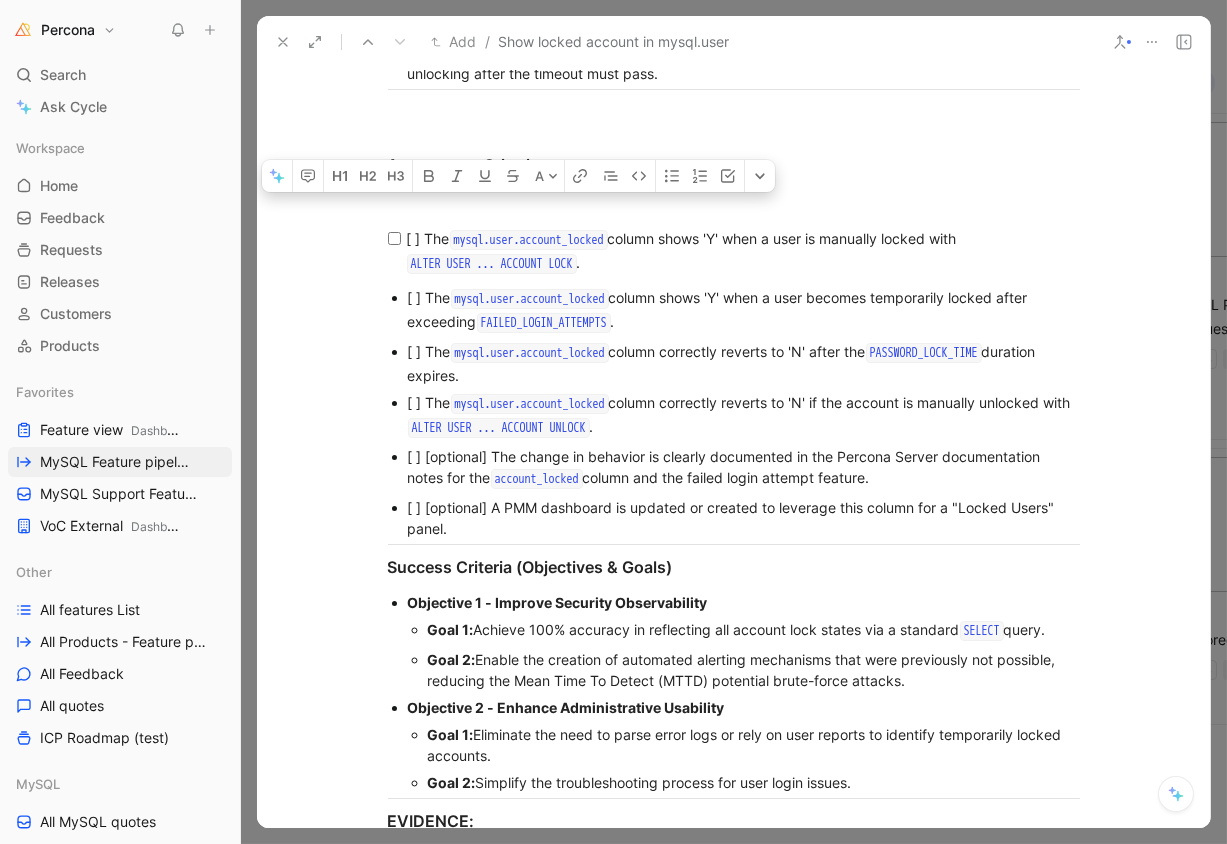 drag, startPoint x: 398, startPoint y: 251, endPoint x: 698, endPoint y: 497, distance: 387.96393 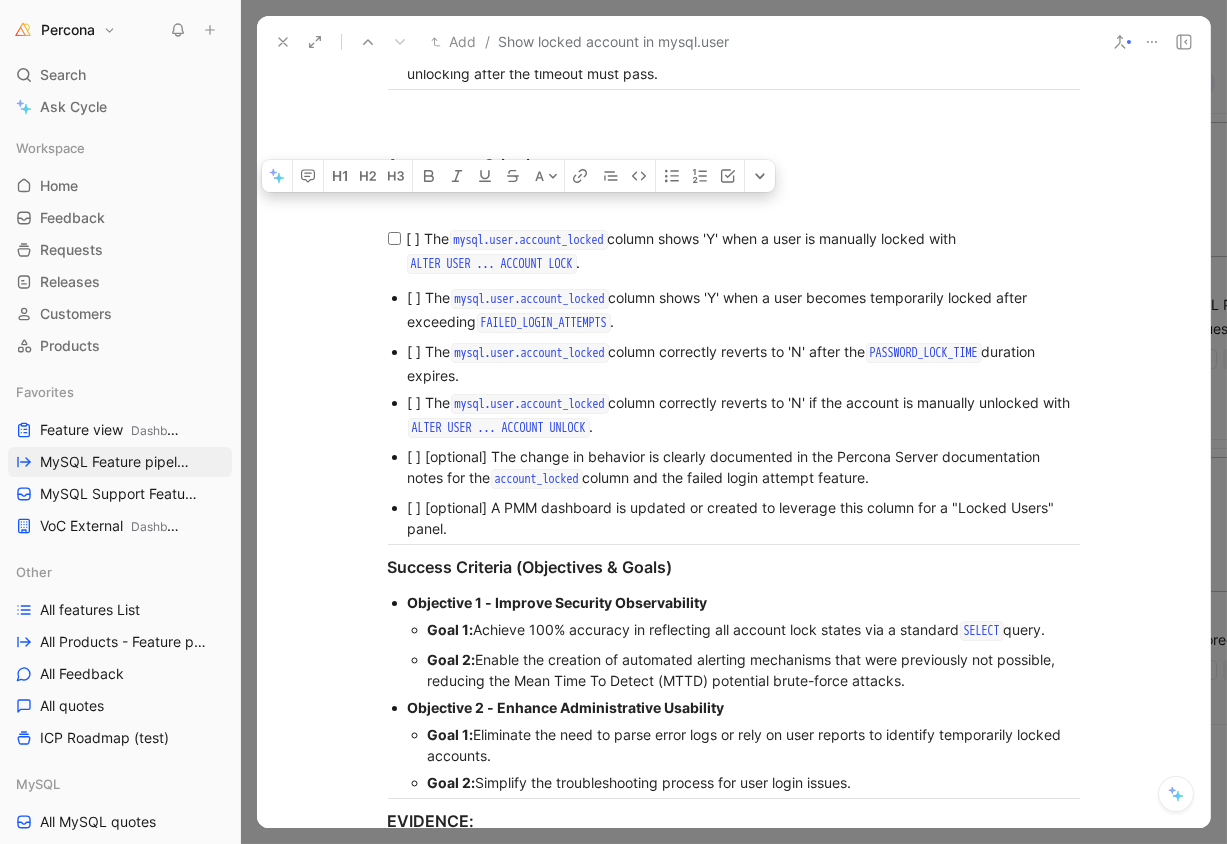 click on "[ ] The  mysql.user.account_locked  column shows 'Y' when a user becomes temporarily locked after exceeding  FAILED_LOGIN_ATTEMPTS . [ ] The  mysql.user.account_locked  column correctly reverts to 'N' after the  PASSWORD_LOCK_TIME  duration expires. [ ] The  mysql.user.account_locked  column correctly reverts to 'N' if the account is manually unlocked with  ALTER USER ... ACCOUNT UNLOCK . [ ] [optional] The change in behavior is clearly documented in the Percona Server documentation notes for the  account_locked  column and the failed login attempt feature. [ ] [optional] A PMM dashboard is updated or created to leverage this column for a "Locked Users" panel." at bounding box center (734, 413) 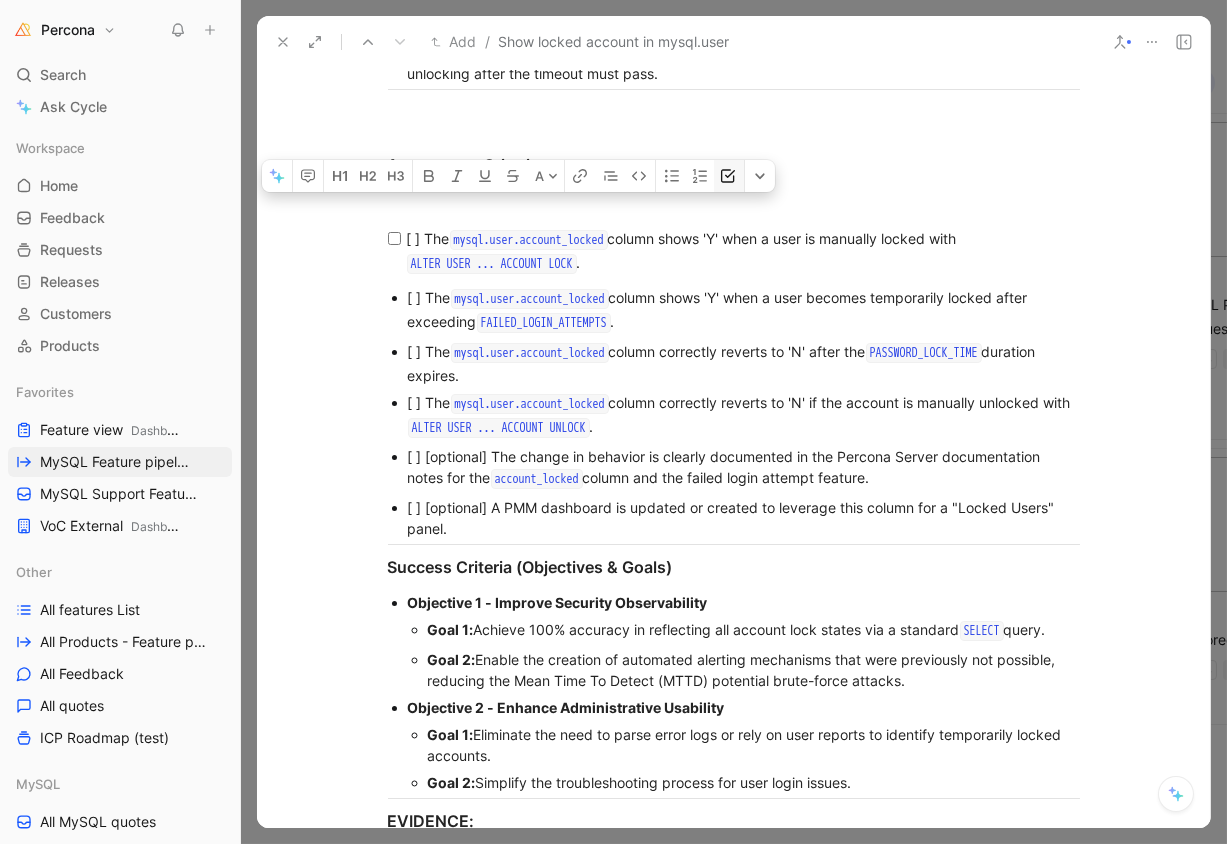 click 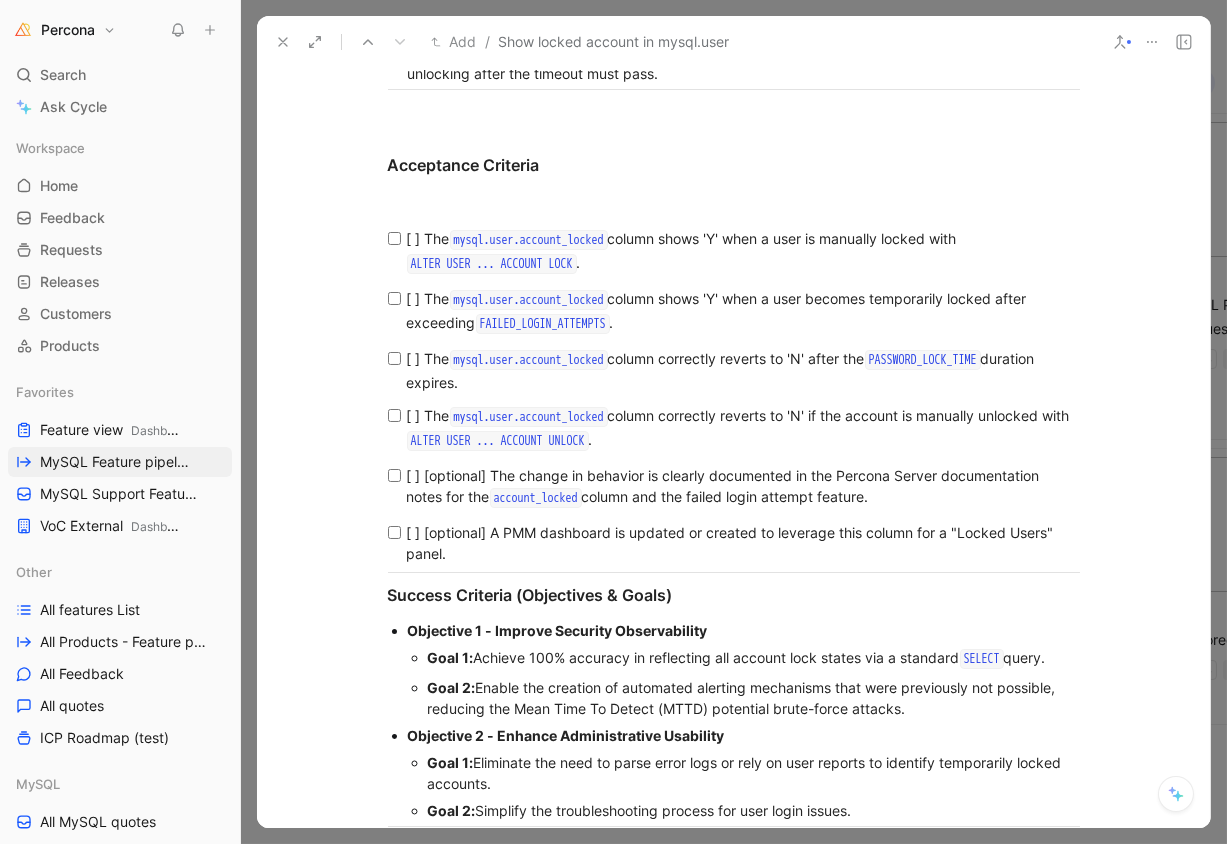 click on "[ ] The  mysql.user.account_locked  column shows 'Y' when a user becomes temporarily locked after exceeding  FAILED_LOGIN_ATTEMPTS ." at bounding box center [741, 312] 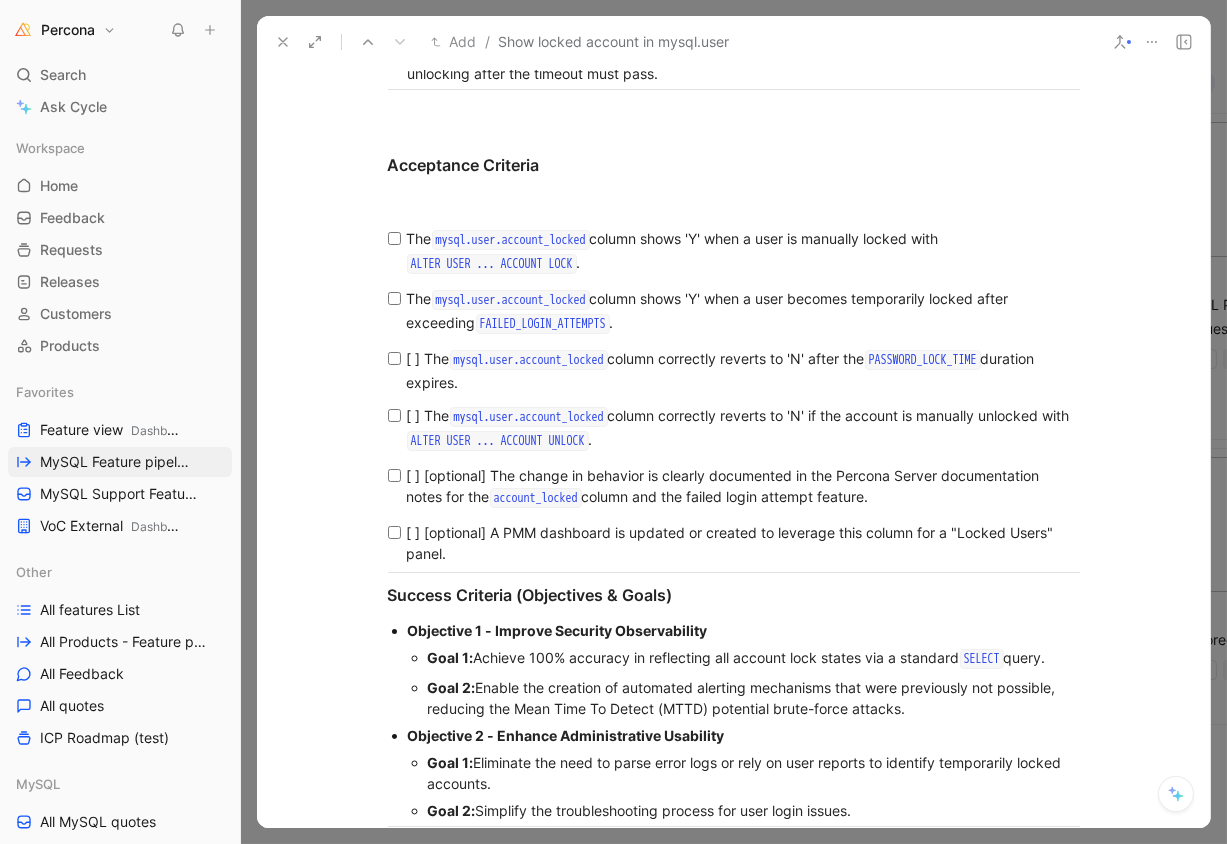 click on "[ ] The  mysql.user.account_locked  column correctly reverts to 'N' after the  PASSWORD_LOCK_TIME  duration expires." at bounding box center [741, 370] 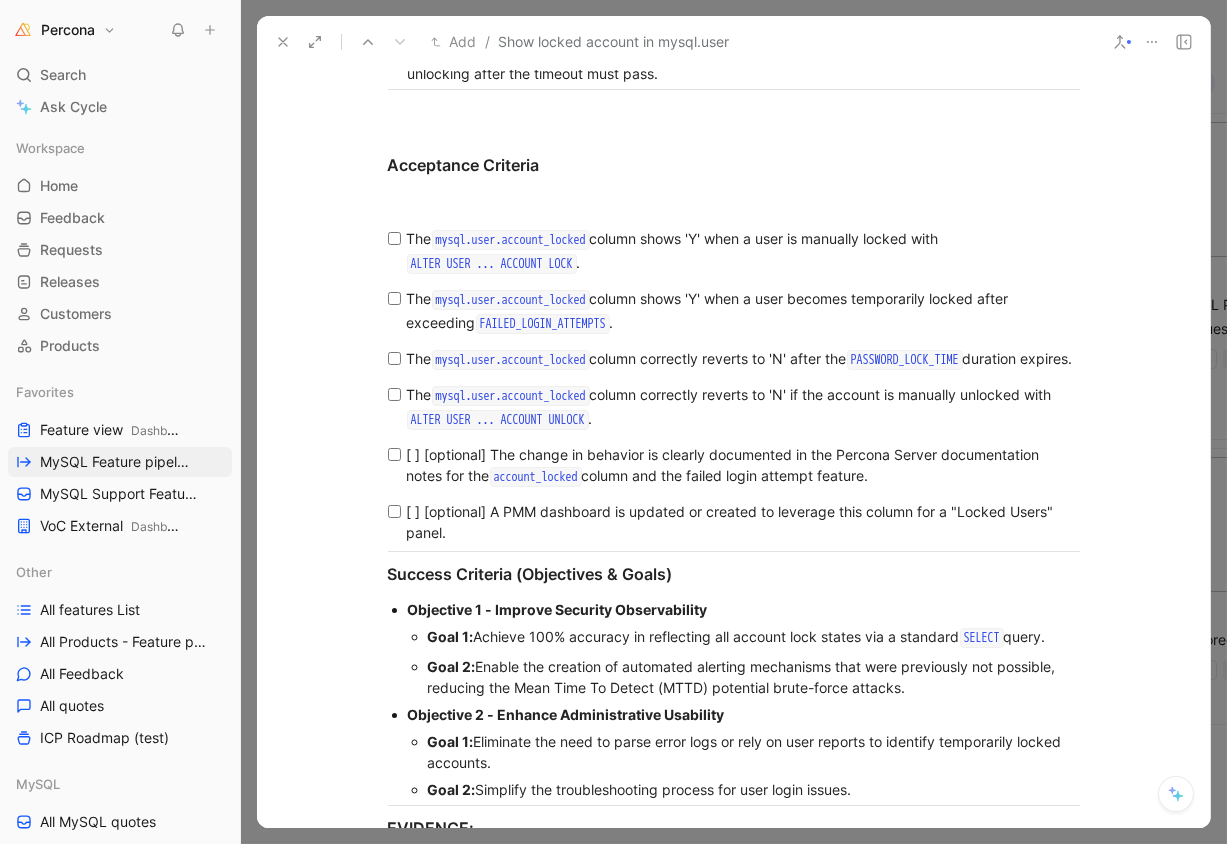 click at bounding box center [397, 466] 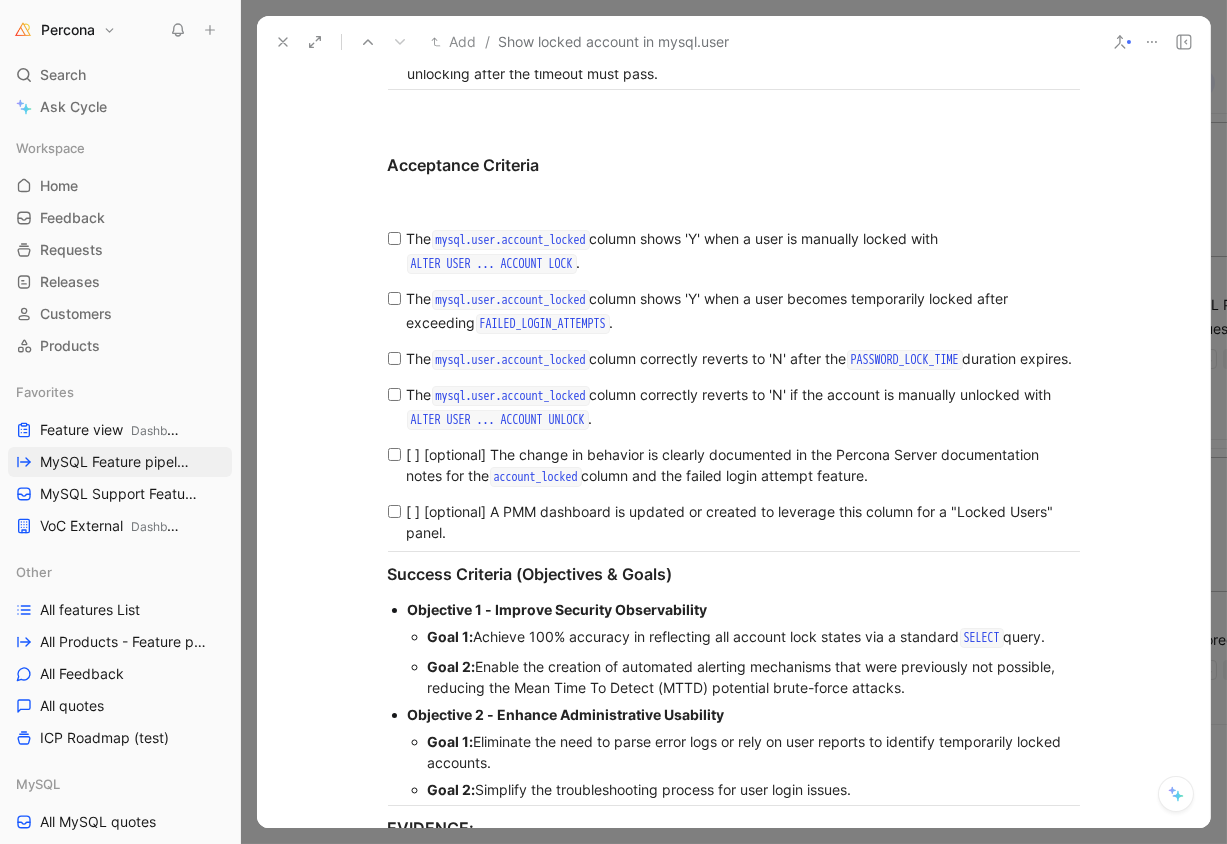 click at bounding box center [394, 454] 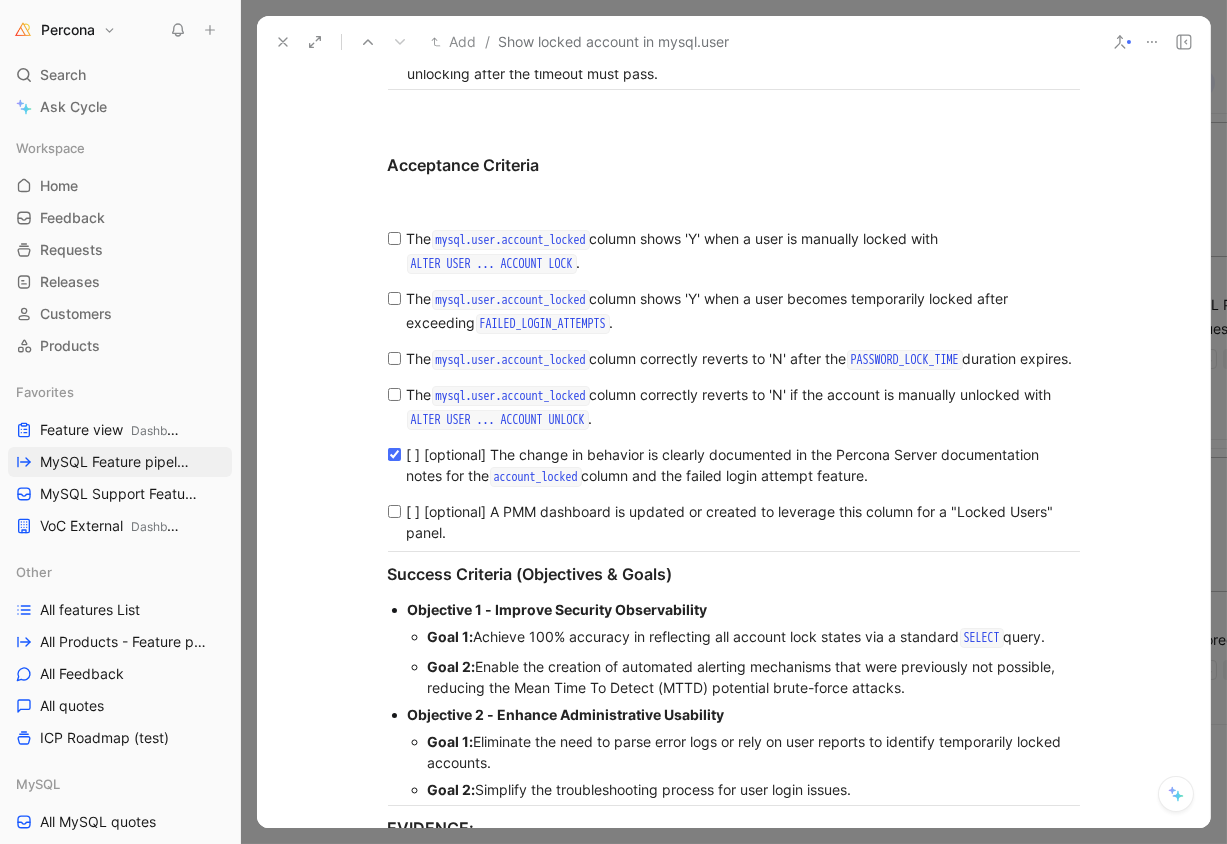 click at bounding box center (397, 466) 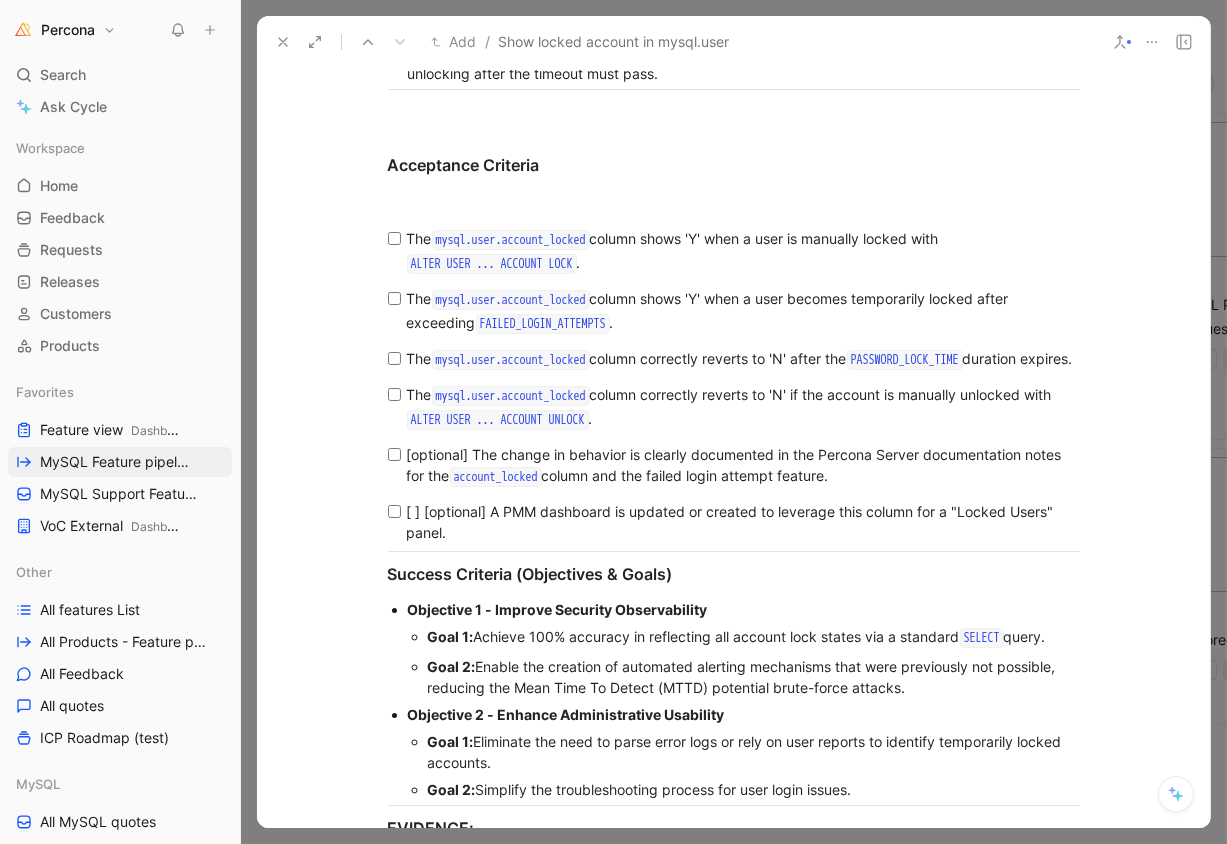click on "[ ] [optional] A PMM dashboard is updated or created to leverage this column for a "Locked Users" panel." at bounding box center [741, 522] 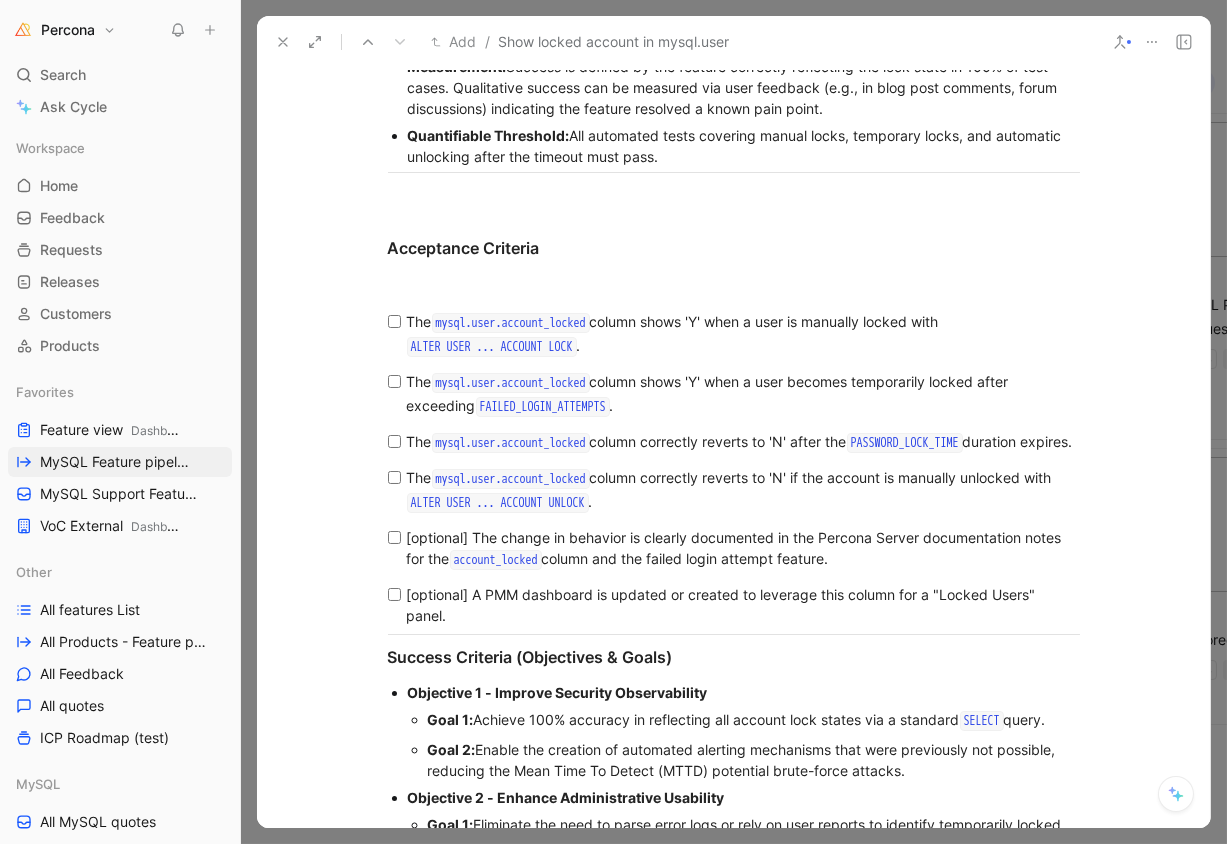 scroll, scrollTop: 2060, scrollLeft: 0, axis: vertical 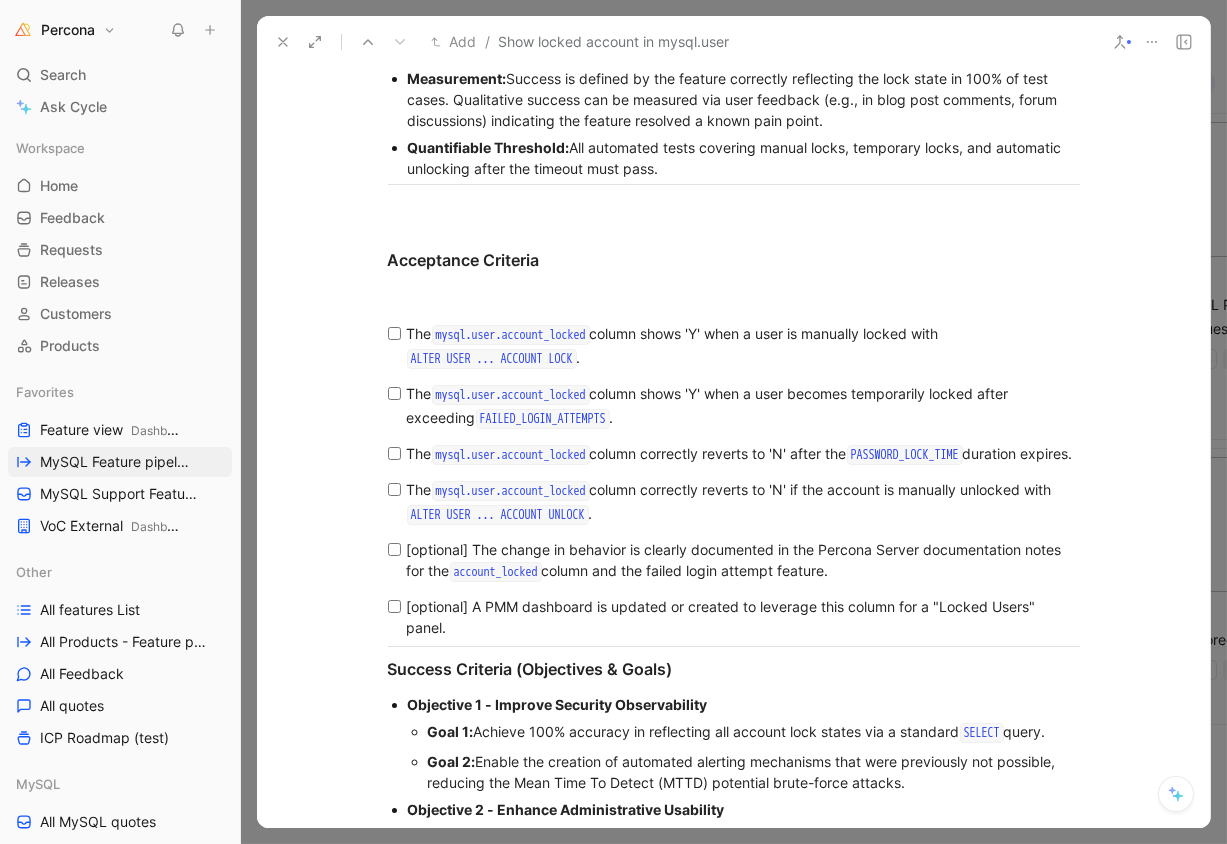 click on "[optional] A PMM dashboard is updated or created to leverage this column for a "Locked Users" panel." at bounding box center (741, 617) 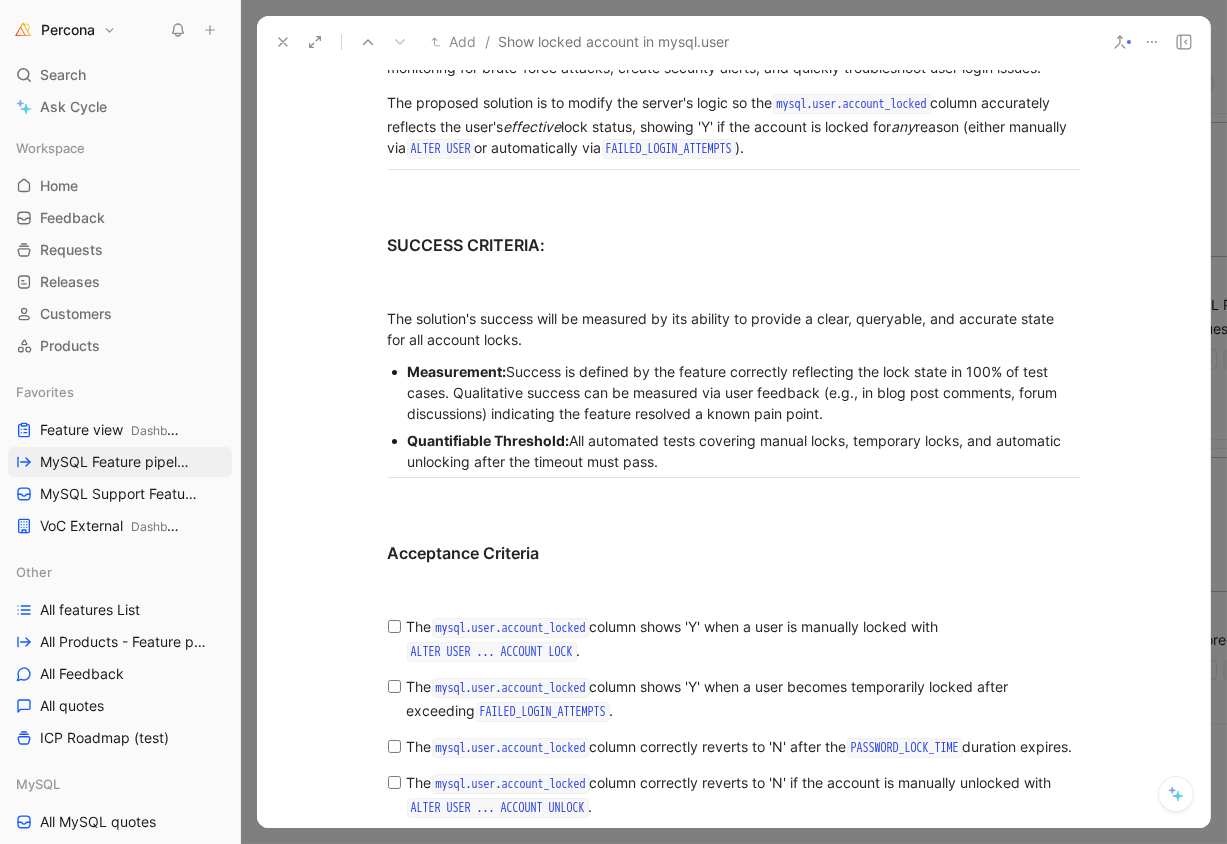 scroll, scrollTop: 1772, scrollLeft: 0, axis: vertical 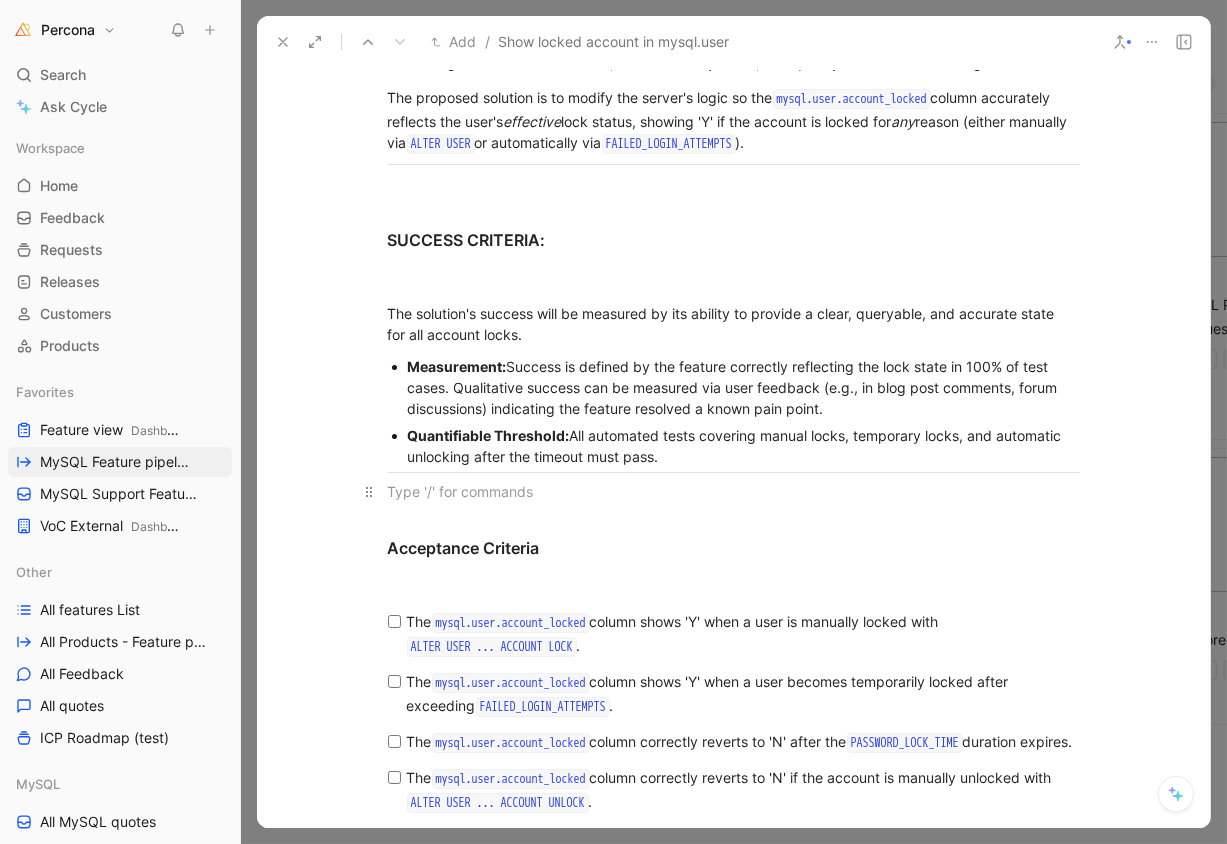 click at bounding box center (734, 491) 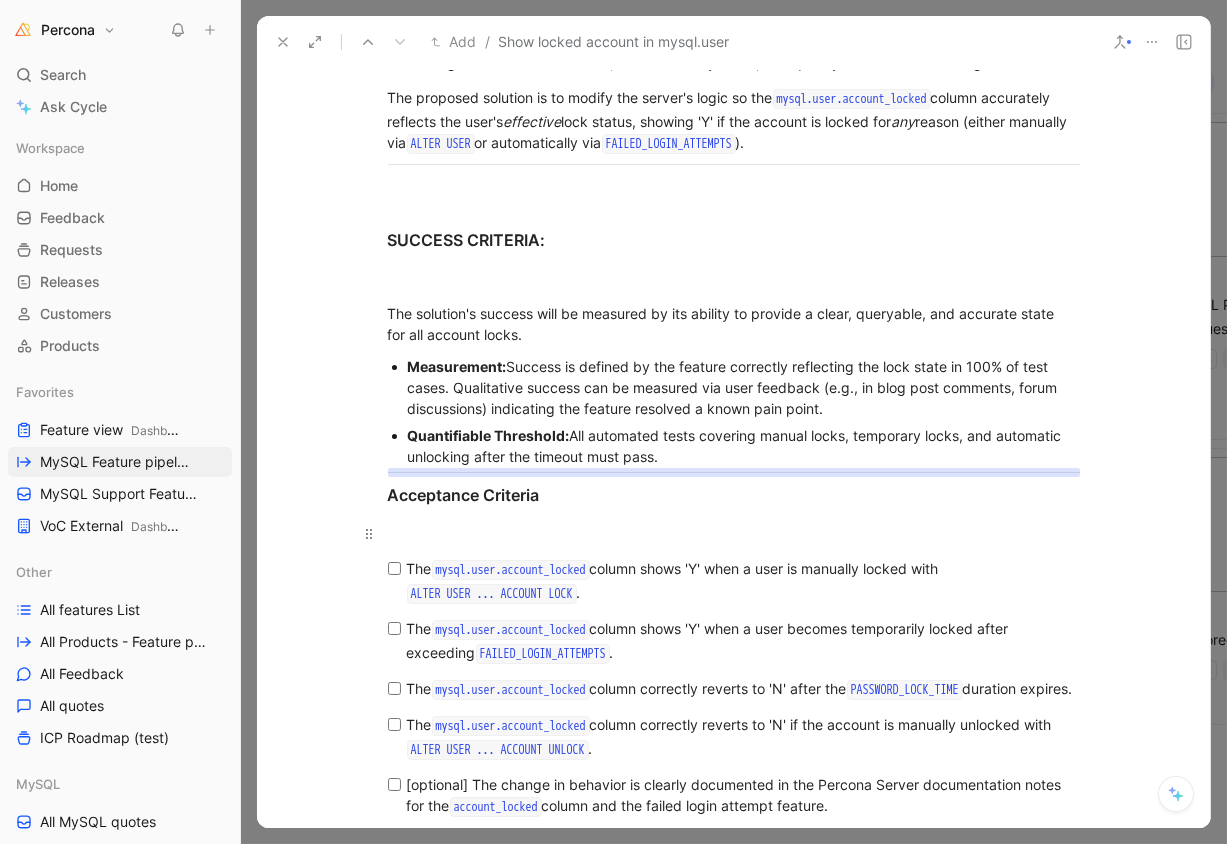 click at bounding box center (734, 533) 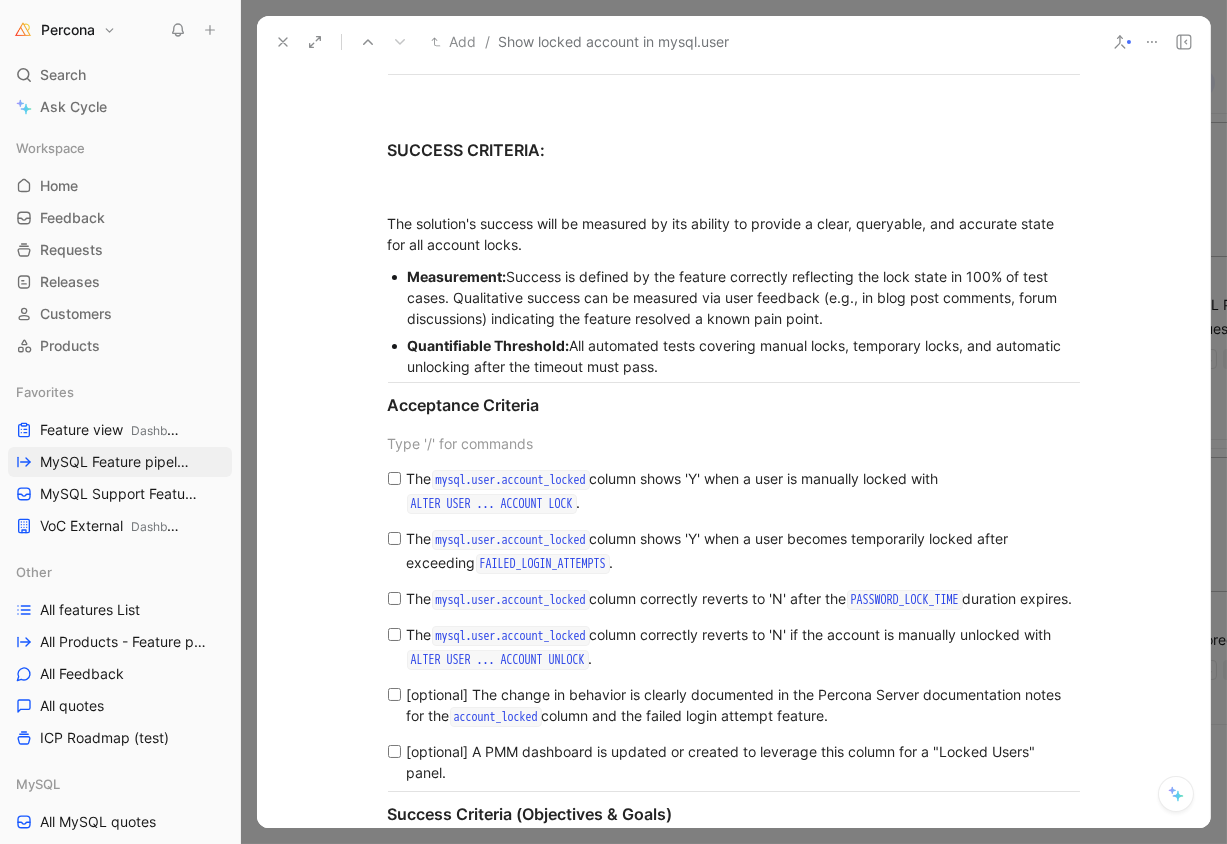 scroll, scrollTop: 1864, scrollLeft: 0, axis: vertical 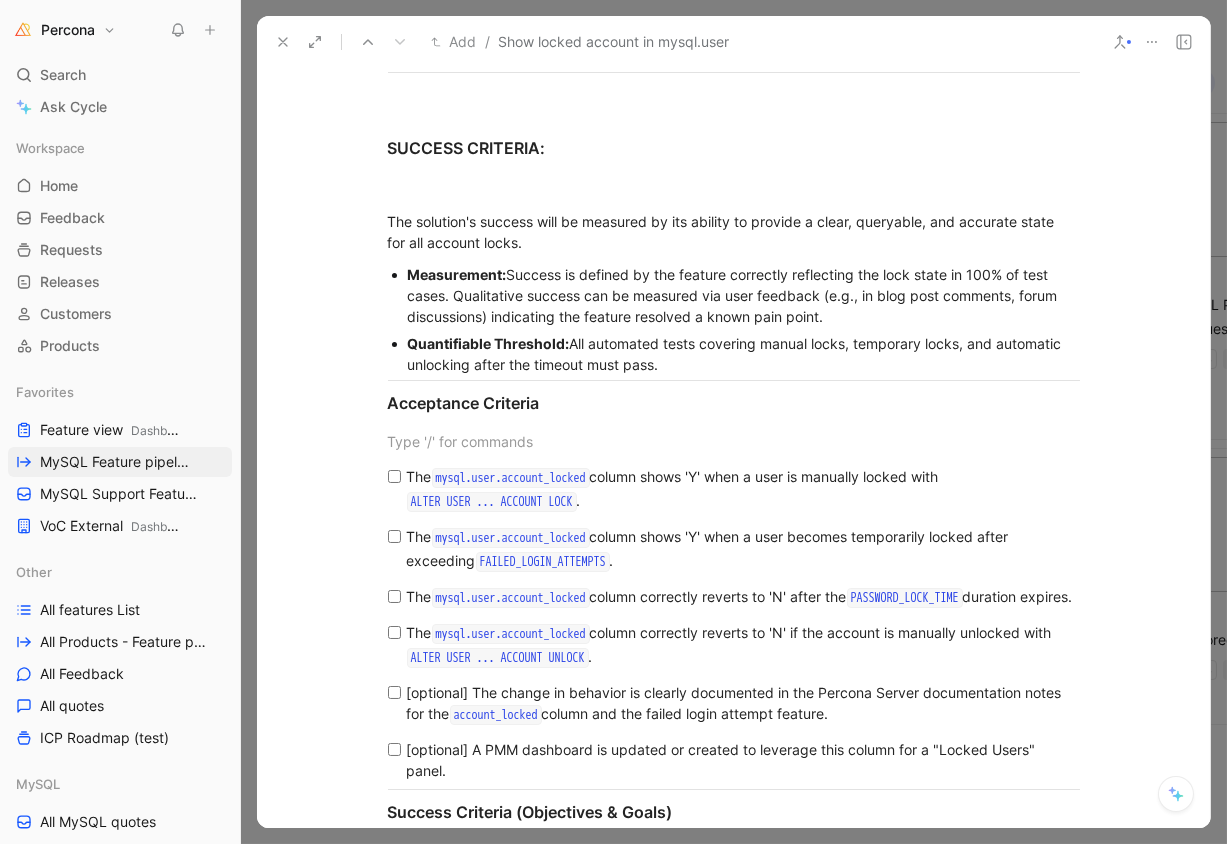 click on "[optional] The change in behavior is clearly documented in the Percona Server documentation notes for the  account_locked  column and the failed login attempt feature." at bounding box center [741, 704] 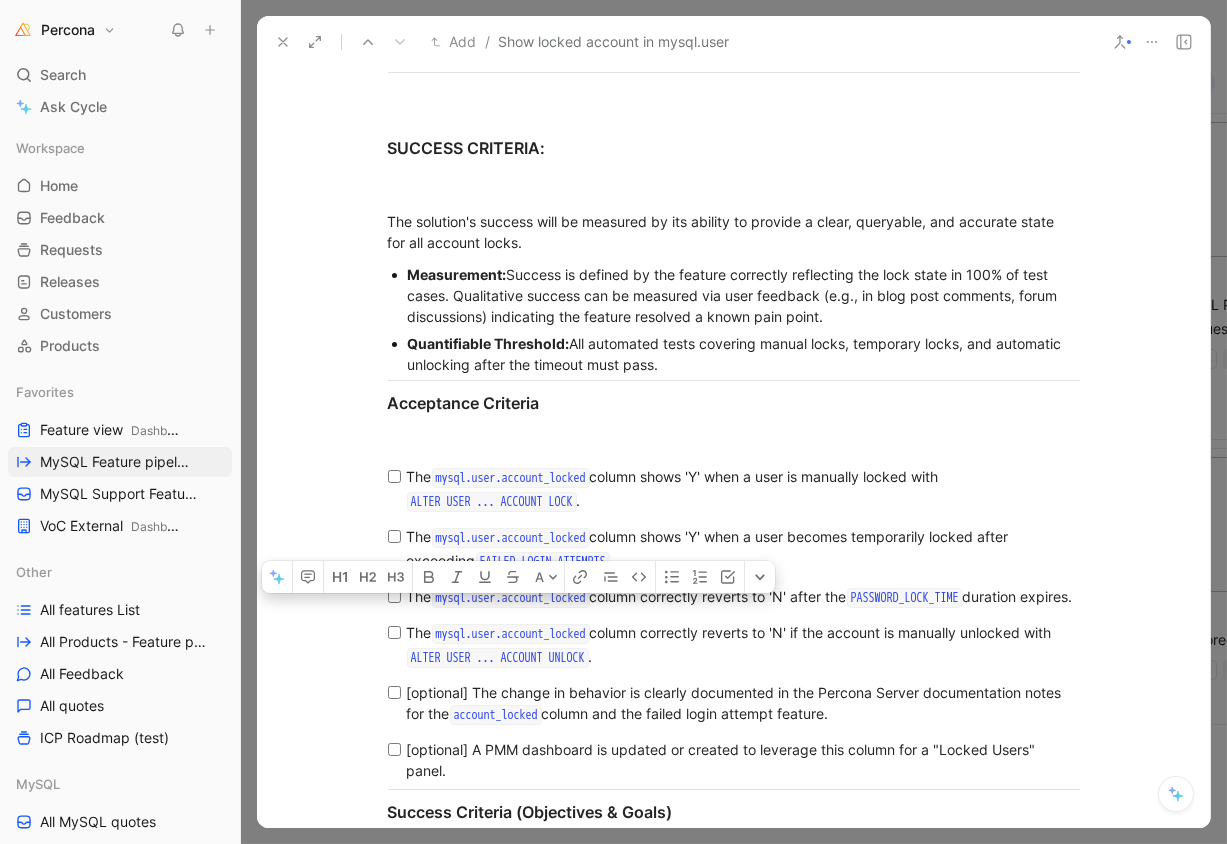click on "[optional] The change in behavior is clearly documented in the Percona Server documentation notes for the  account_locked  column and the failed login attempt feature." at bounding box center (741, 704) 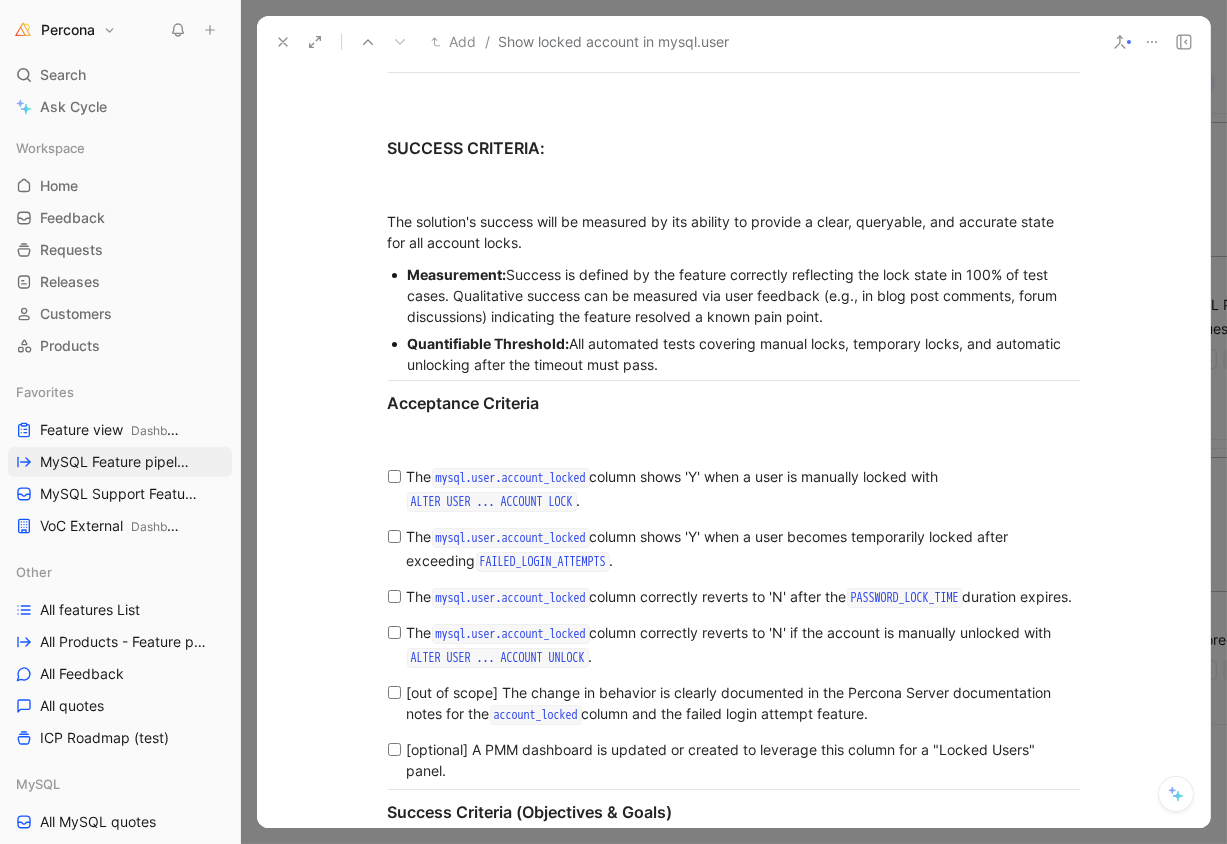 click on "[optional] A PMM dashboard is updated or created to leverage this column for a "Locked Users" panel." at bounding box center (741, 760) 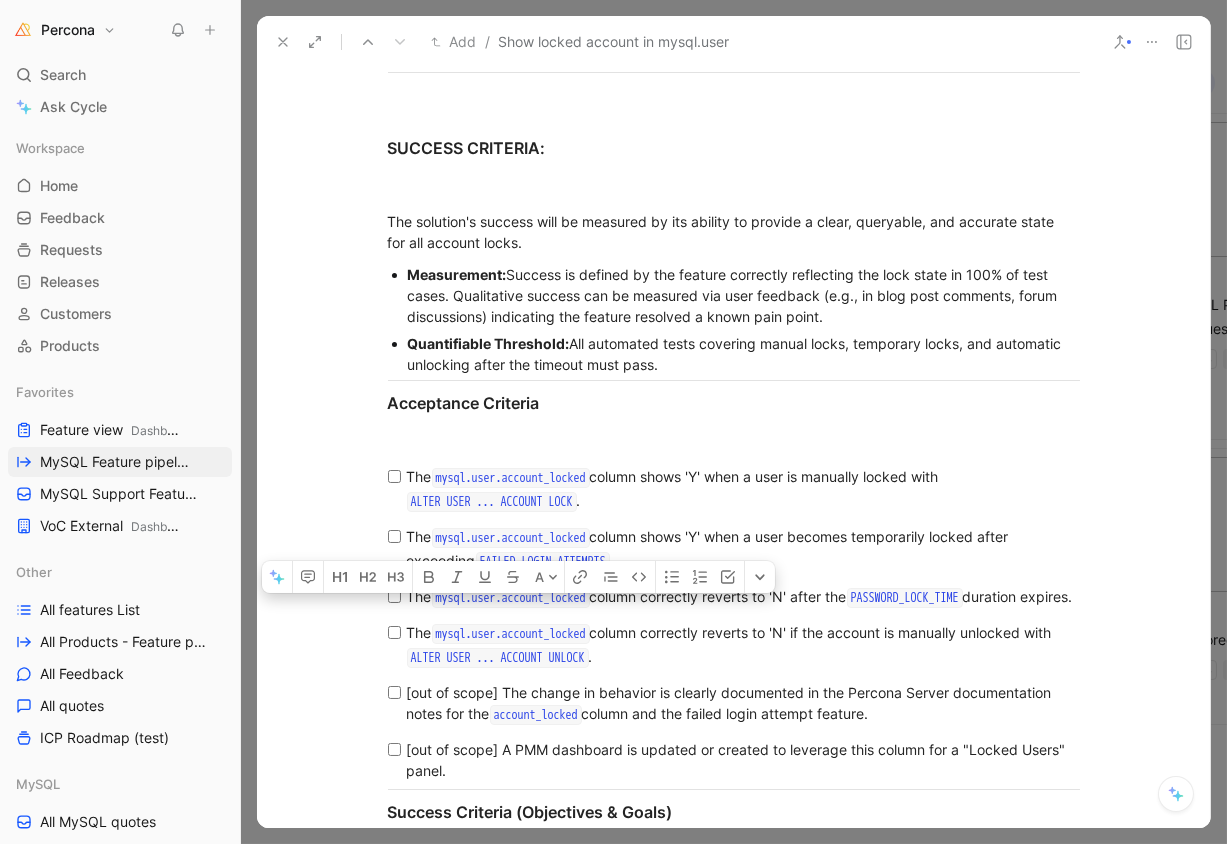 drag, startPoint x: 490, startPoint y: 672, endPoint x: 396, endPoint y: 669, distance: 94.04786 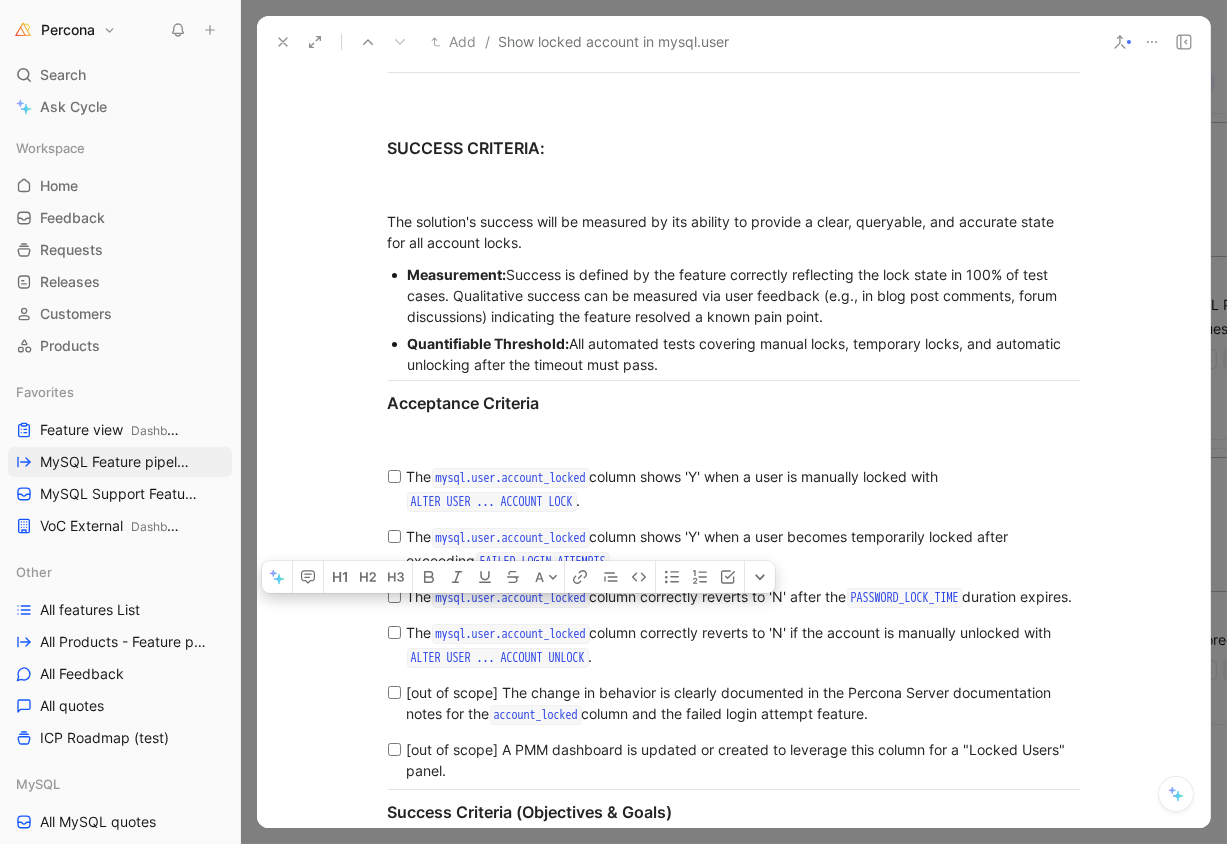 click on "[out of scope] The change in behavior is clearly documented in the Percona Server documentation notes for the  account_locked  column and the failed login attempt feature." at bounding box center (734, 704) 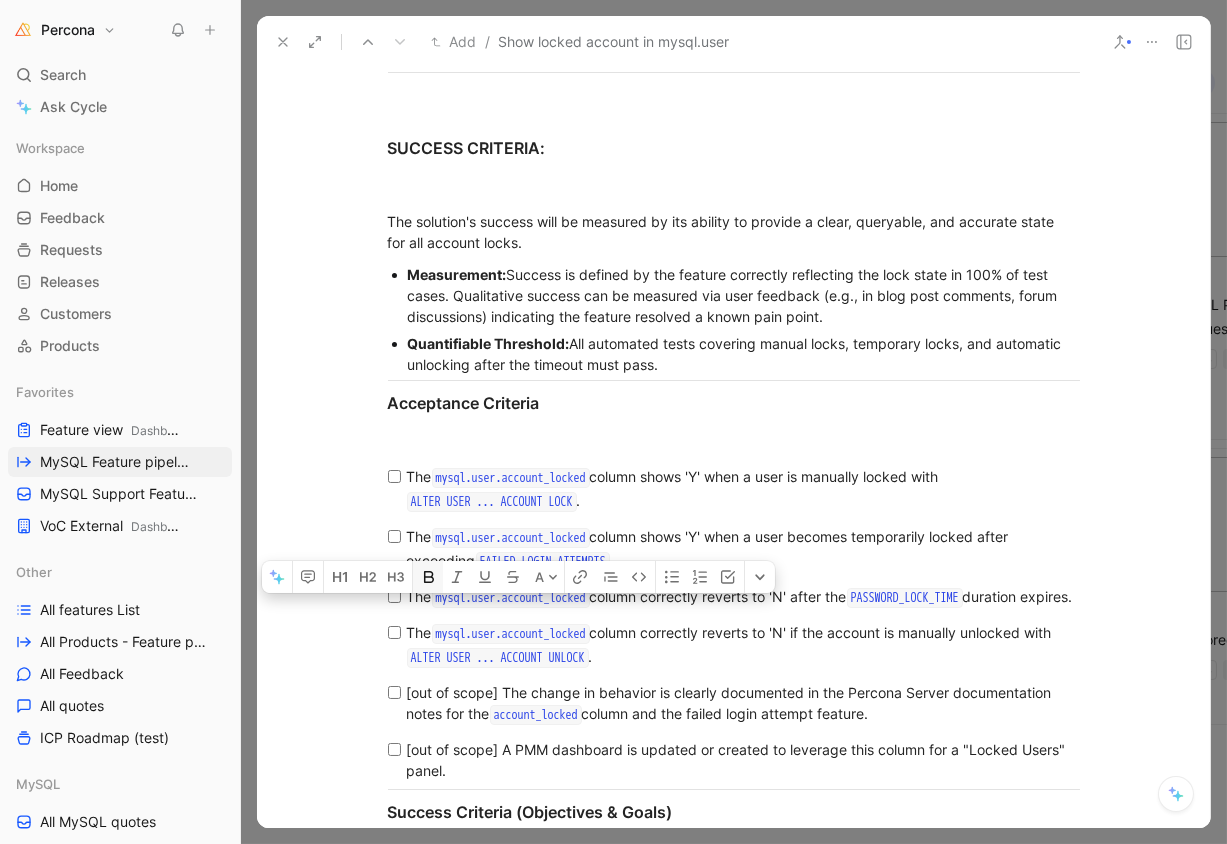 click 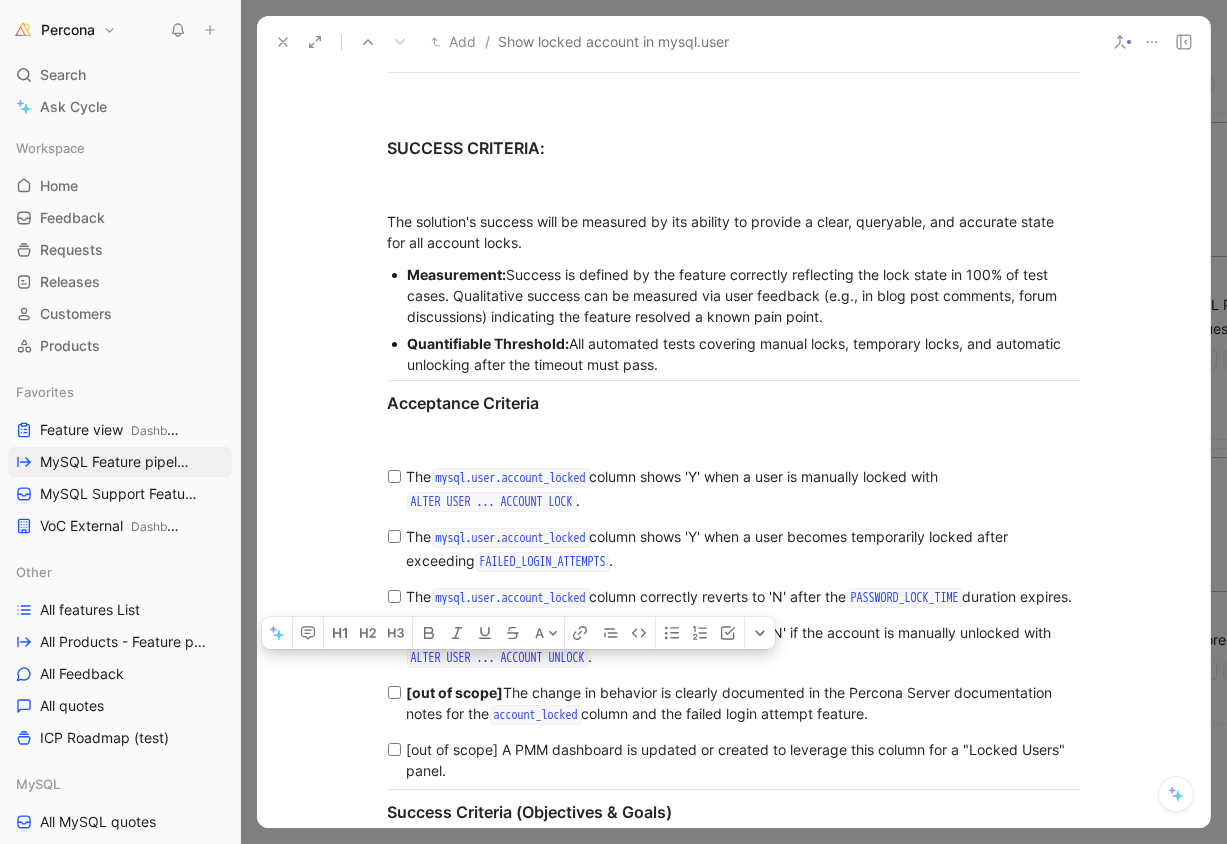 drag, startPoint x: 491, startPoint y: 723, endPoint x: 398, endPoint y: 721, distance: 93.0215 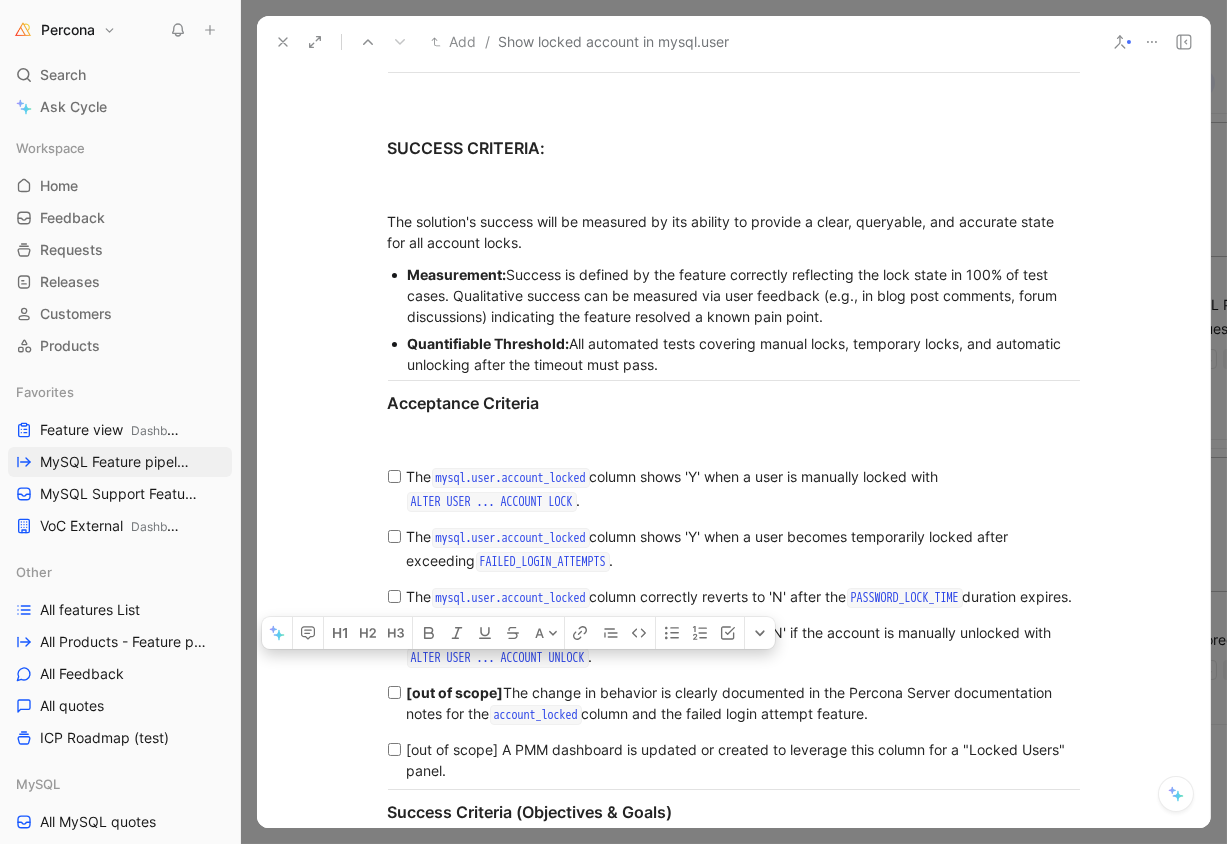 click on "[out of scope] A PMM dashboard is updated or created to leverage this column for a "Locked Users" panel." at bounding box center [734, 760] 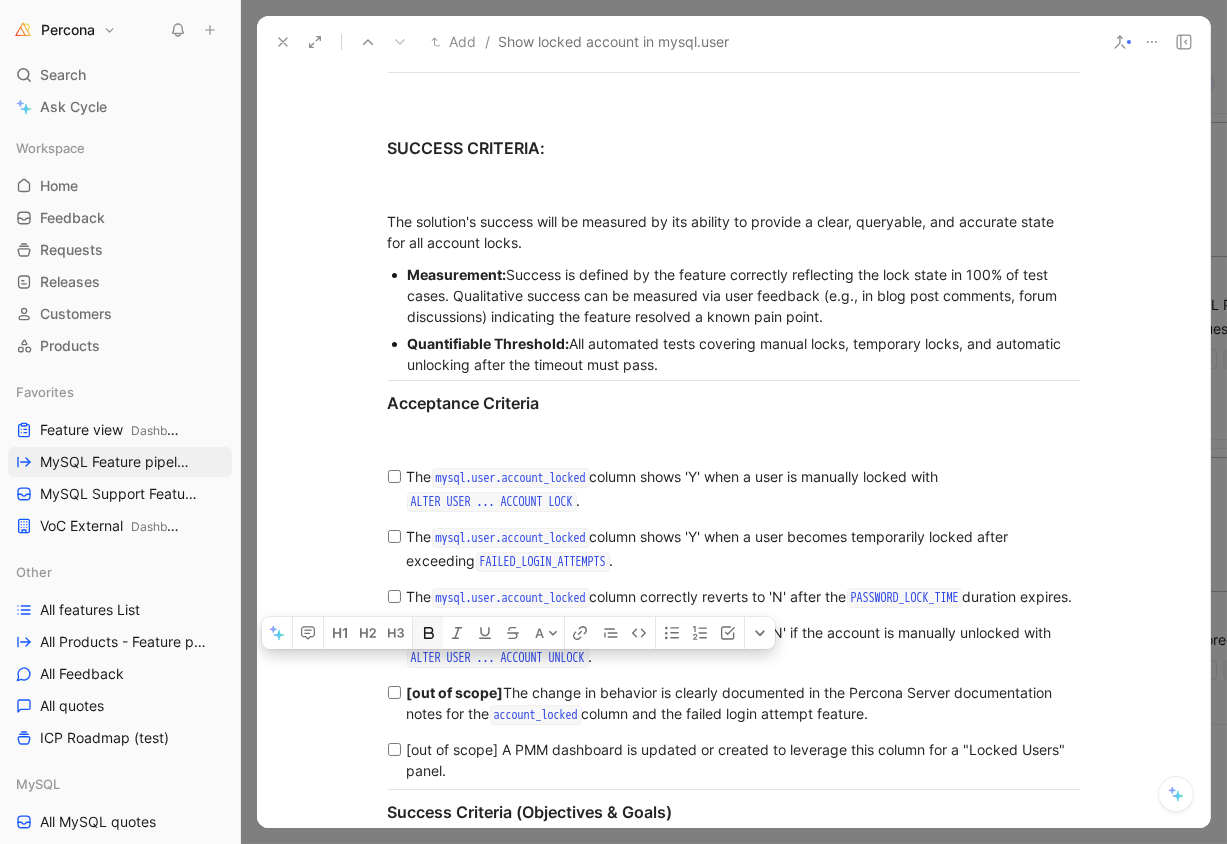 click 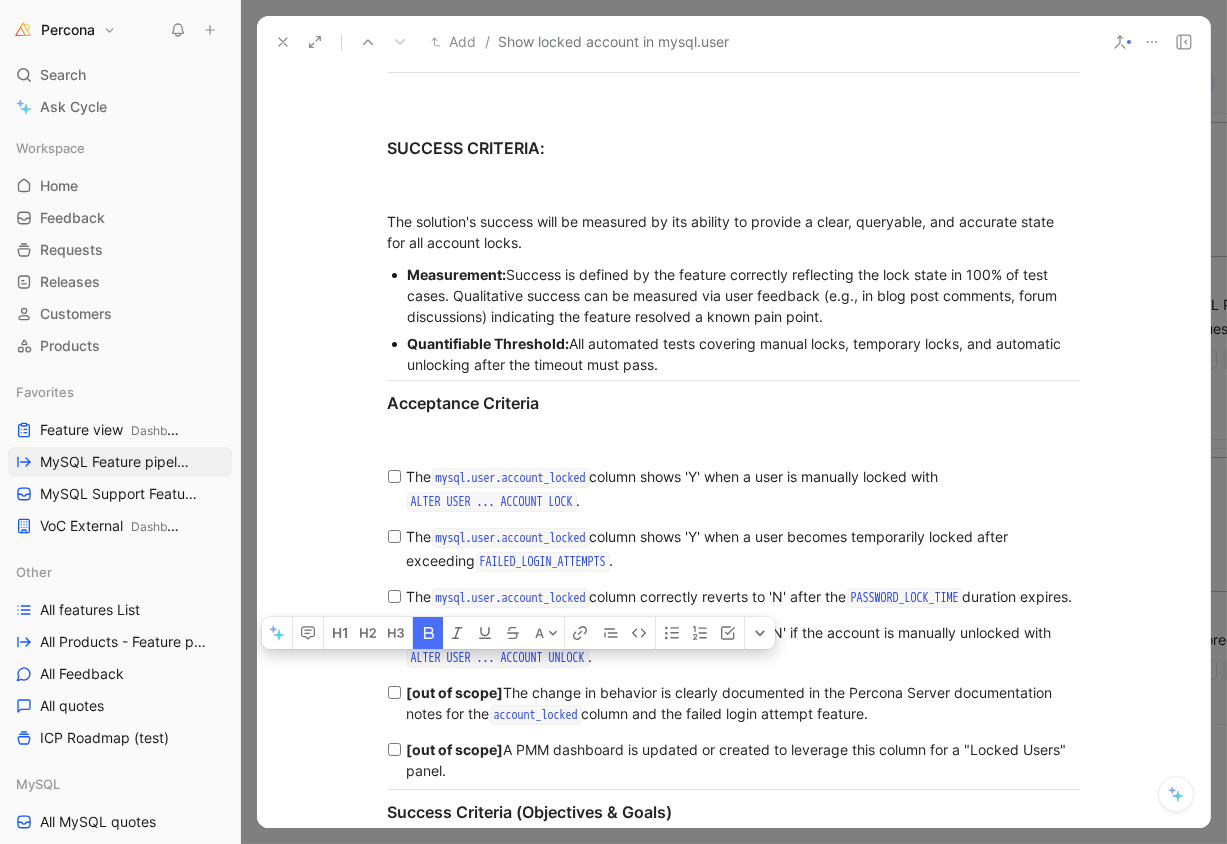 click on "The  mysql.user.account_locked  column correctly reverts to 'N' if the account is manually unlocked with  ALTER USER ... ACCOUNT UNLOCK ." at bounding box center (741, 646) 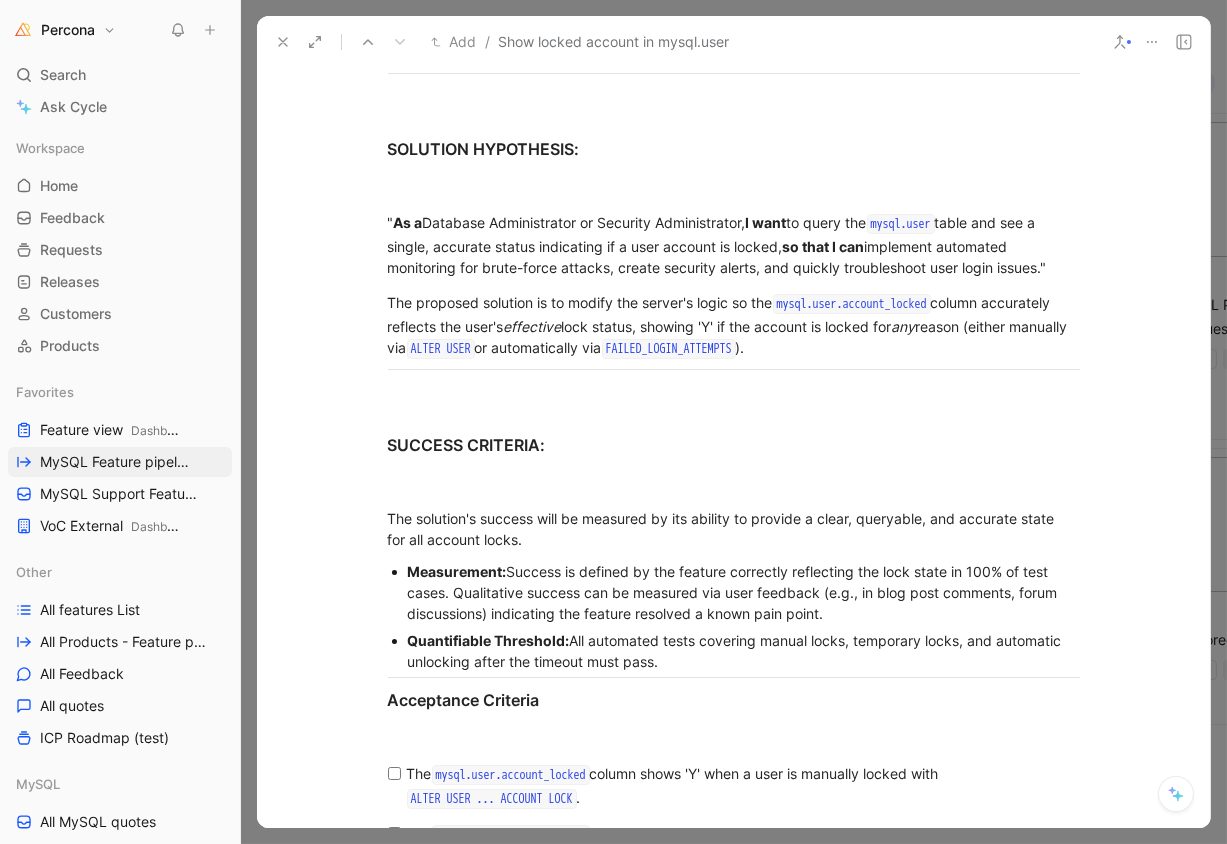 scroll, scrollTop: 1512, scrollLeft: 0, axis: vertical 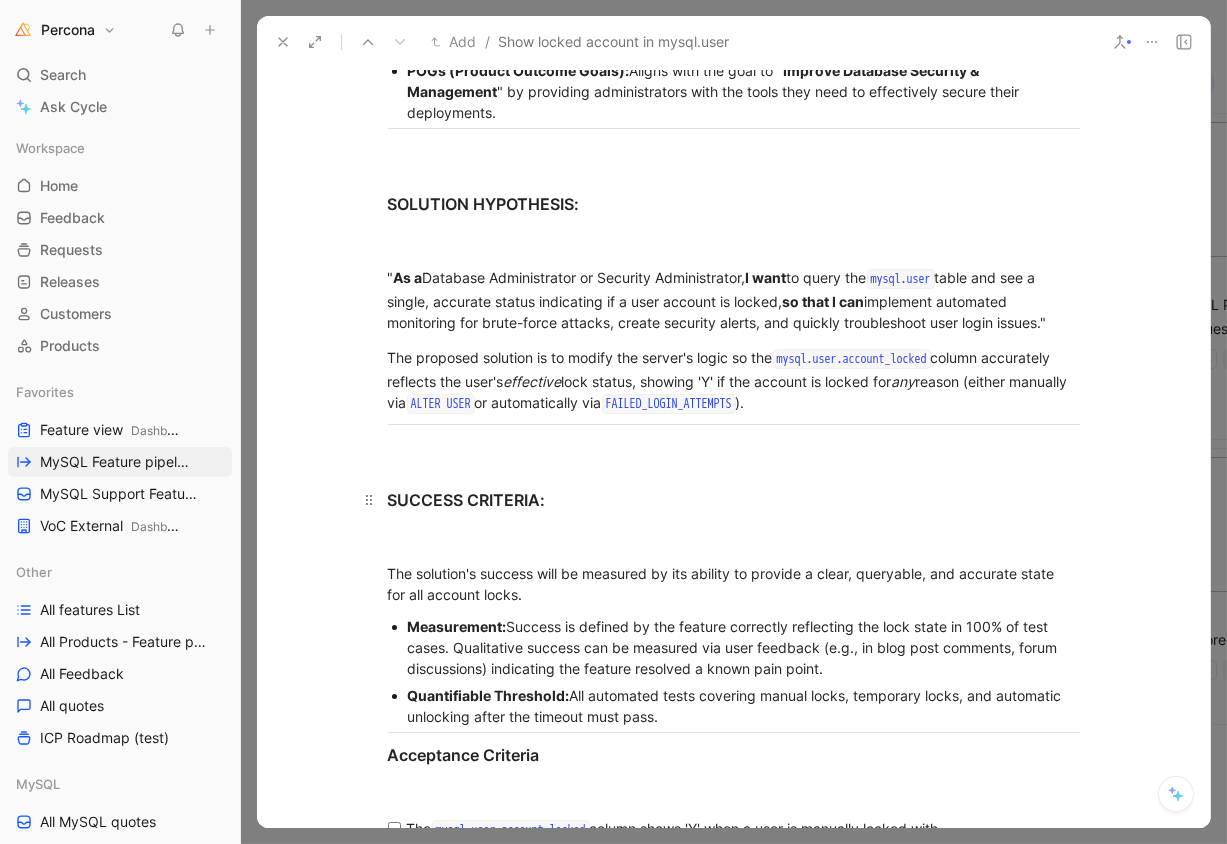 click on "SUCCESS CRITERIA:" at bounding box center (734, 500) 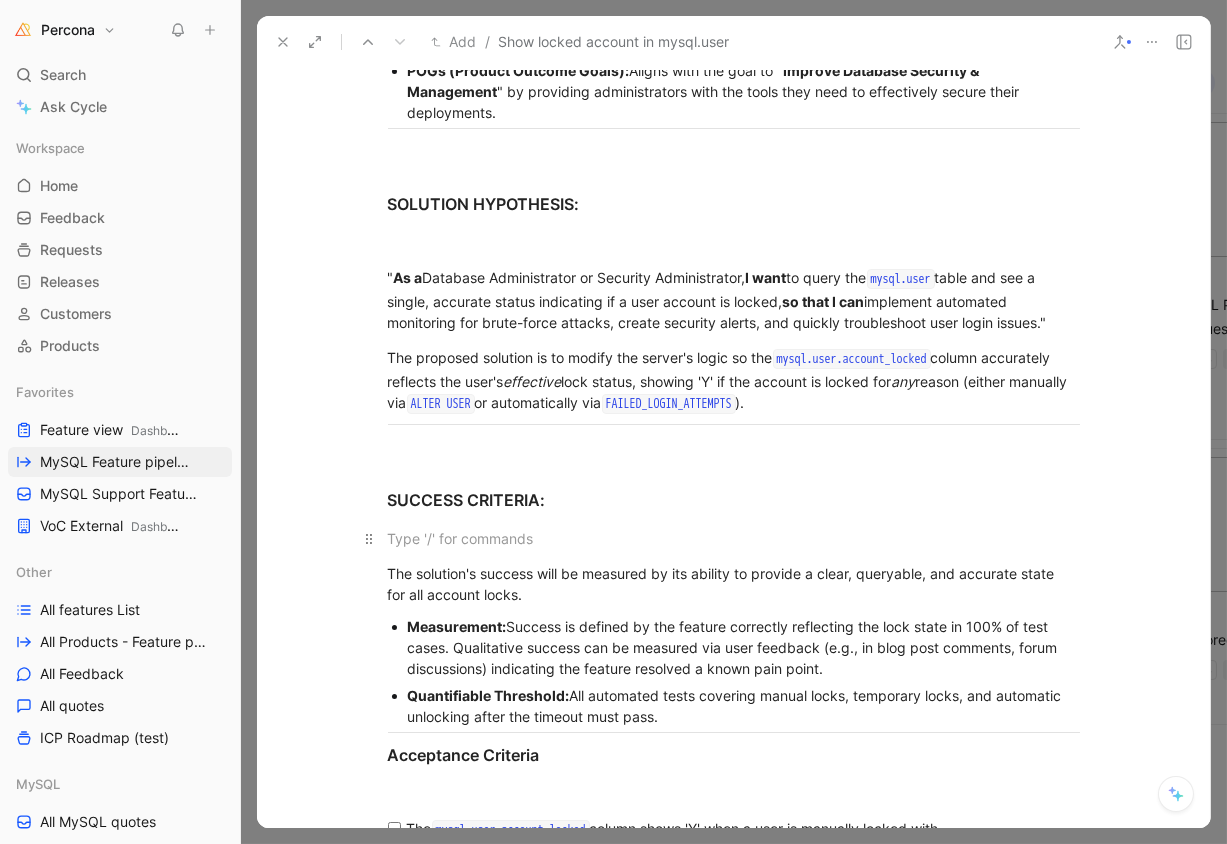 click at bounding box center (734, 538) 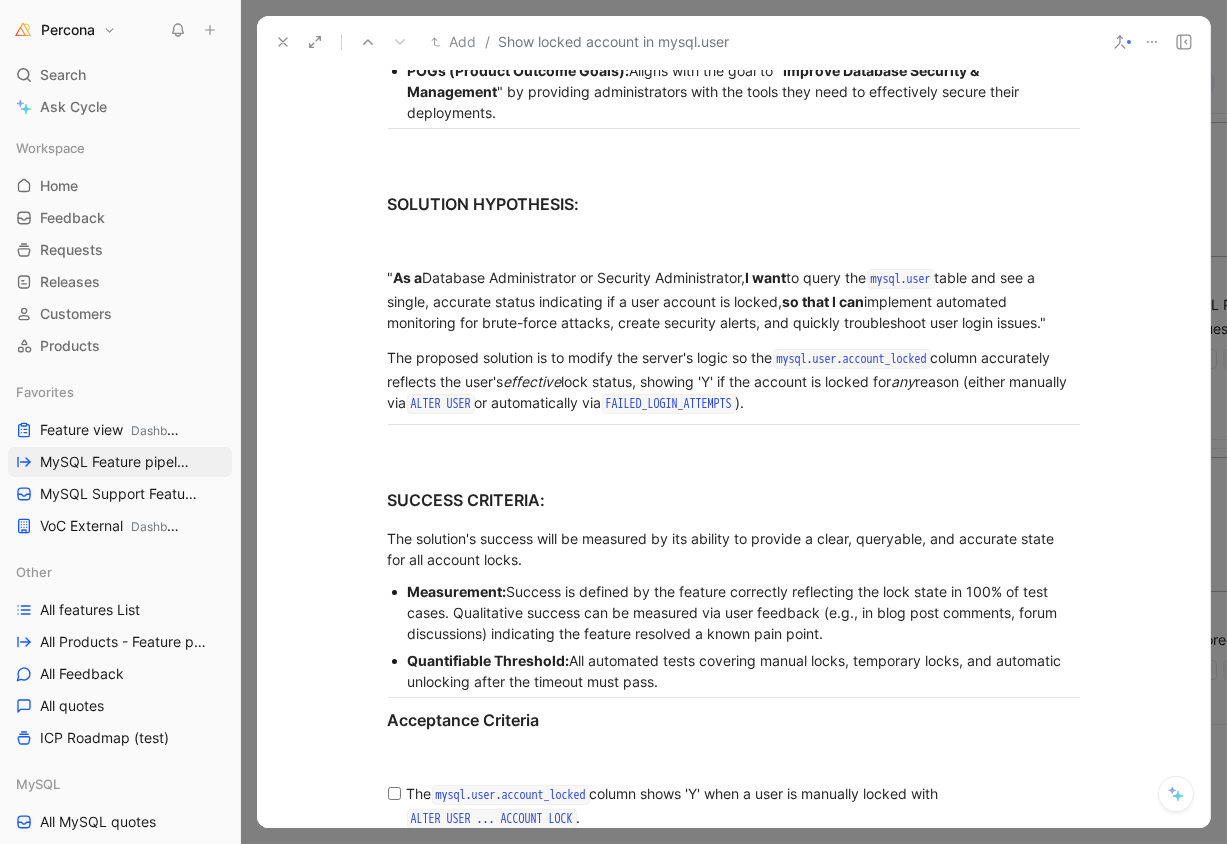 click on "PROBLEM DESCRIPTION: In-product problem:  When a user account is automatically locked due to exceeding the configured  FAILED_LOGIN_ATTEMPTS , this status is not reflected in the database schema. The  mysql.user.account_locked  column misleadingly continues to show 'N', making the temporary lock state invisible to administrative queries. User problem:  Database administrators and security teams cannot programmatically monitor, alert on, or troubleshoot accounts locked by failed logins. They are effectively blind to this security event and must rely on impractical methods like parsing high-verbosity error logs or waiting for user reports, hindering proactive security management. KPI IMPACT HYPOTHESIS: This feature directly relates to improving the  usability and observability of core security features . Strategic Alignment:  By making a critical security mechanism manageable and monitorable, this feature enhances Percona Server's value proposition as an enterprise-grade, secure, and observable database. " As a" at bounding box center (733, 722) 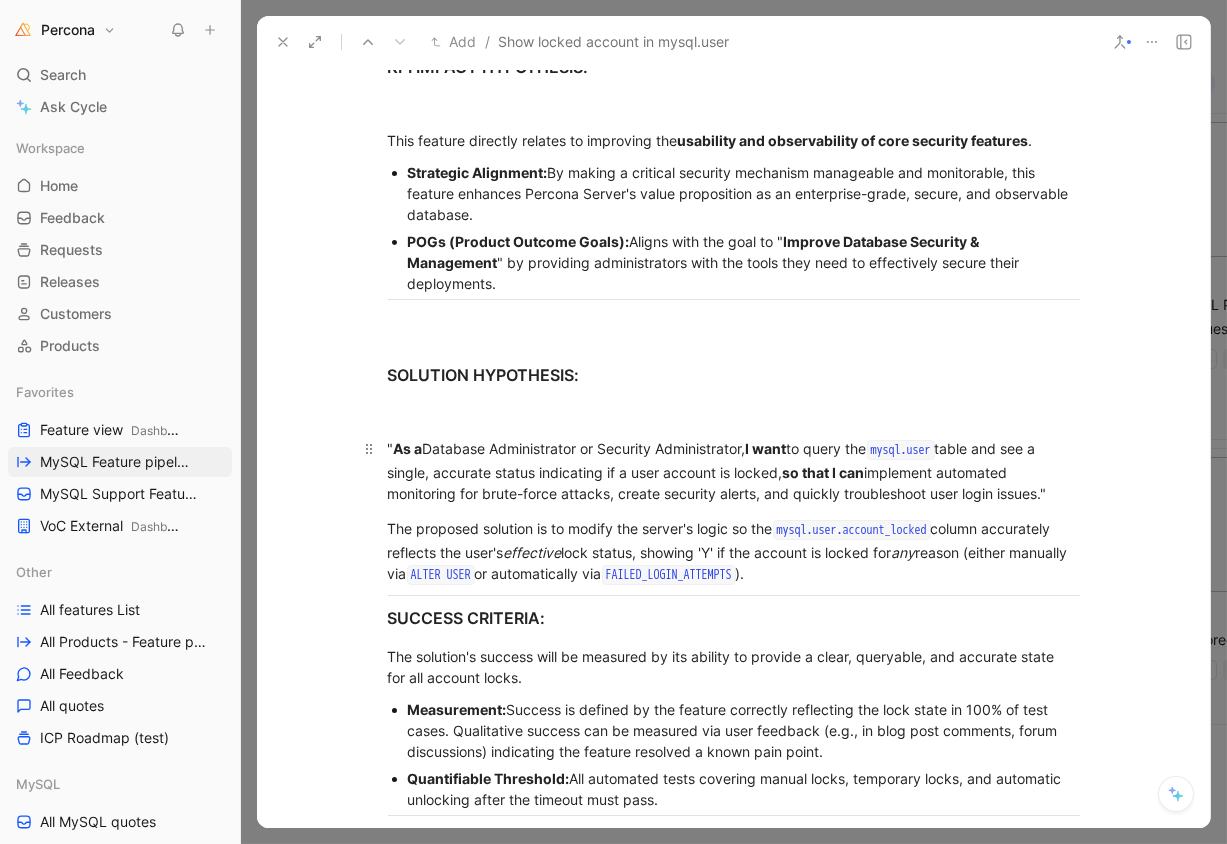 scroll, scrollTop: 1335, scrollLeft: 0, axis: vertical 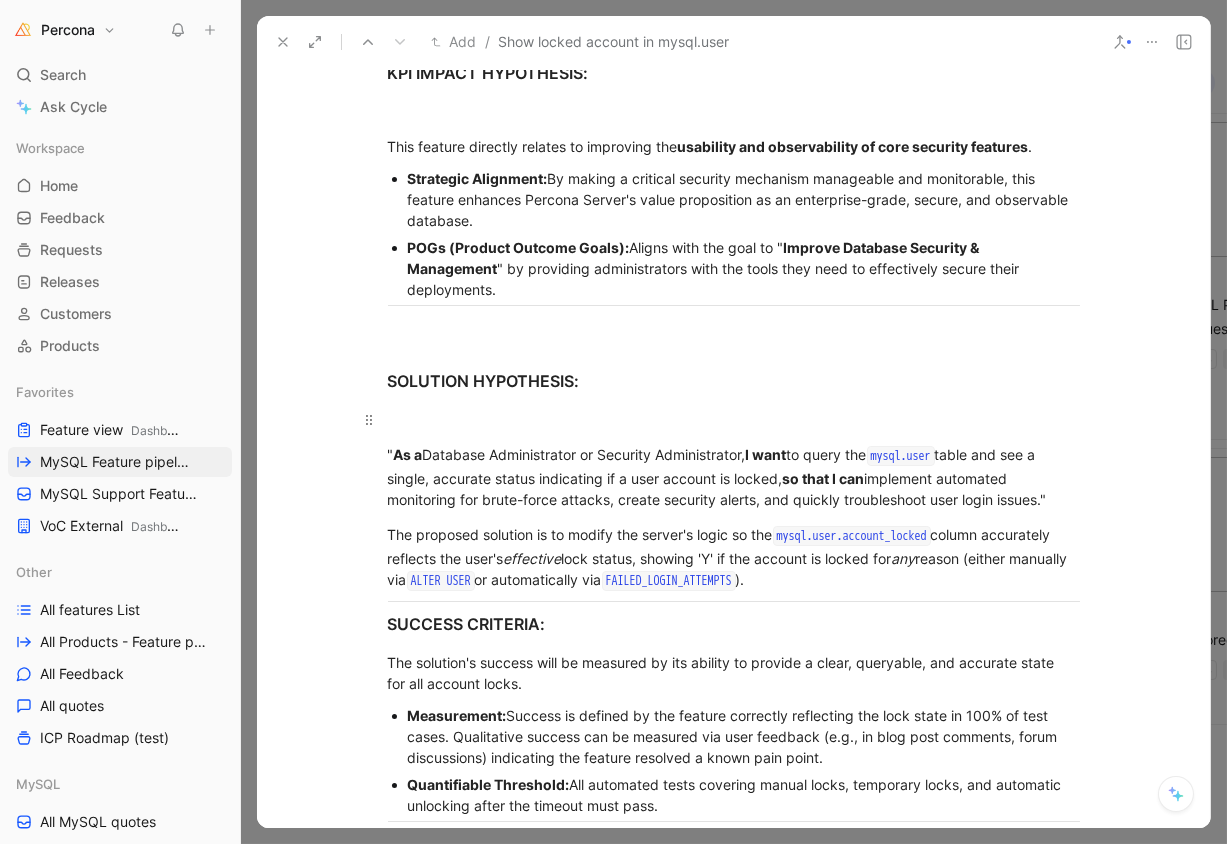 click at bounding box center (734, 419) 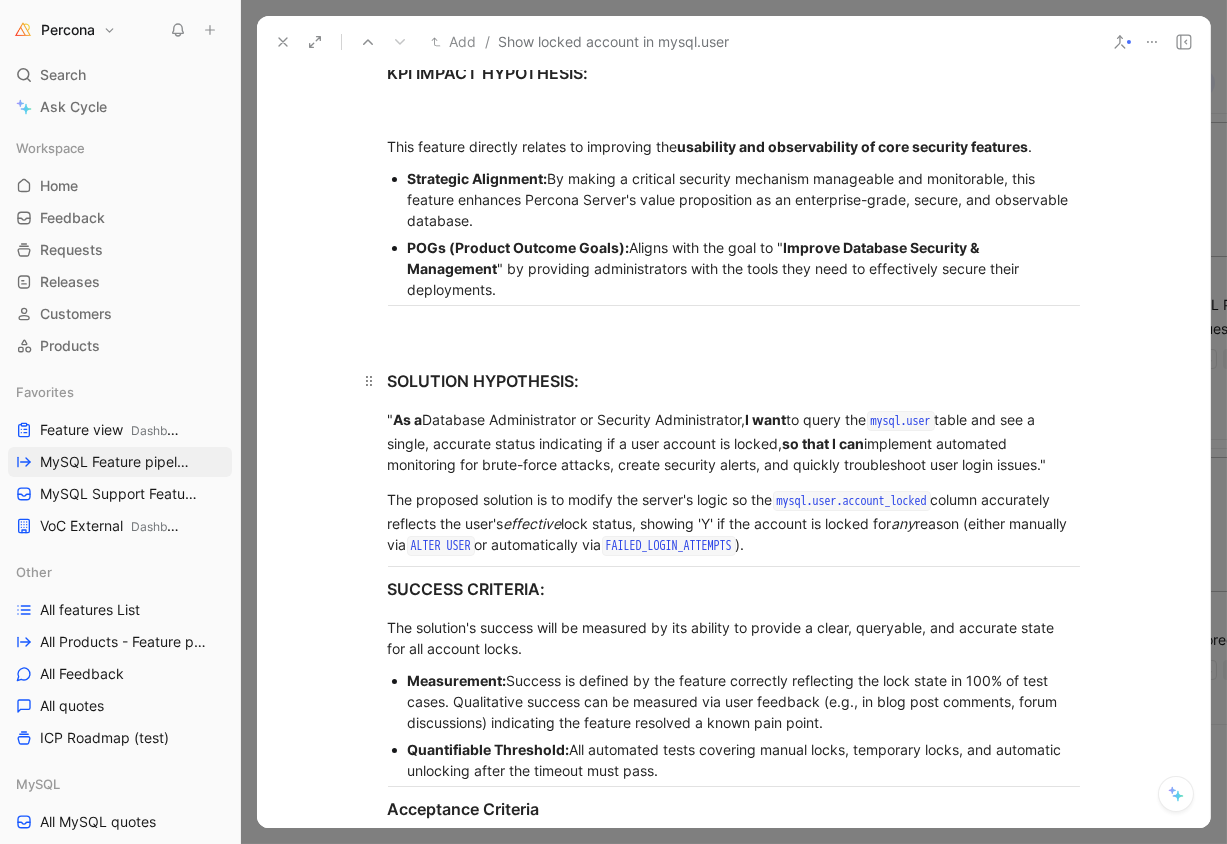 click on "SOLUTION HYPOTHESIS:" at bounding box center (734, 372) 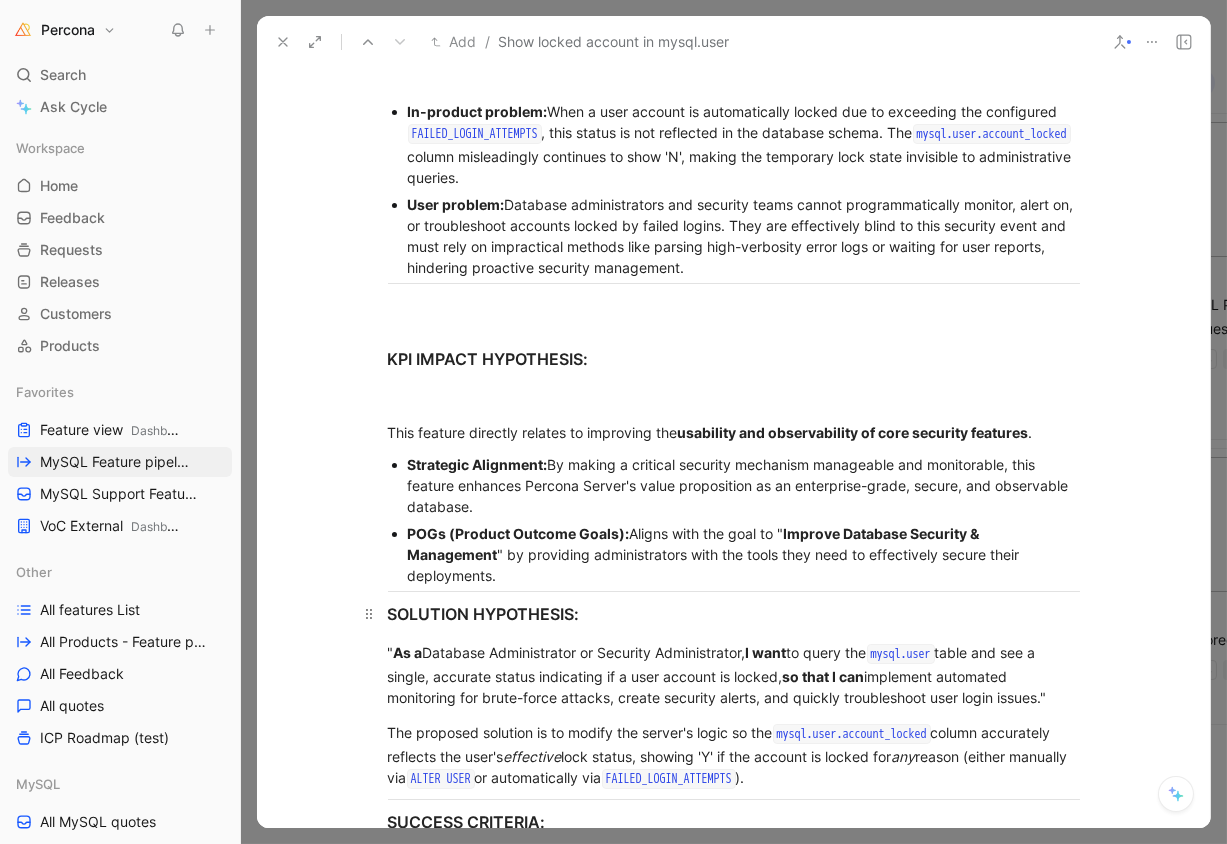 scroll, scrollTop: 1029, scrollLeft: 0, axis: vertical 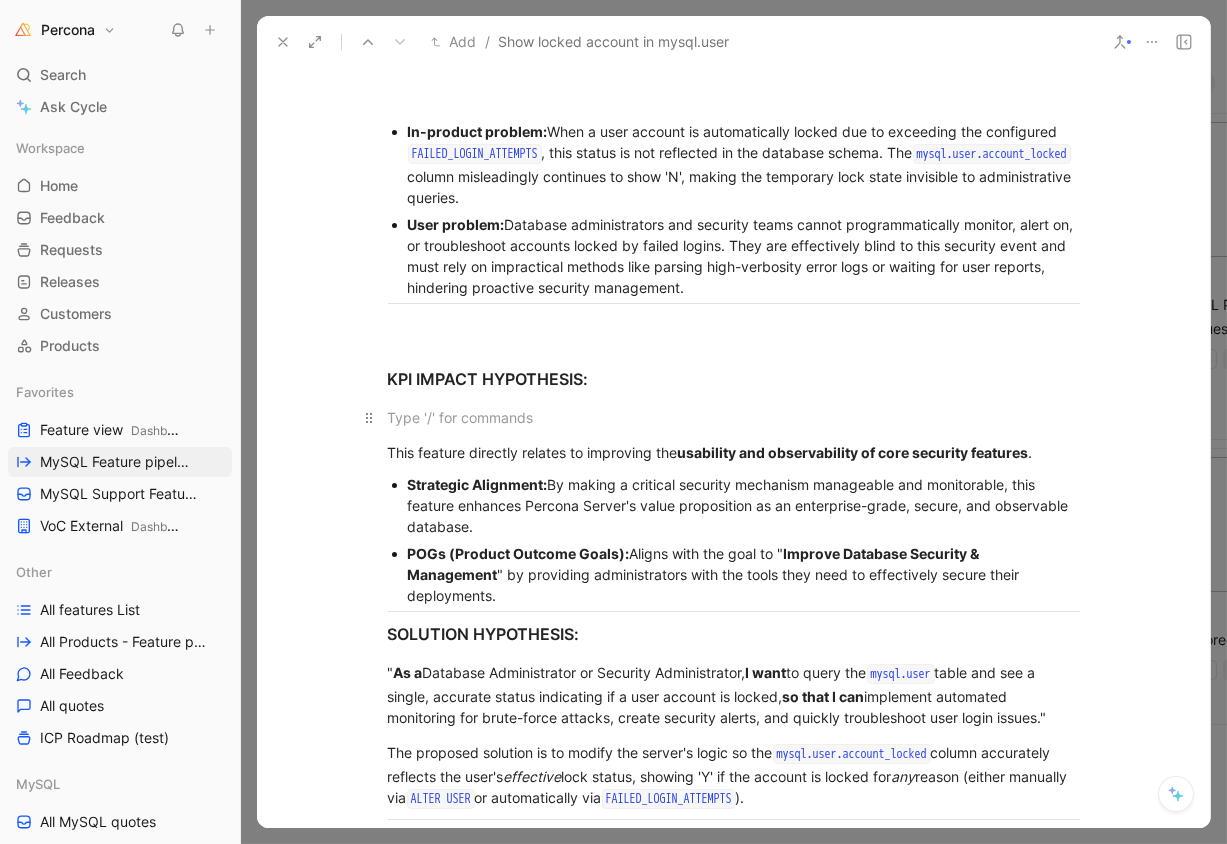 click at bounding box center [734, 417] 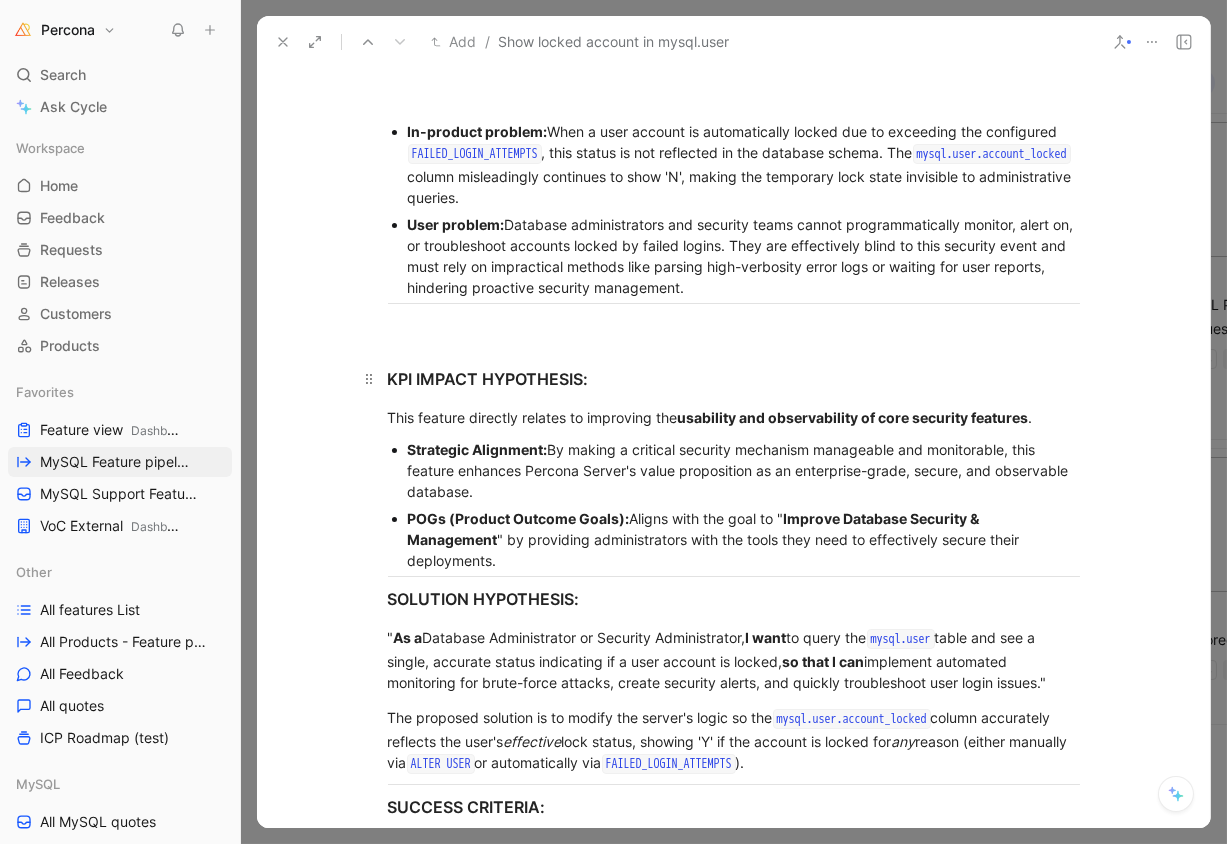 click on "KPI IMPACT HYPOTHESIS:" at bounding box center (734, 370) 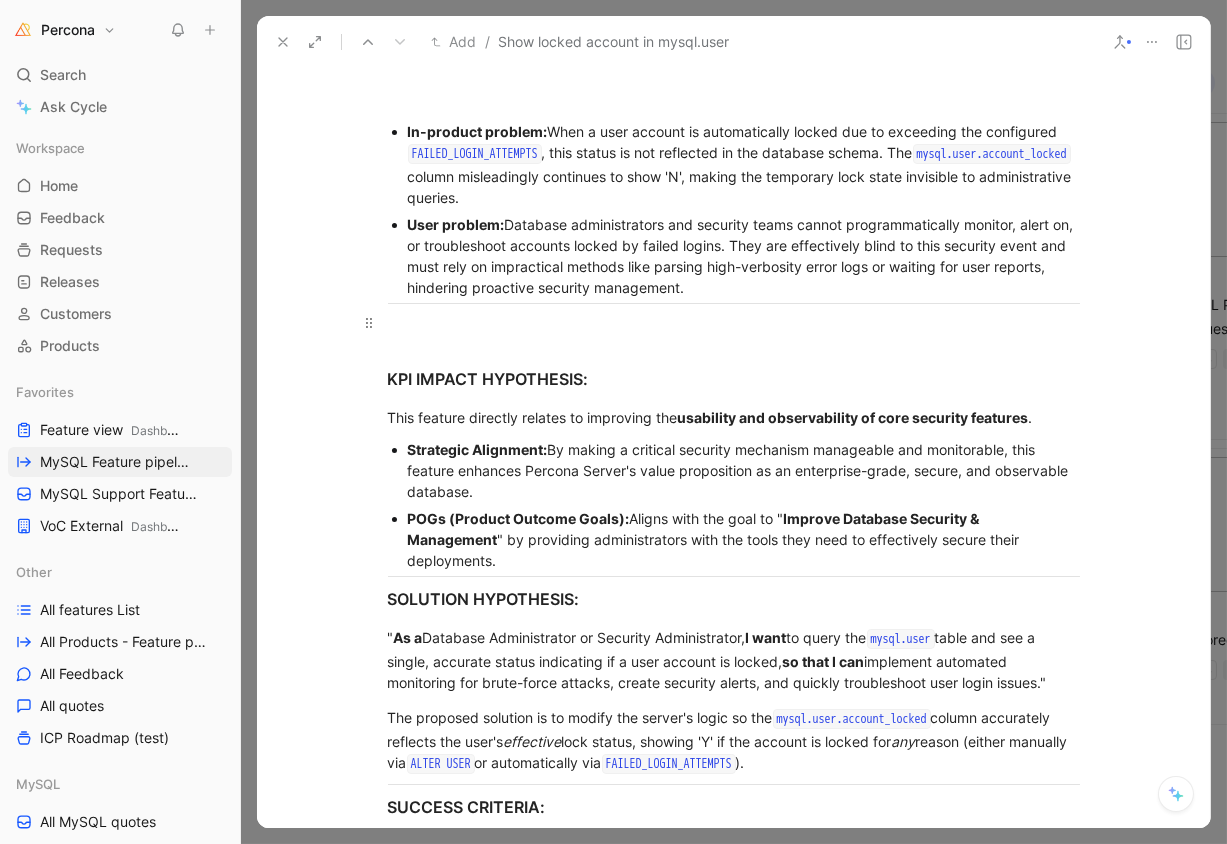 click at bounding box center (734, 322) 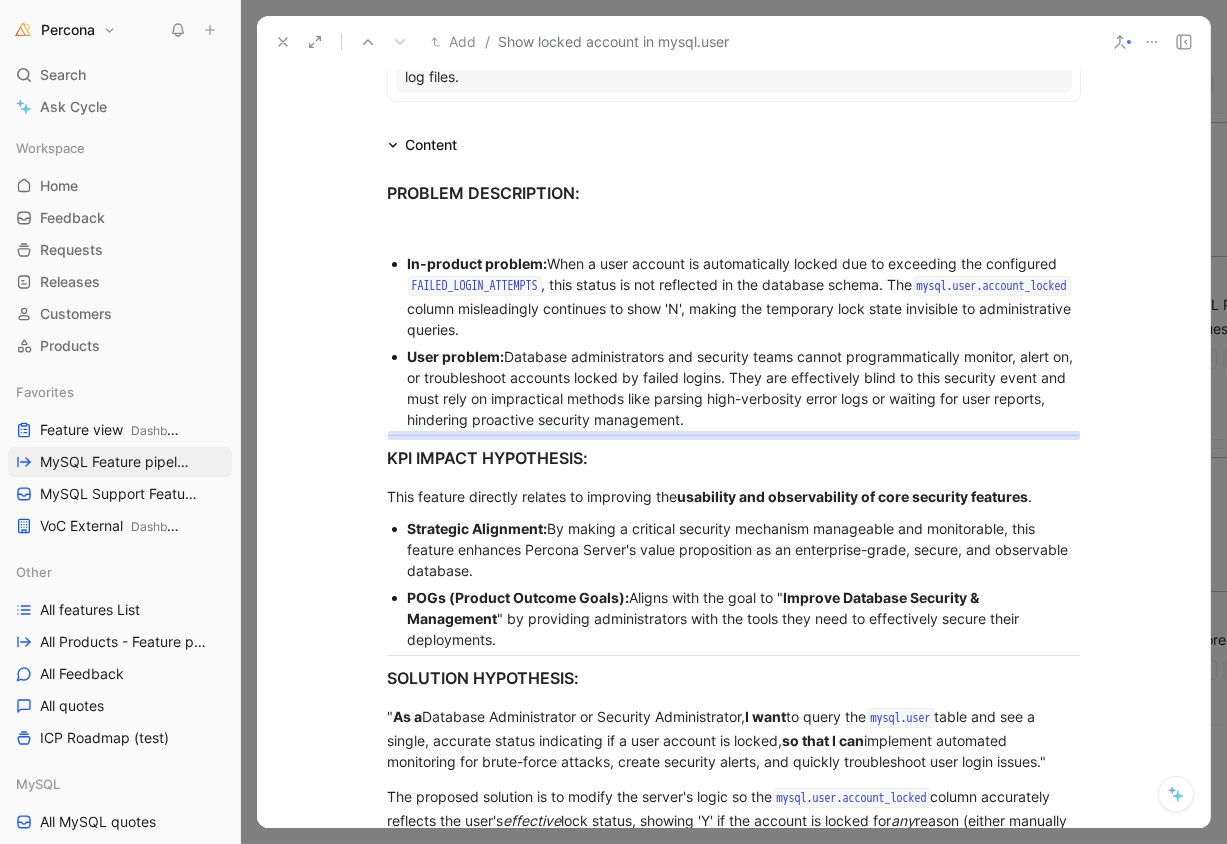 scroll, scrollTop: 805, scrollLeft: 0, axis: vertical 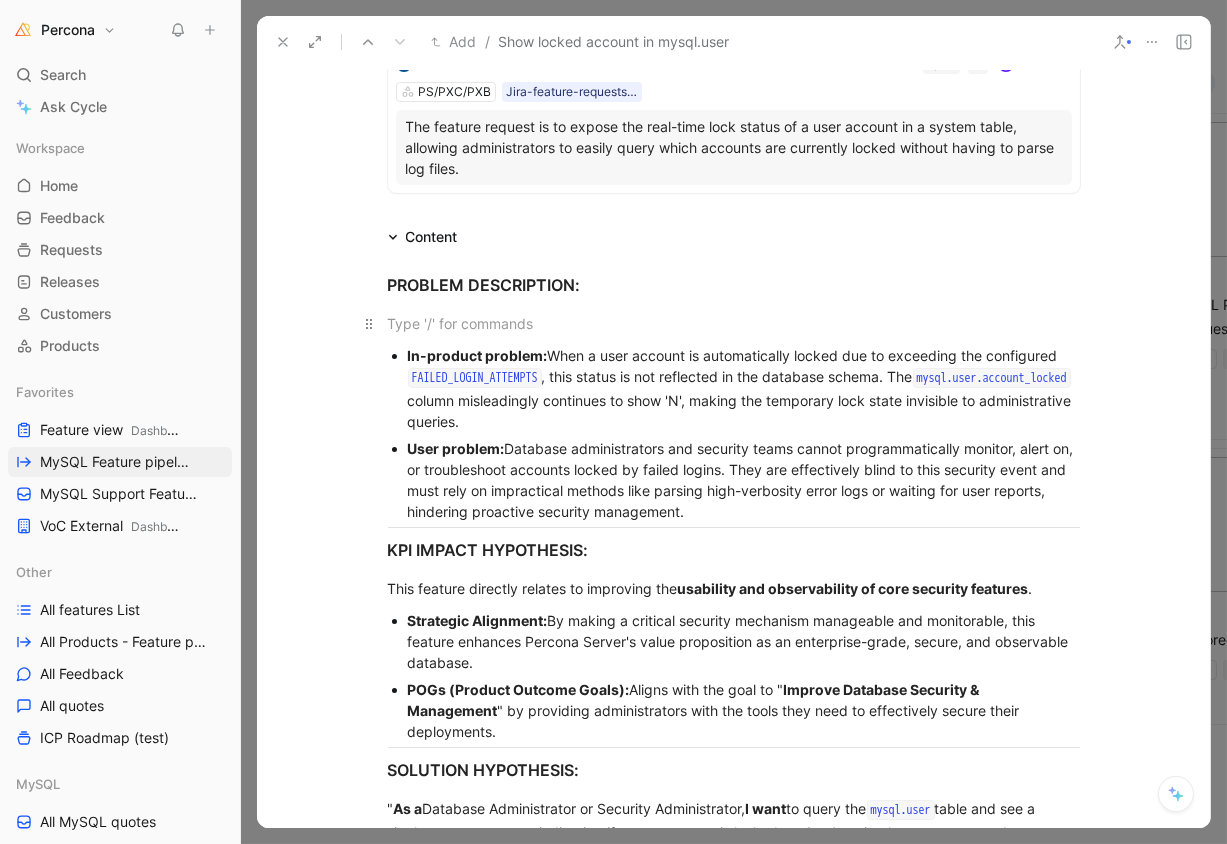 click at bounding box center [734, 323] 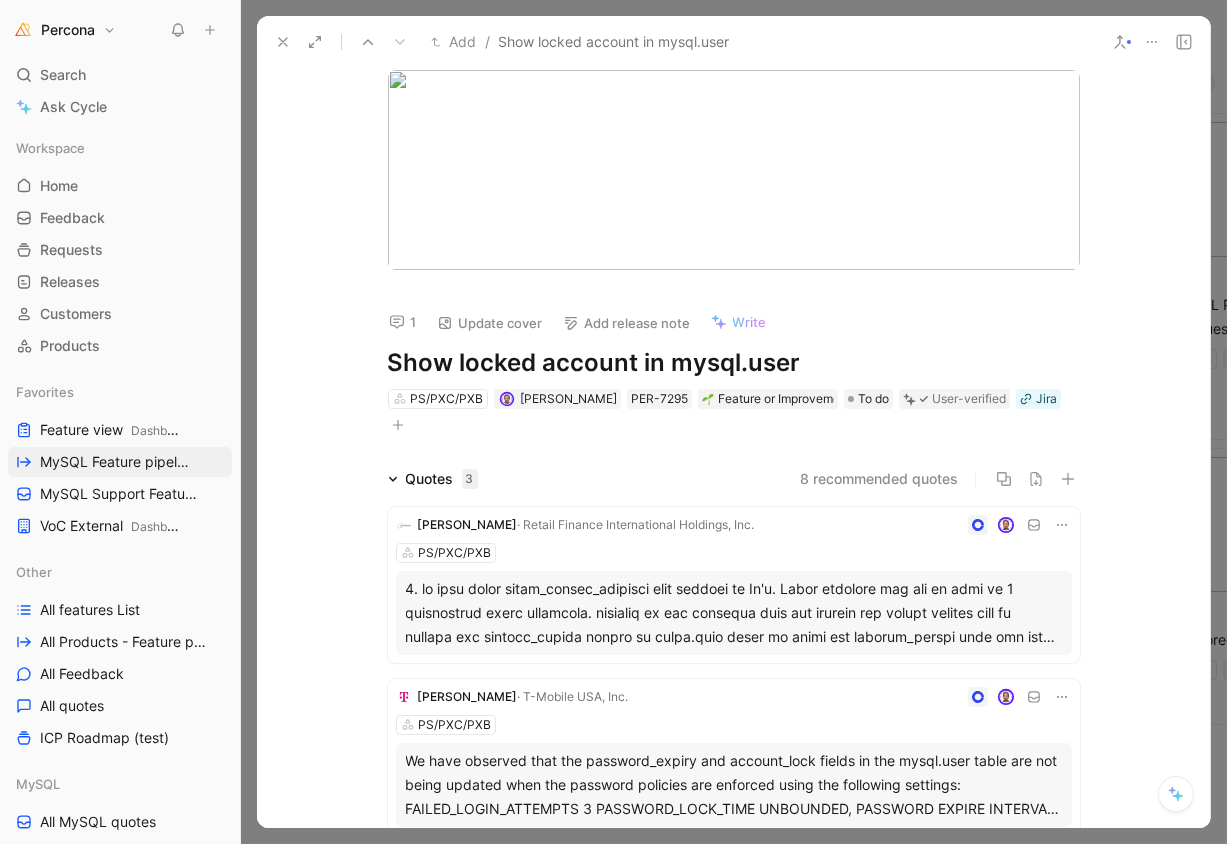 scroll, scrollTop: 0, scrollLeft: 0, axis: both 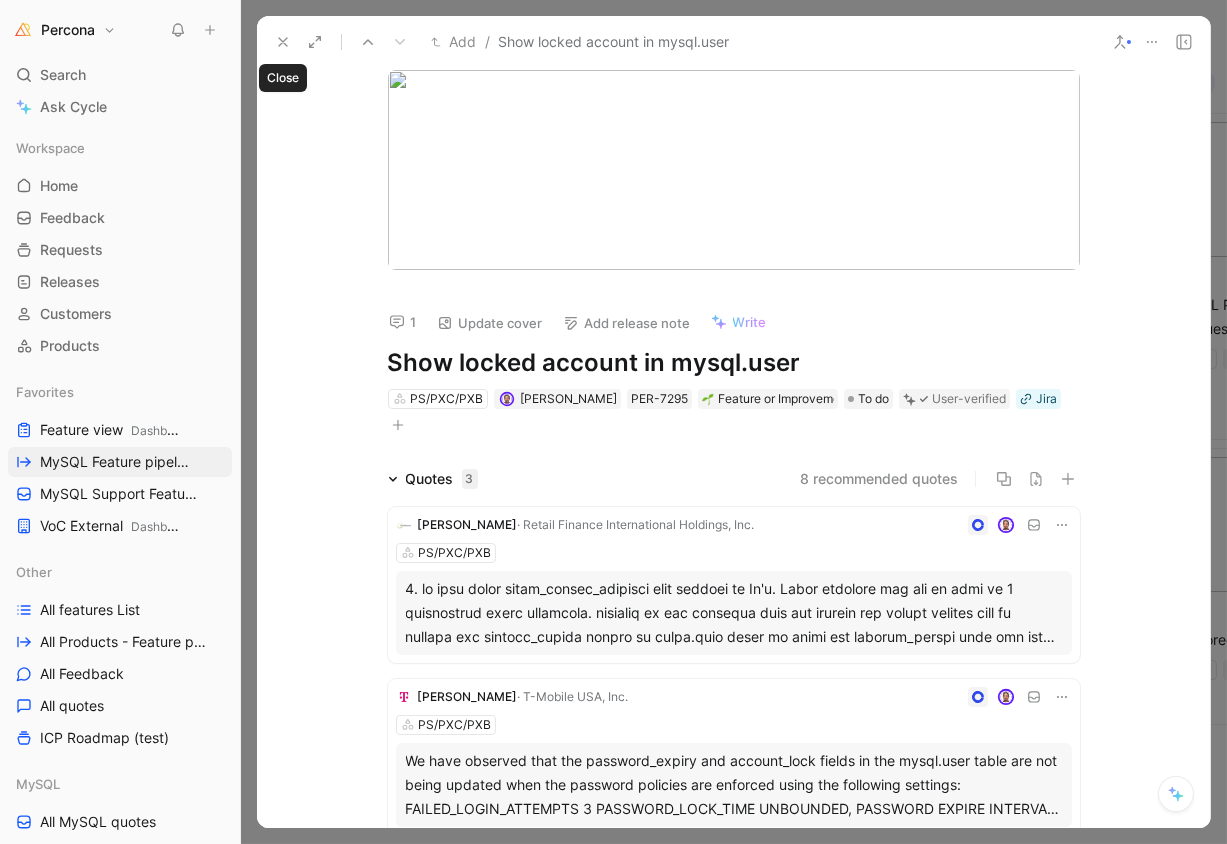 click 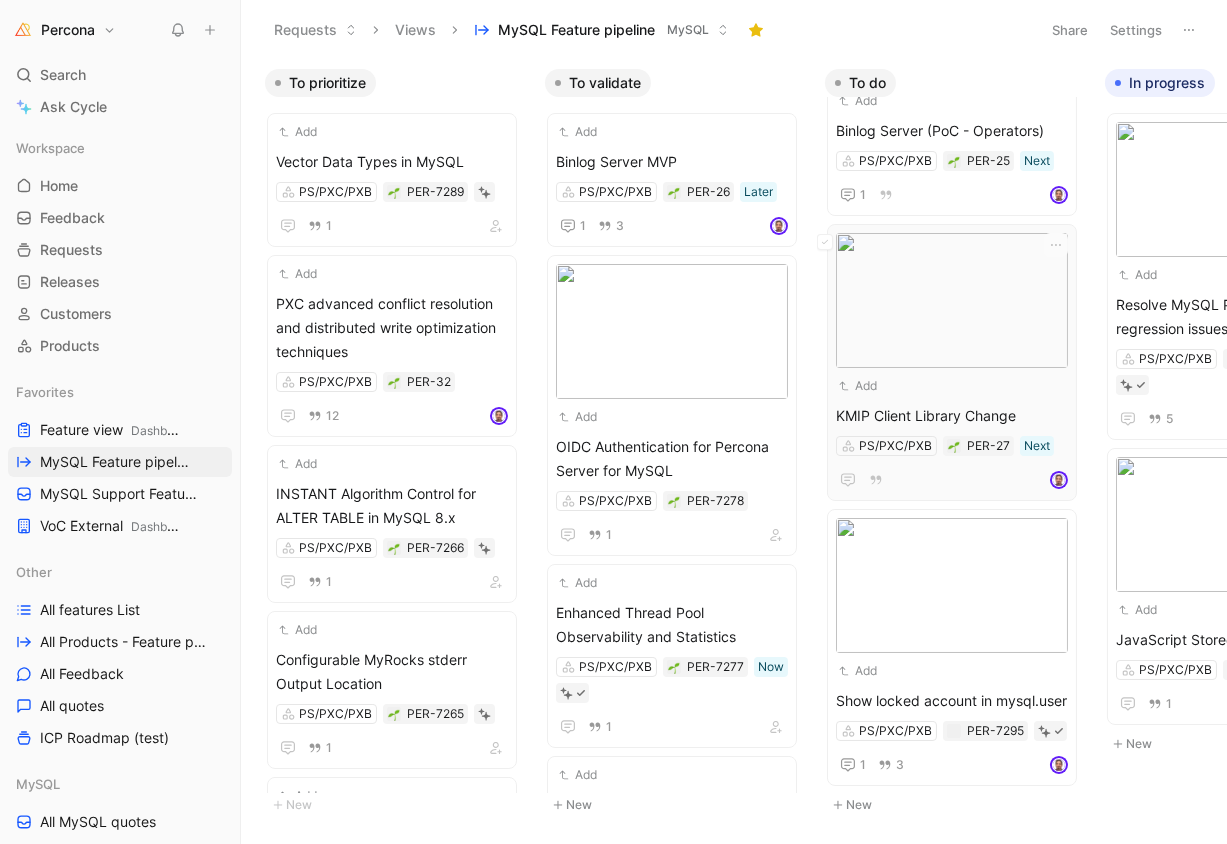 click on "Add KMIP Client Library Change PS/PXC/PXB PER-27 Next" at bounding box center [952, 362] 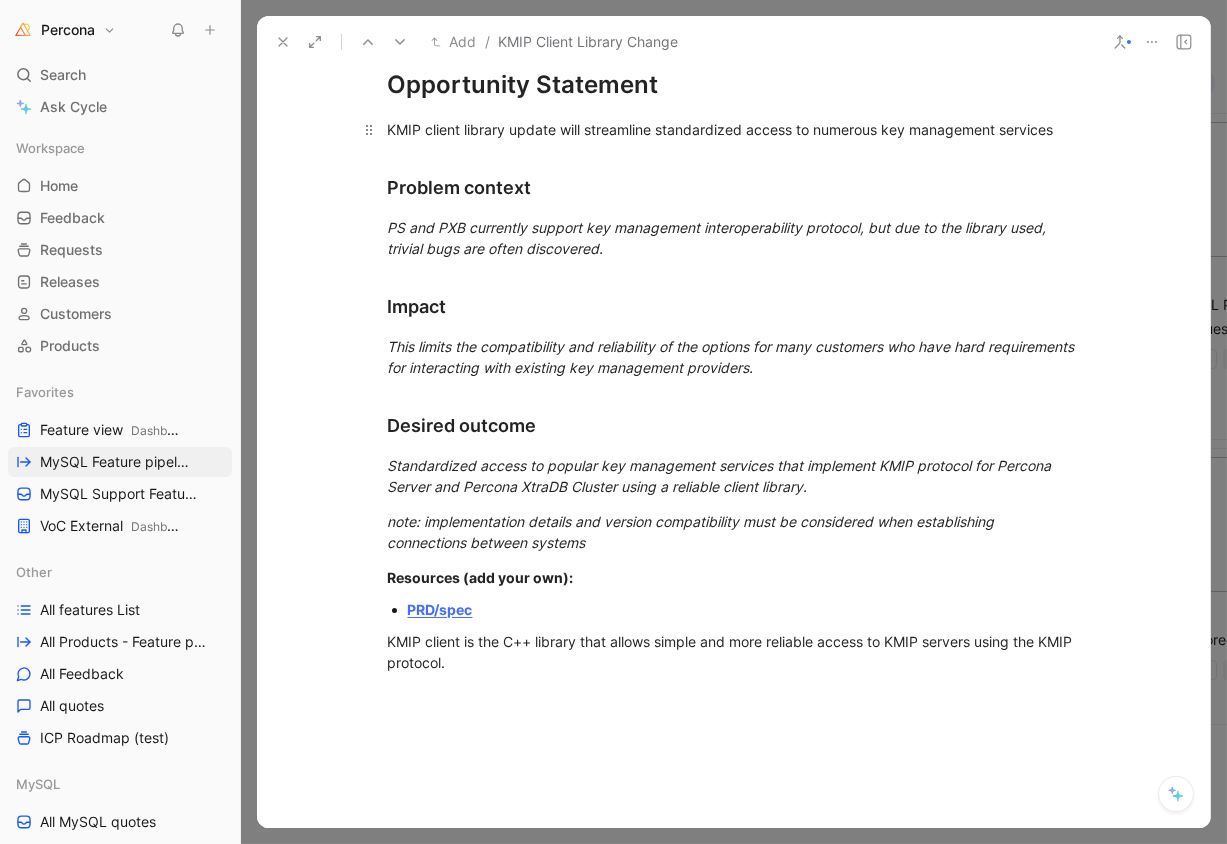 scroll, scrollTop: 797, scrollLeft: 0, axis: vertical 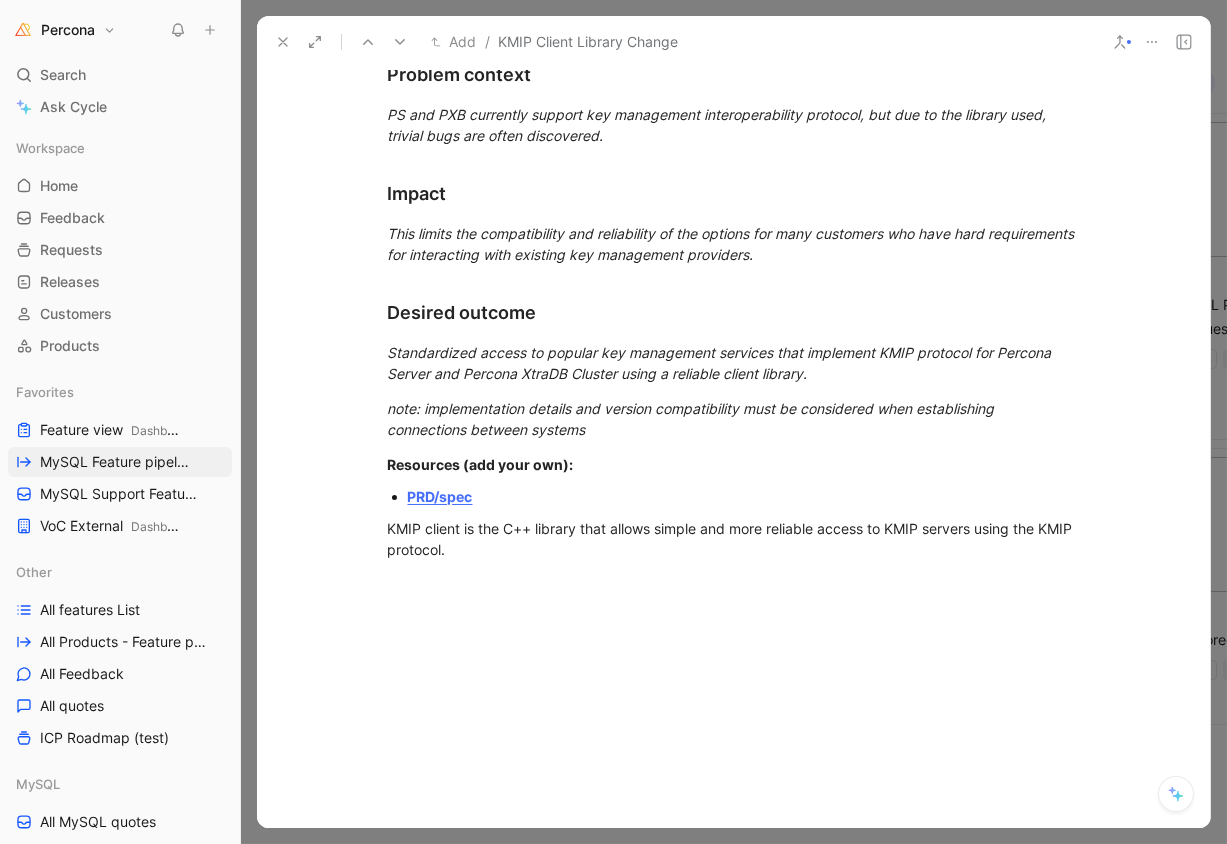 click on "PRD/spec" at bounding box center (440, 496) 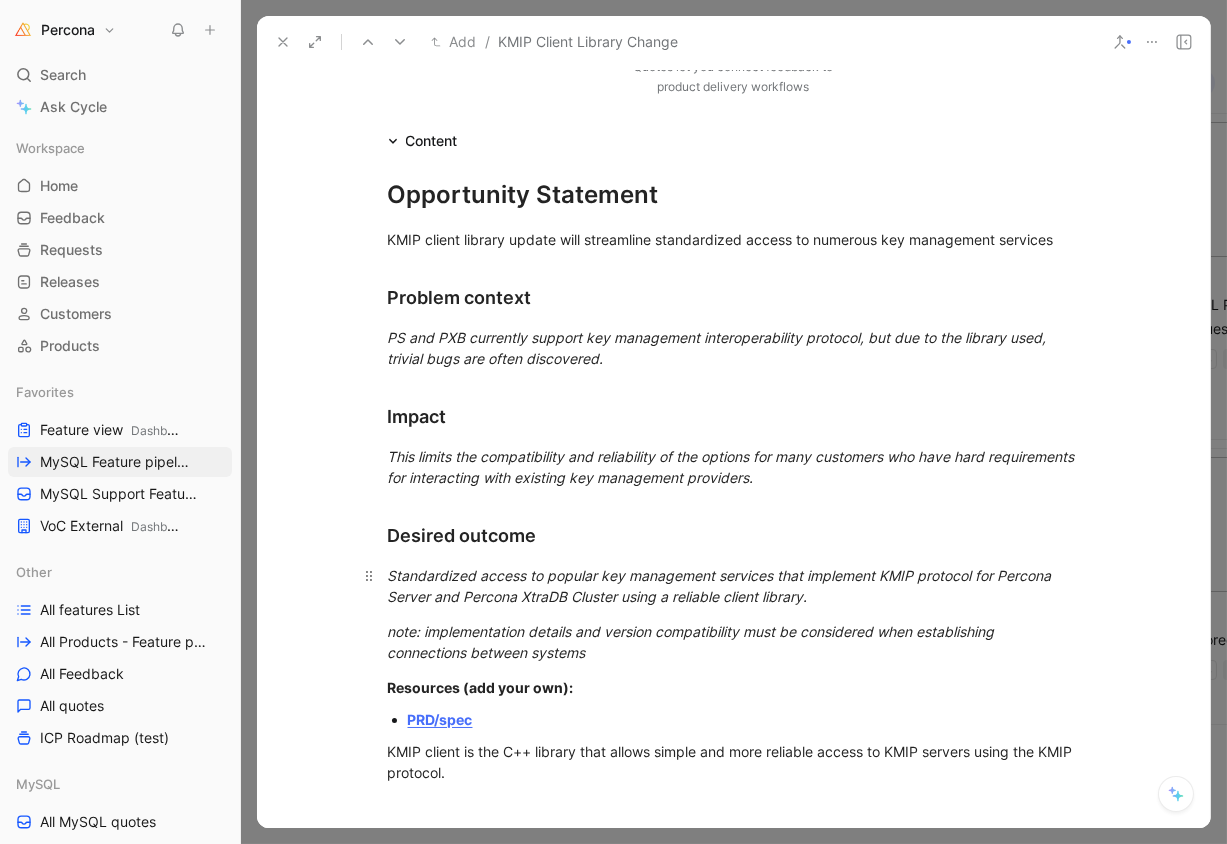 scroll, scrollTop: 558, scrollLeft: 0, axis: vertical 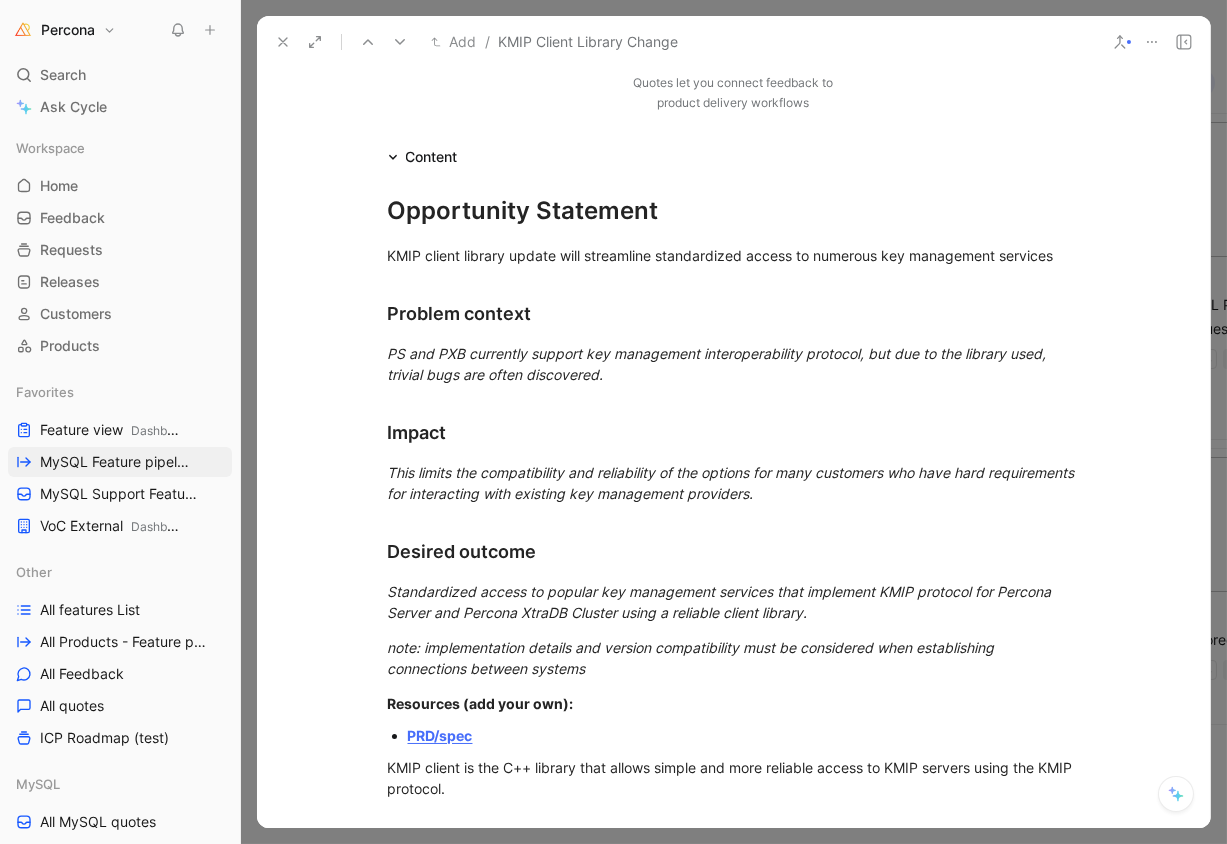 click 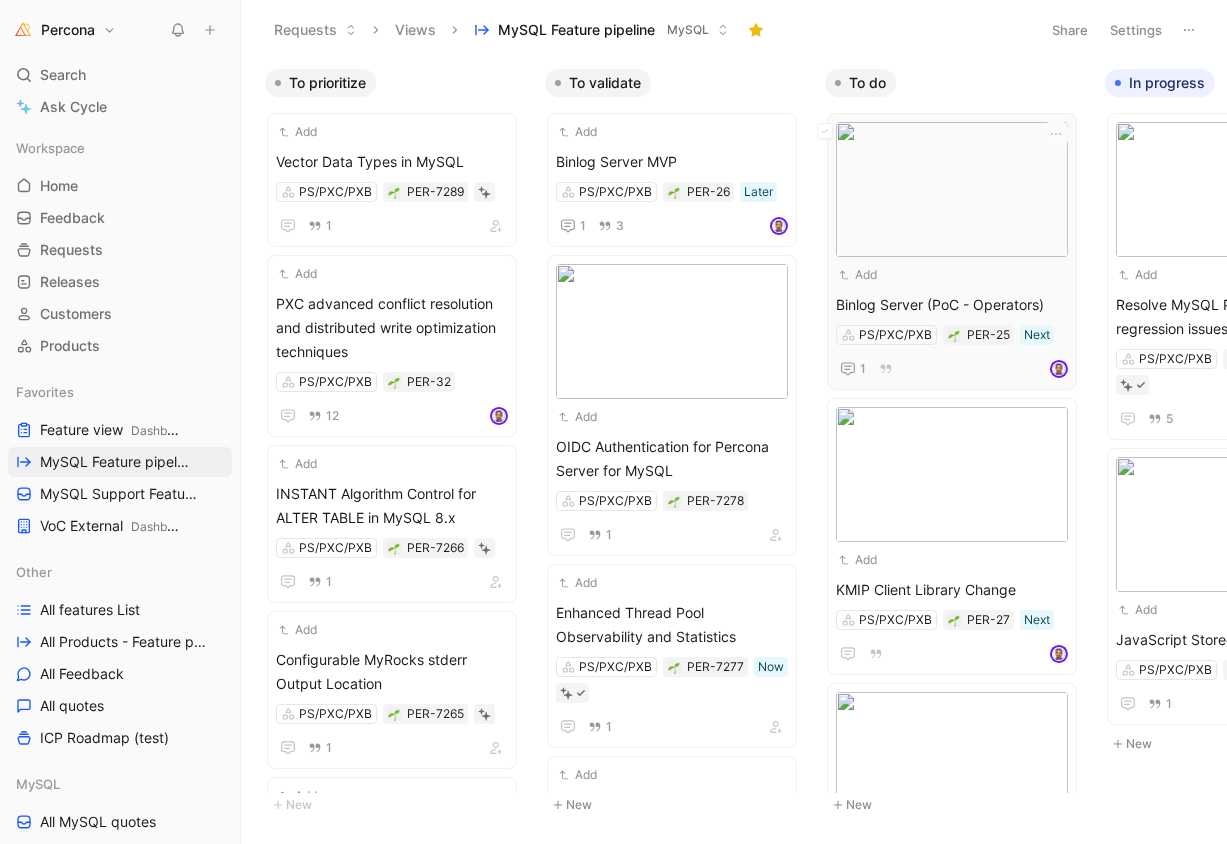 scroll, scrollTop: 0, scrollLeft: 0, axis: both 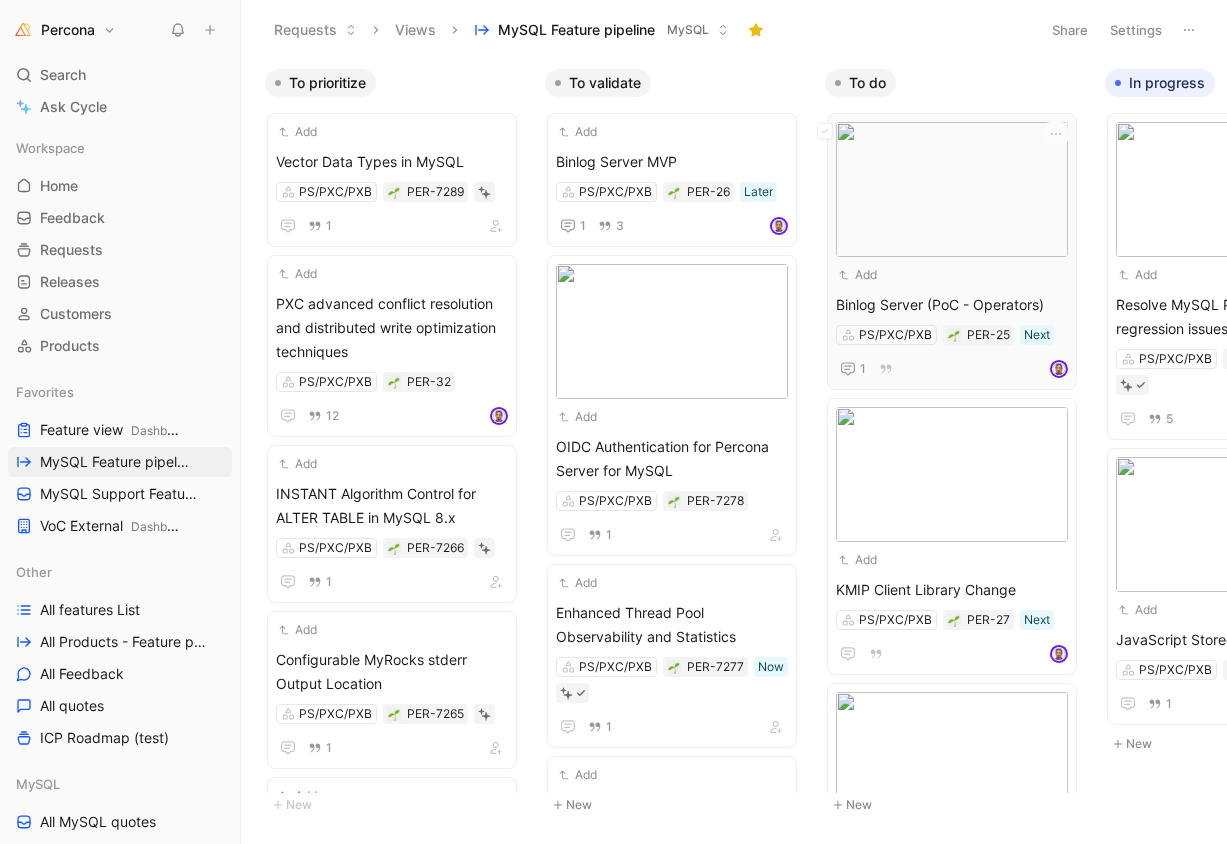 click on "Add" at bounding box center [939, 275] 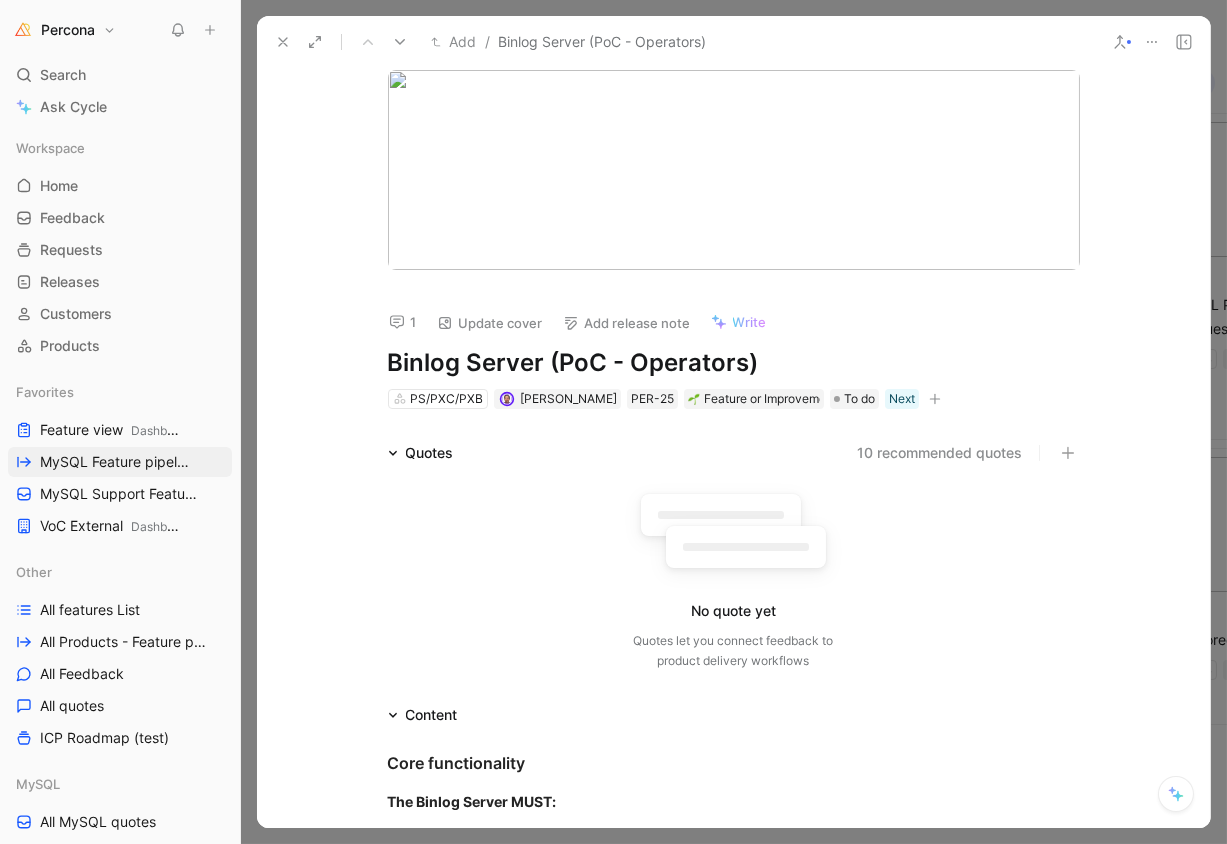 scroll, scrollTop: 0, scrollLeft: 0, axis: both 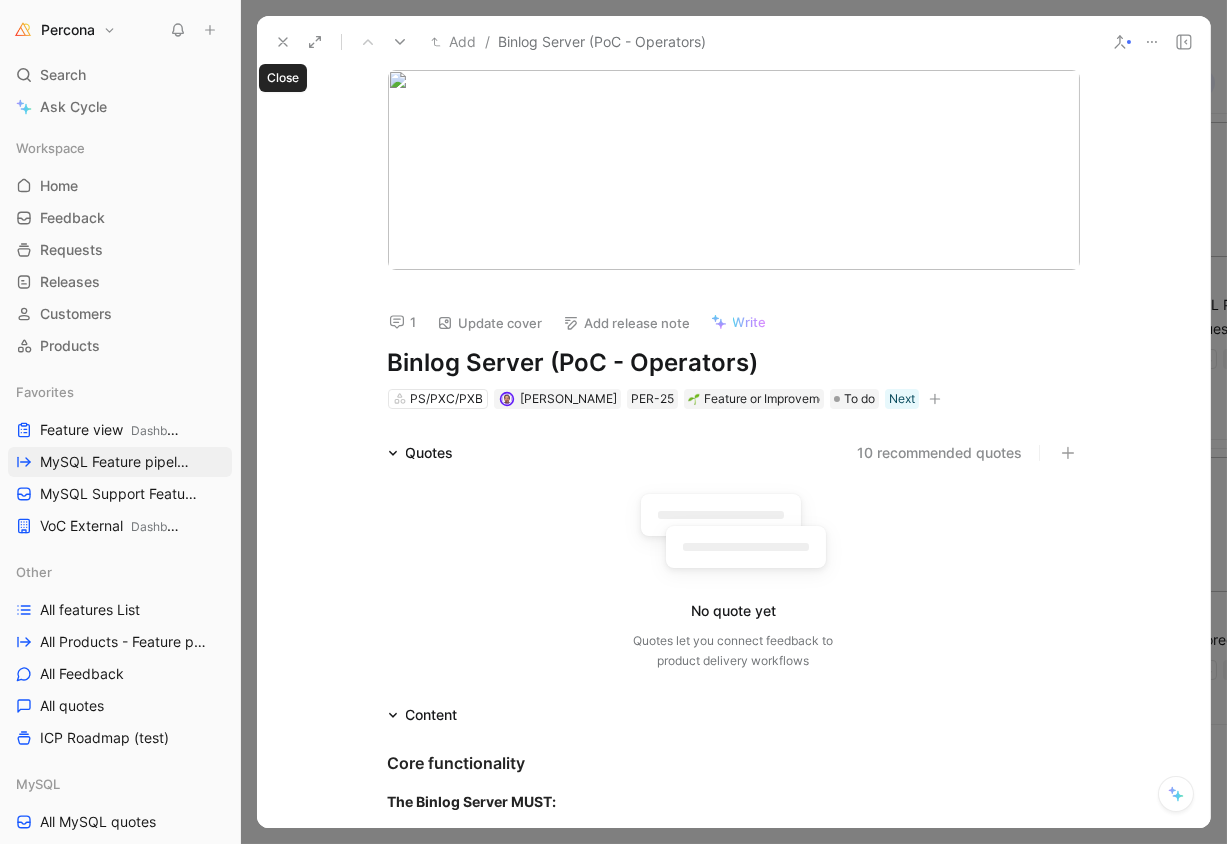 click 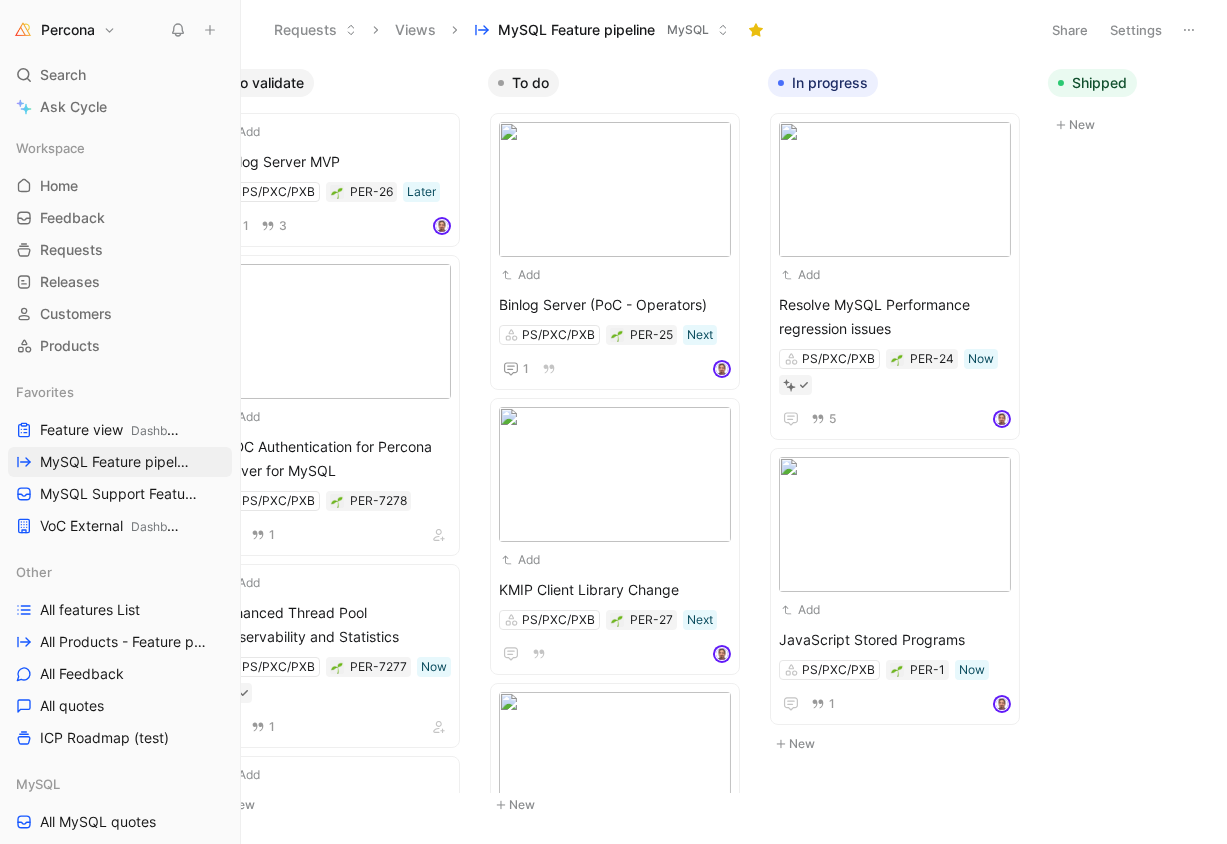 scroll, scrollTop: 0, scrollLeft: 358, axis: horizontal 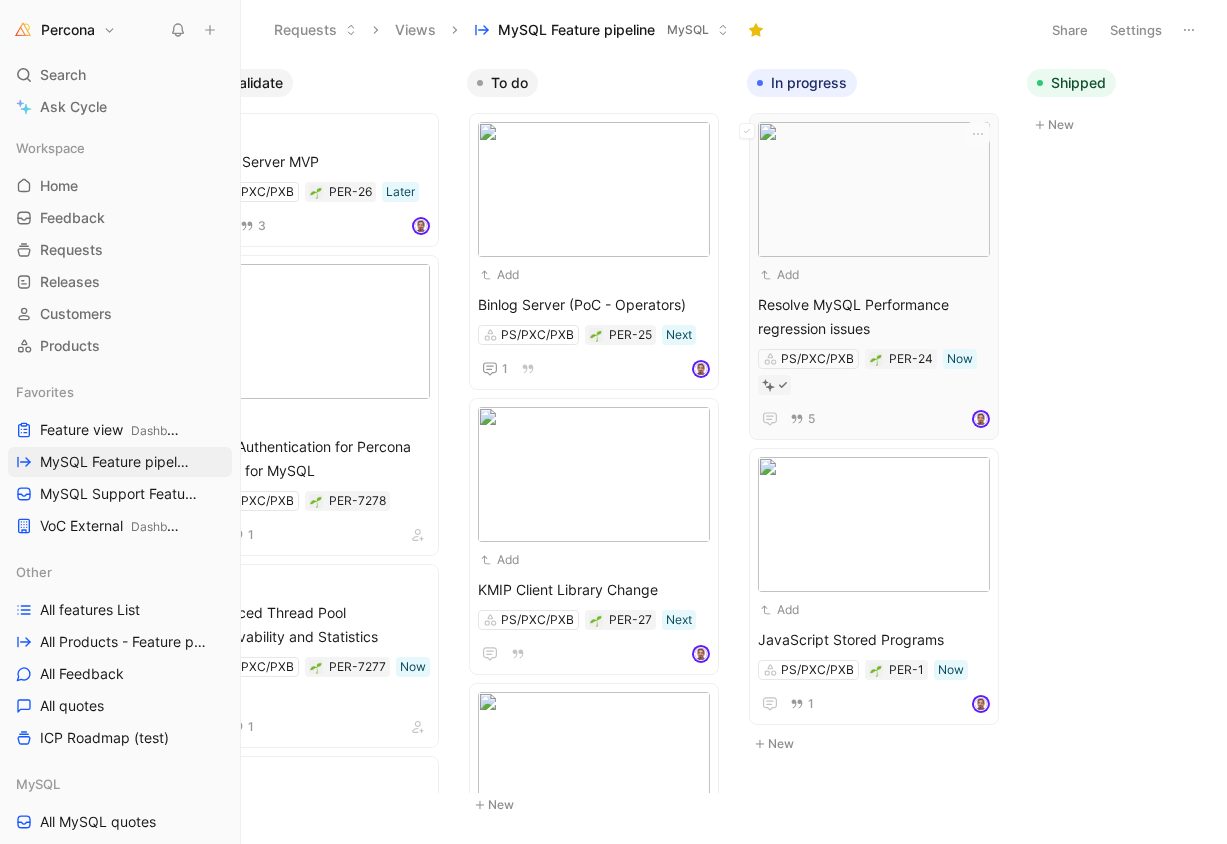 click on "Add Resolve MySQL Performance regression issues PS/PXC/PXB PER-24 Now 5" at bounding box center [874, 276] 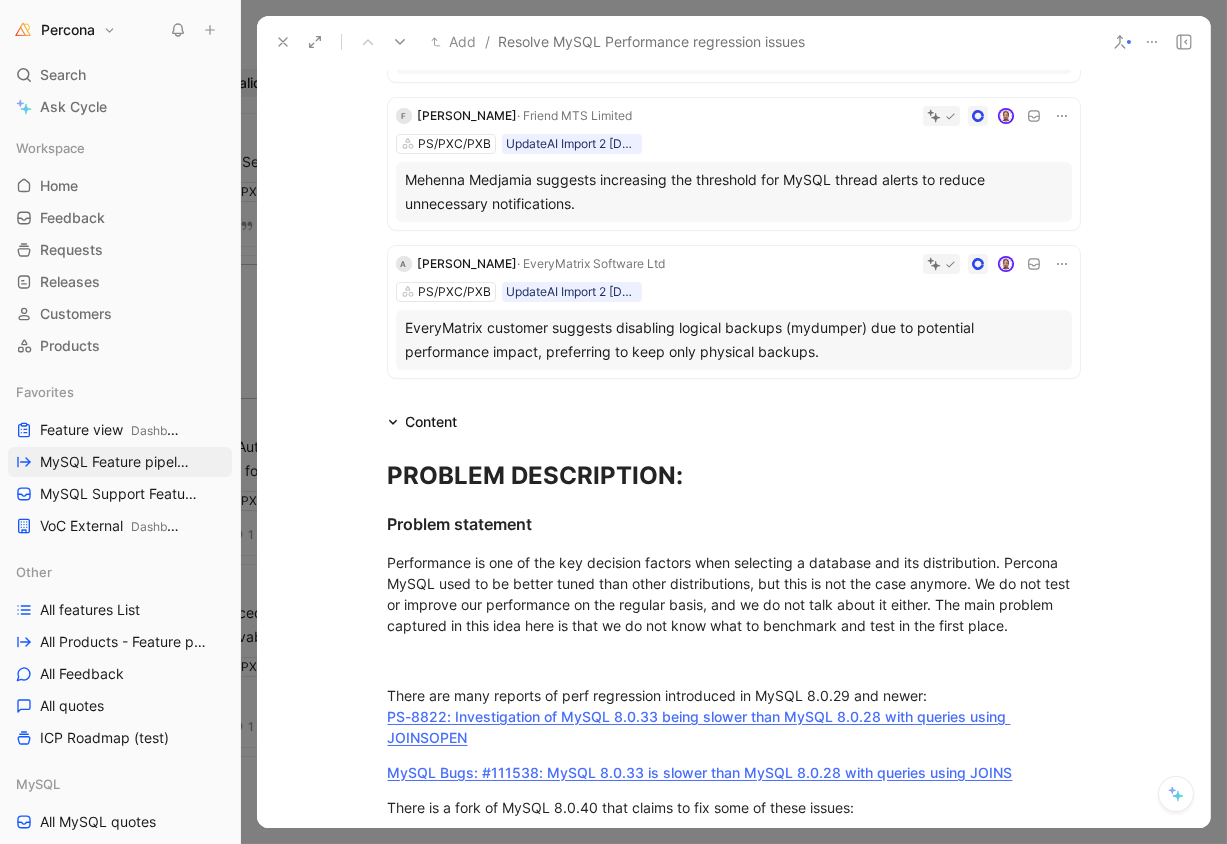 scroll, scrollTop: 1024, scrollLeft: 0, axis: vertical 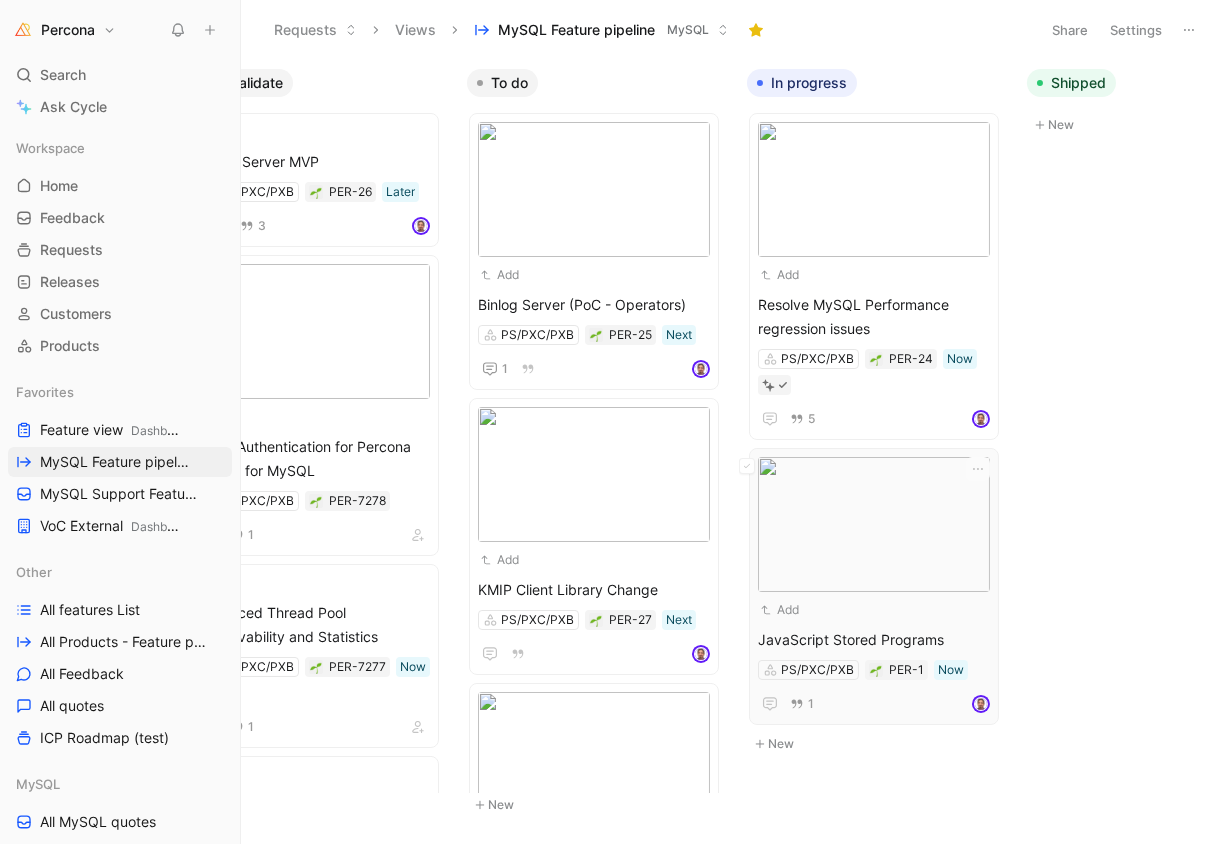 click on "Add JavaScript Stored Programs PS/PXC/PXB PER-1 Now 1" at bounding box center [874, 586] 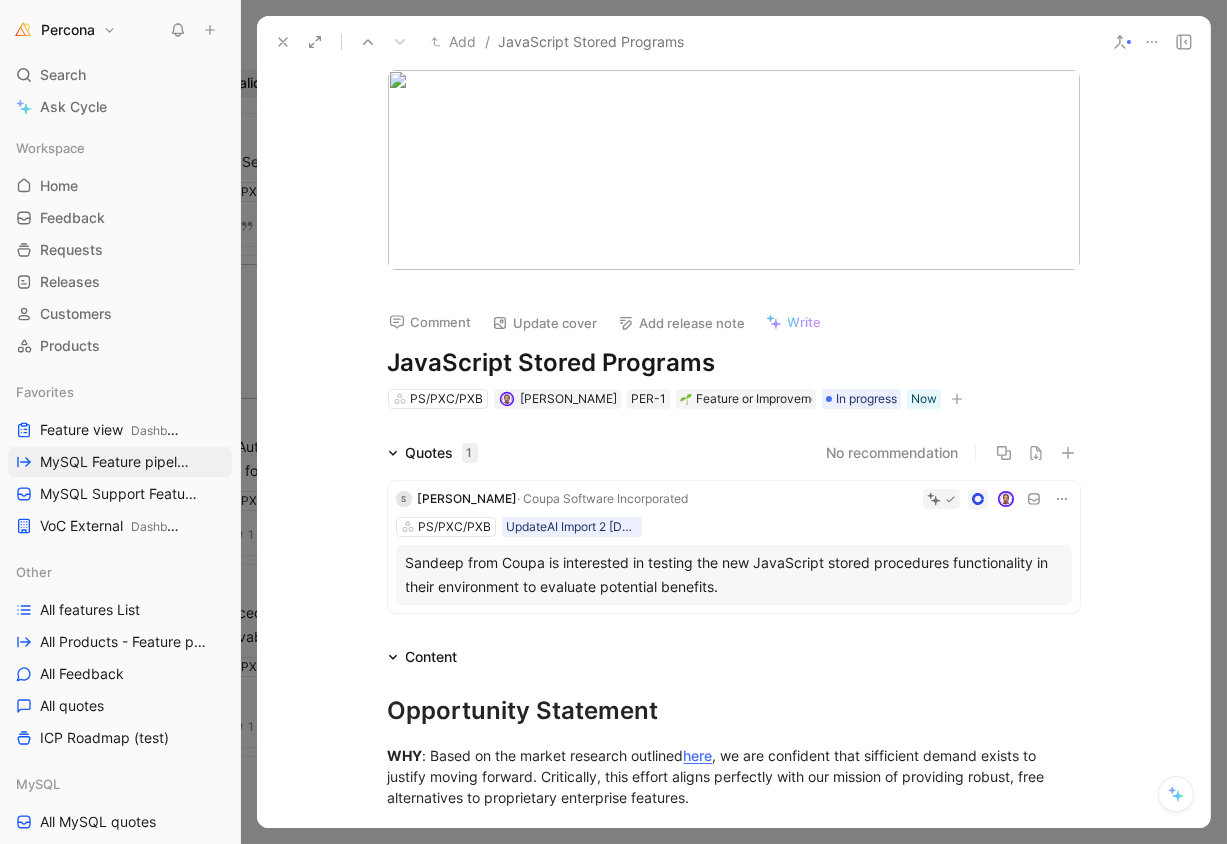 scroll, scrollTop: 0, scrollLeft: 0, axis: both 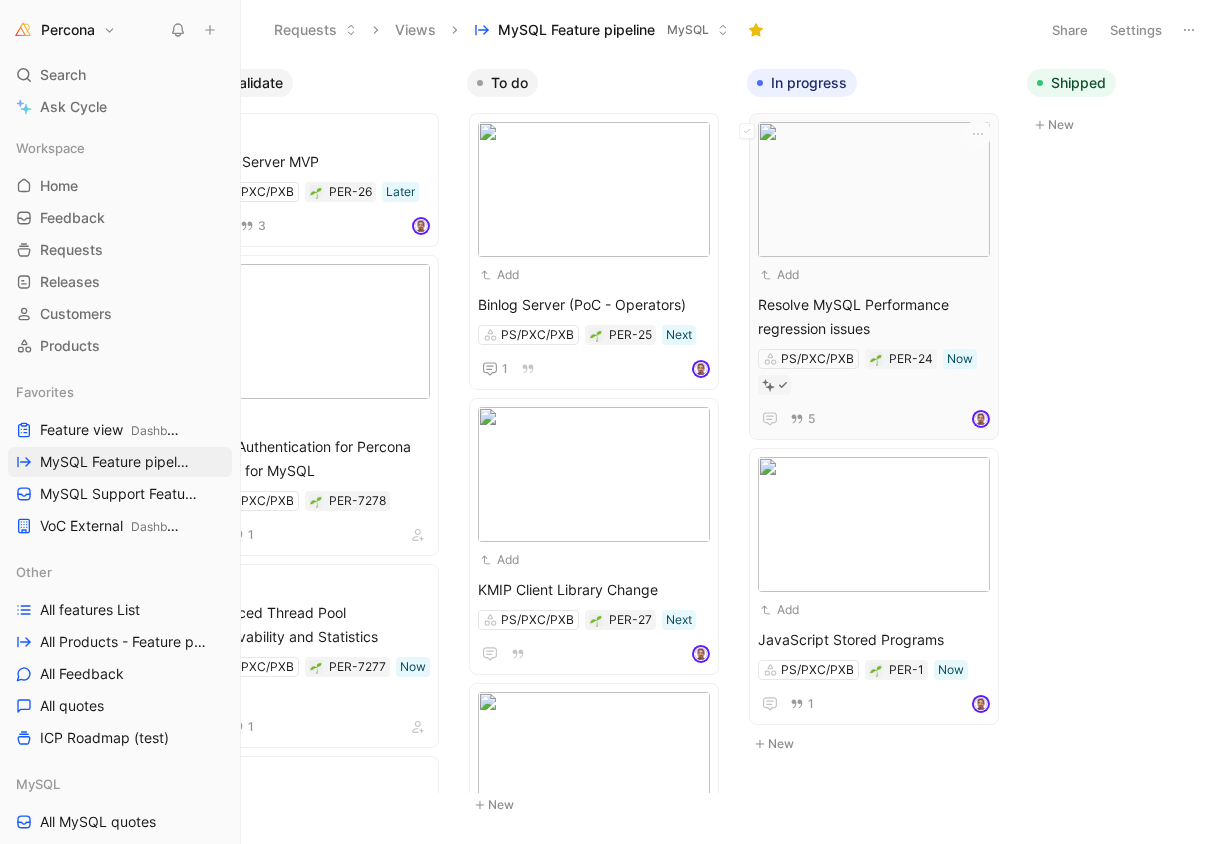 click on "Add Resolve MySQL Performance regression issues PS/PXC/PXB PER-24 Now 5" at bounding box center (874, 276) 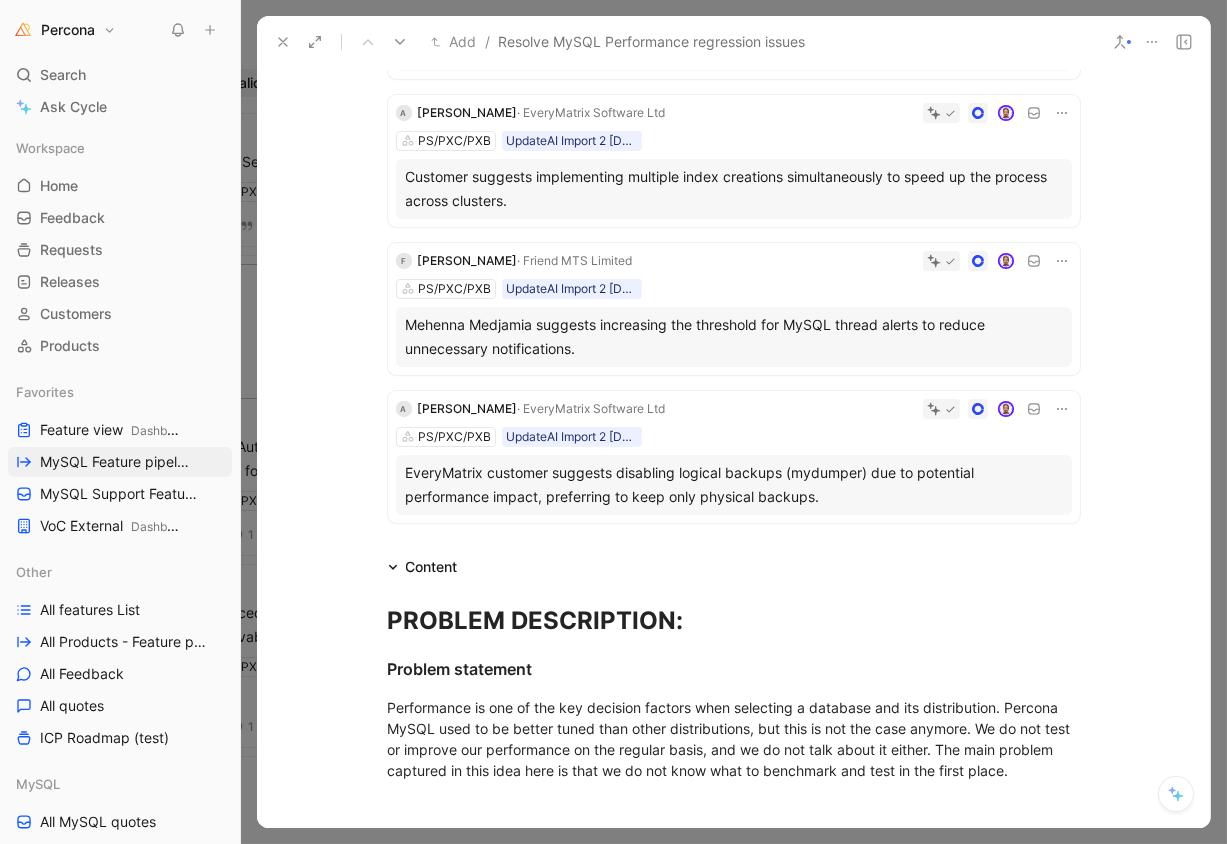 scroll, scrollTop: -2, scrollLeft: 0, axis: vertical 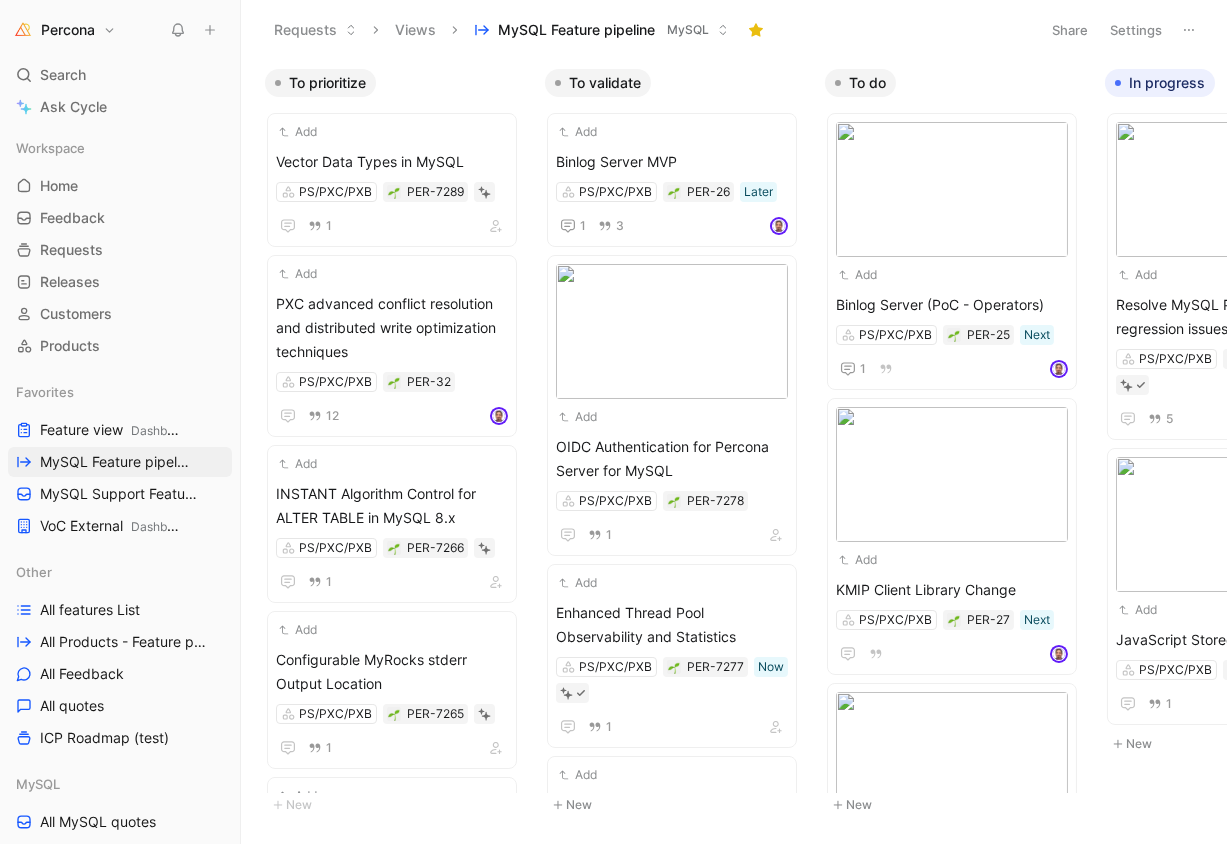 click on "Share" at bounding box center [1070, 30] 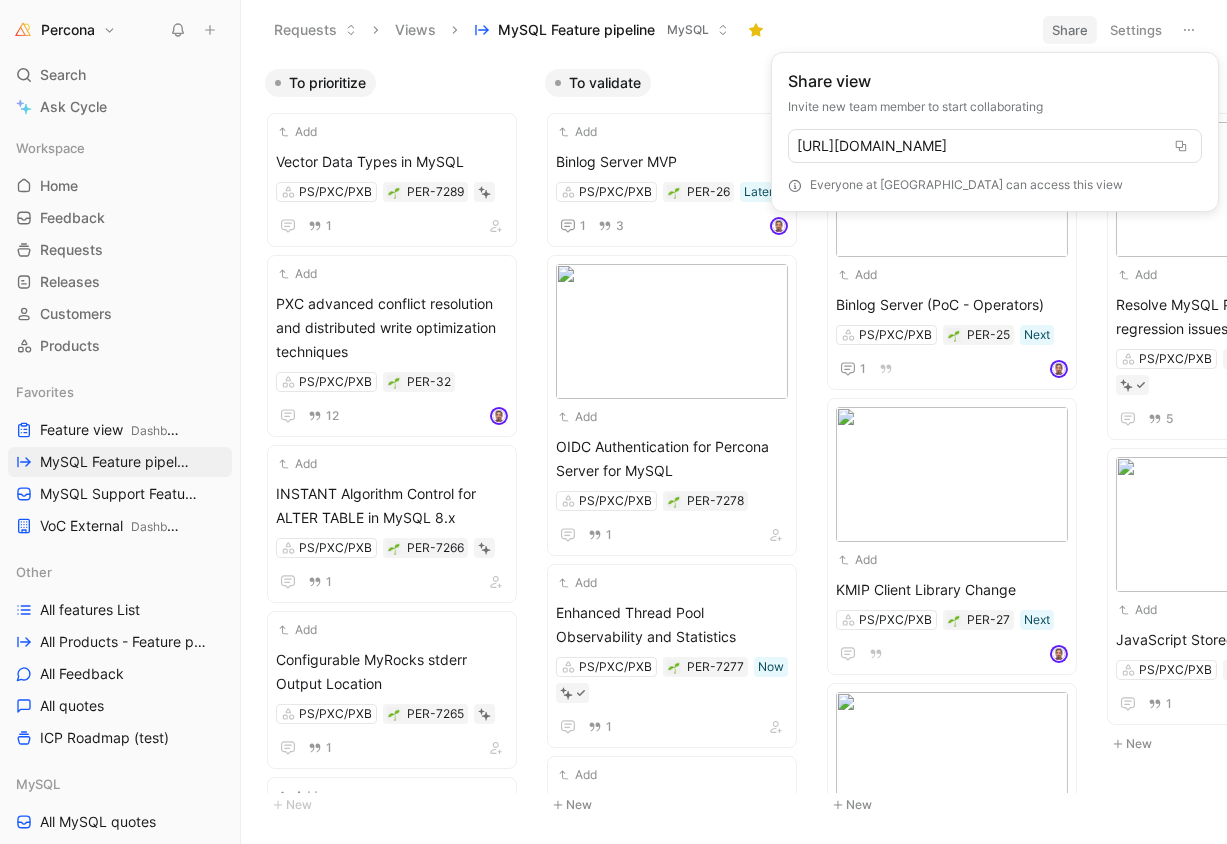 click at bounding box center [1181, 146] 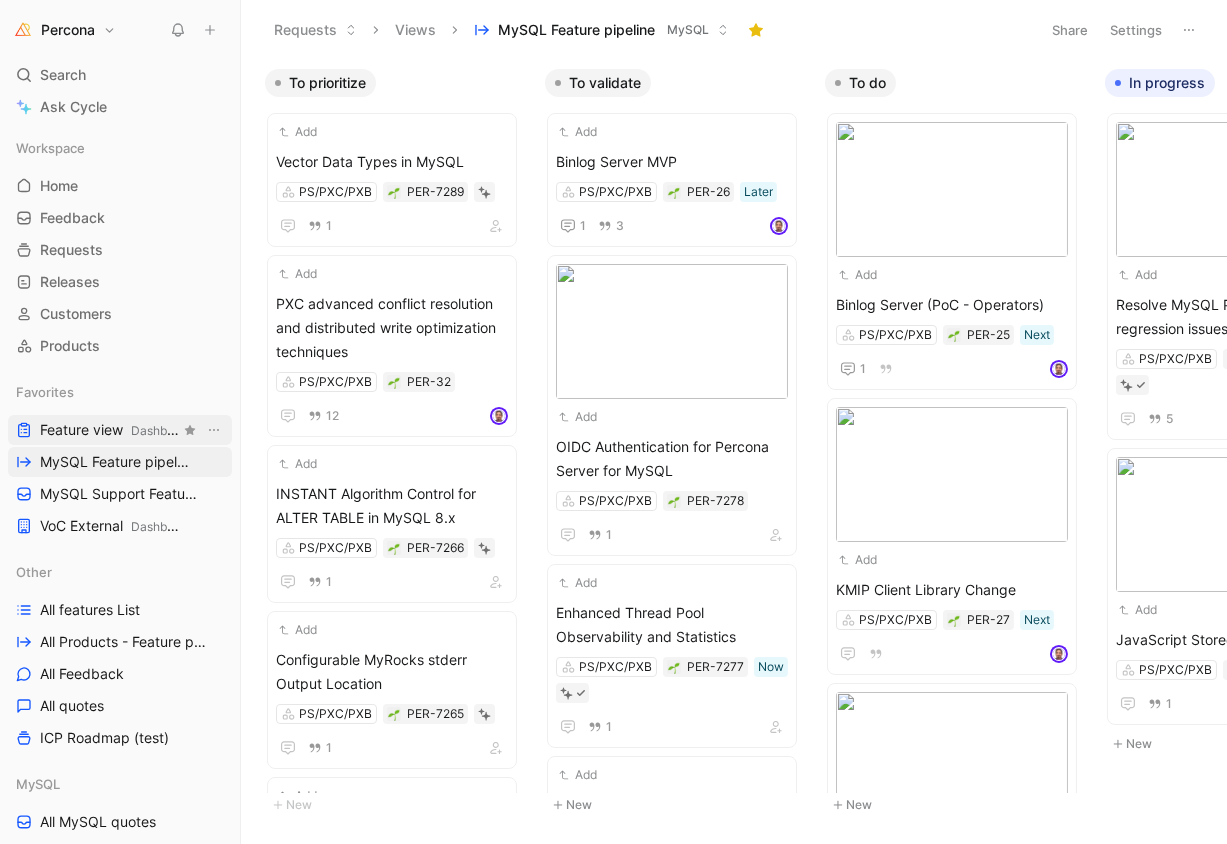 click on "Feature view Dashboards" at bounding box center (110, 430) 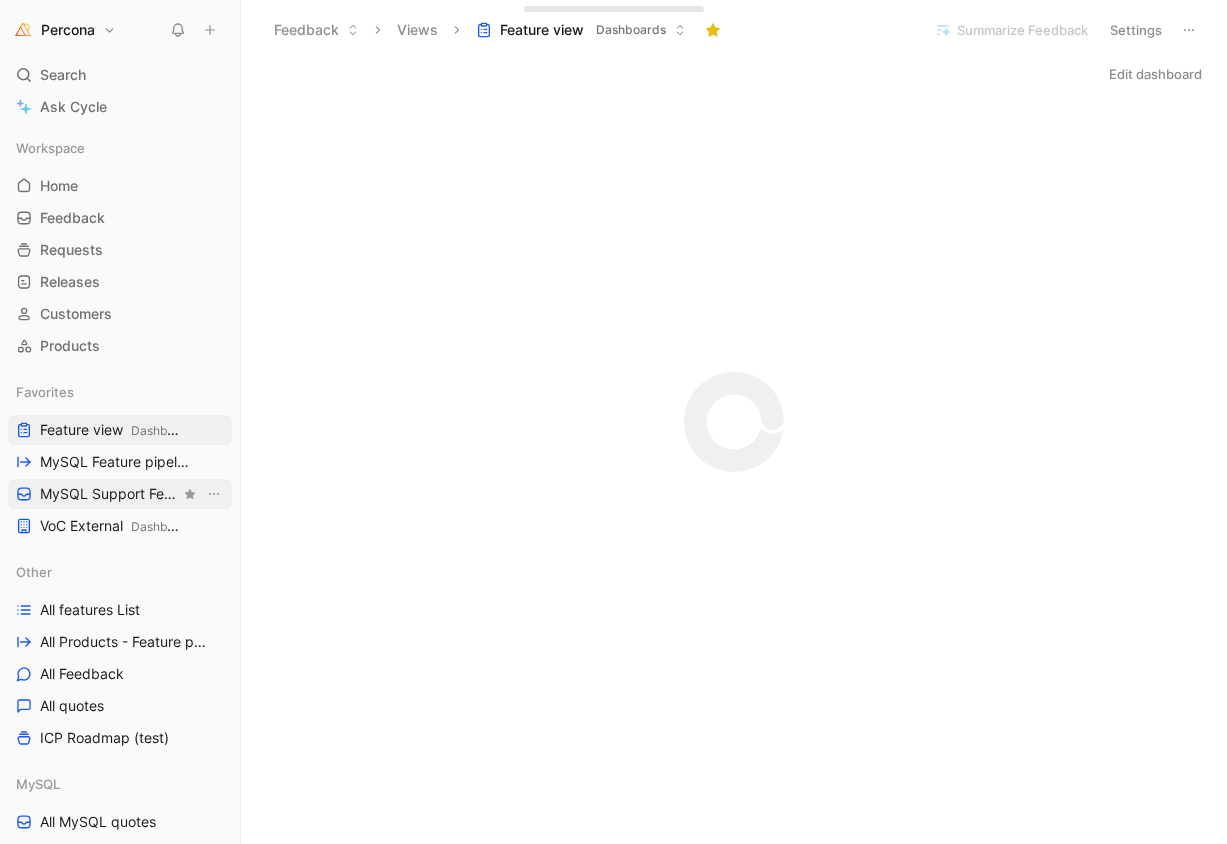 click on "MySQL Support Feature Requests MySQL" at bounding box center (110, 494) 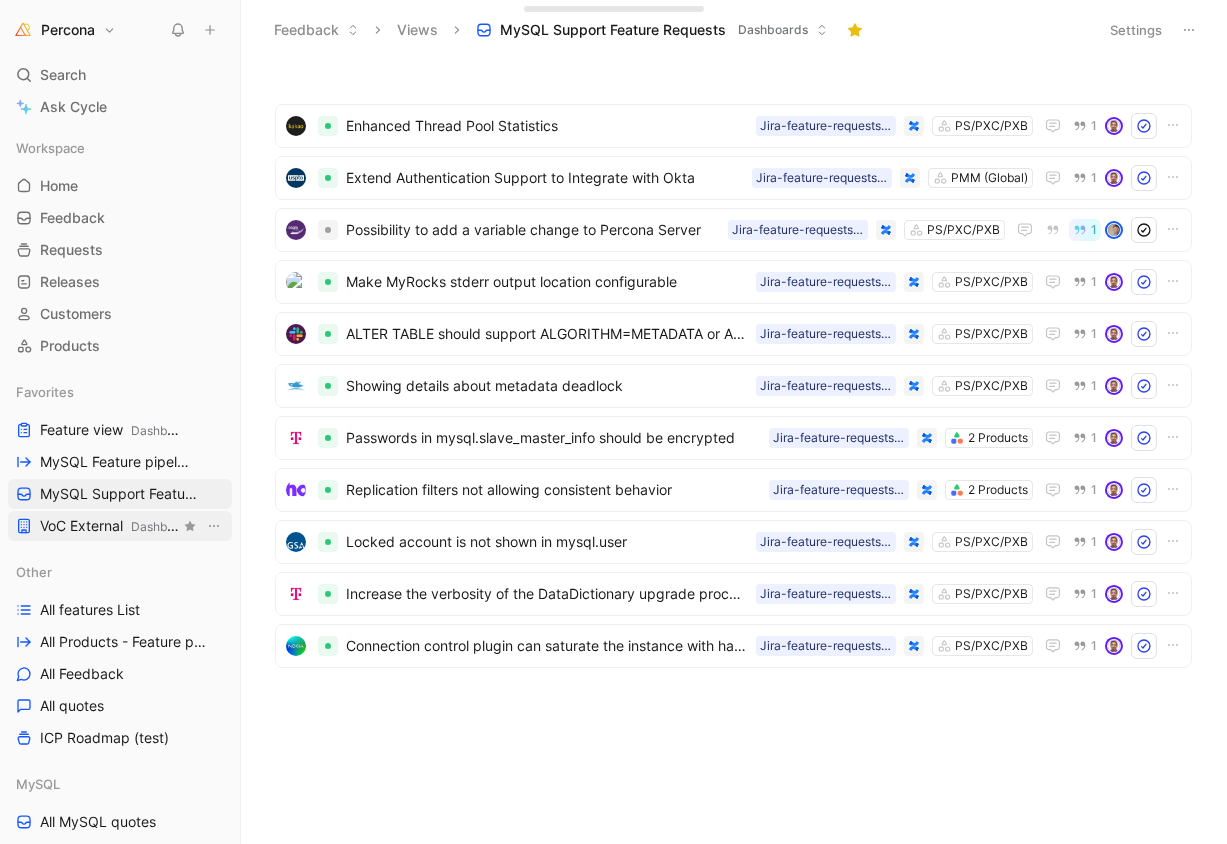 click on "VoC External Dashboards" at bounding box center [110, 526] 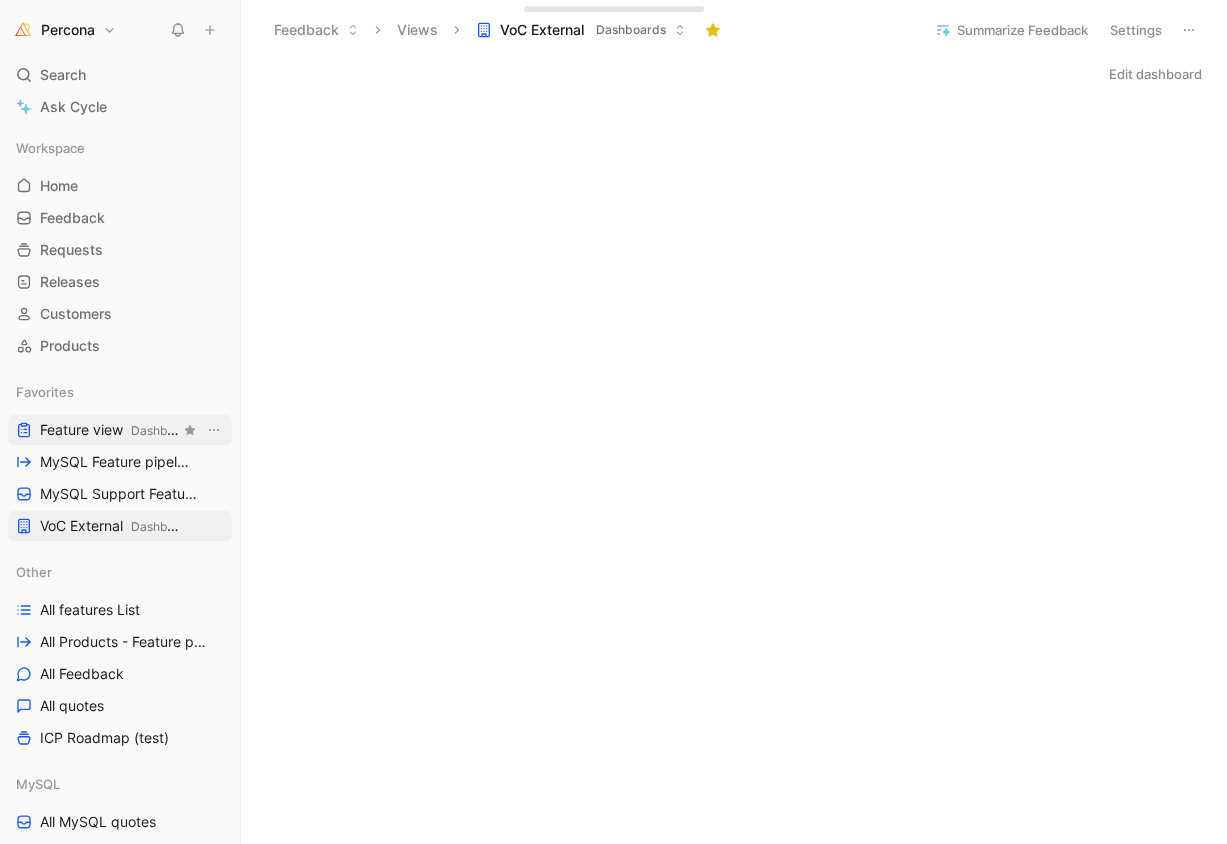 click on "Feature view Dashboards" at bounding box center (110, 430) 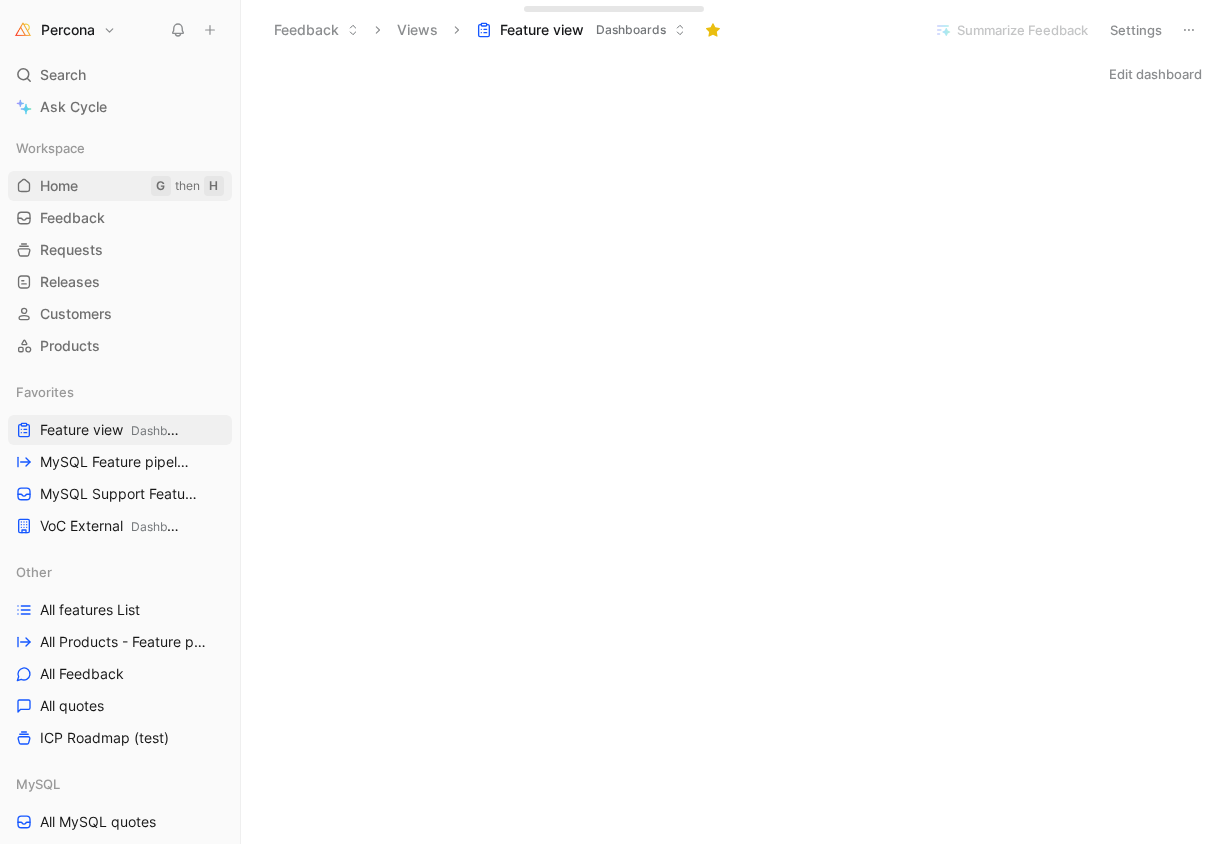scroll, scrollTop: -1, scrollLeft: 0, axis: vertical 